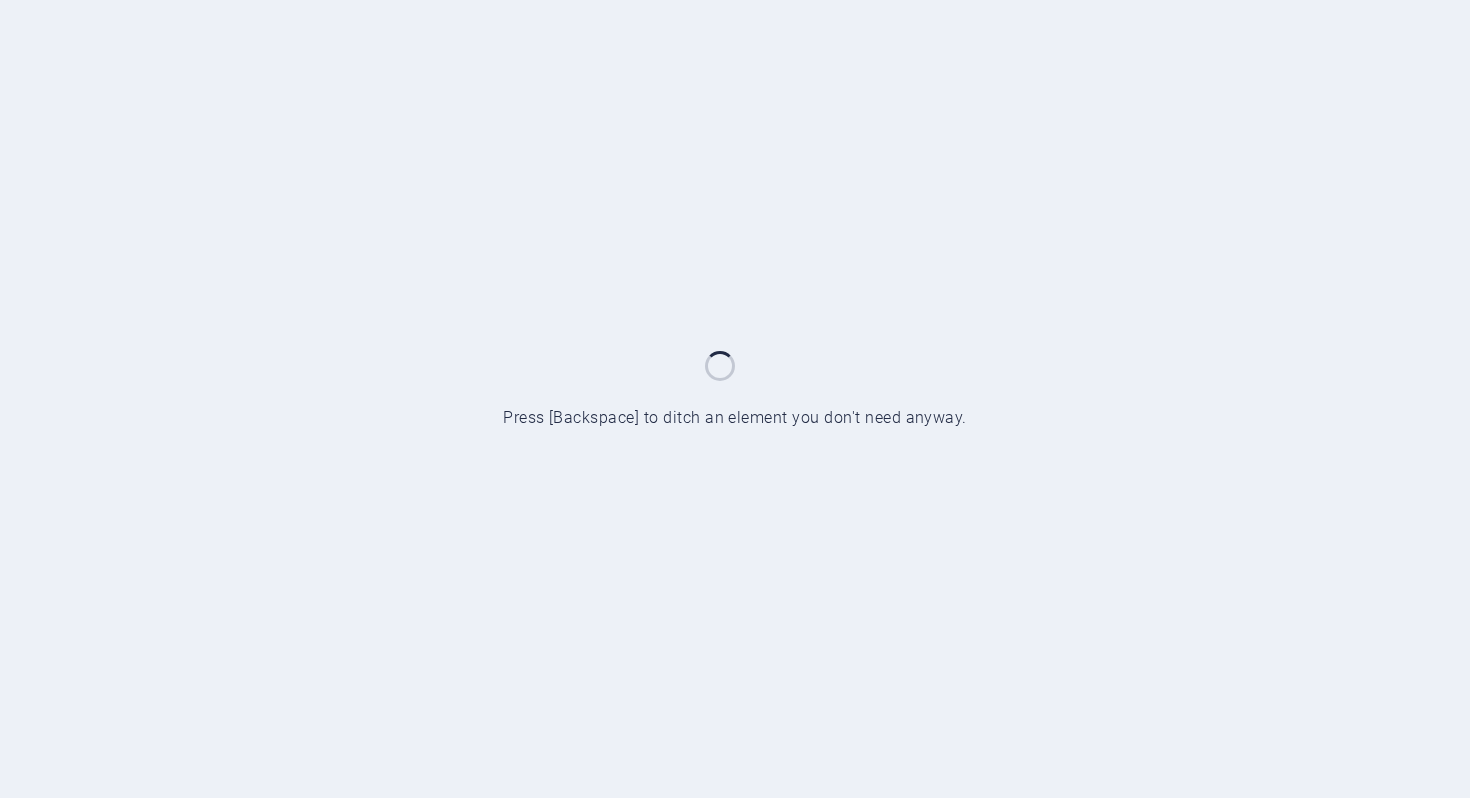 scroll, scrollTop: 0, scrollLeft: 0, axis: both 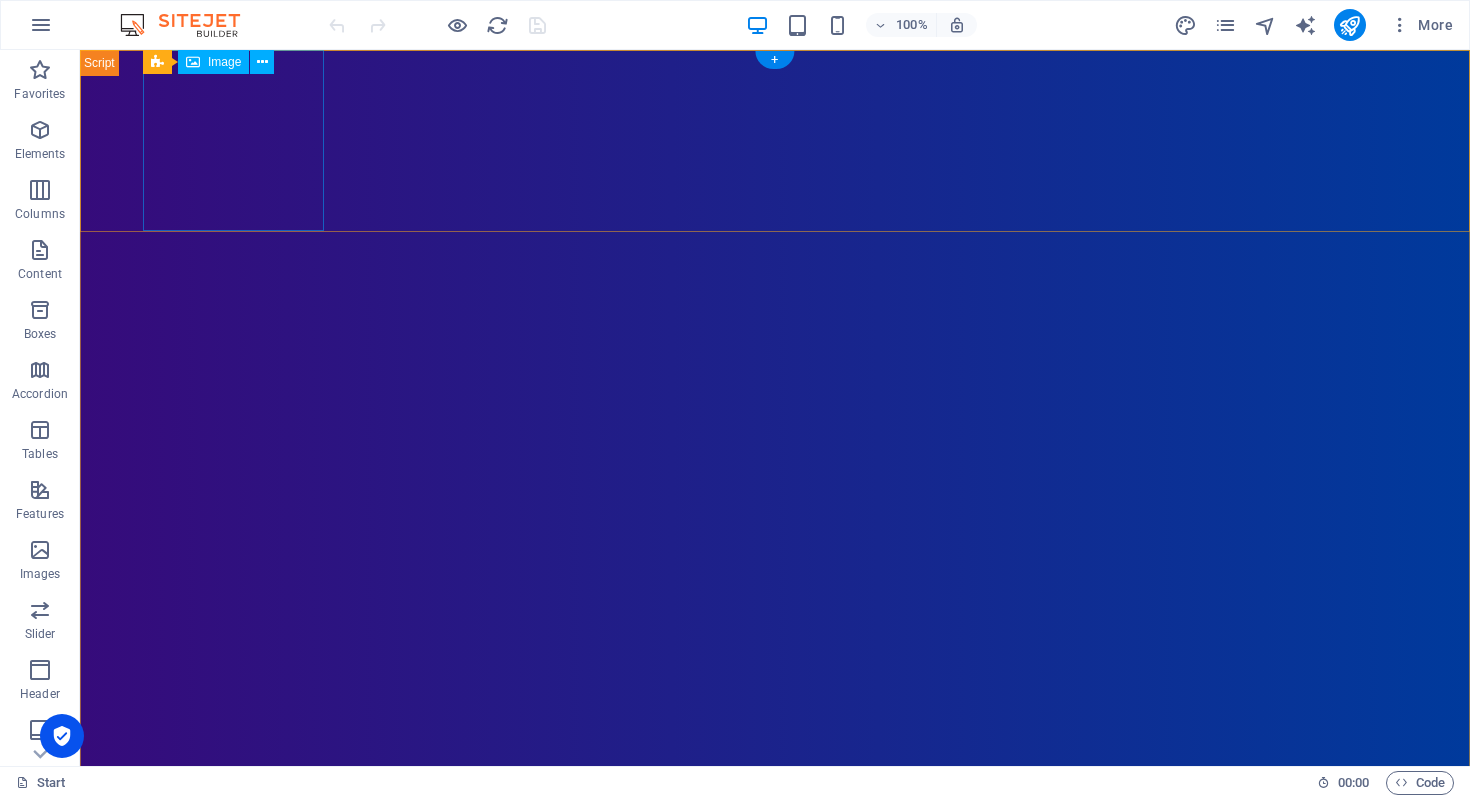 click at bounding box center (775, 964) 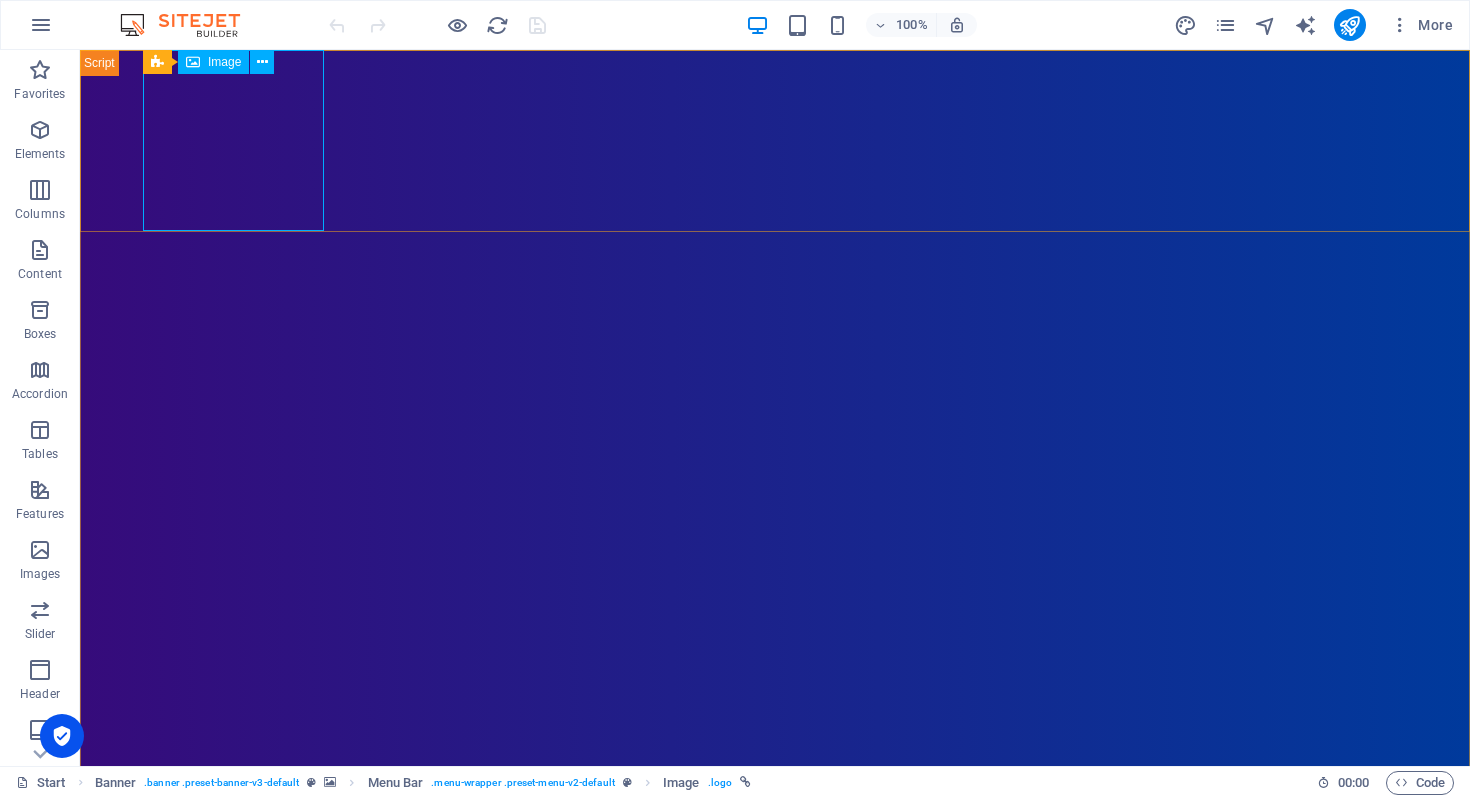 click on "Image" at bounding box center [224, 62] 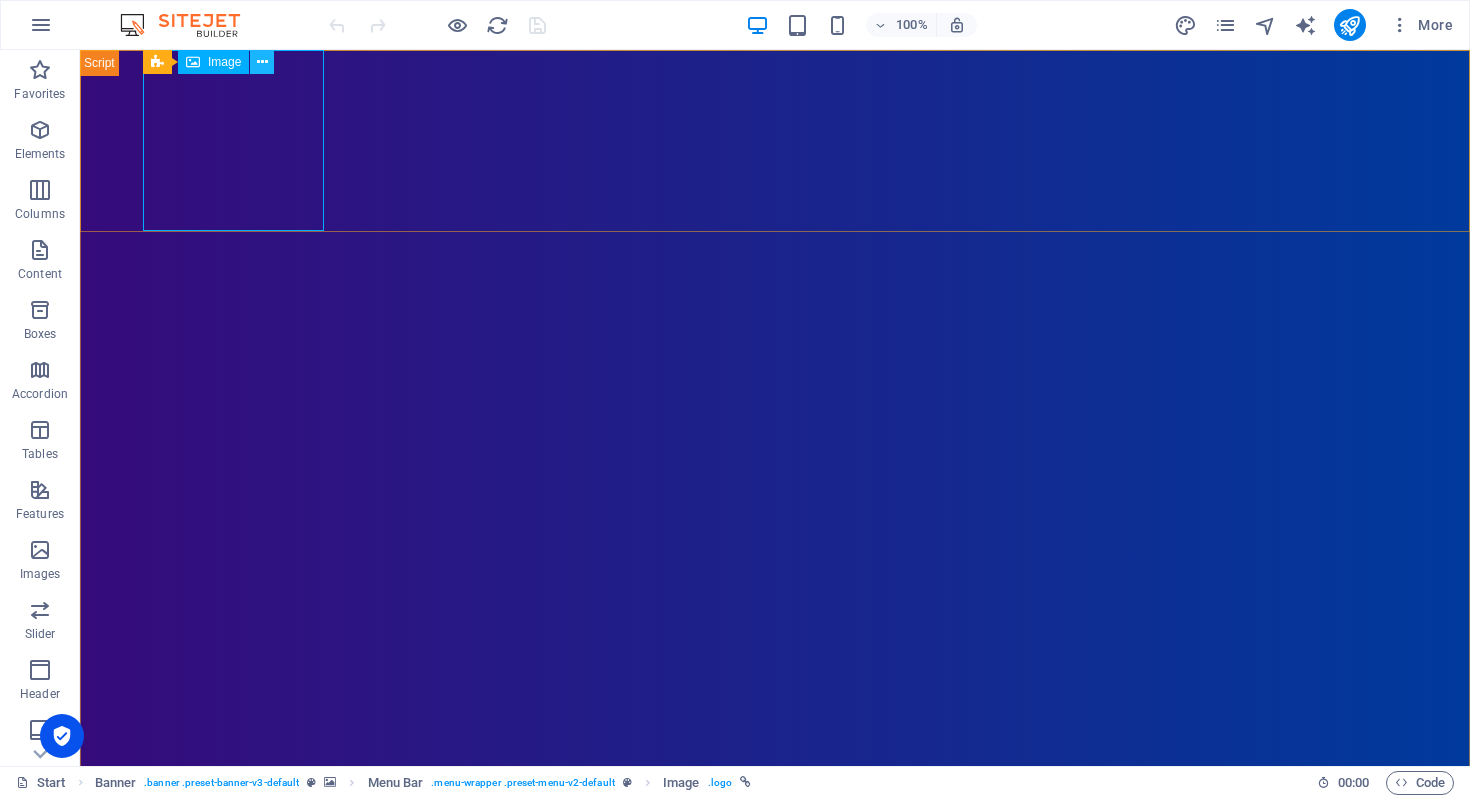 click at bounding box center [262, 62] 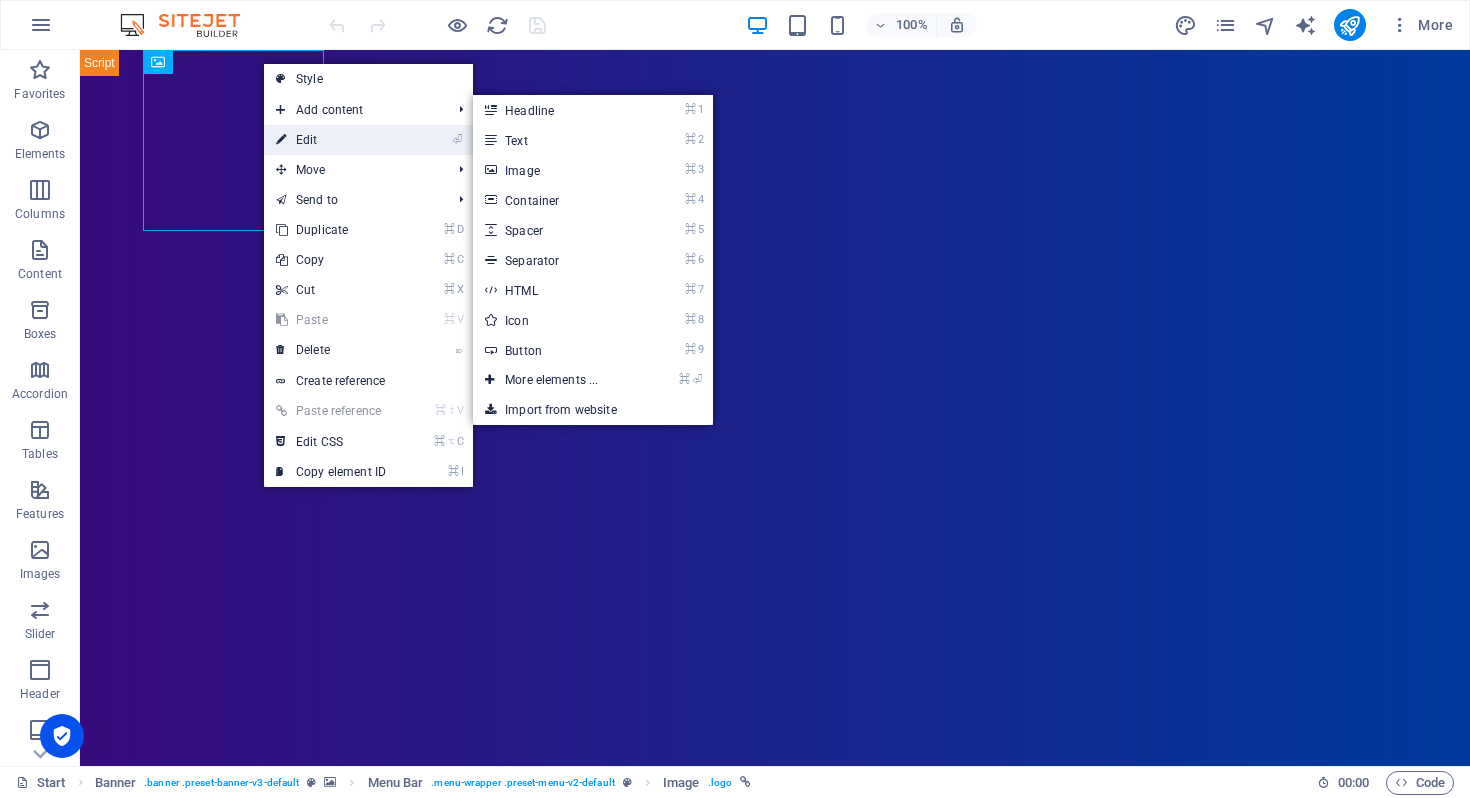 click on "⏎  Edit" at bounding box center (331, 140) 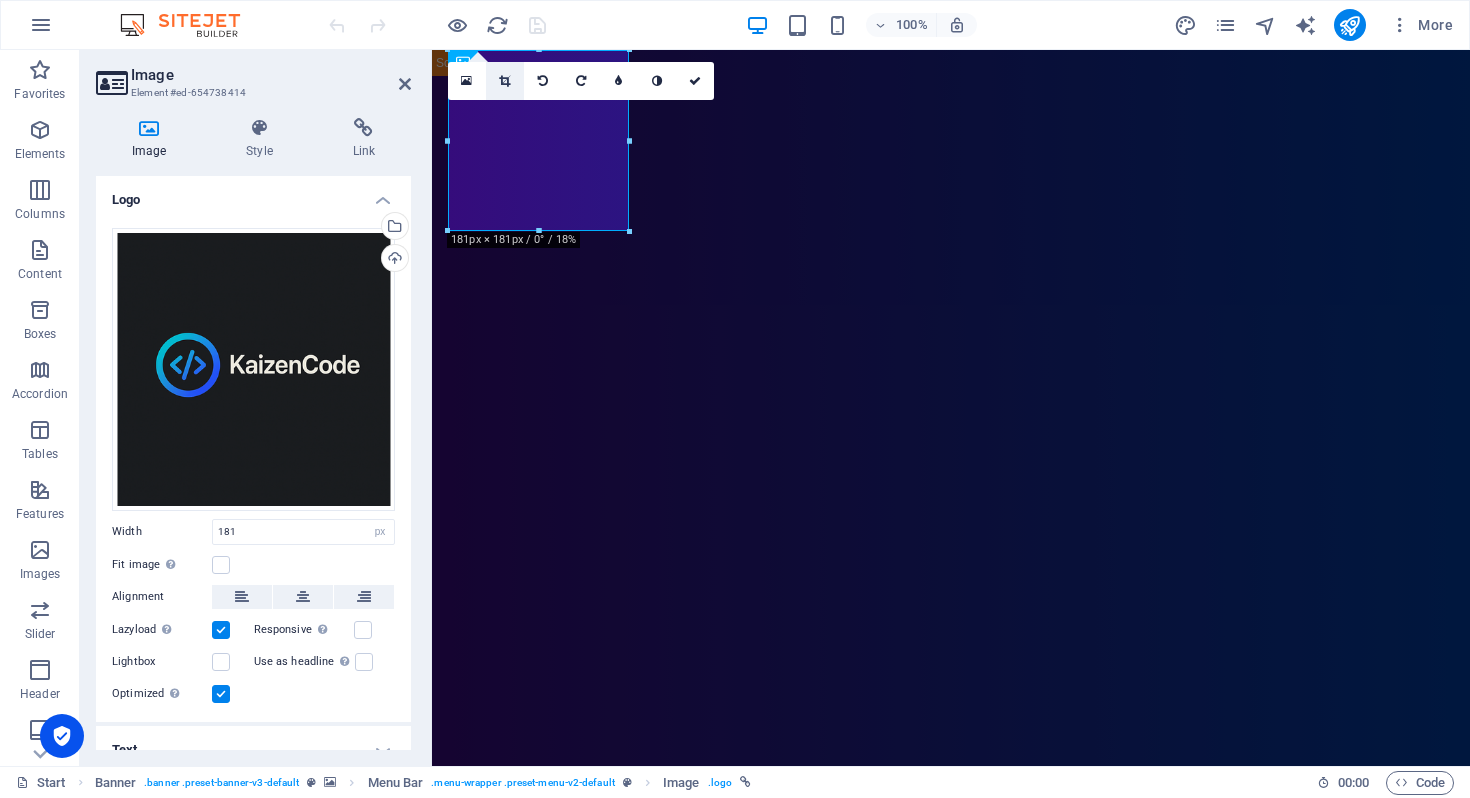 click at bounding box center (505, 81) 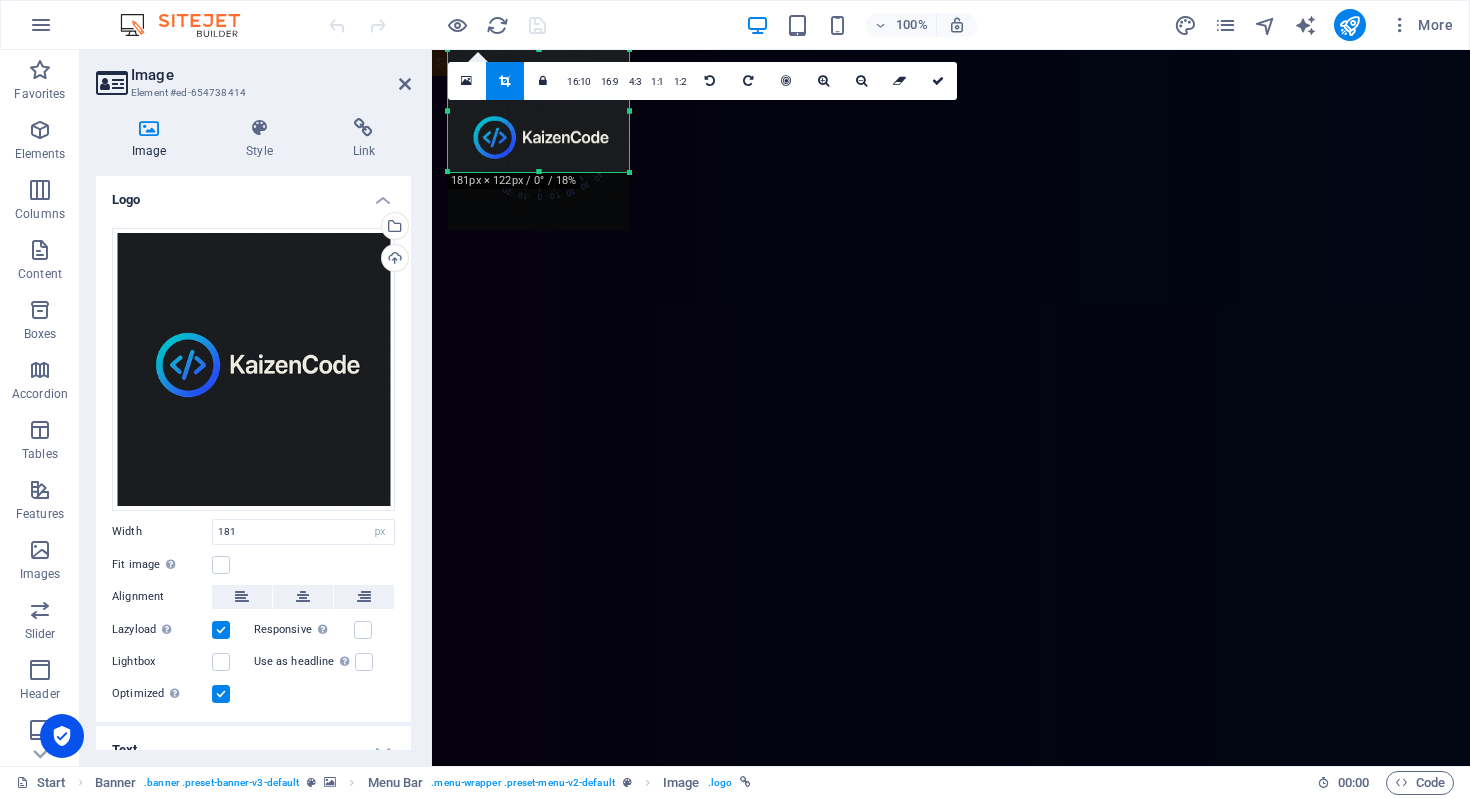 drag, startPoint x: 538, startPoint y: 229, endPoint x: 543, endPoint y: 170, distance: 59.211487 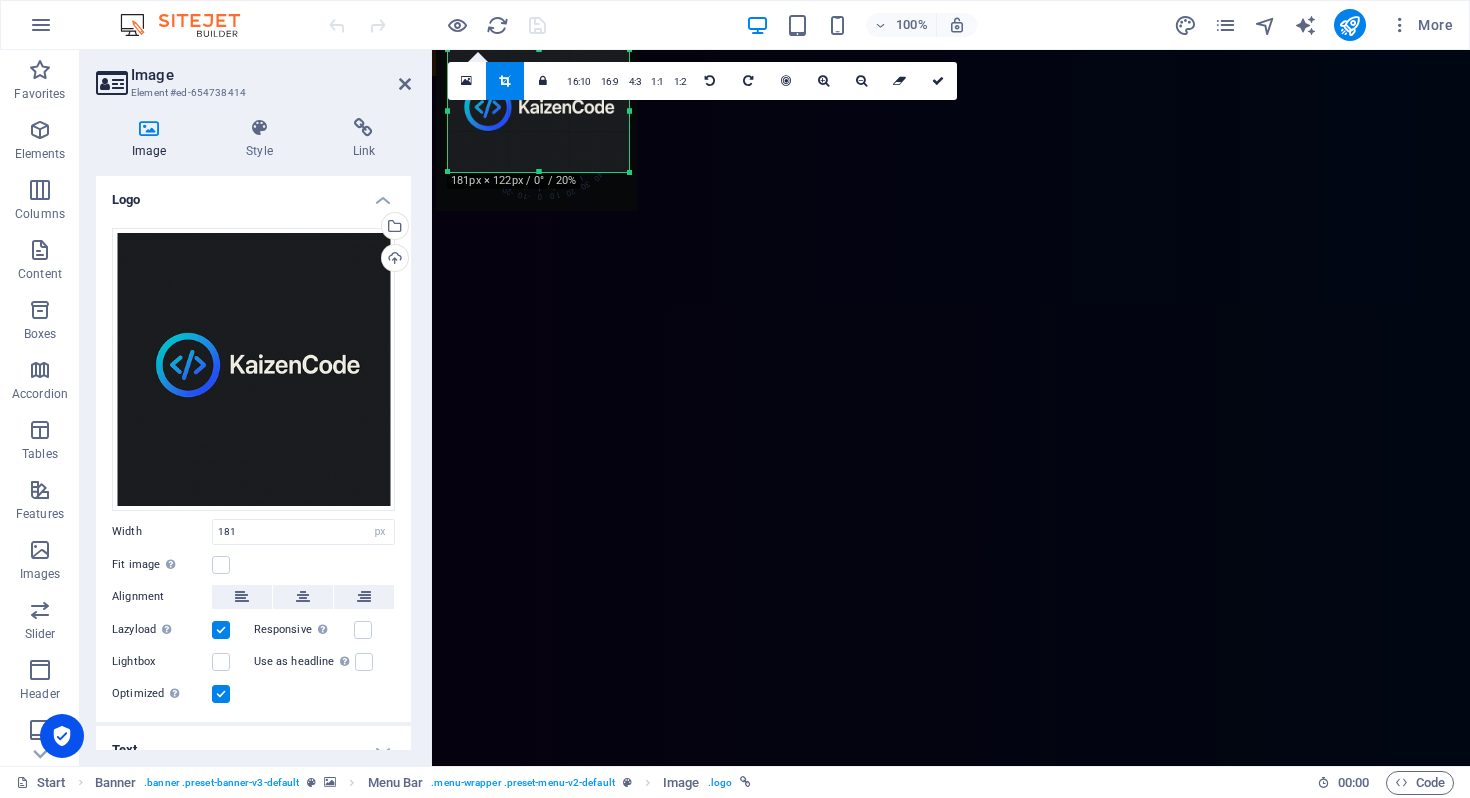 click at bounding box center [536, 110] 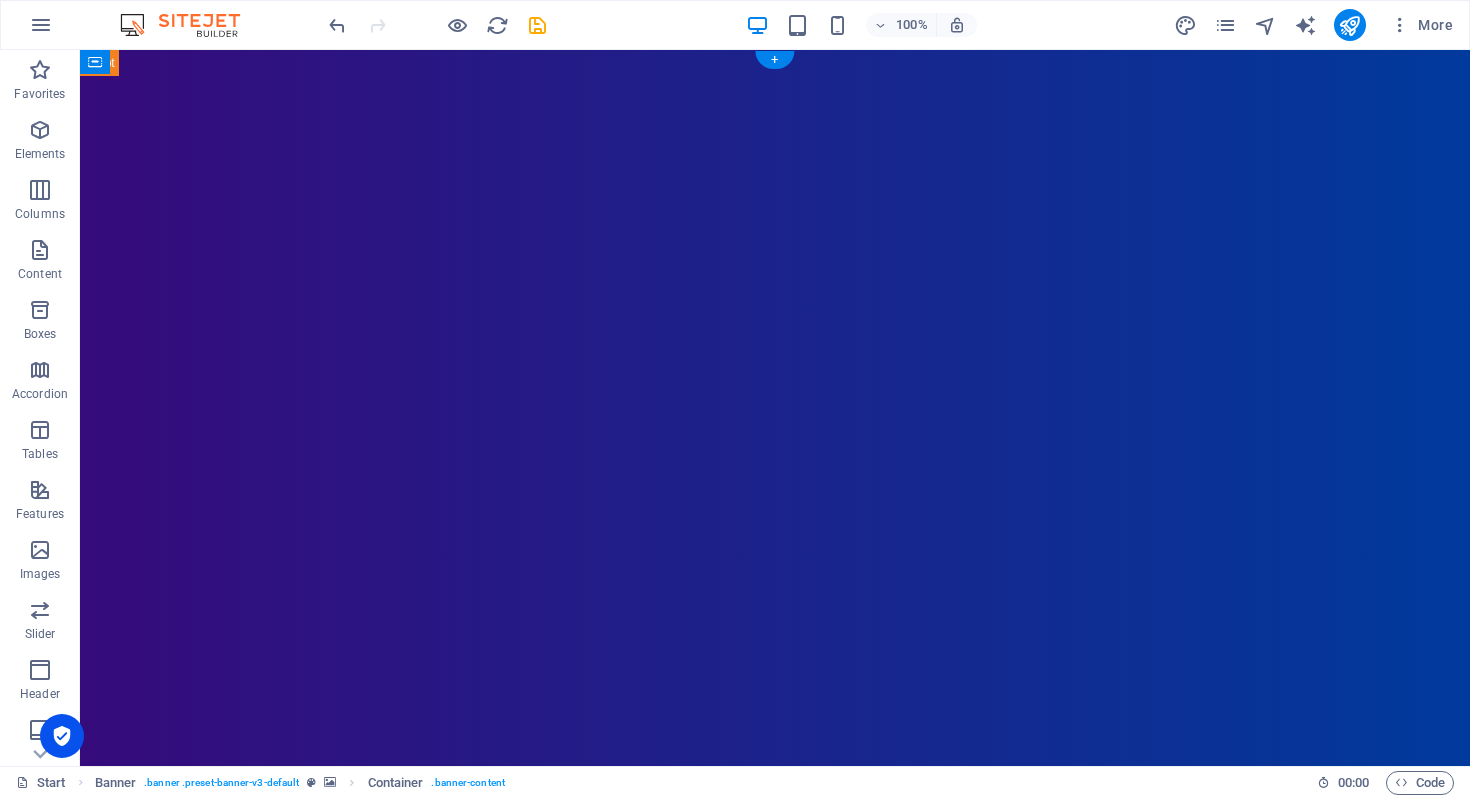 drag, startPoint x: 401, startPoint y: 177, endPoint x: 757, endPoint y: 225, distance: 359.22137 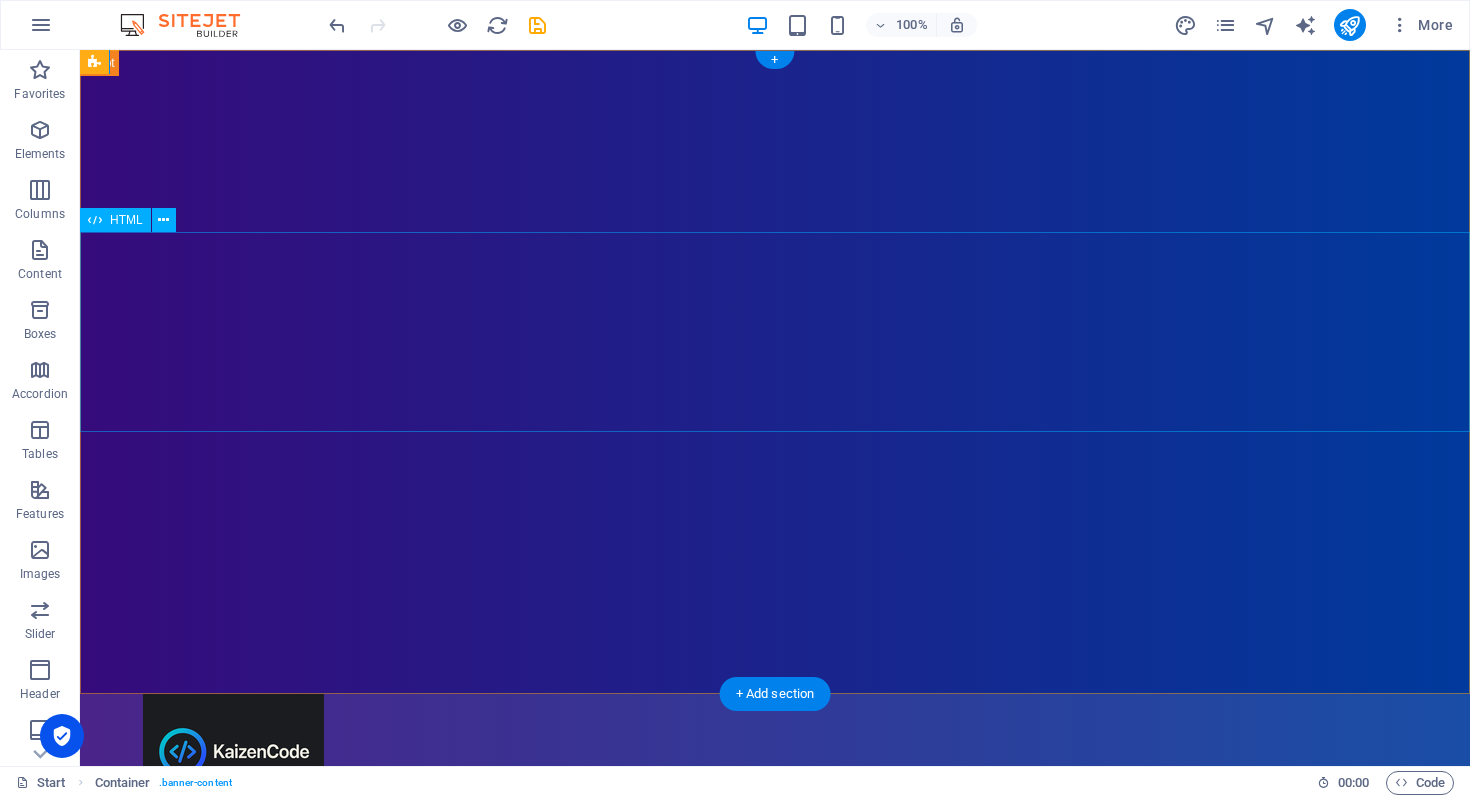 click at bounding box center (775, 997) 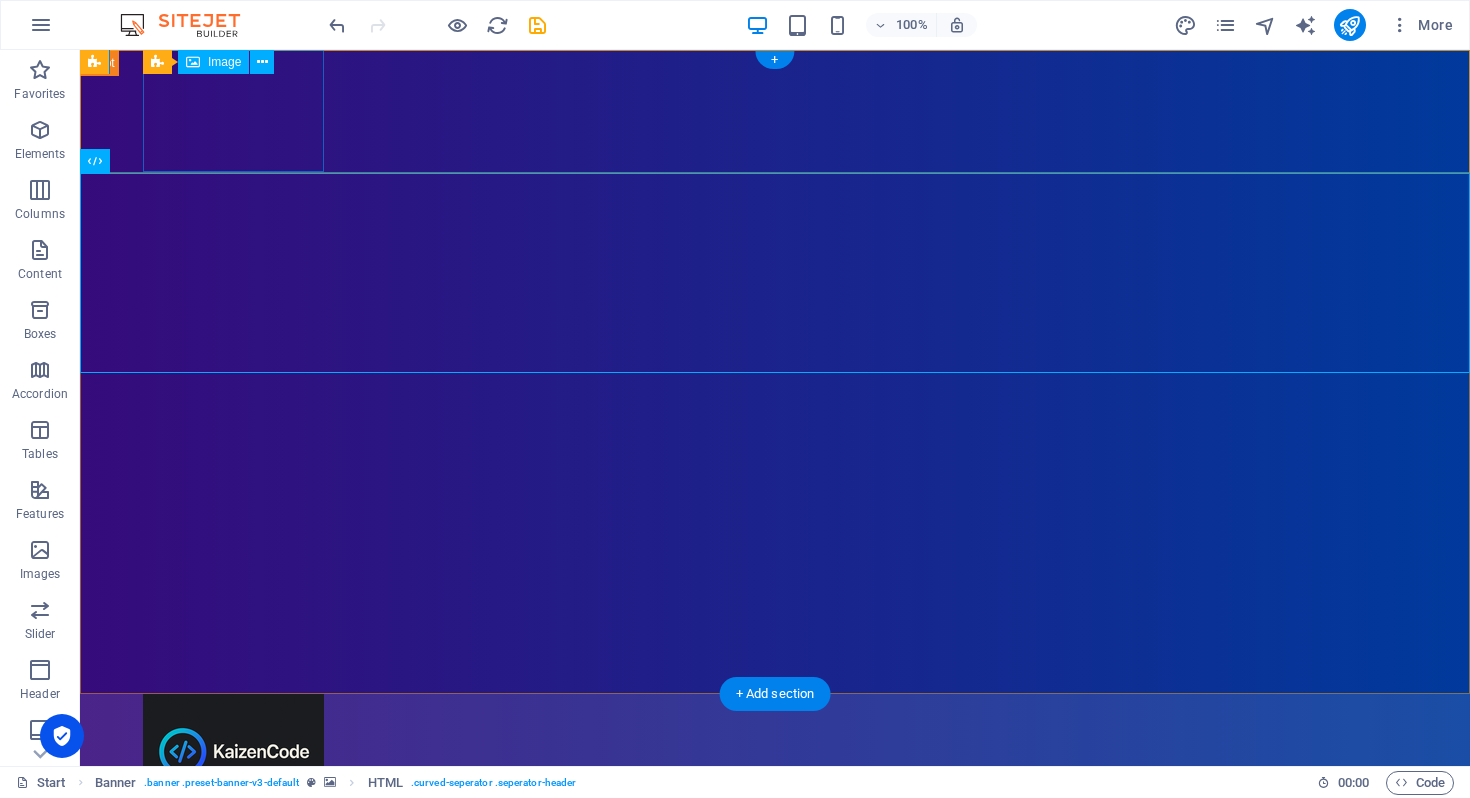 click at bounding box center (775, 755) 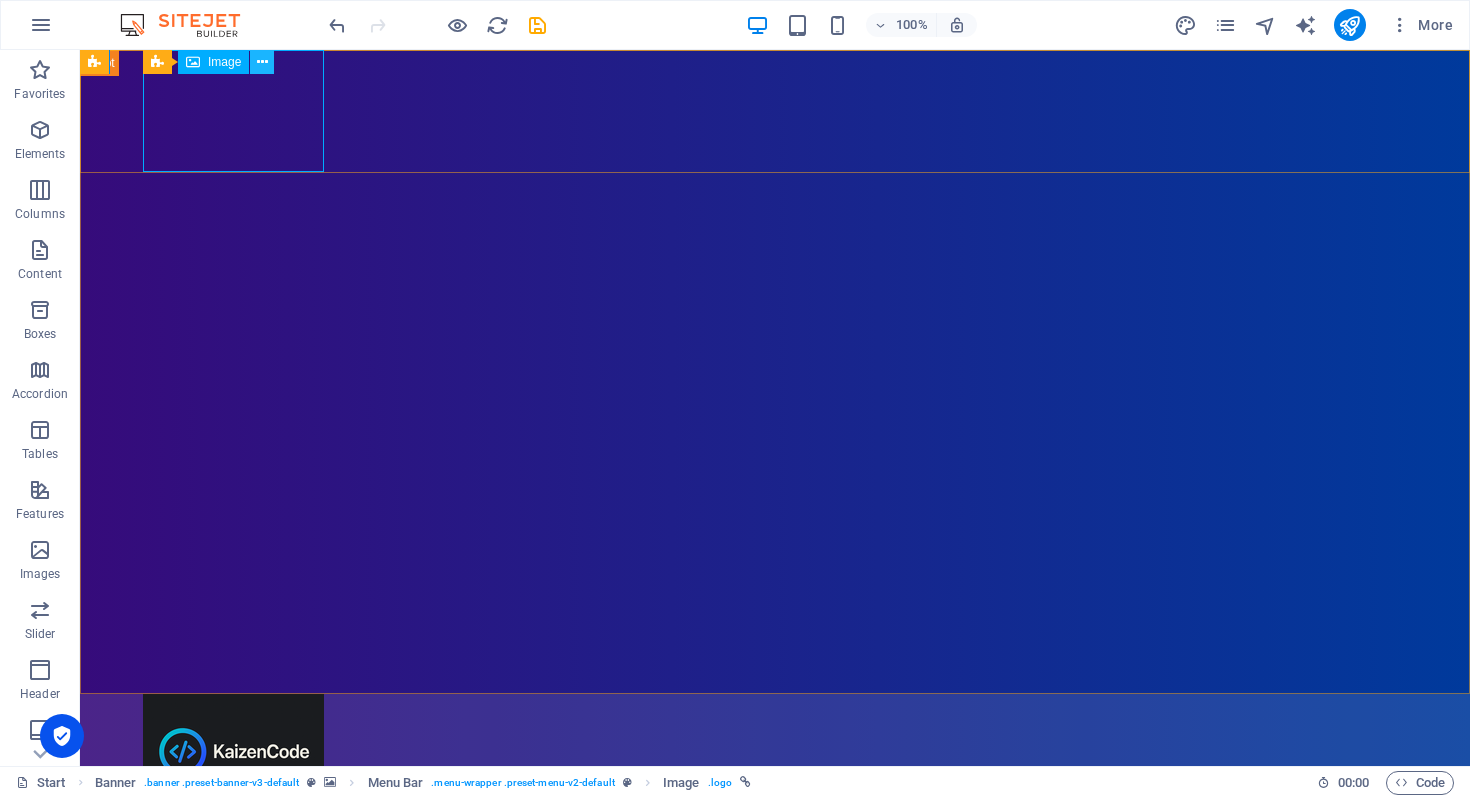click at bounding box center [262, 62] 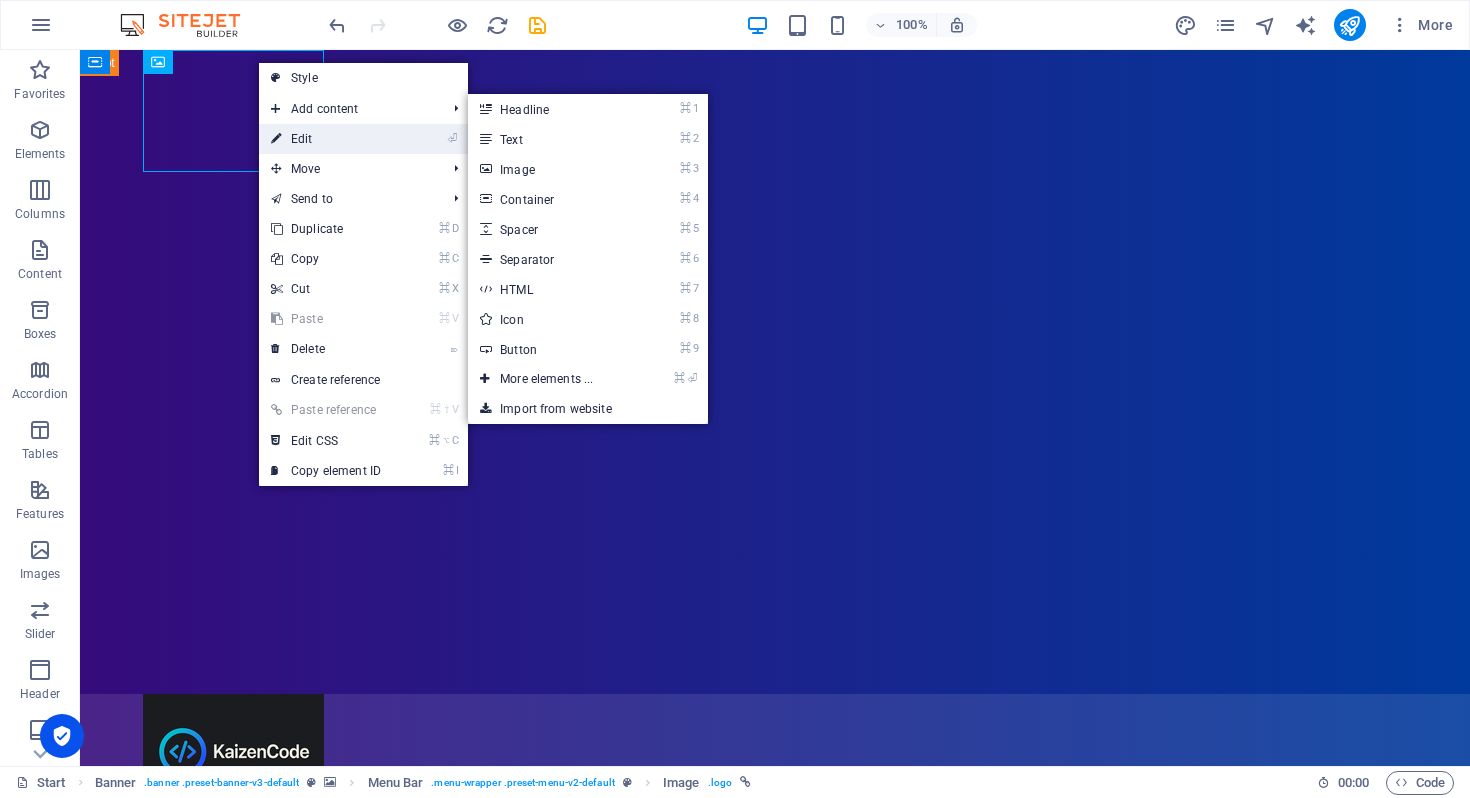 click on "⏎  Edit" at bounding box center [363, 139] 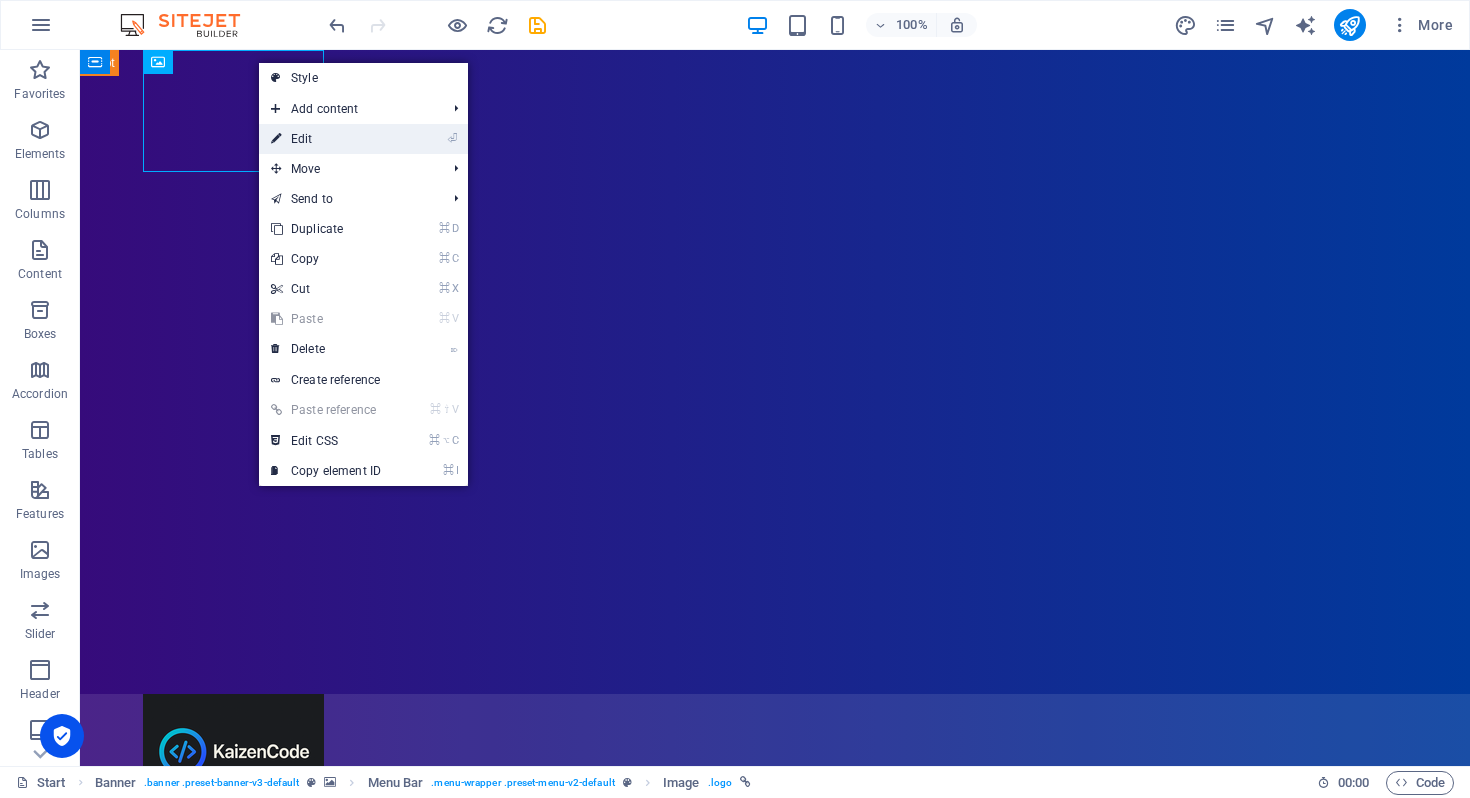 click on "⏎  Edit" at bounding box center (326, 139) 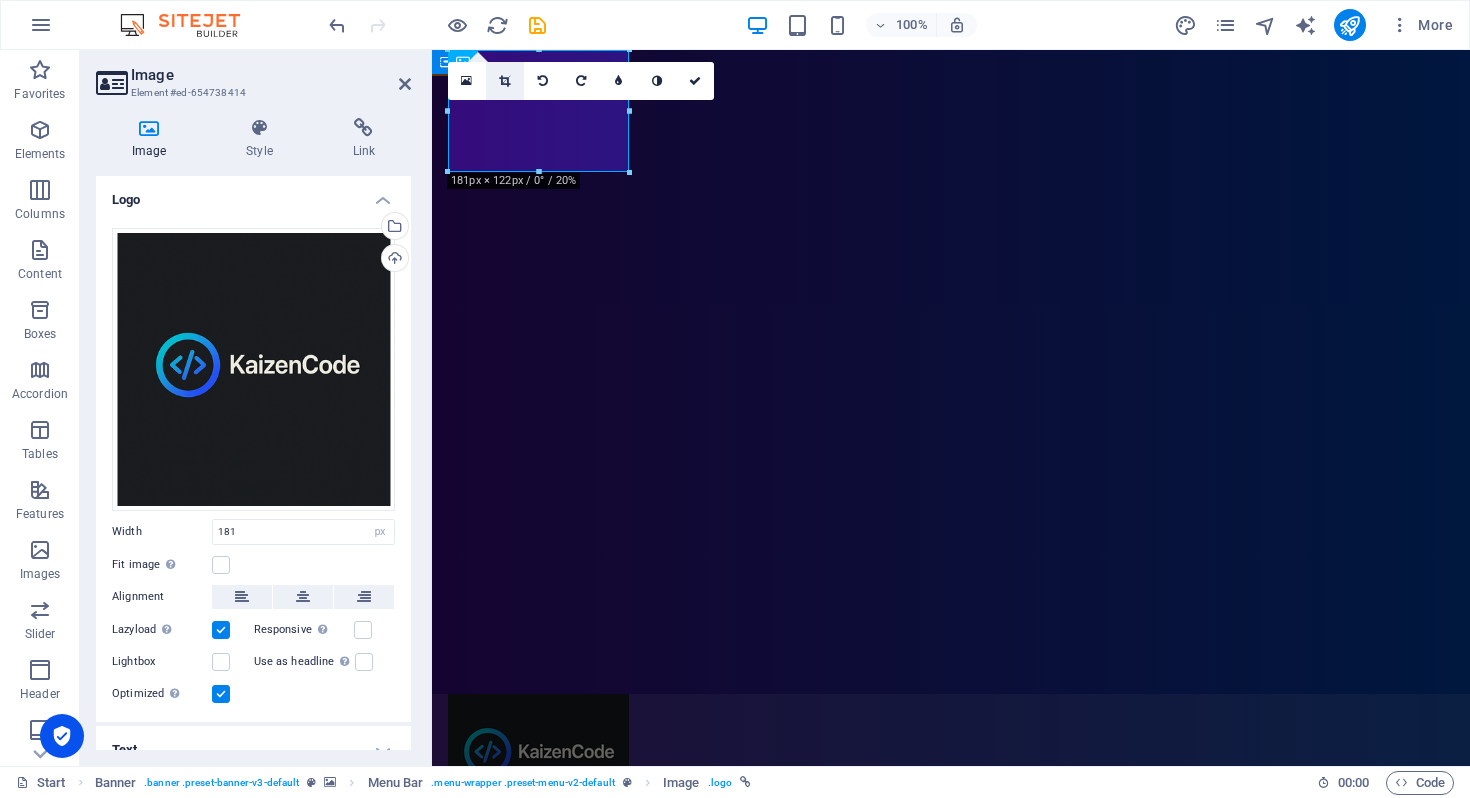 click at bounding box center [505, 81] 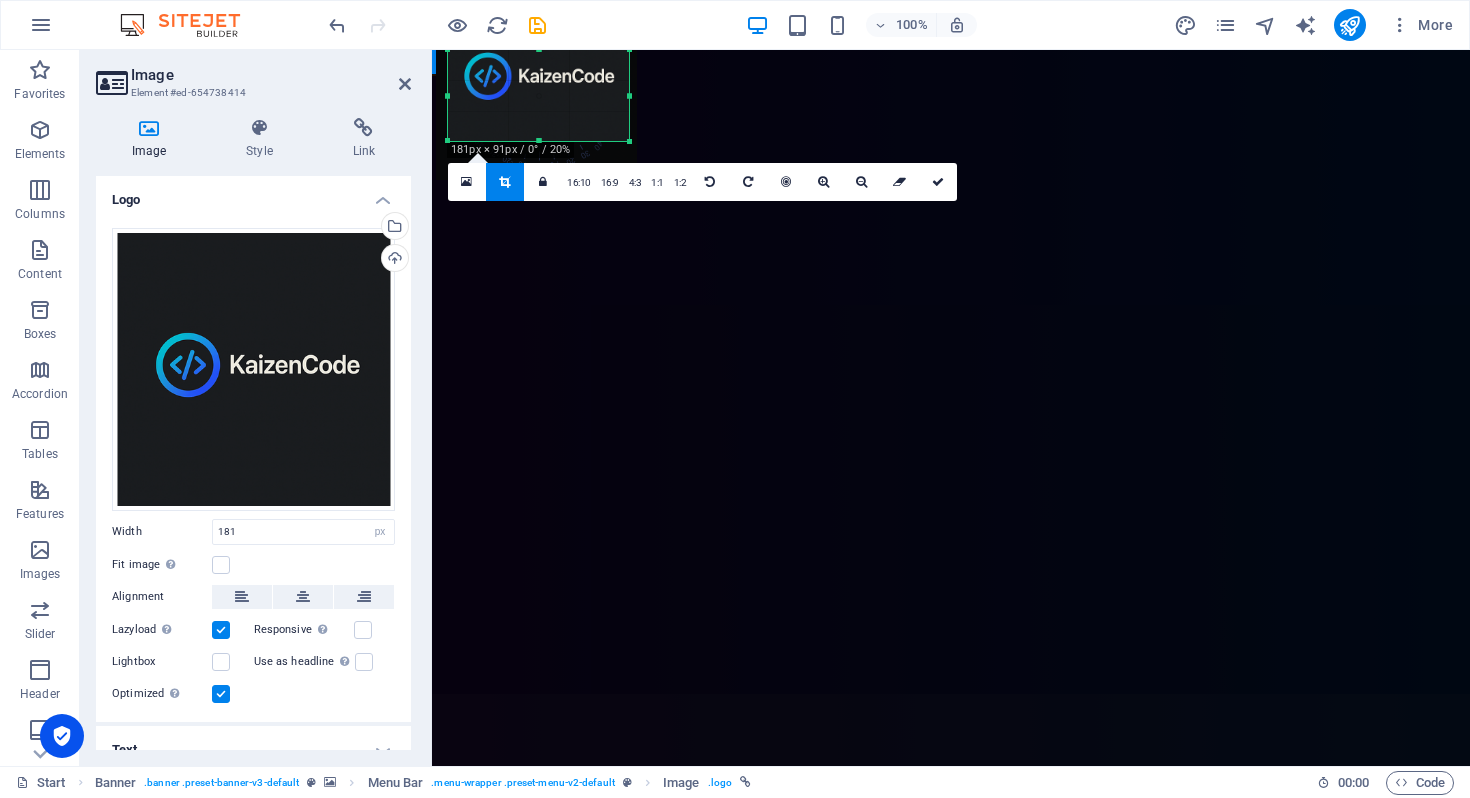 drag, startPoint x: 539, startPoint y: 52, endPoint x: 539, endPoint y: 83, distance: 31 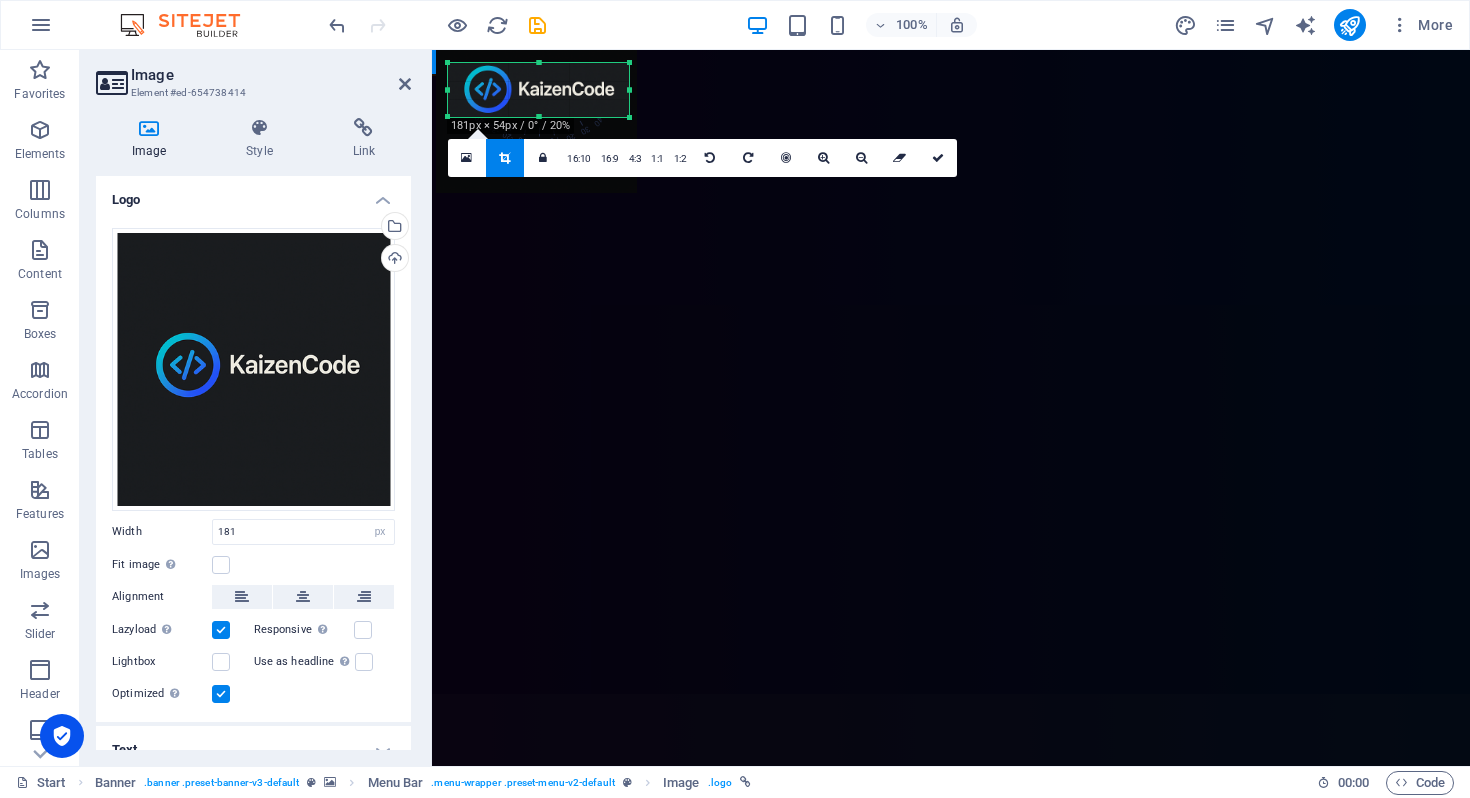drag, startPoint x: 540, startPoint y: 139, endPoint x: 547, endPoint y: 103, distance: 36.67424 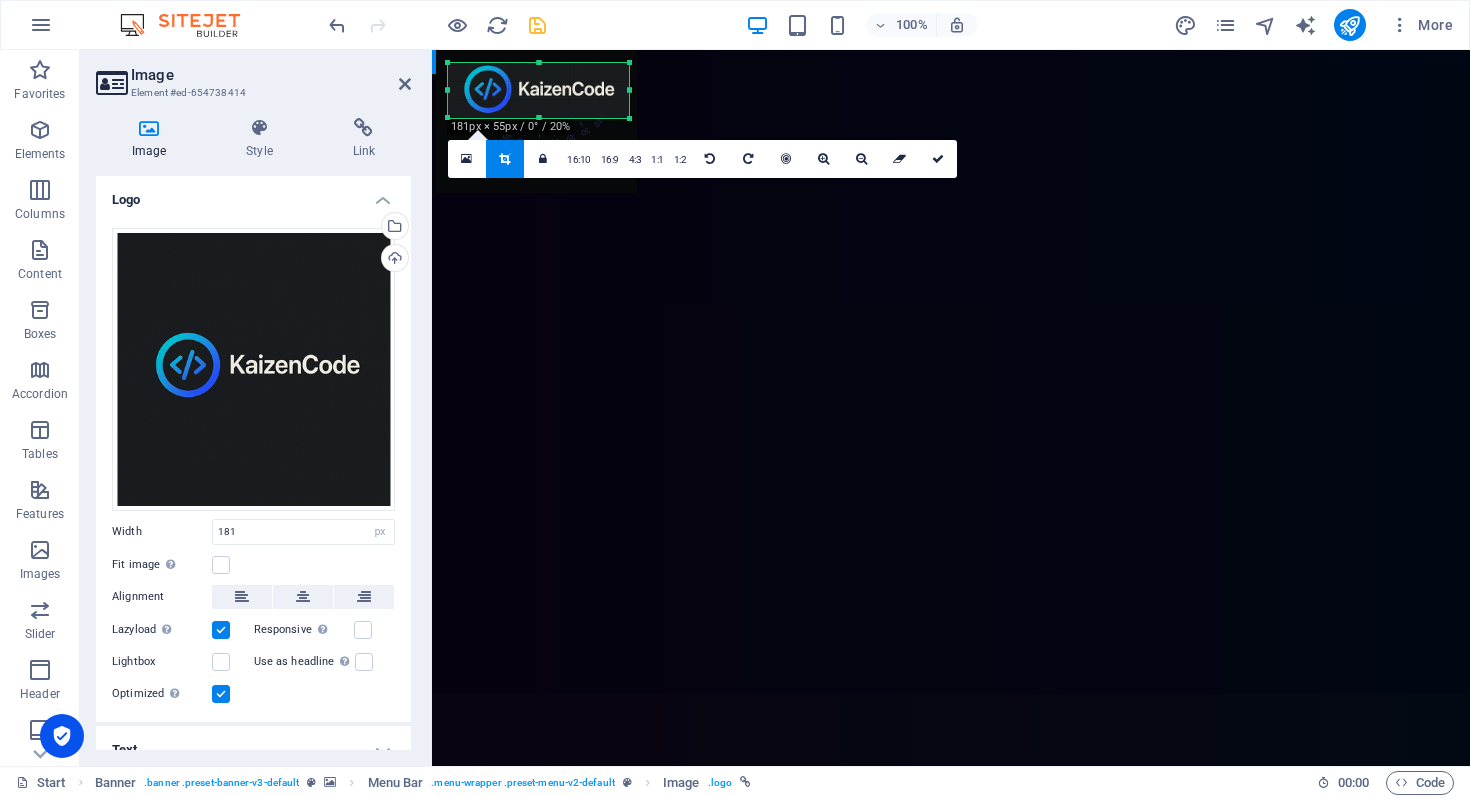 click at bounding box center [537, 25] 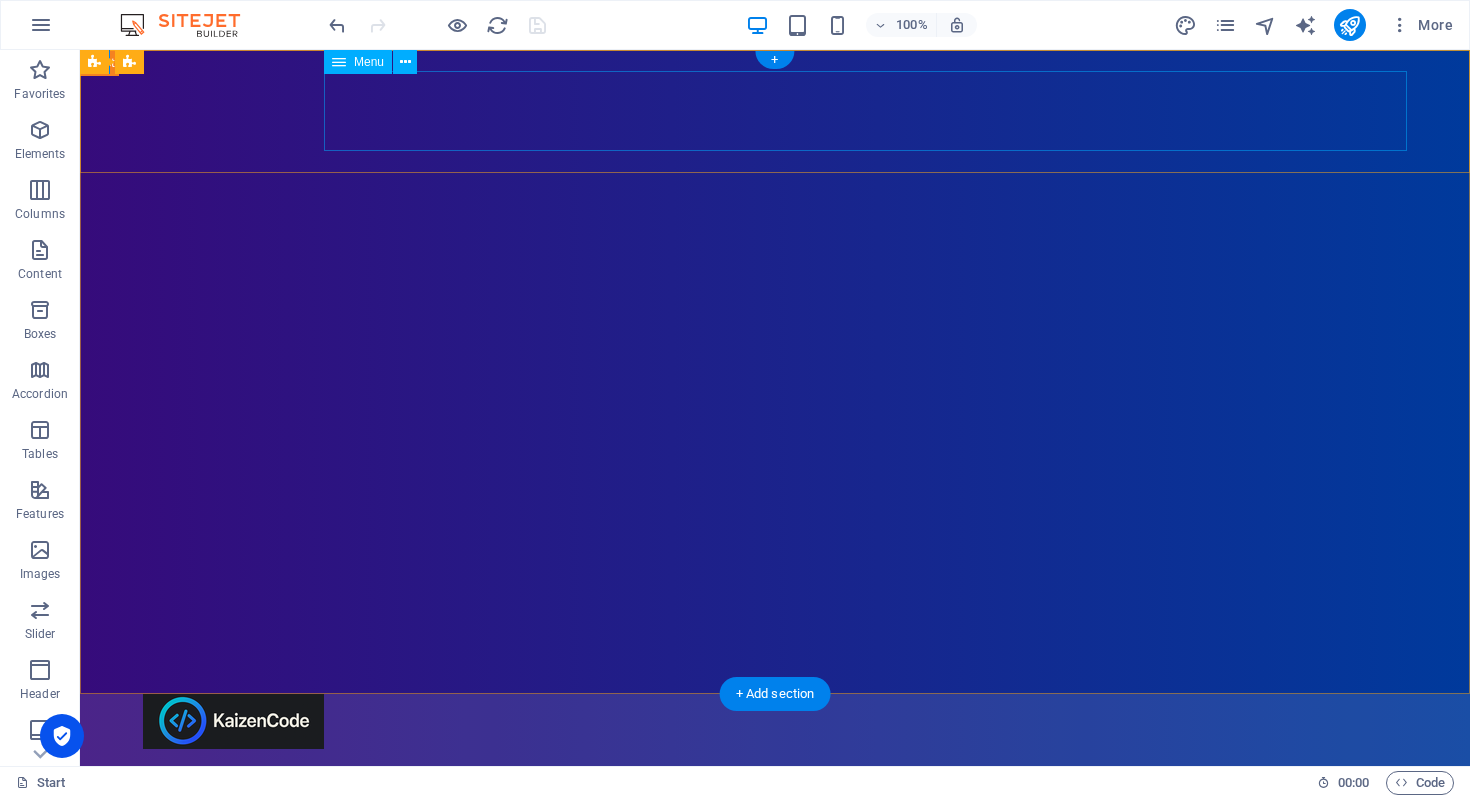 click on "Home" at bounding box center (775, 789) 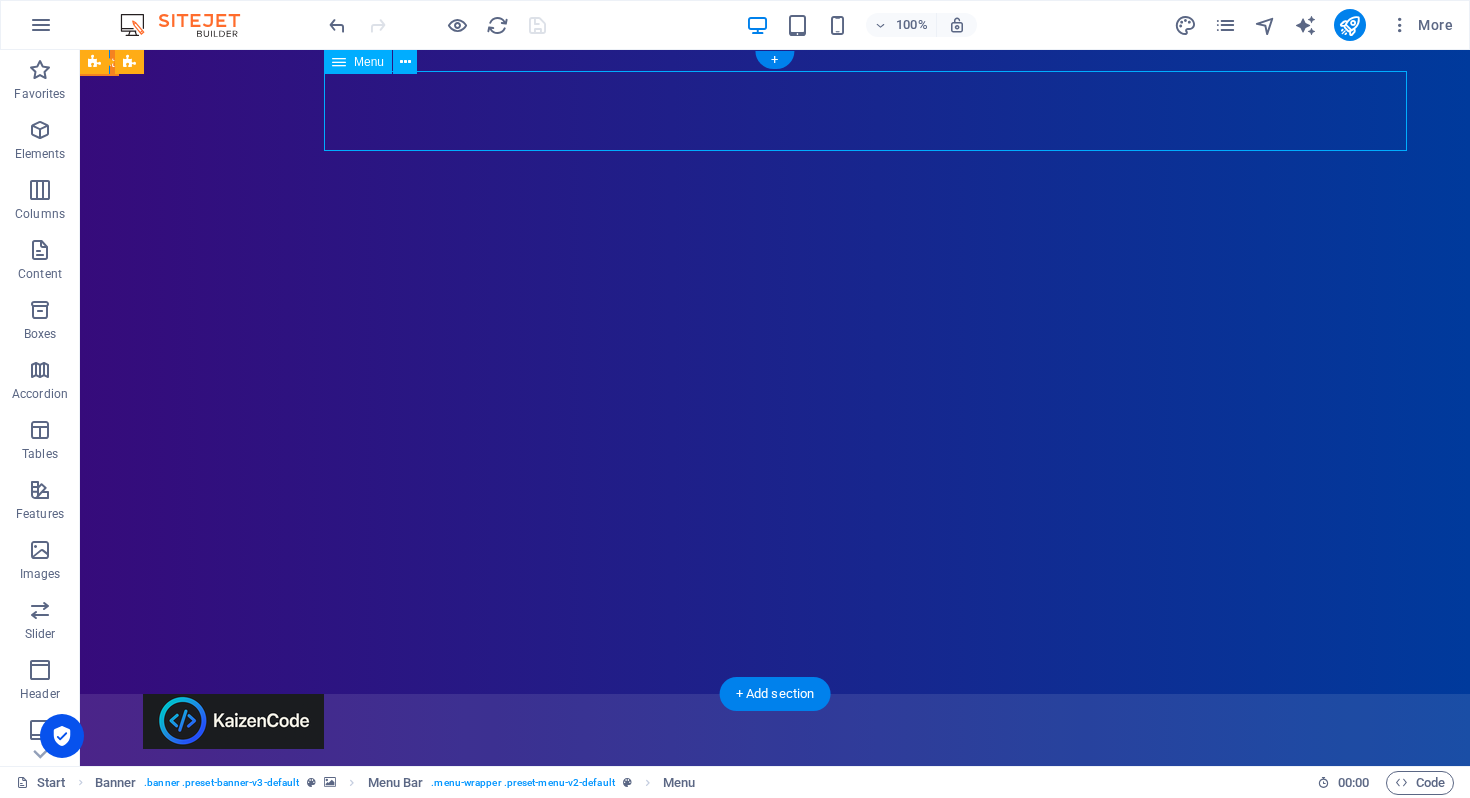 click on "Home" at bounding box center [775, 789] 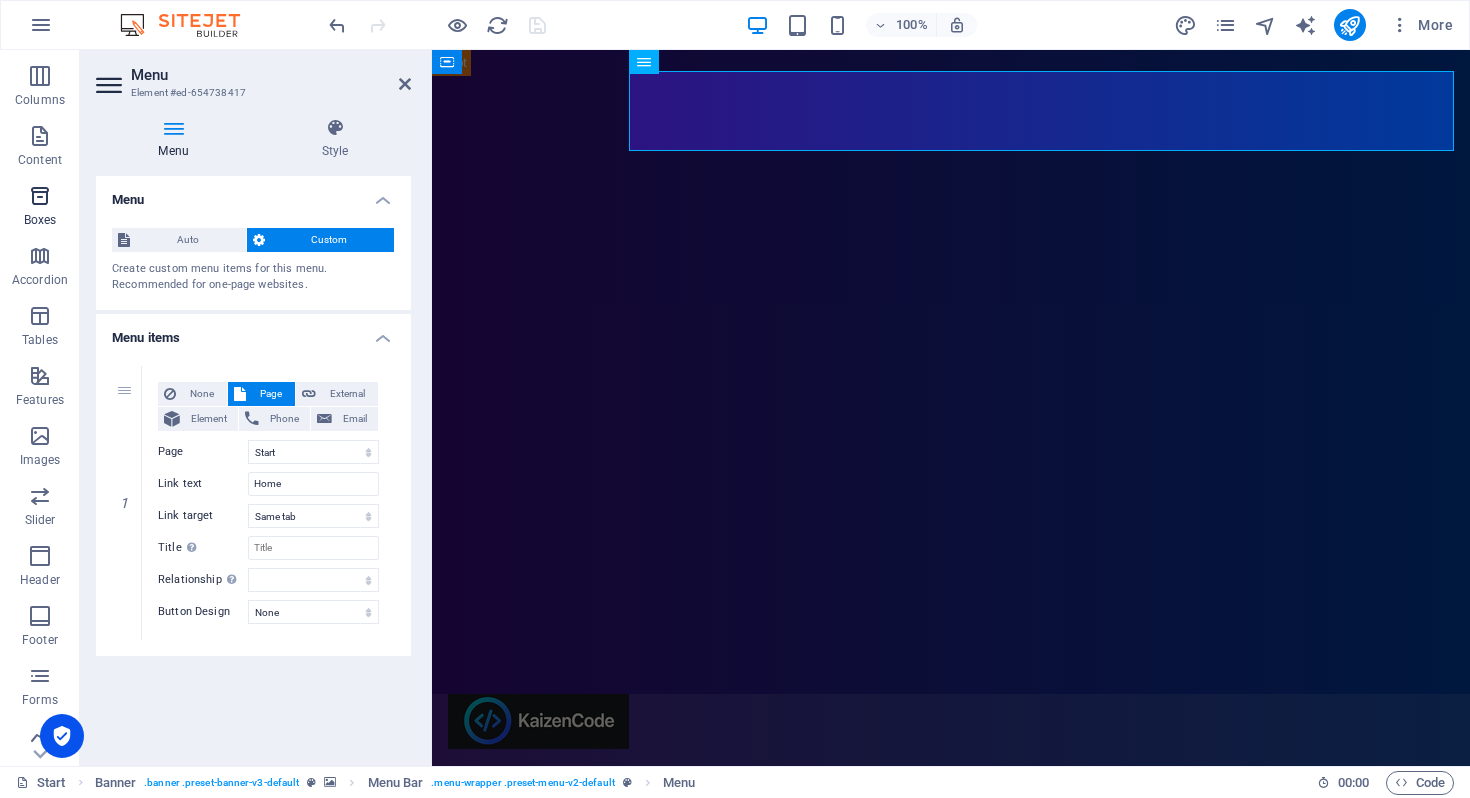 scroll, scrollTop: 184, scrollLeft: 0, axis: vertical 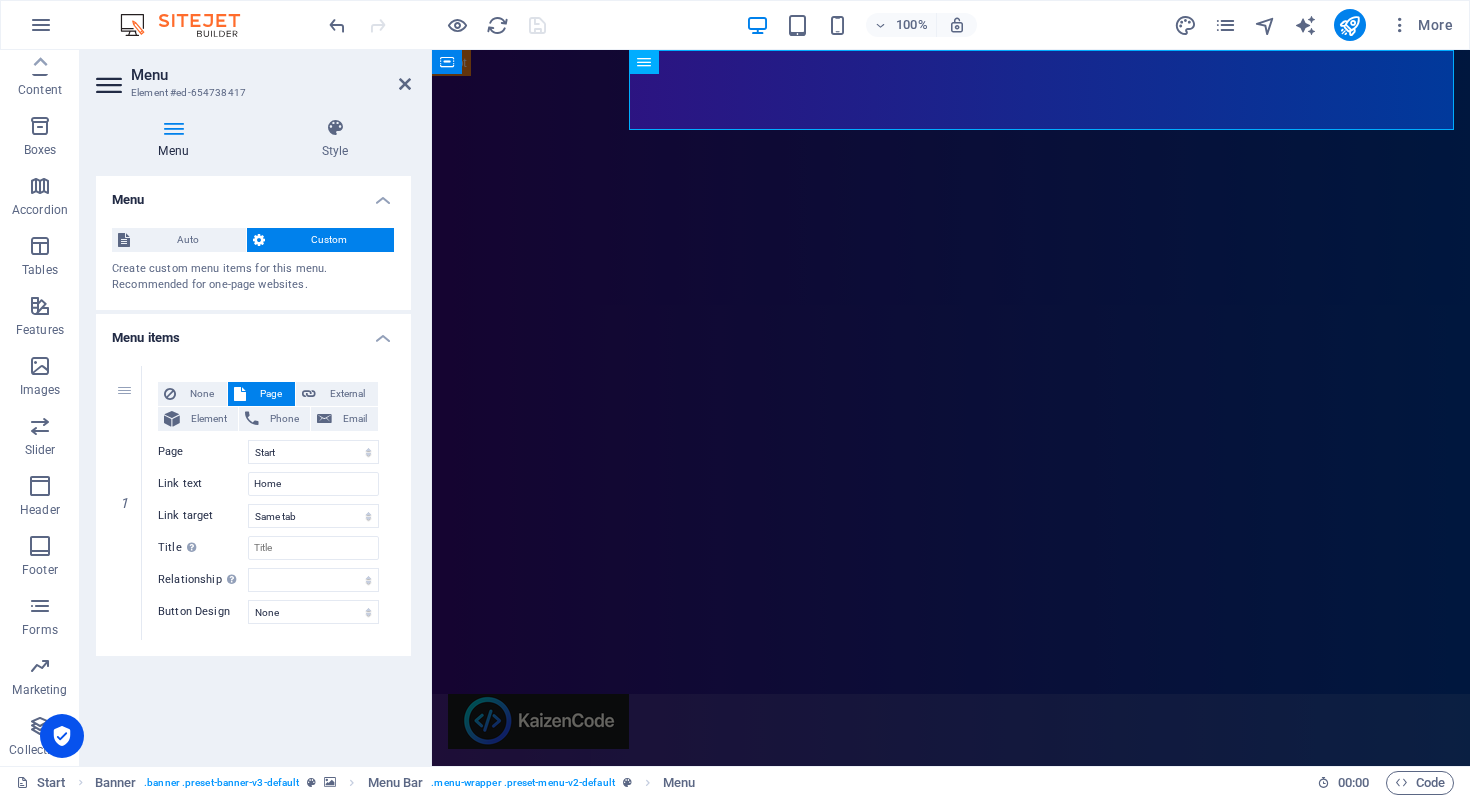 click at bounding box center (951, 372) 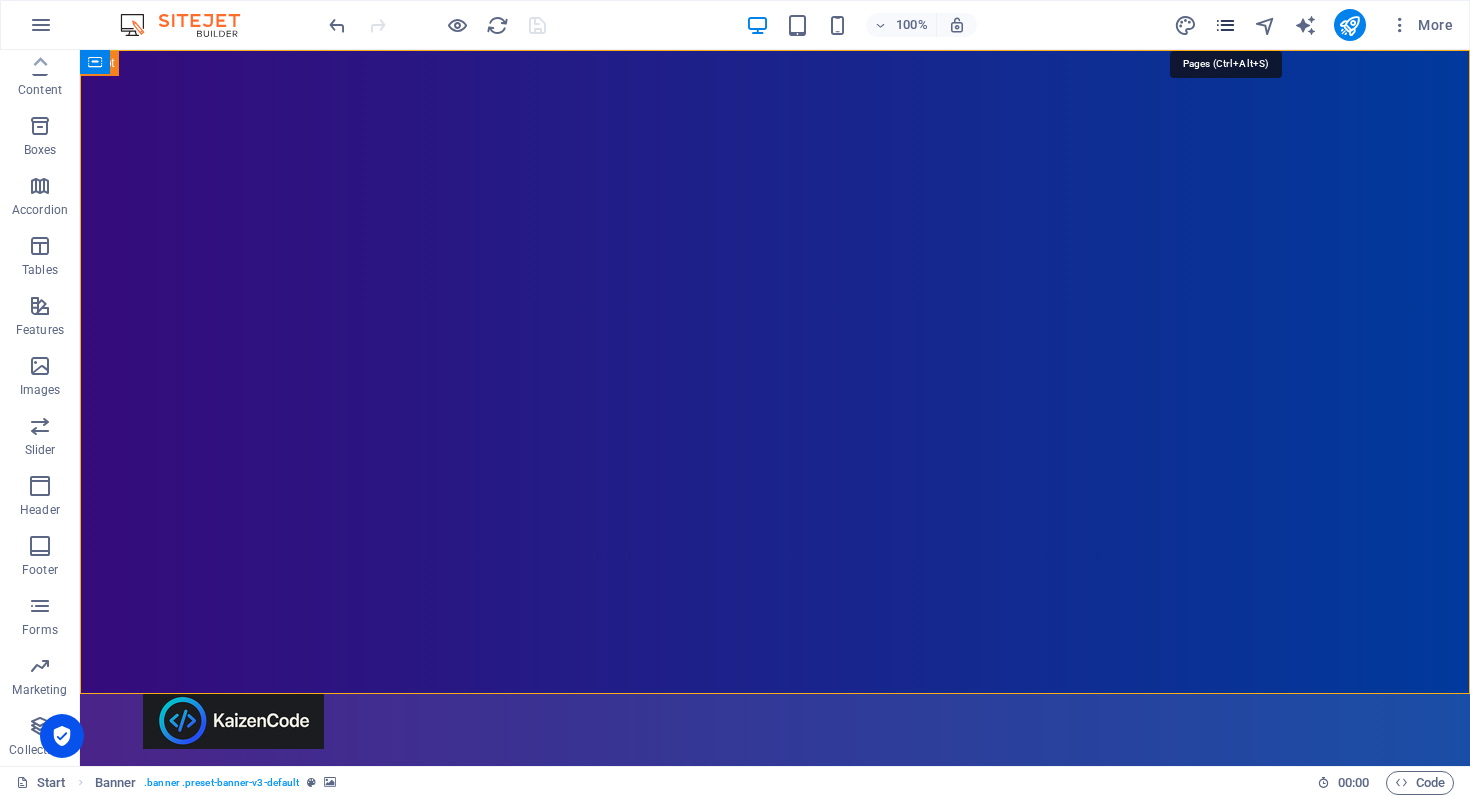 click at bounding box center [1225, 25] 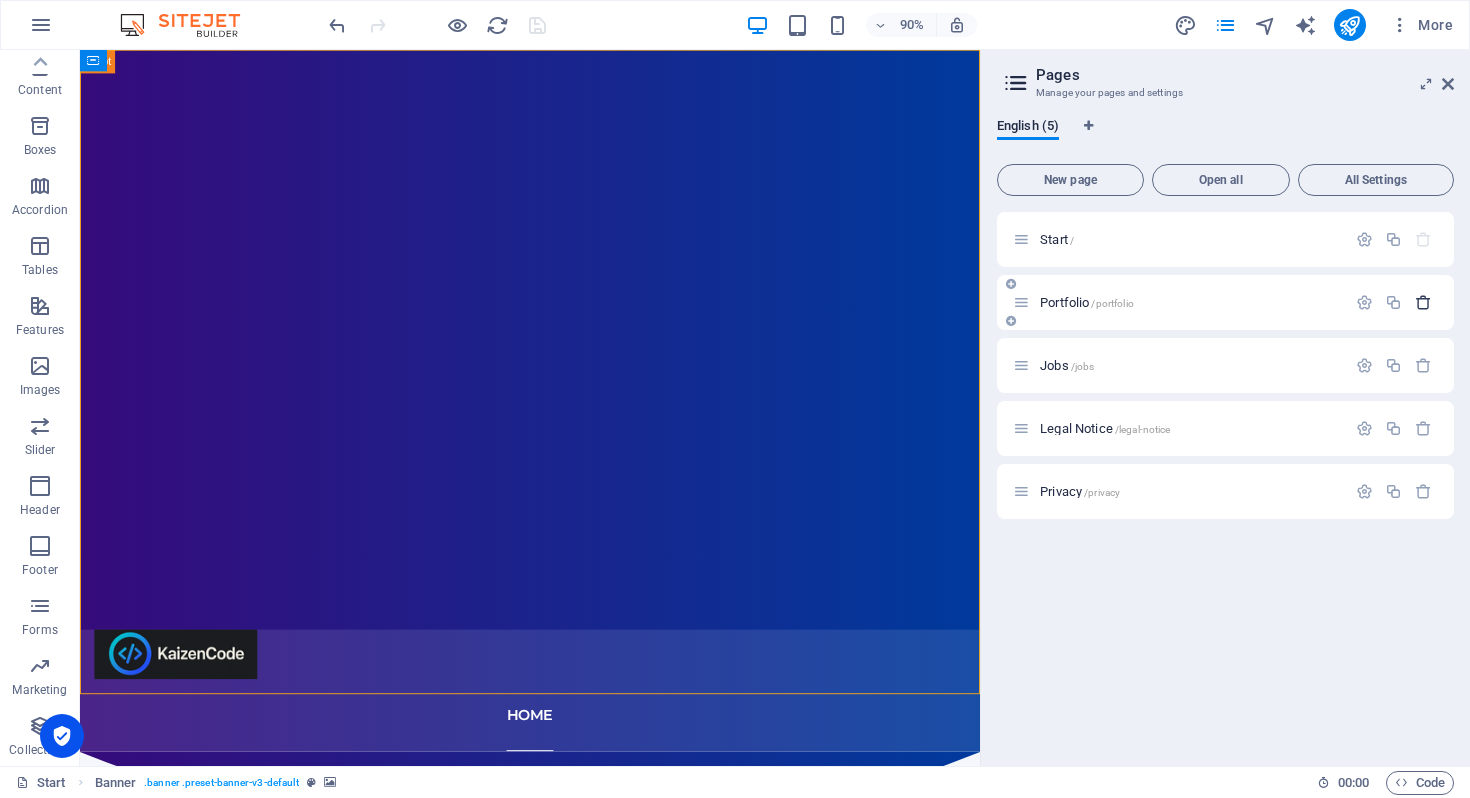 click at bounding box center [1423, 302] 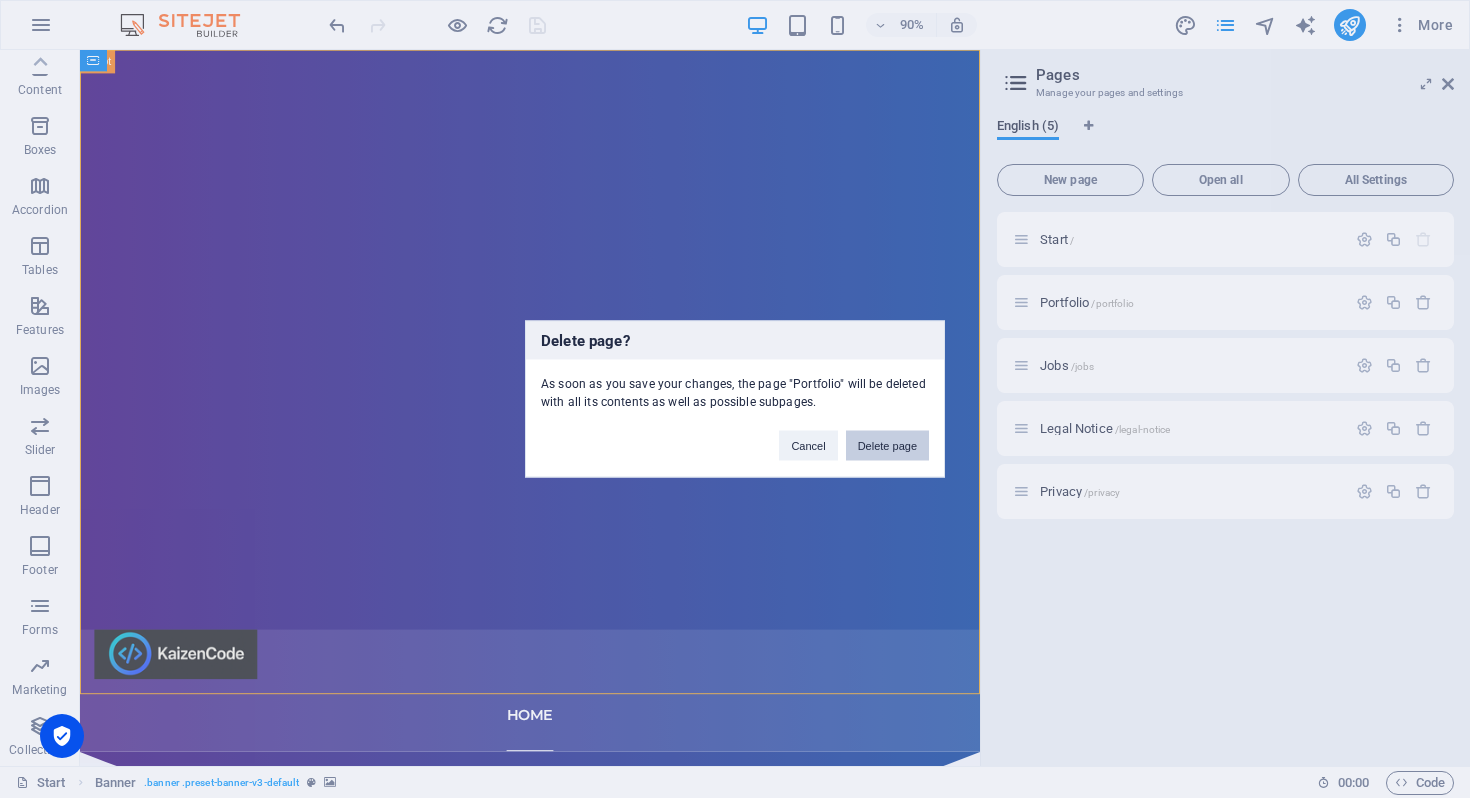 click on "Delete page" at bounding box center [887, 446] 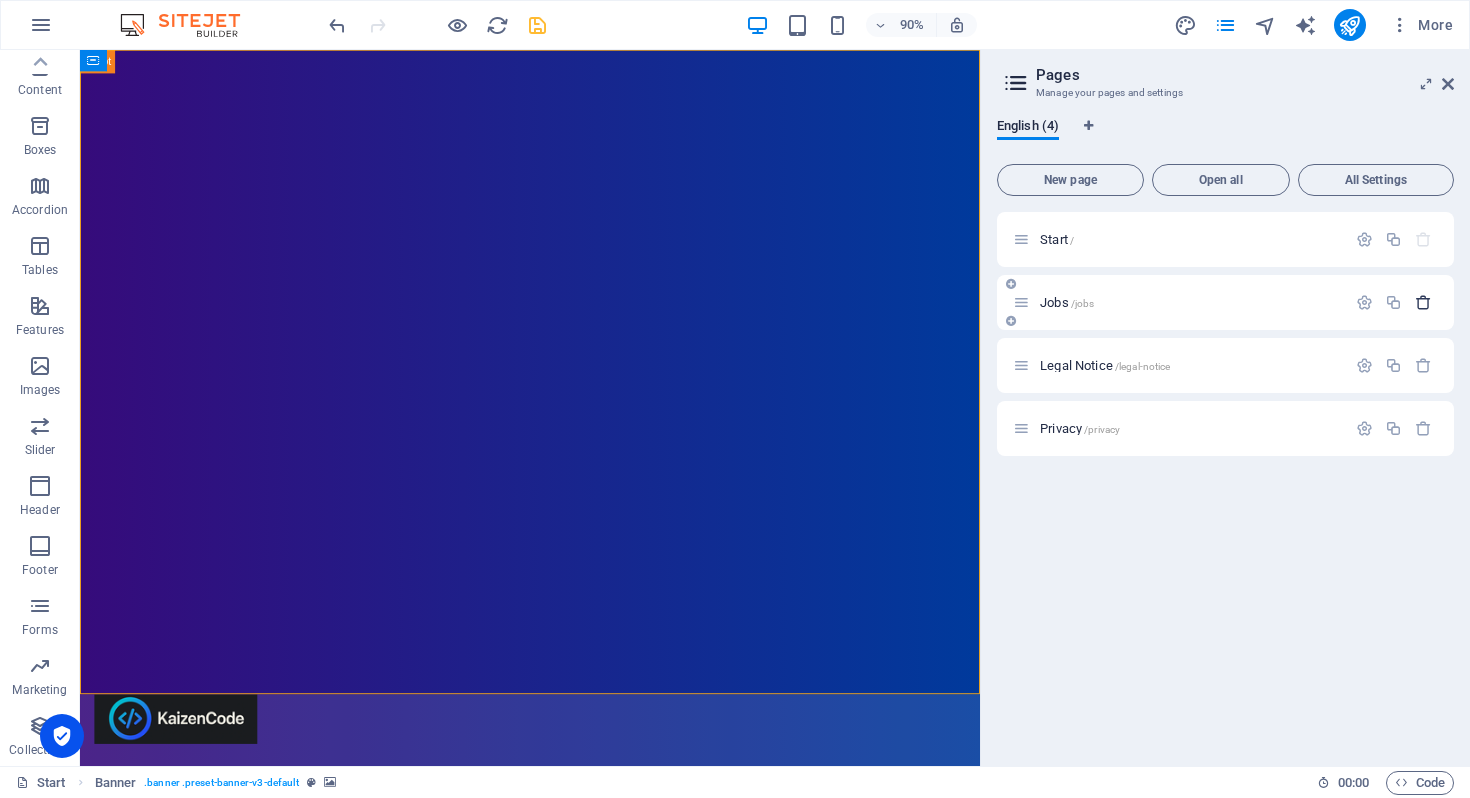 click at bounding box center (1423, 302) 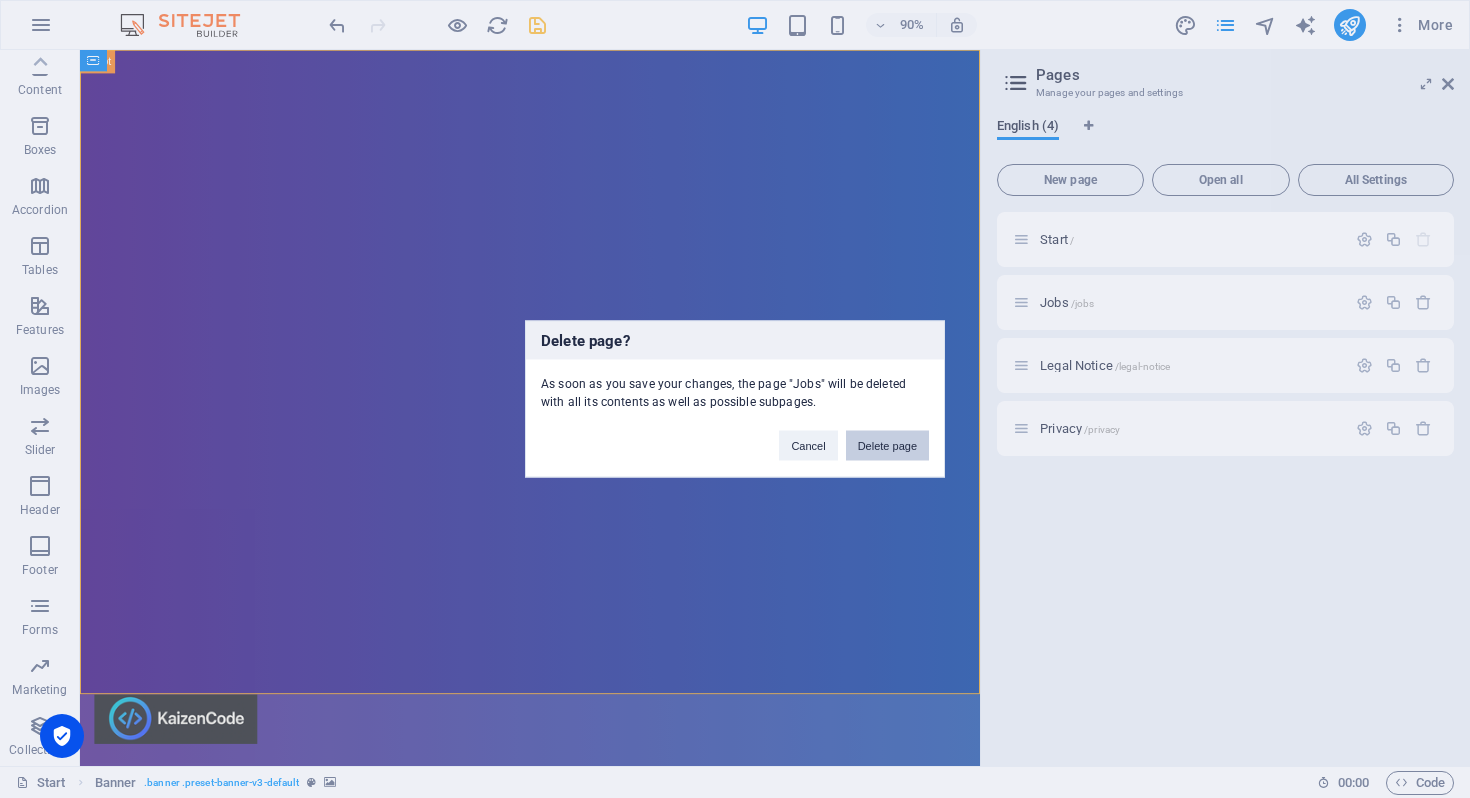 click on "Delete page" at bounding box center (887, 446) 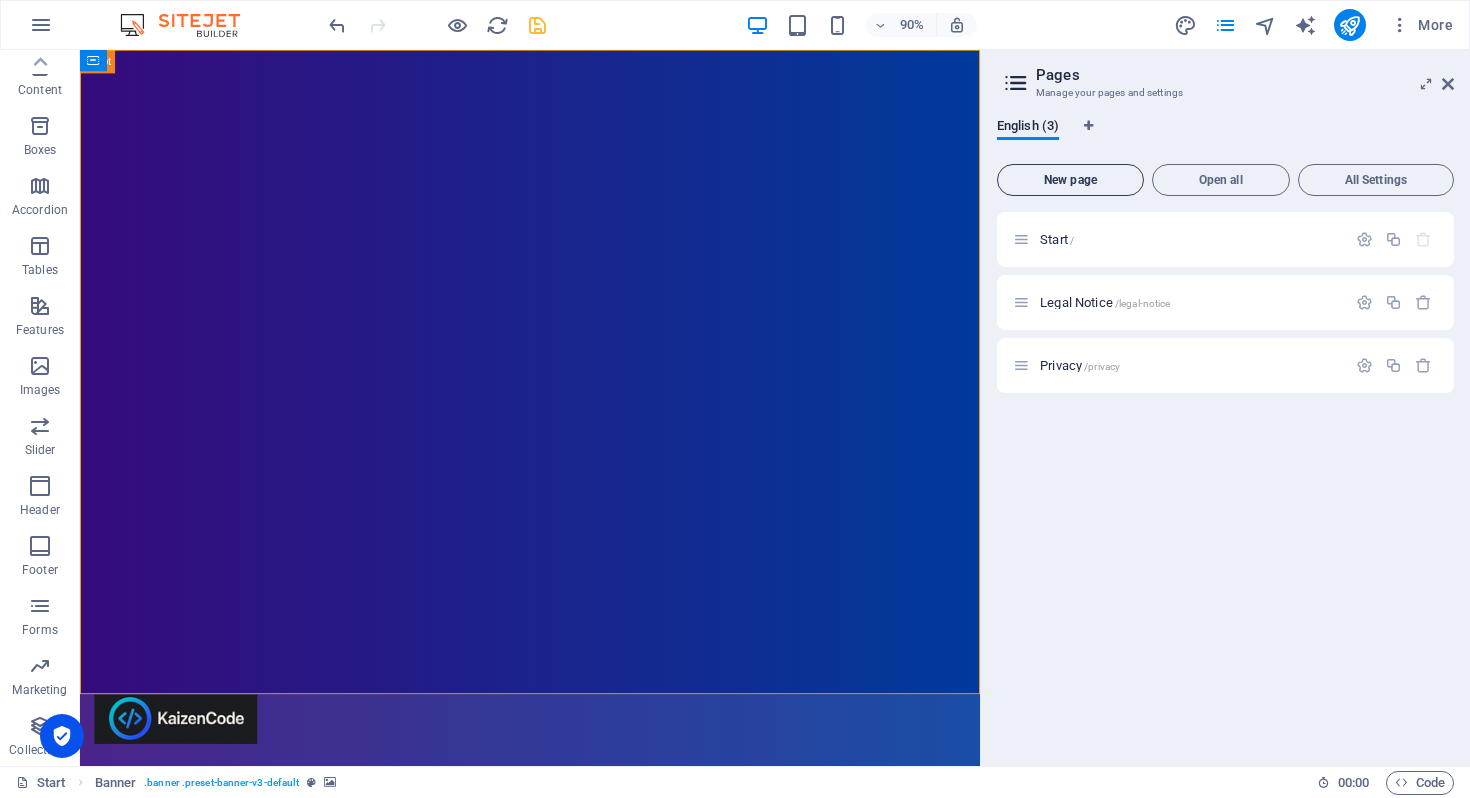 click on "New page" at bounding box center [1070, 180] 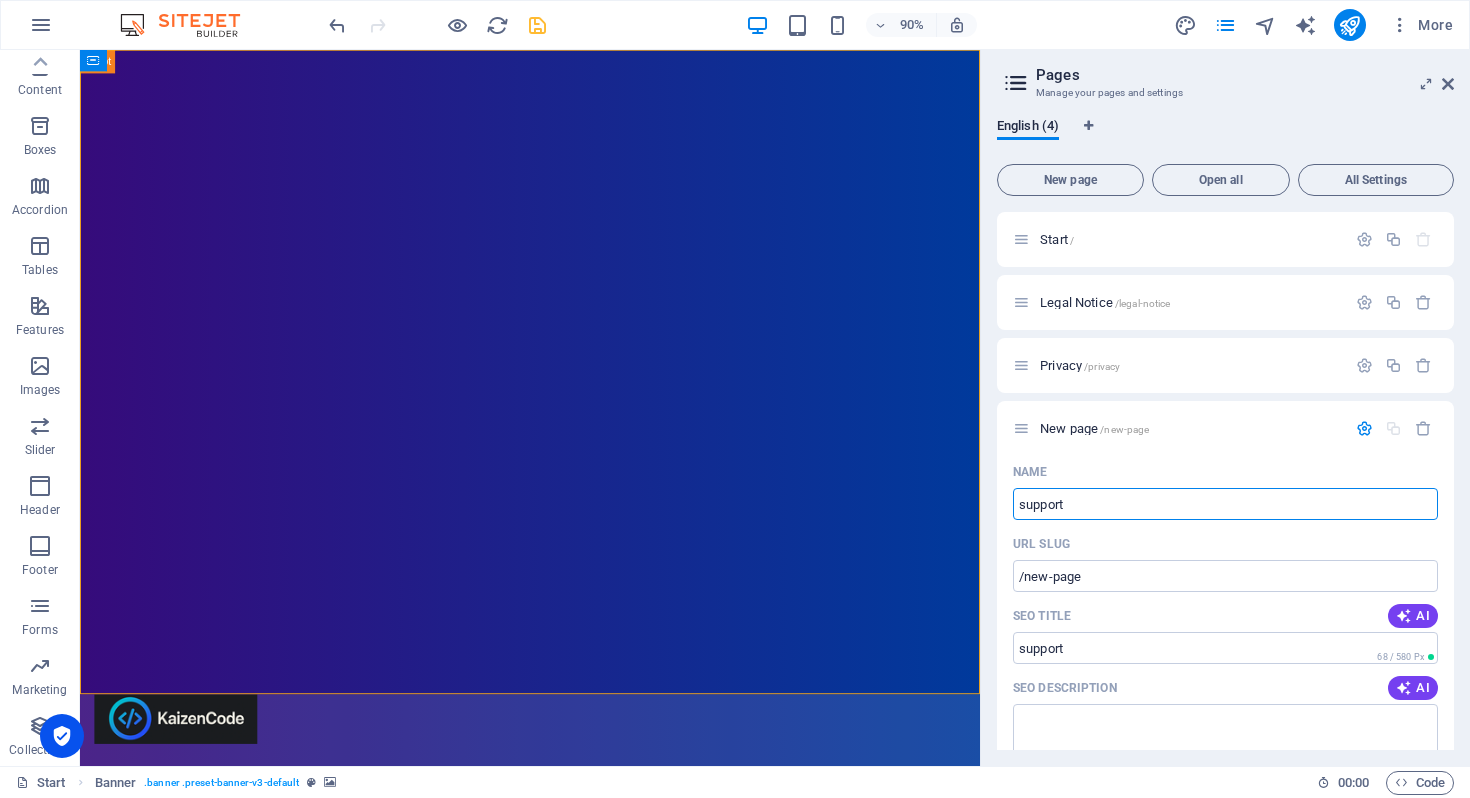 type on "support" 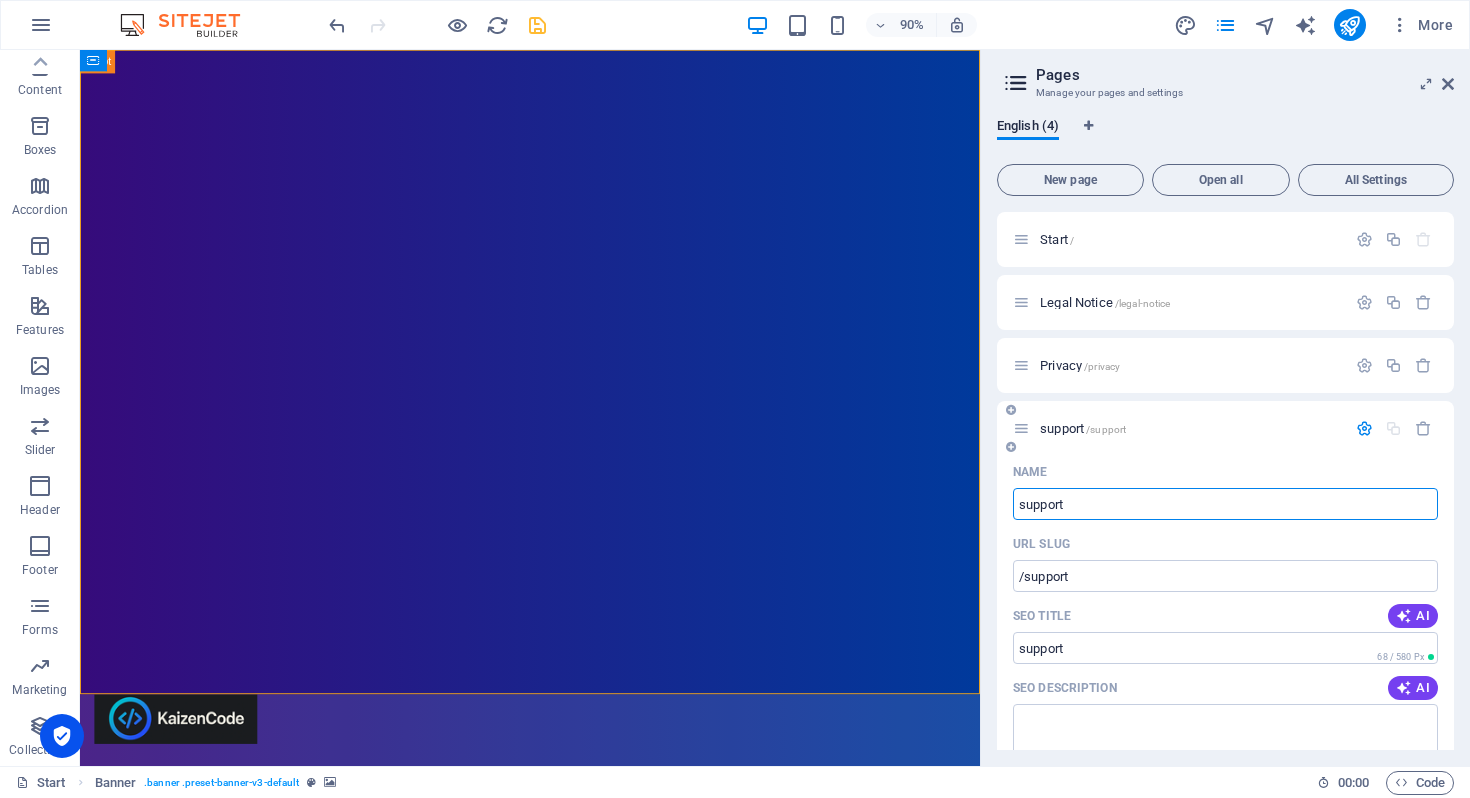 drag, startPoint x: 1023, startPoint y: 508, endPoint x: 998, endPoint y: 512, distance: 25.317978 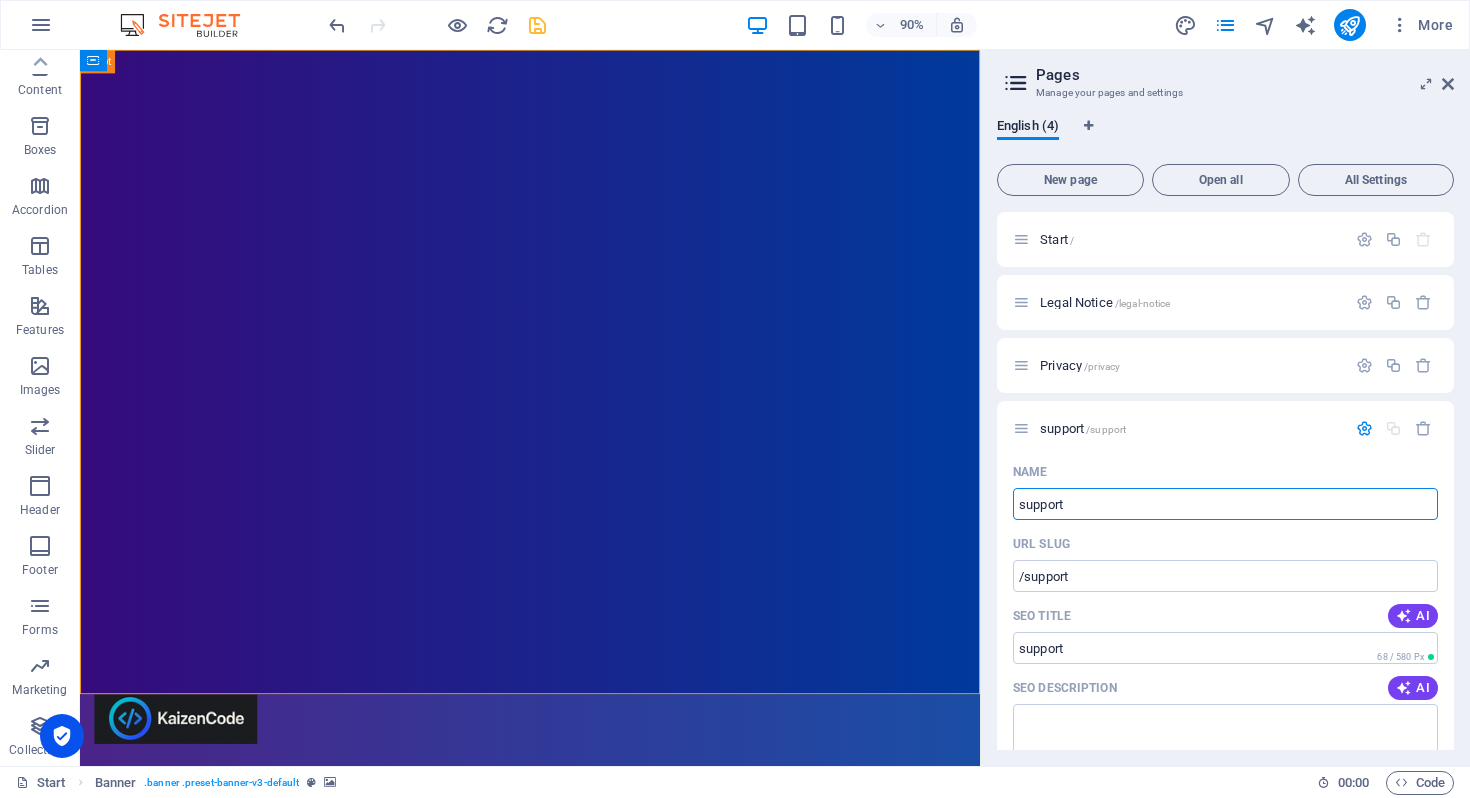 drag, startPoint x: 1028, startPoint y: 501, endPoint x: 991, endPoint y: 503, distance: 37.054016 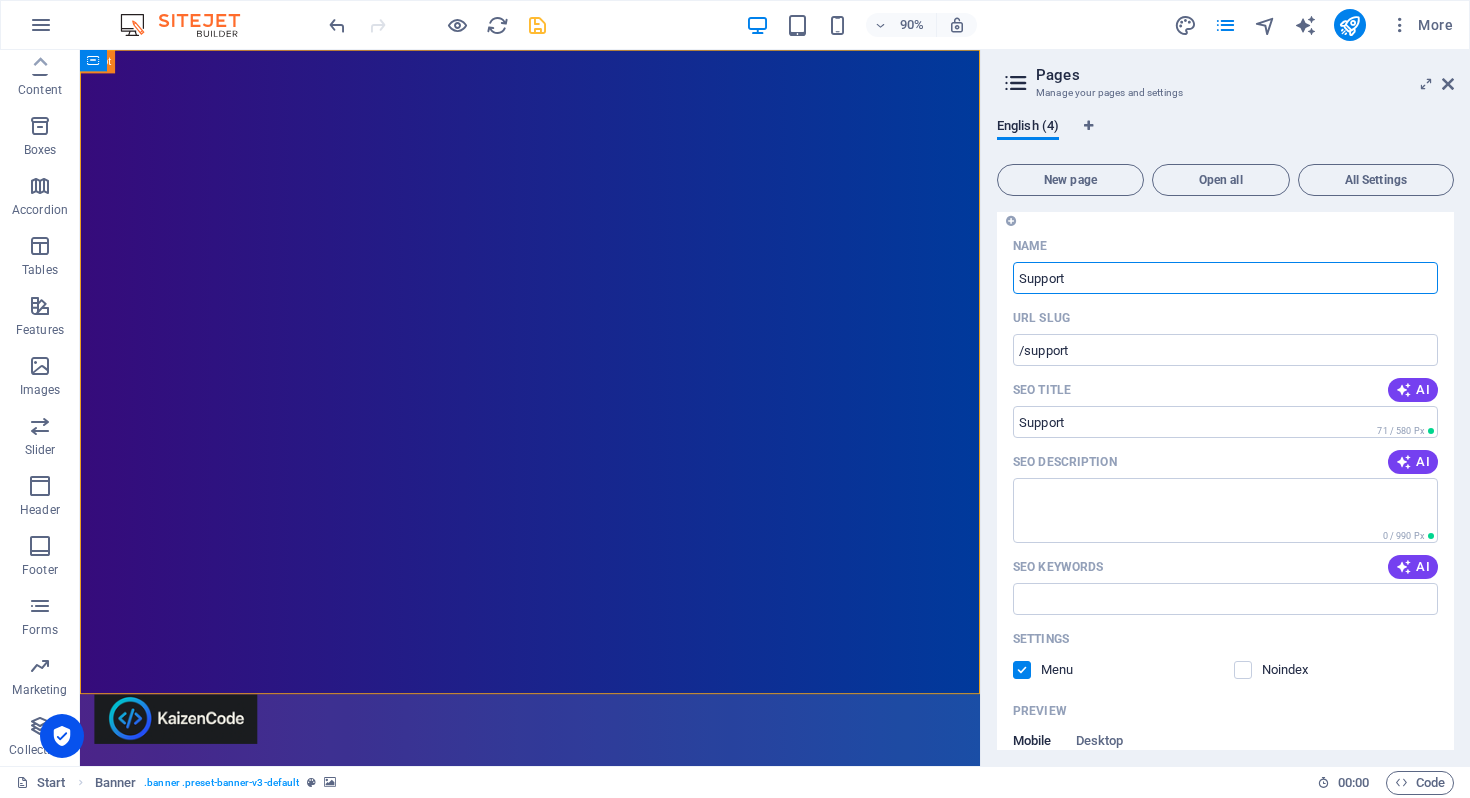 scroll, scrollTop: 228, scrollLeft: 0, axis: vertical 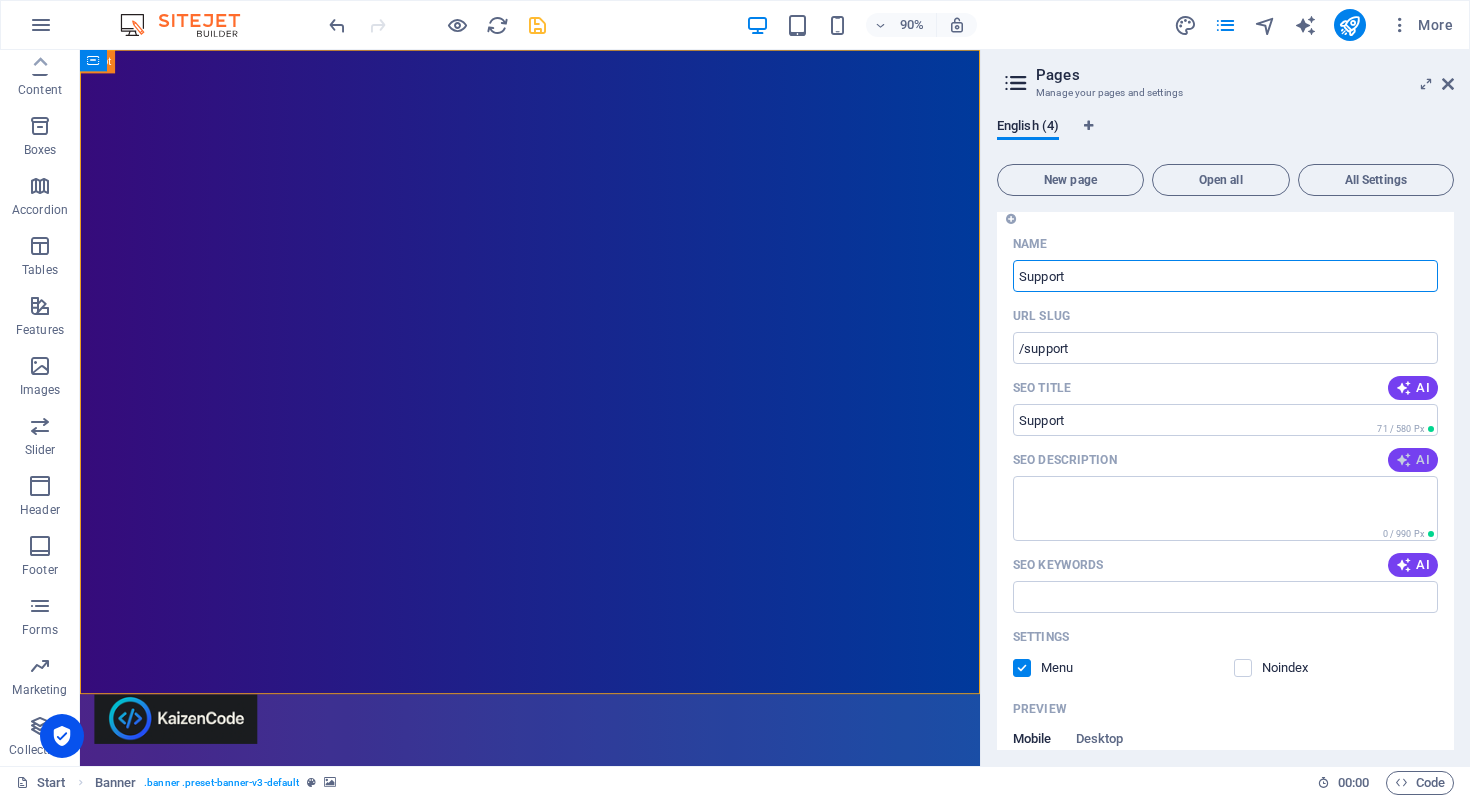 type on "Support" 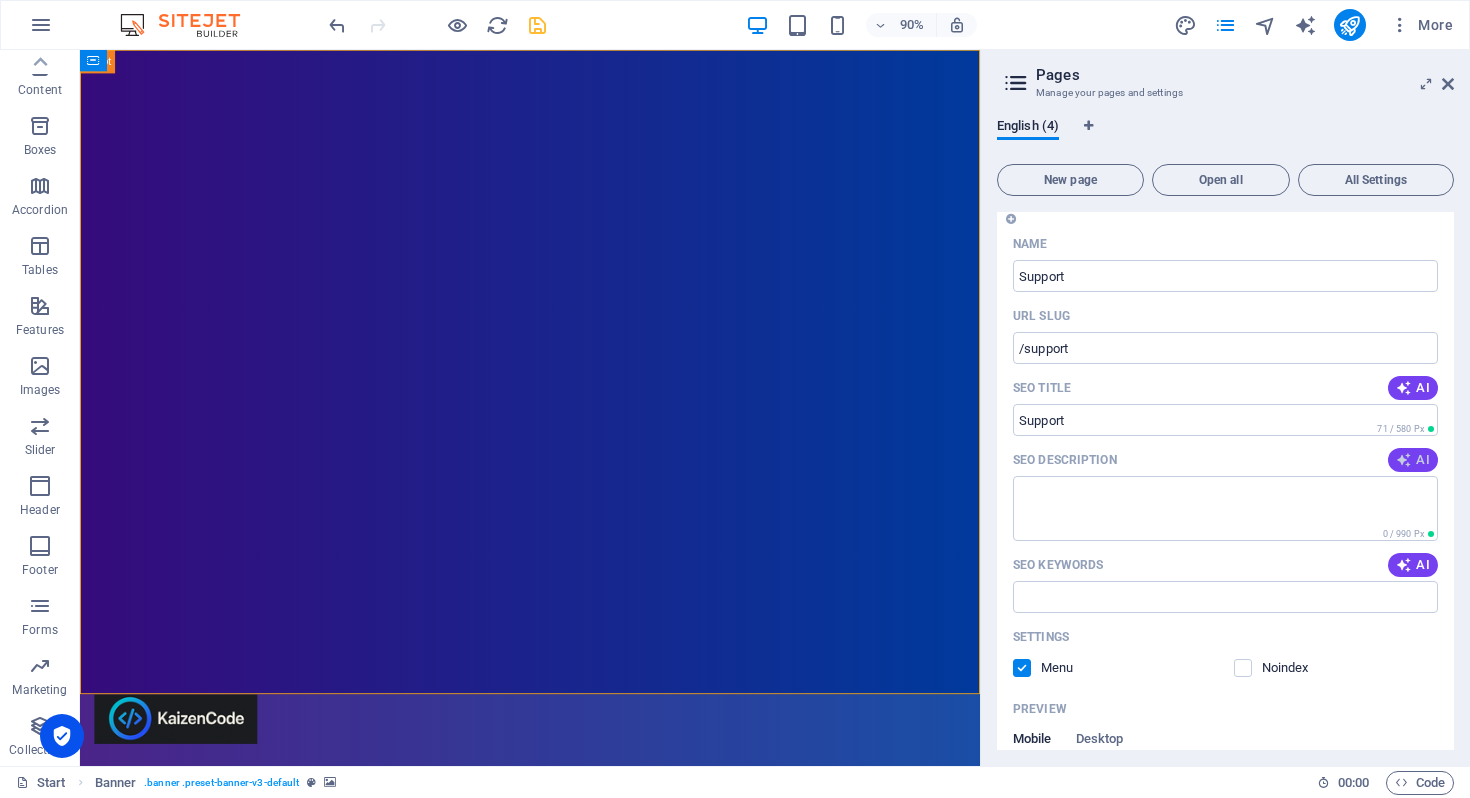 click on "AI" at bounding box center [1413, 460] 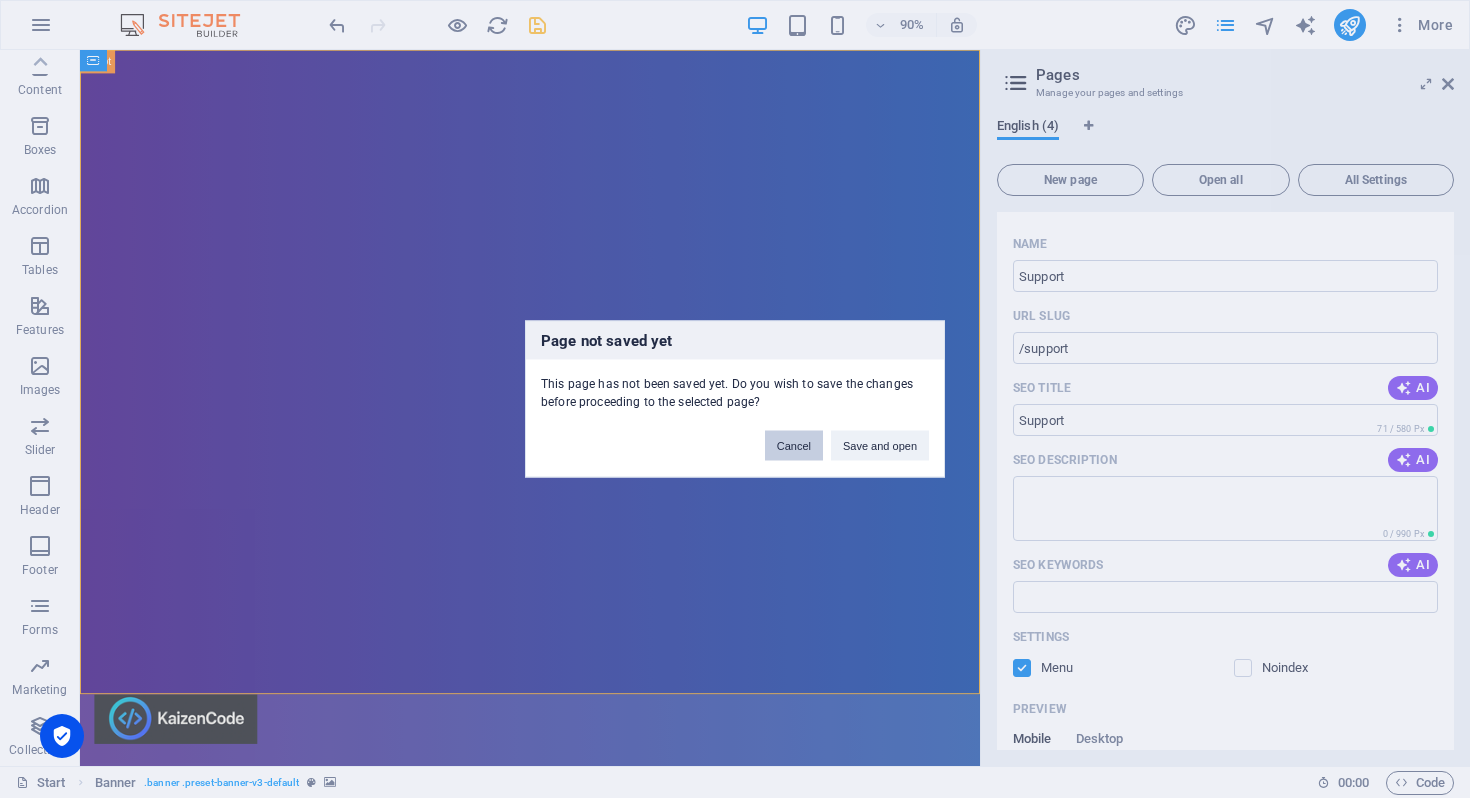 click on "Cancel" at bounding box center [794, 446] 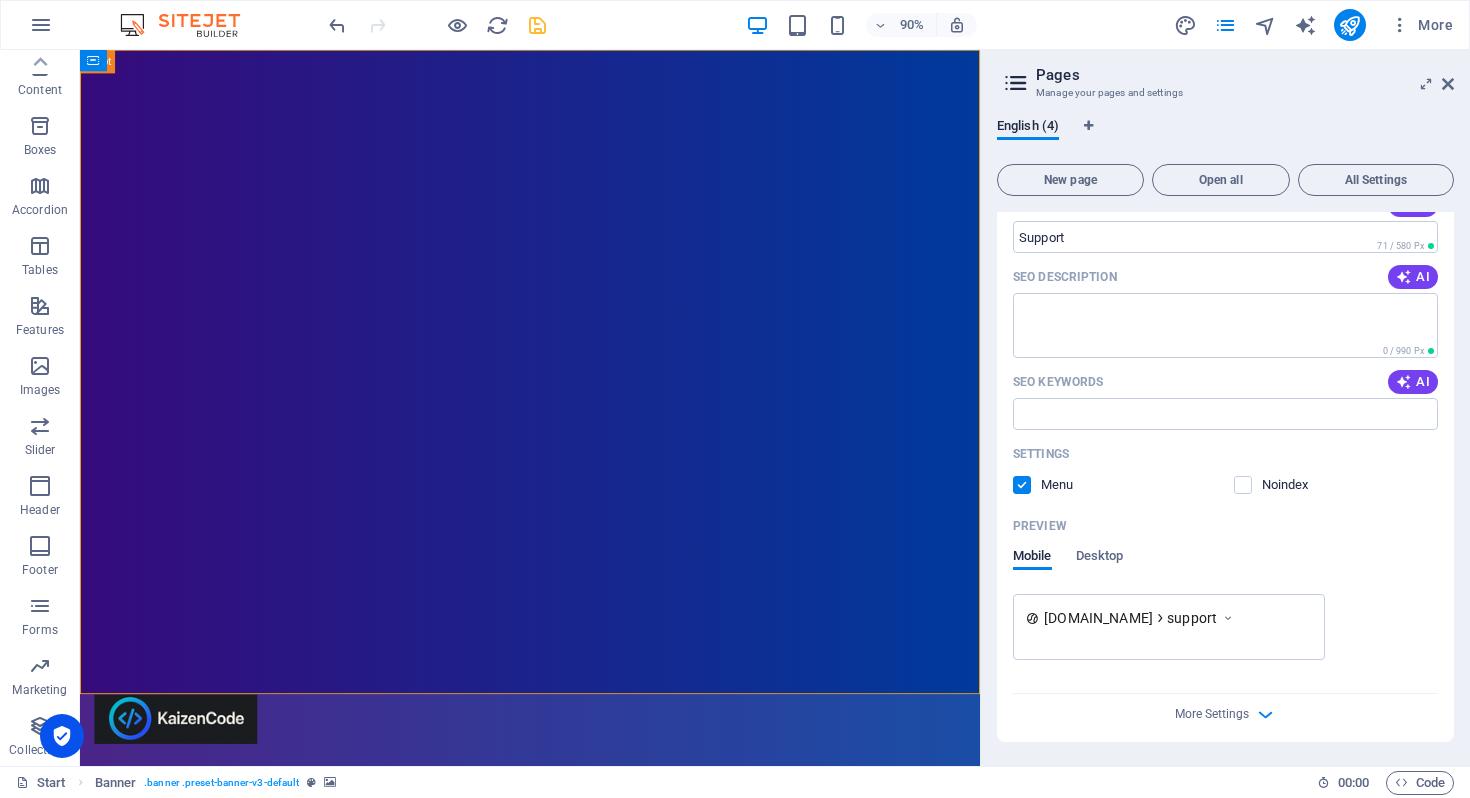 scroll, scrollTop: 0, scrollLeft: 0, axis: both 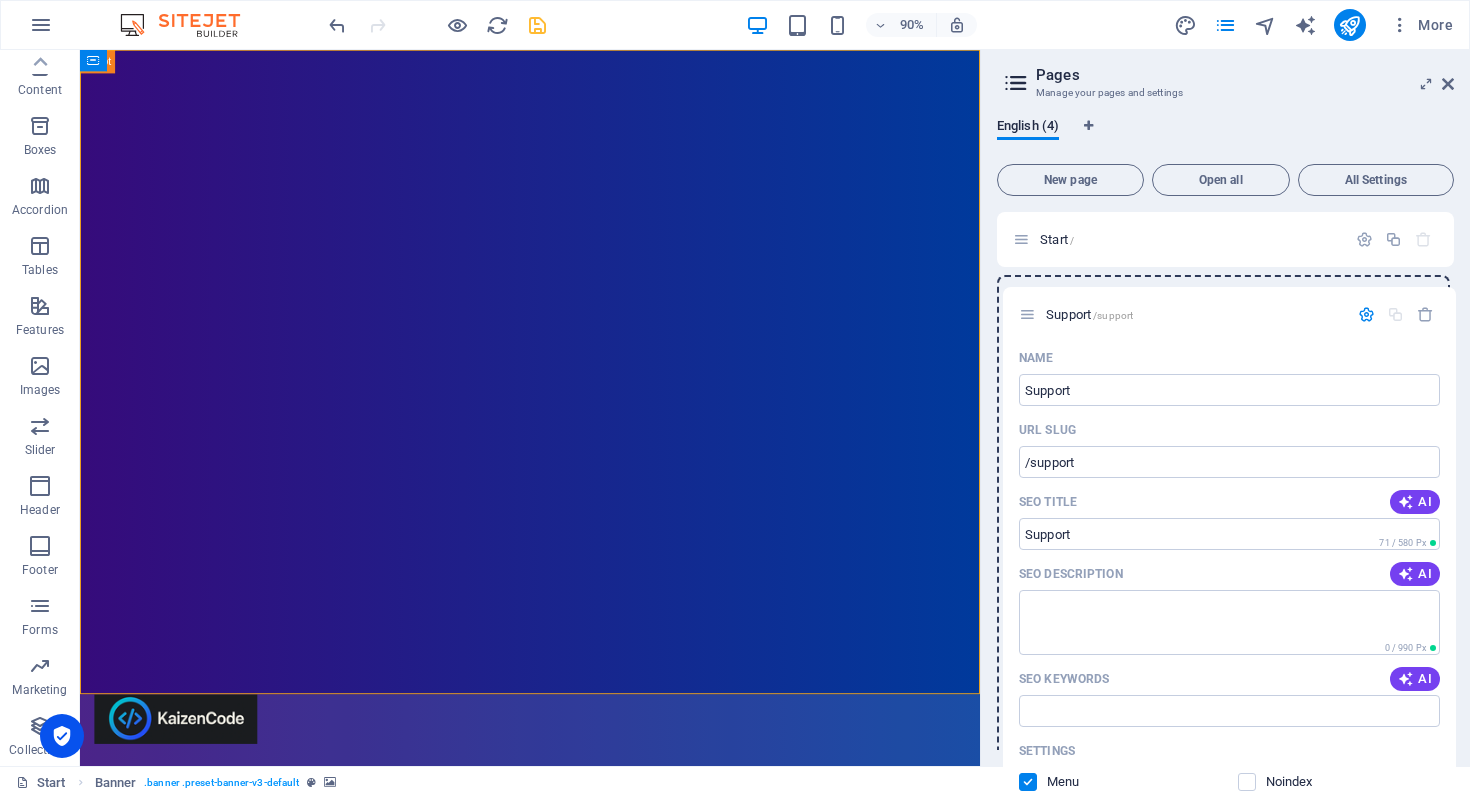 drag, startPoint x: 1022, startPoint y: 424, endPoint x: 1028, endPoint y: 303, distance: 121.14867 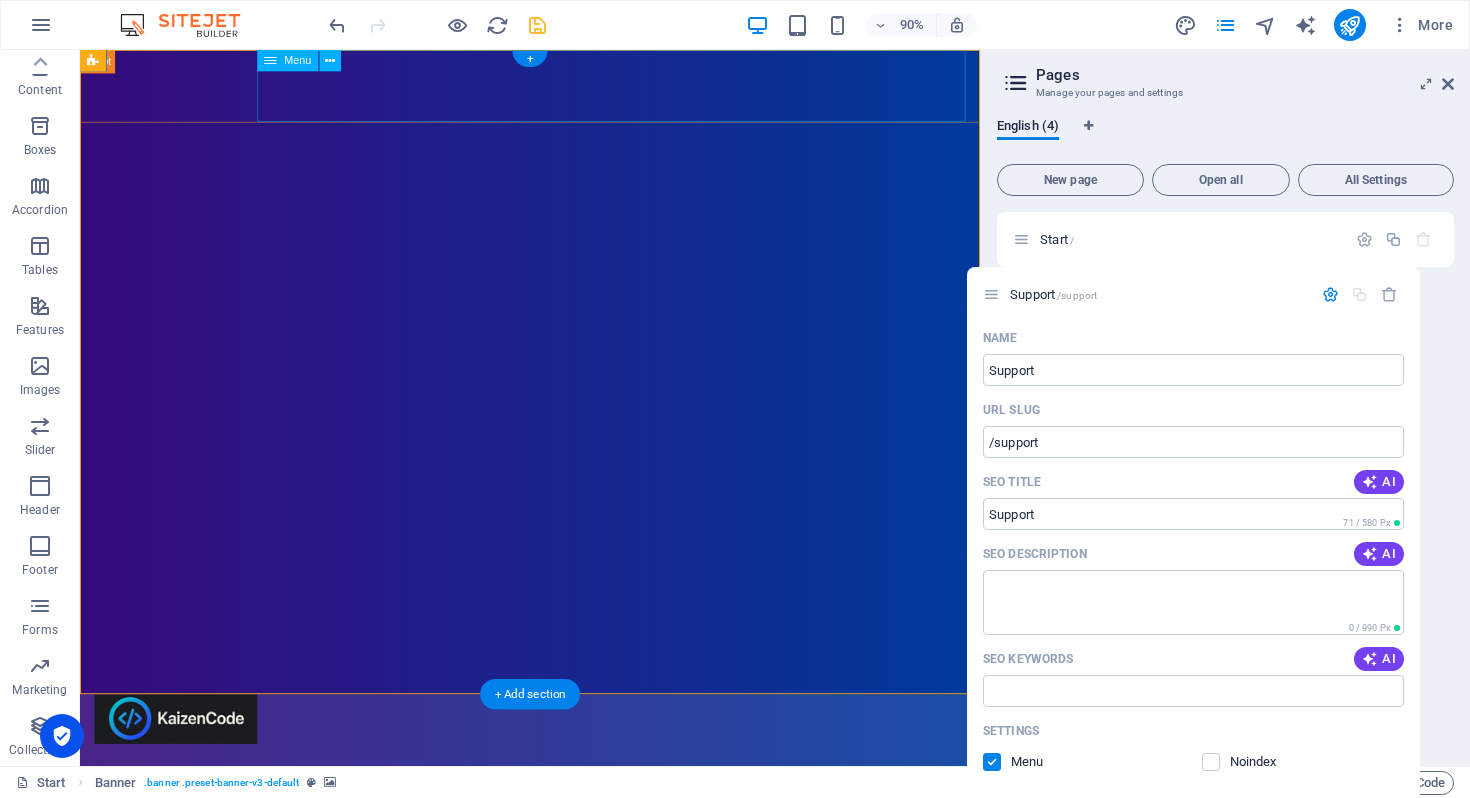 drag, startPoint x: 1099, startPoint y: 359, endPoint x: 803, endPoint y: 86, distance: 402.67233 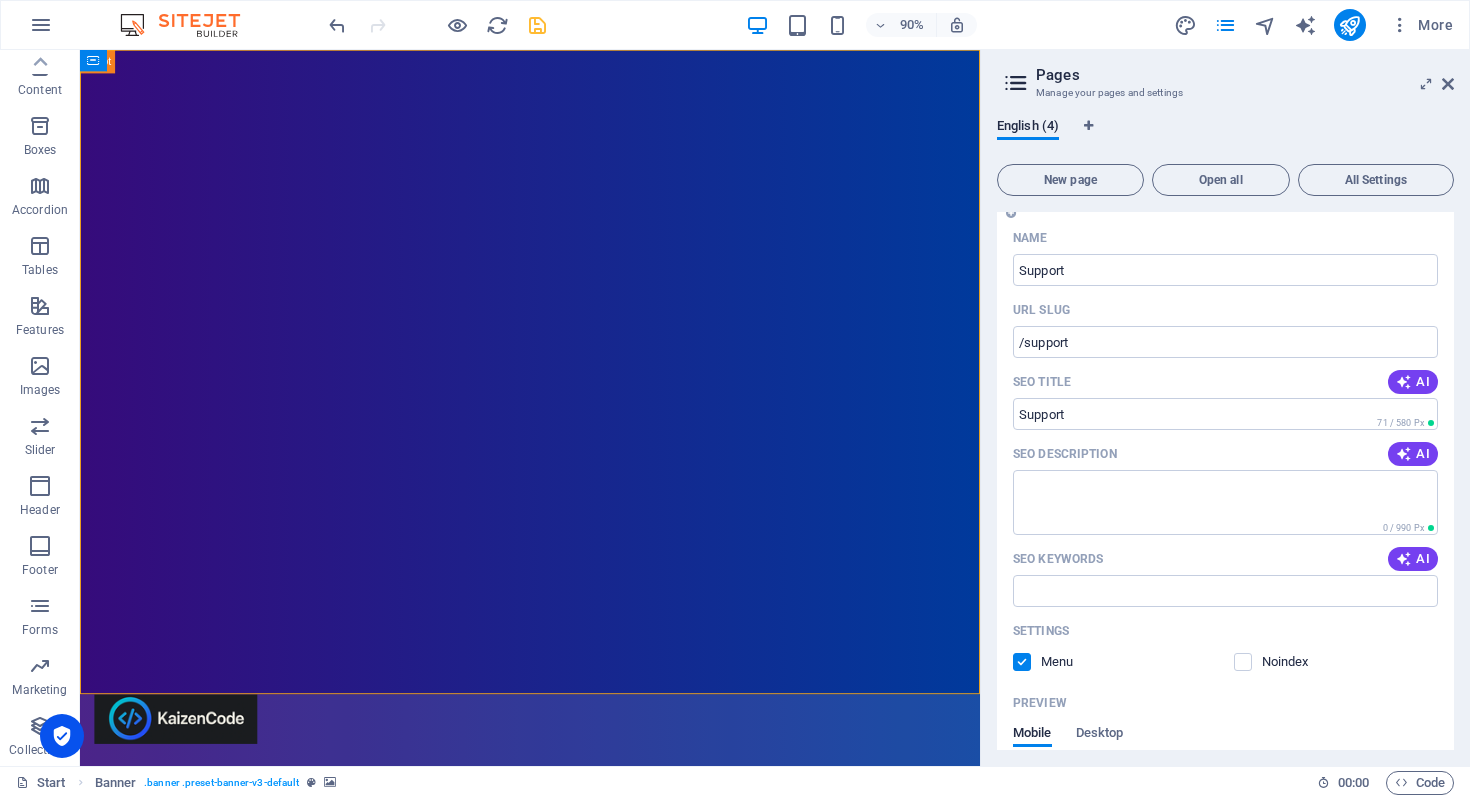 scroll, scrollTop: 0, scrollLeft: 0, axis: both 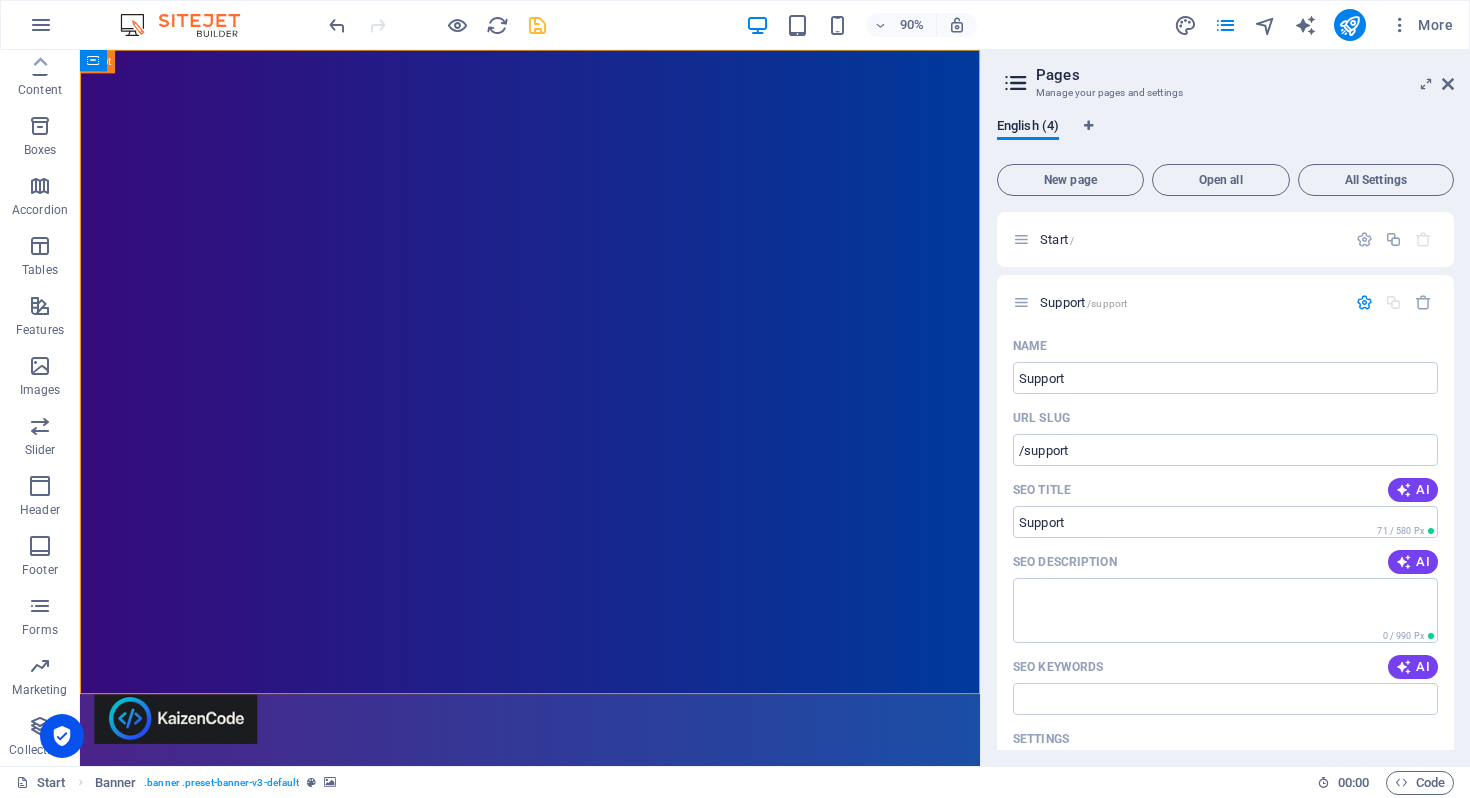 click at bounding box center [1016, 83] 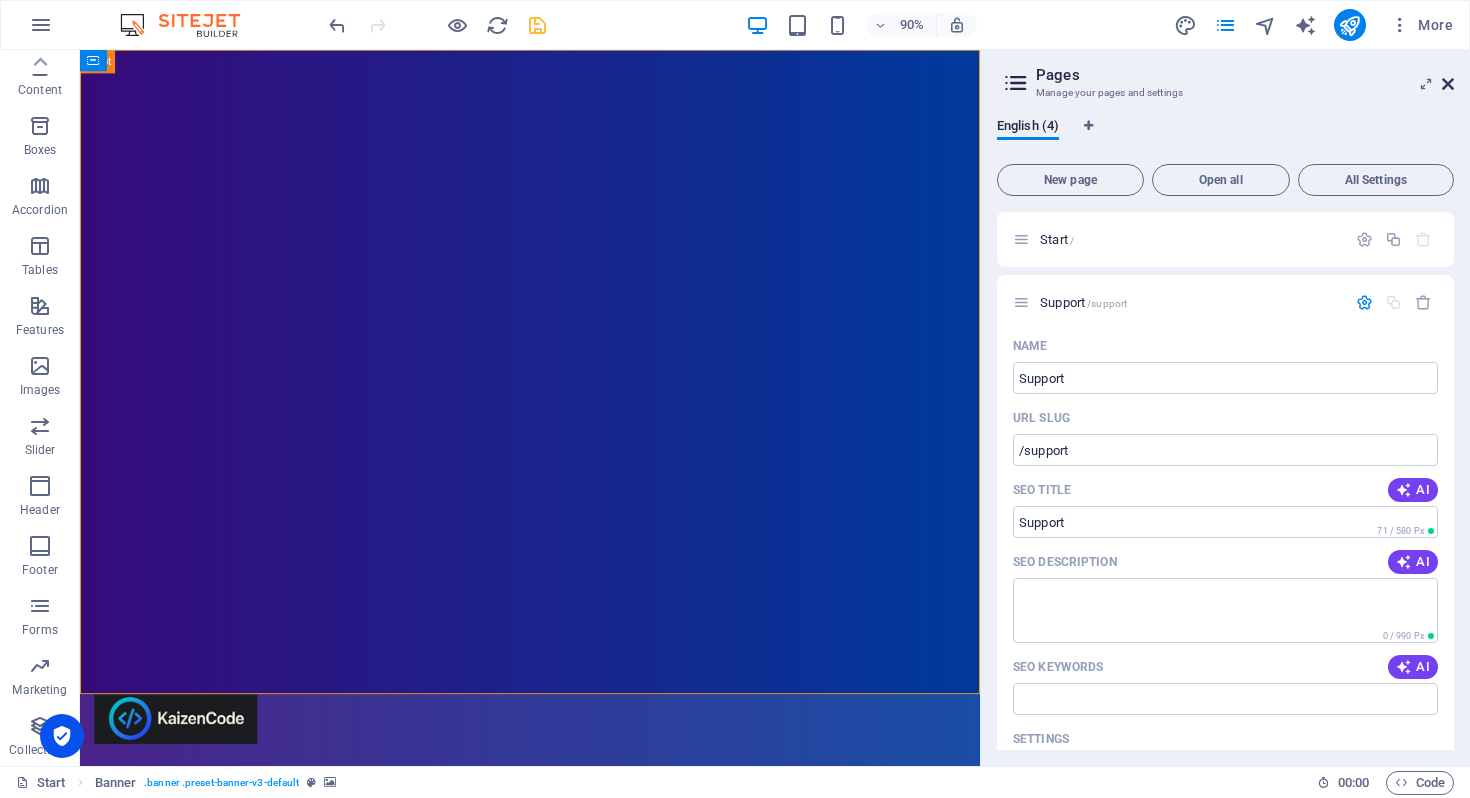 click at bounding box center (1448, 84) 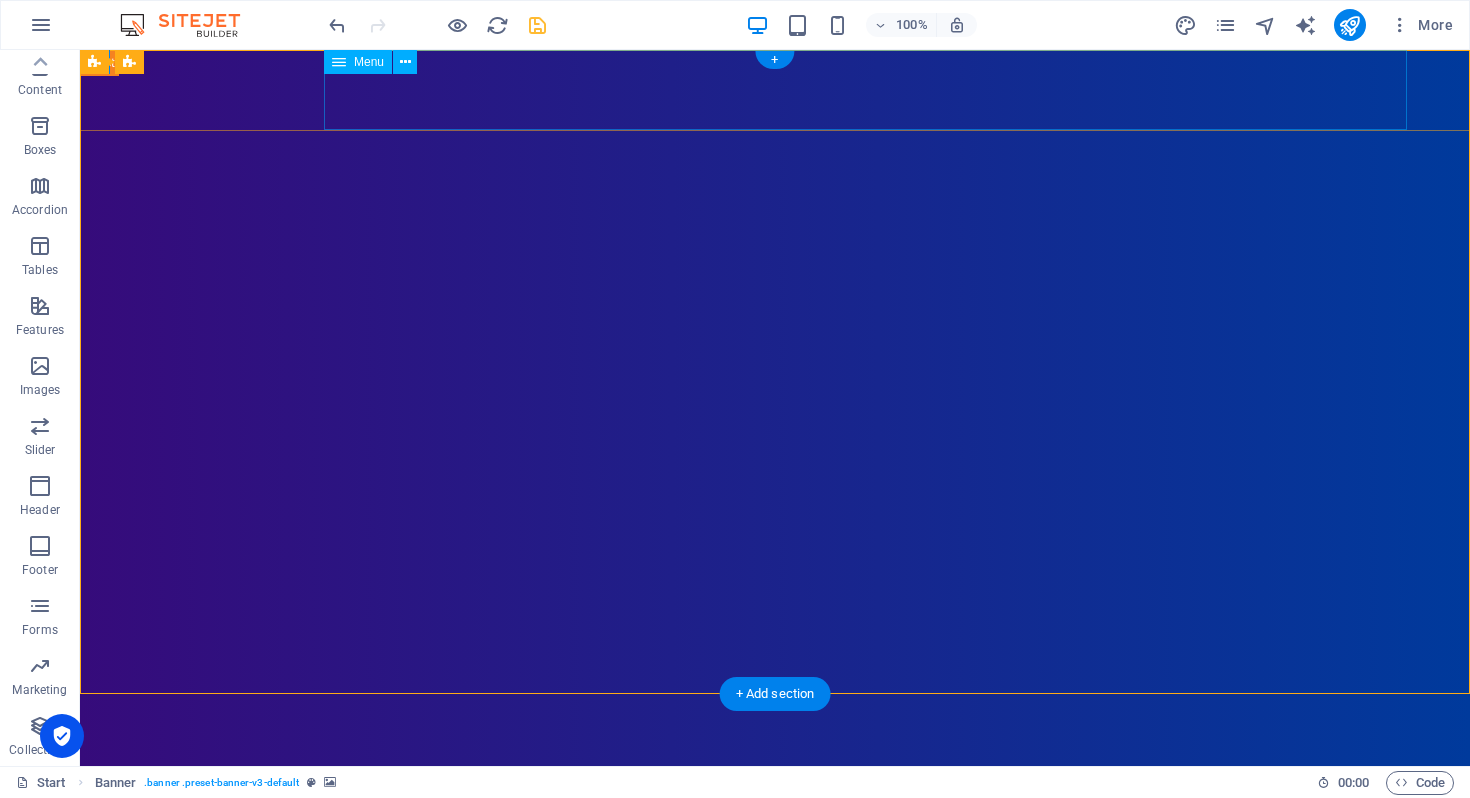click on "Home" at bounding box center (775, 861) 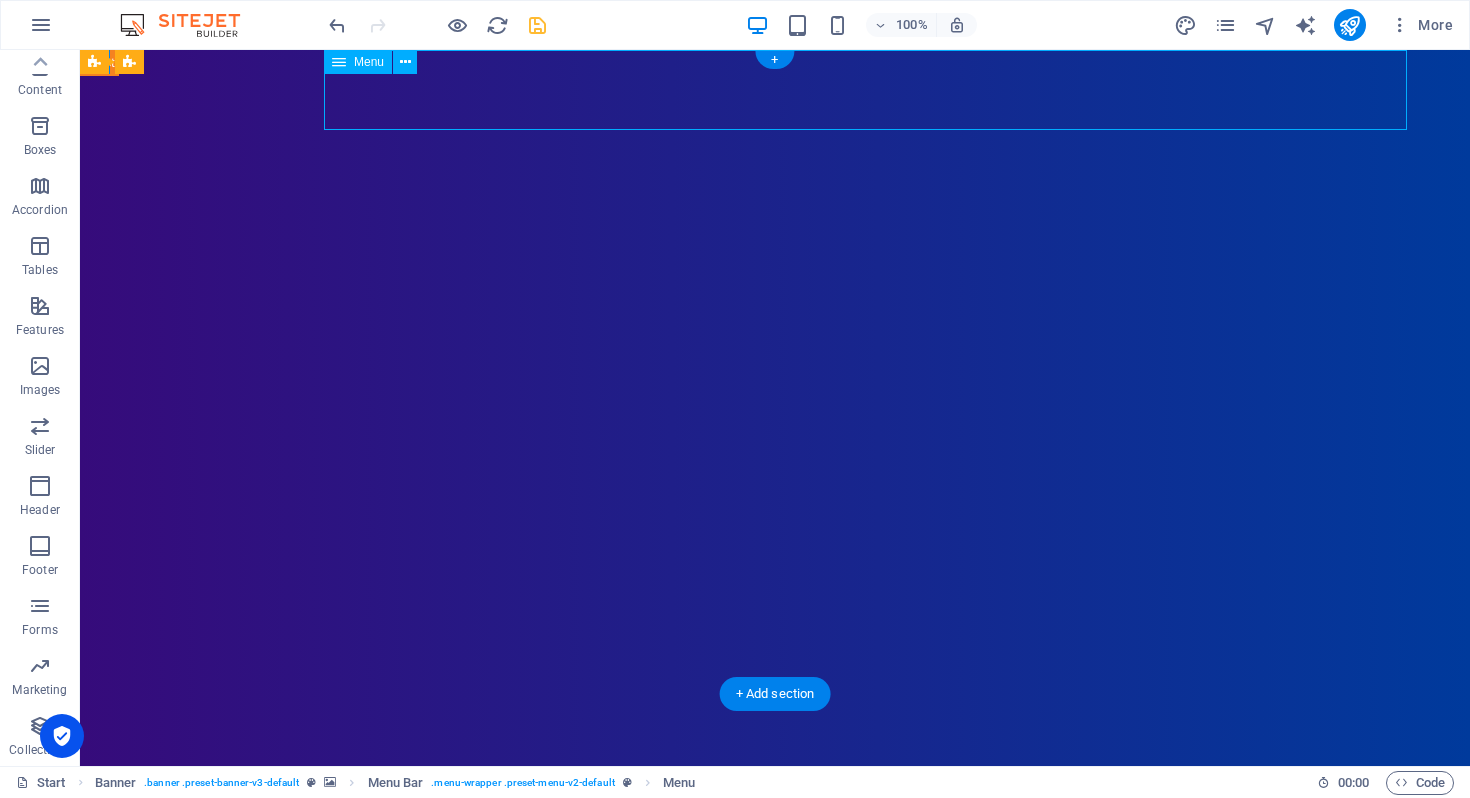 click on "Home" at bounding box center [775, 861] 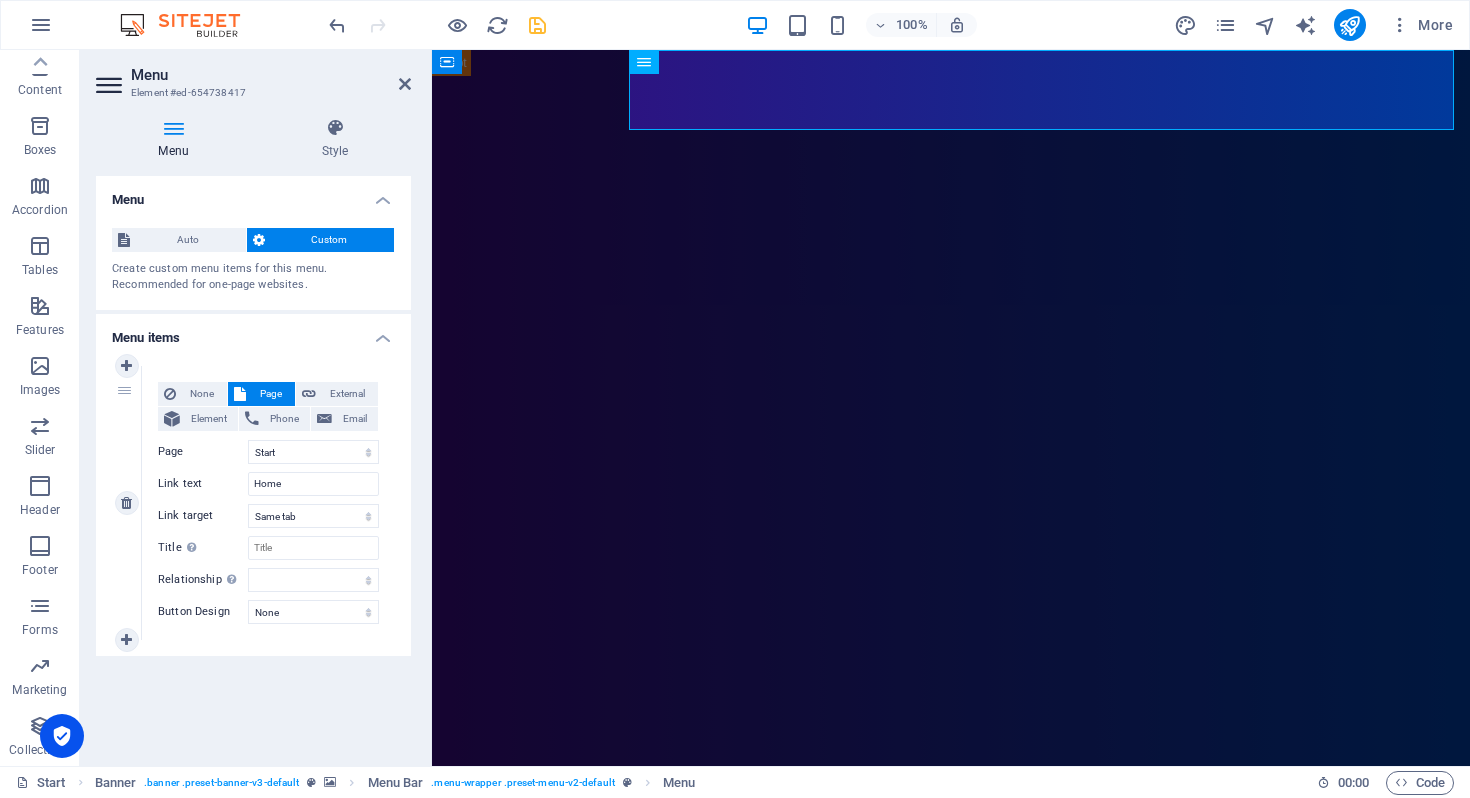 click on "1" at bounding box center (127, 503) 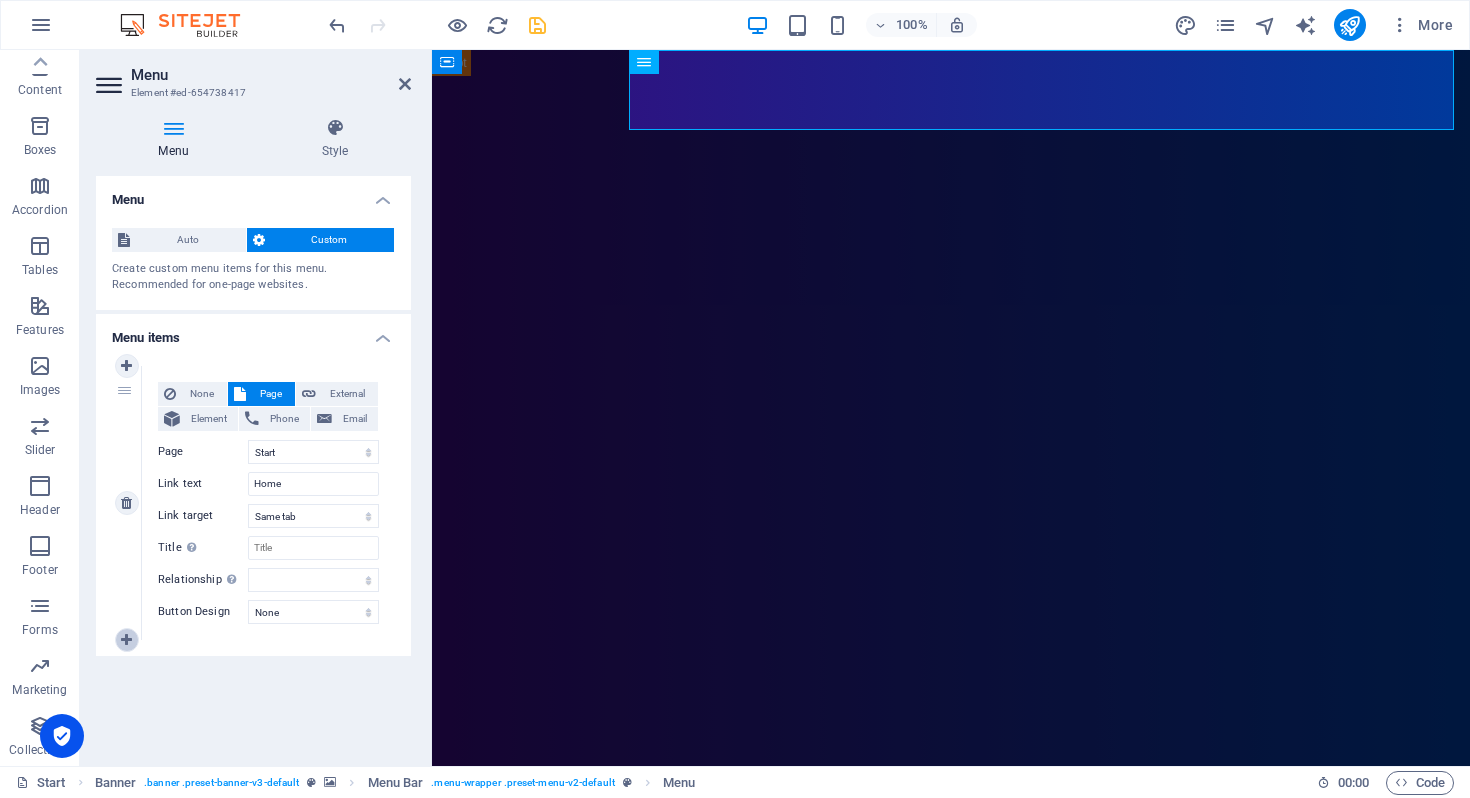 click at bounding box center [126, 640] 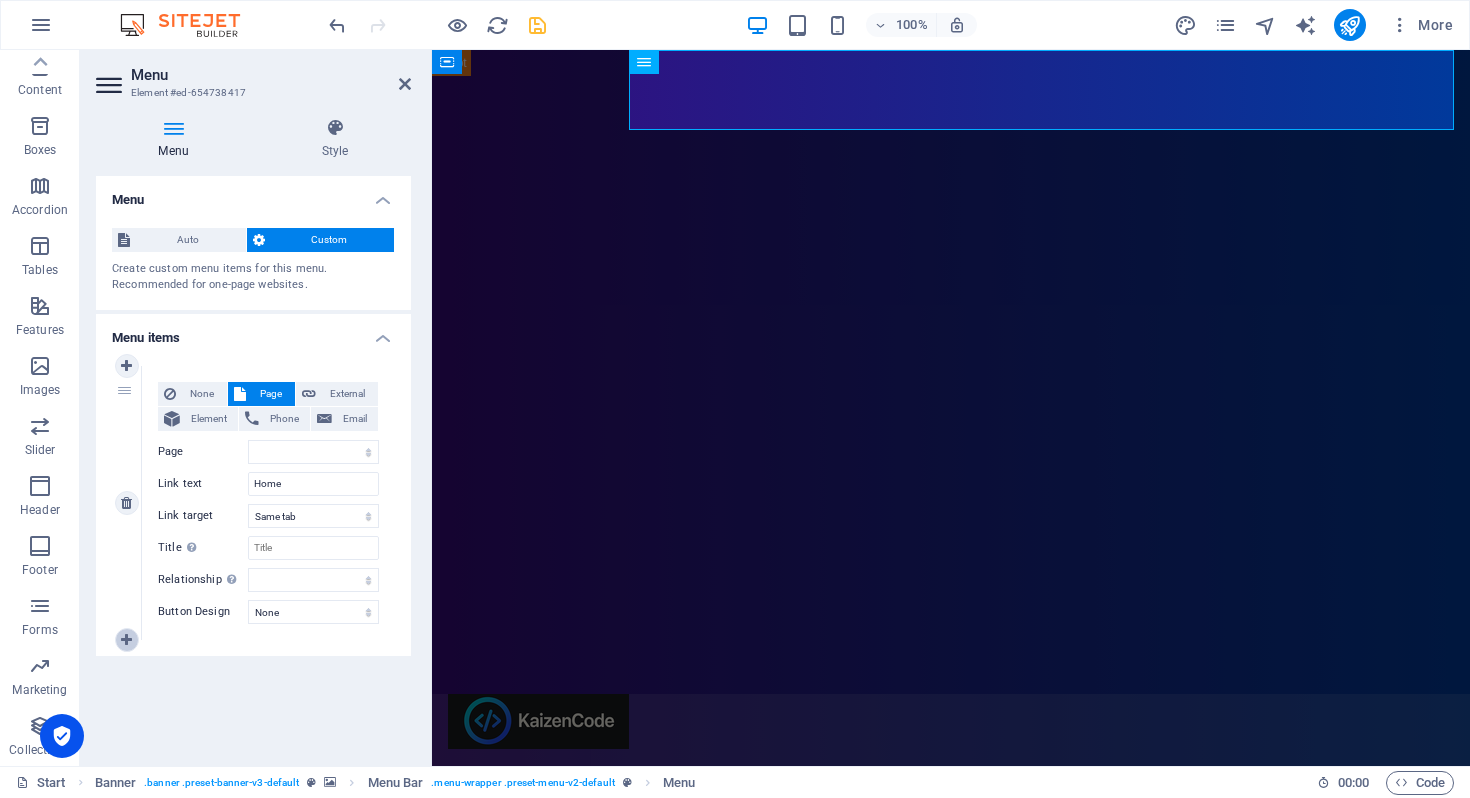 select 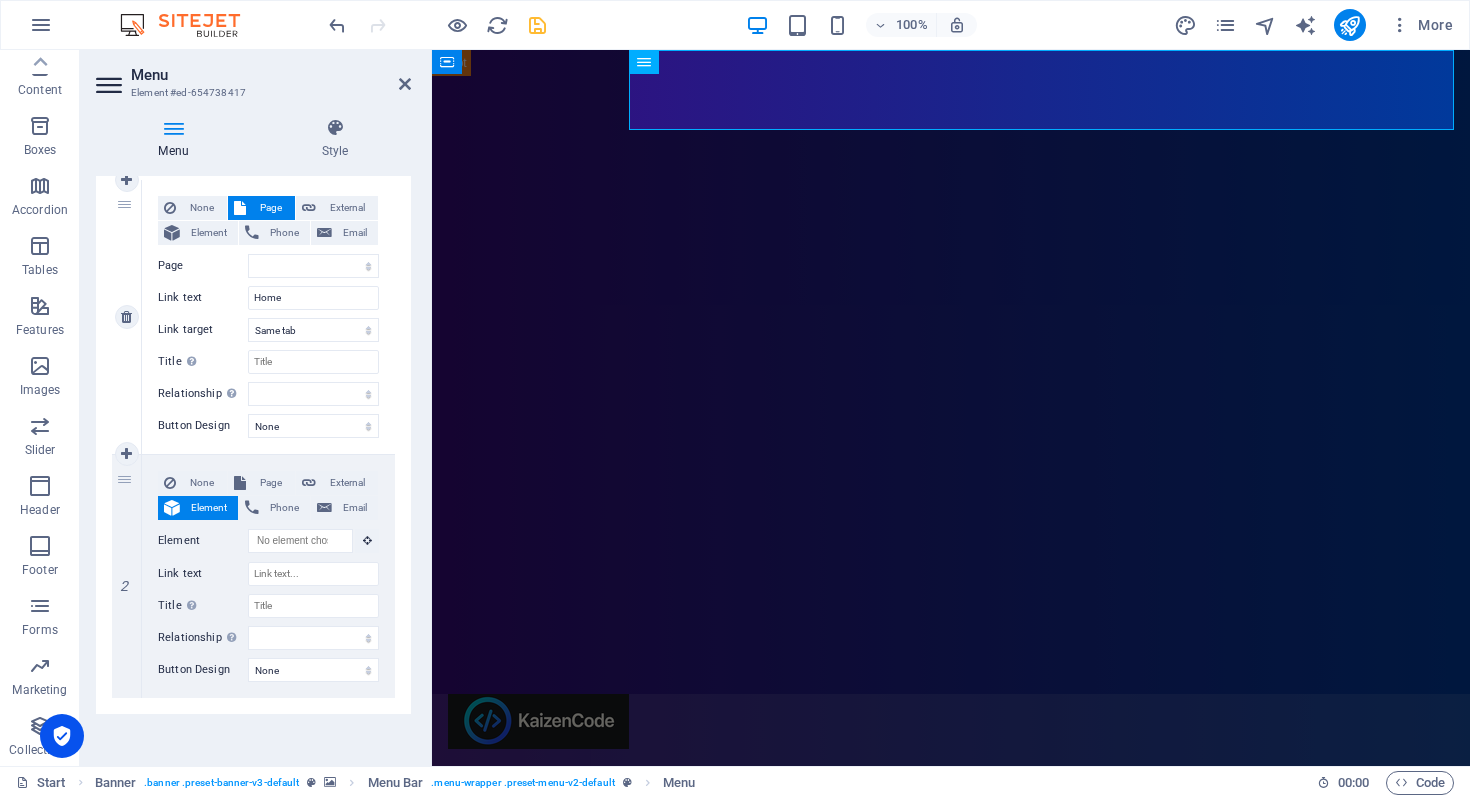 scroll, scrollTop: 190, scrollLeft: 0, axis: vertical 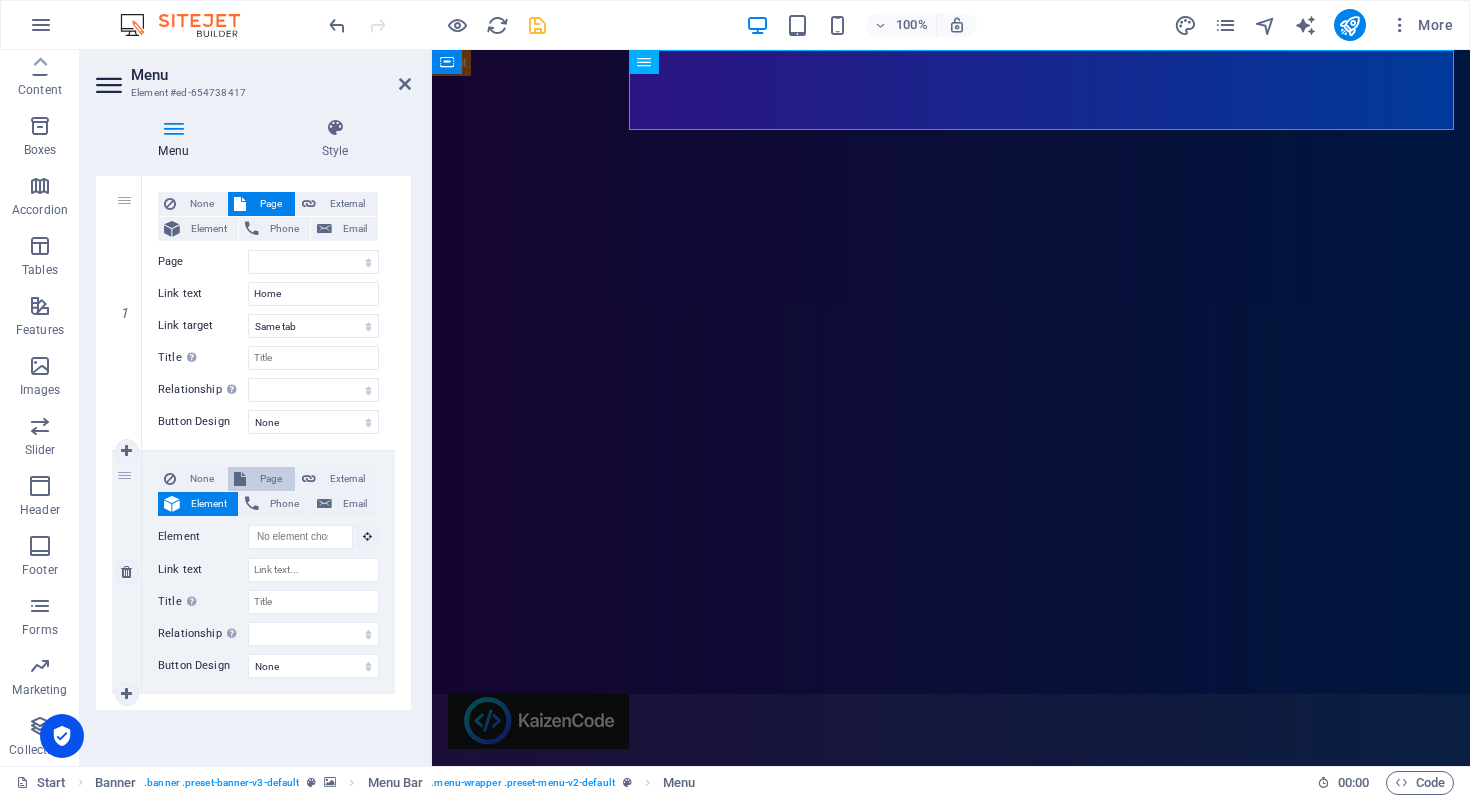 click on "Page" at bounding box center (270, 479) 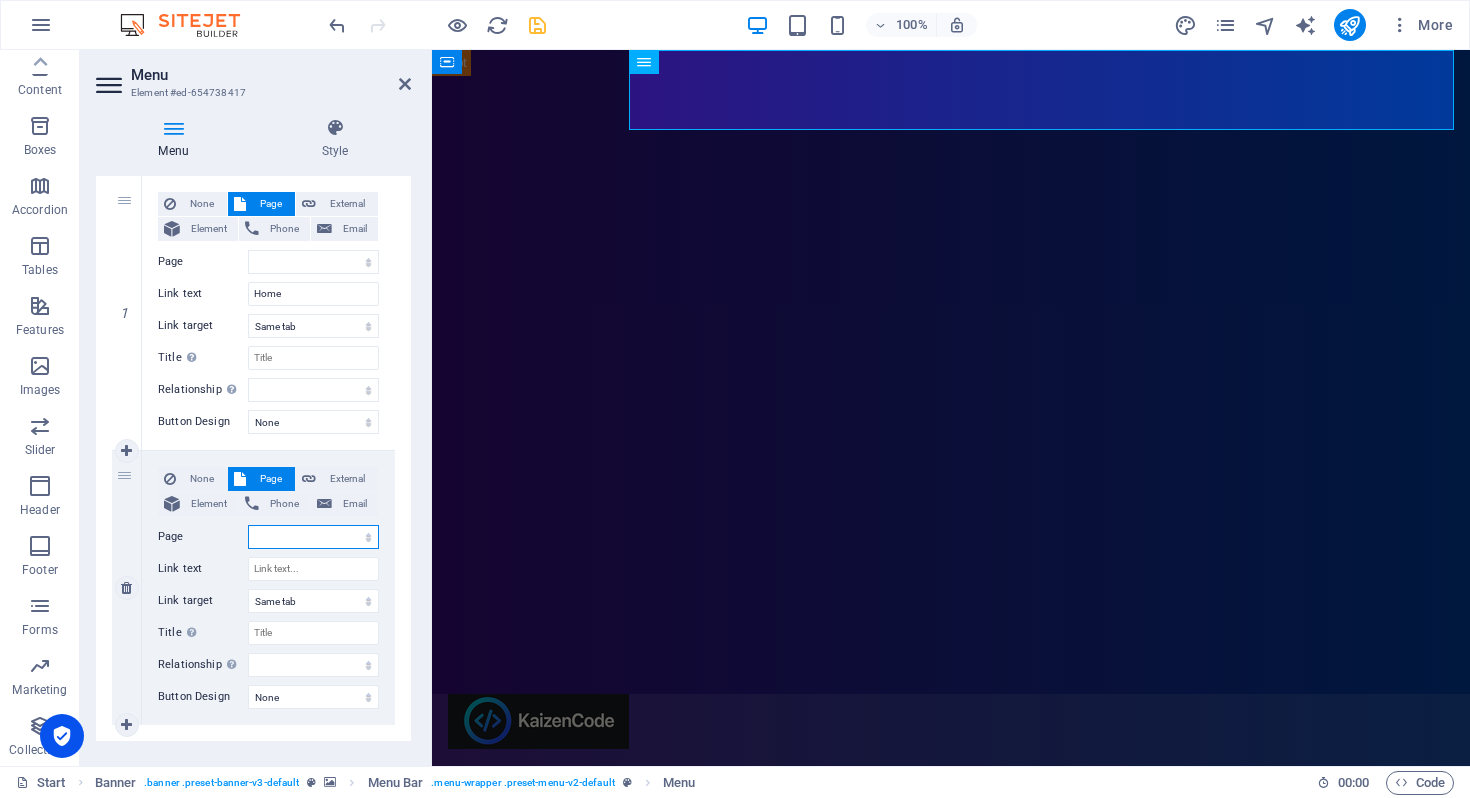 click on "Start Support Legal Notice Privacy" at bounding box center (313, 537) 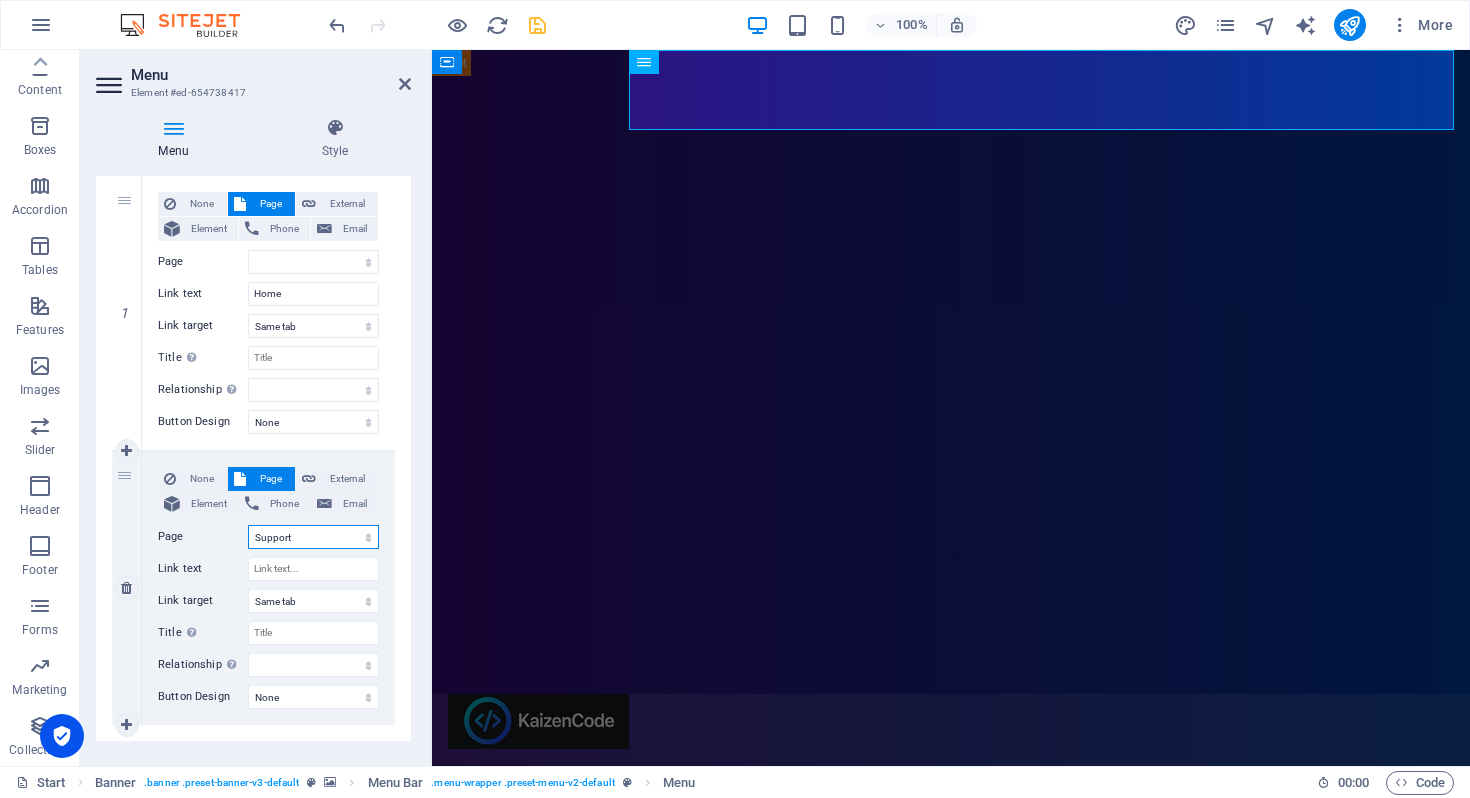 select 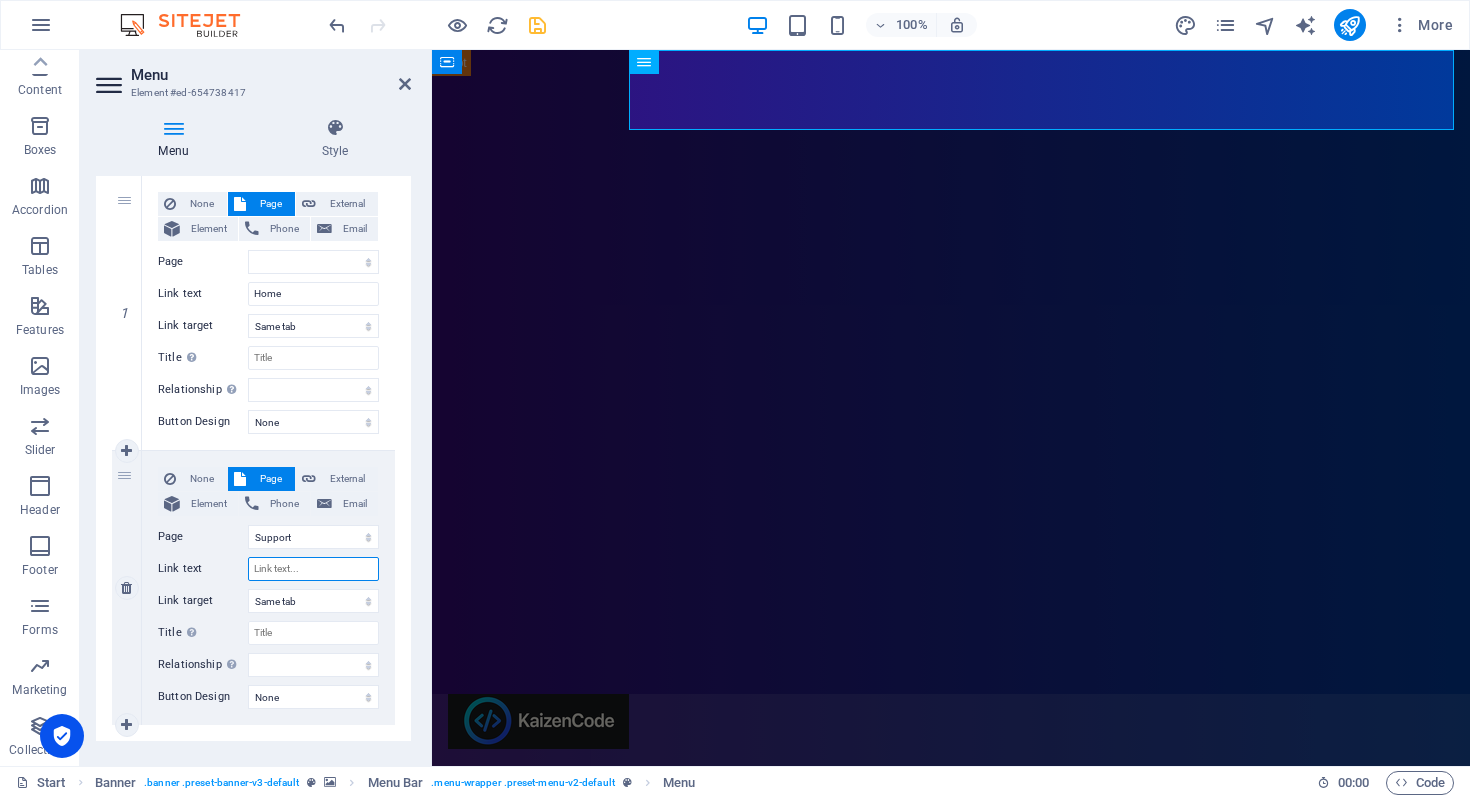 click on "Link text" at bounding box center (313, 569) 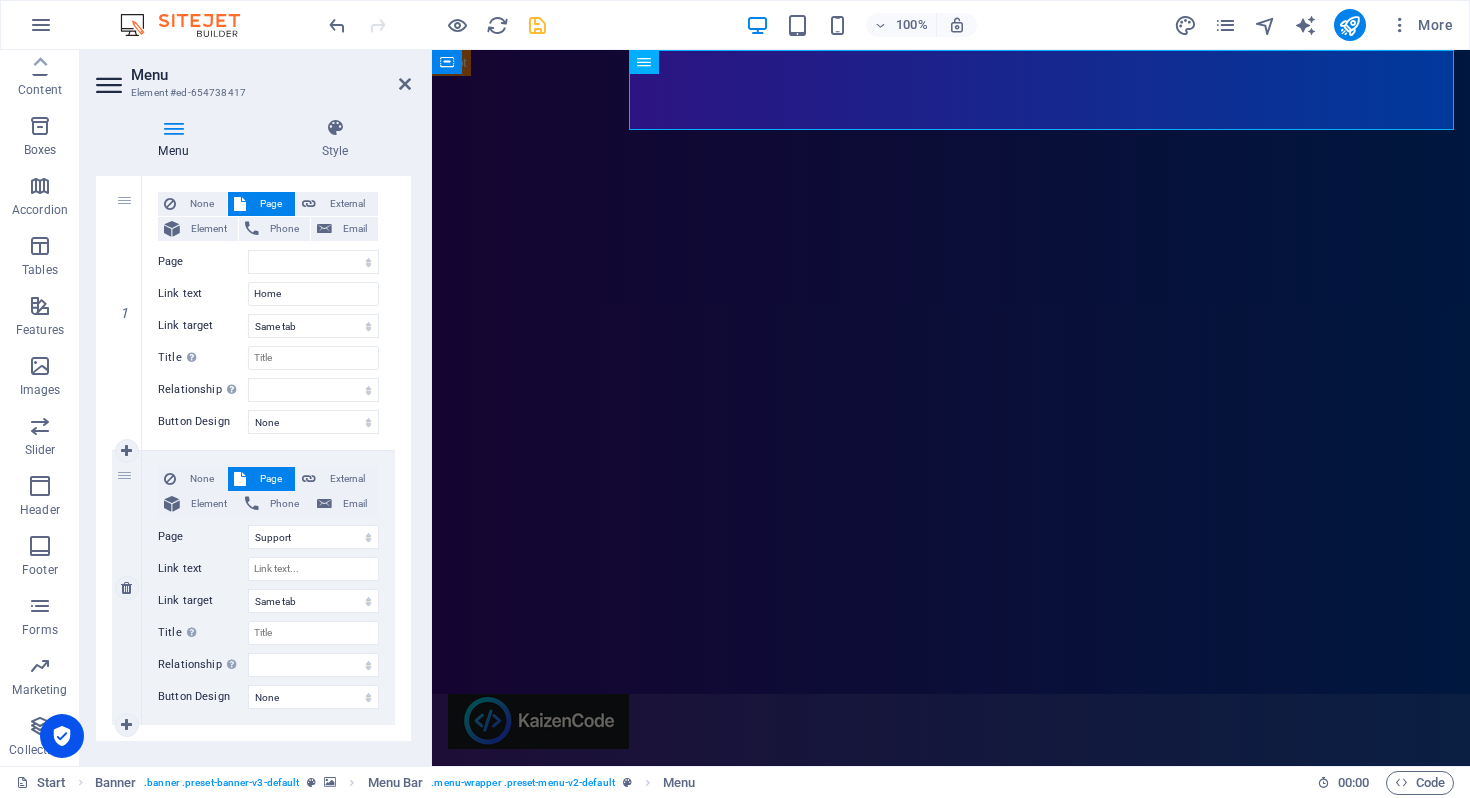 select 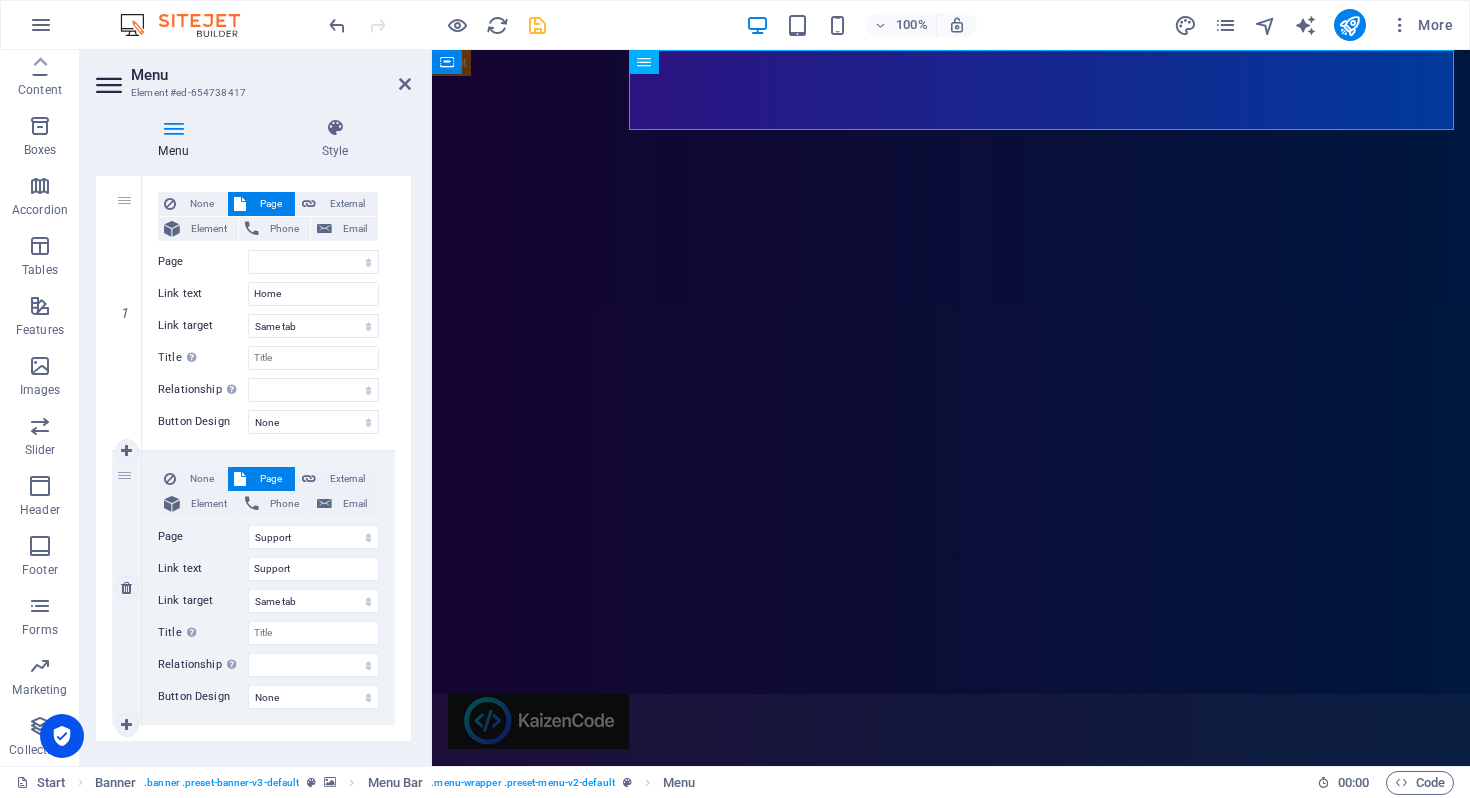 click on "Link target" at bounding box center [203, 601] 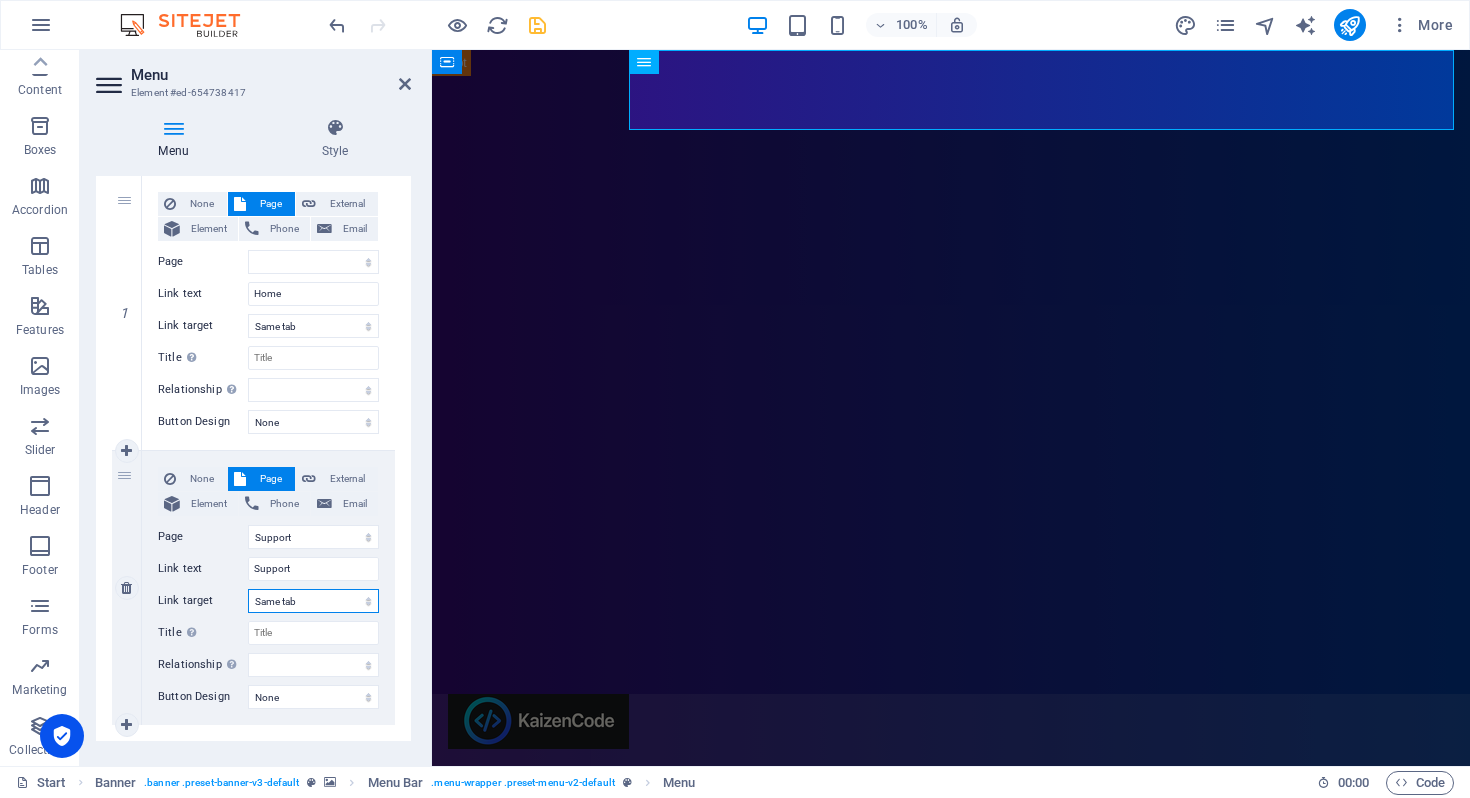 click on "New tab Same tab Overlay" at bounding box center [313, 601] 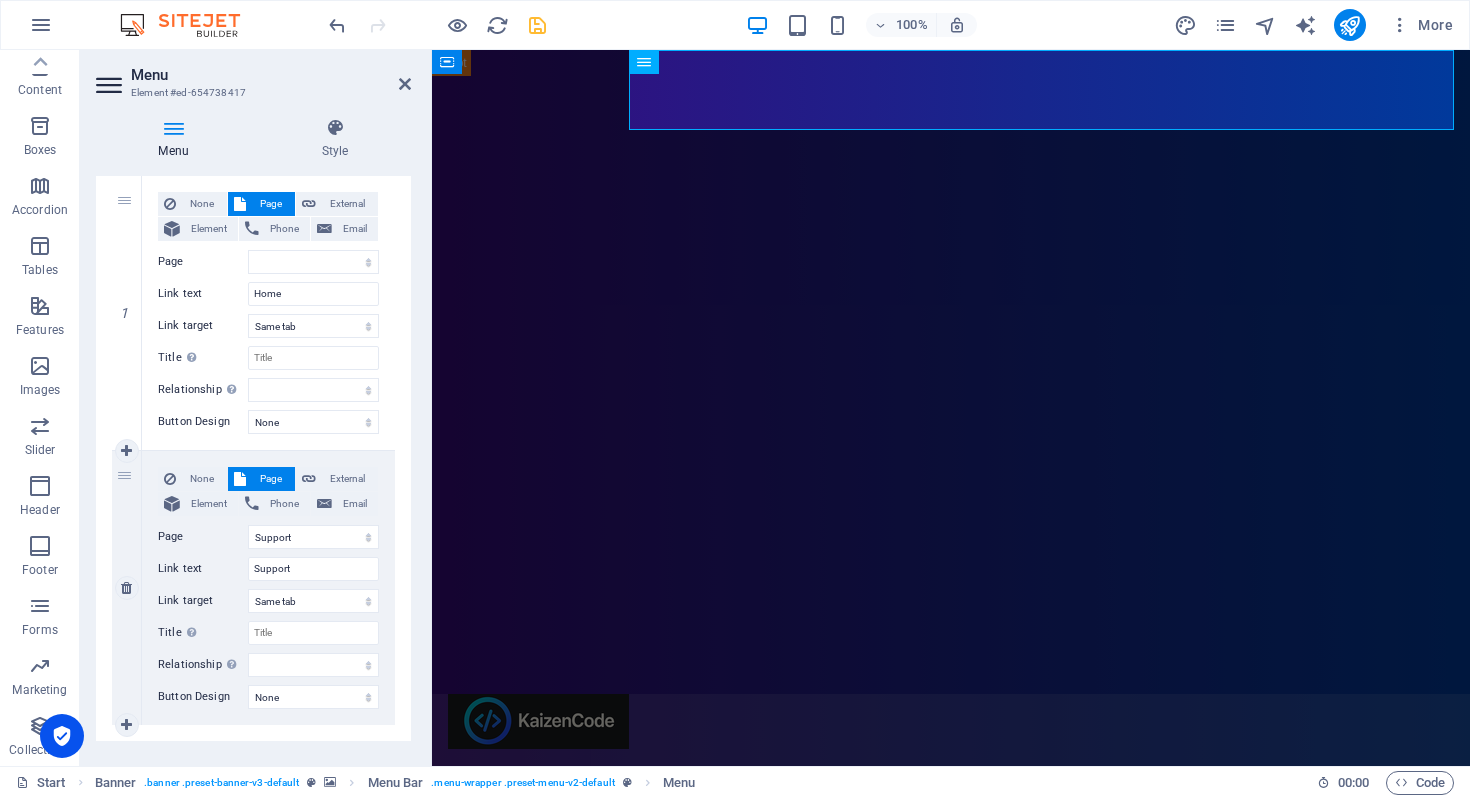 click on "2" at bounding box center [127, 588] 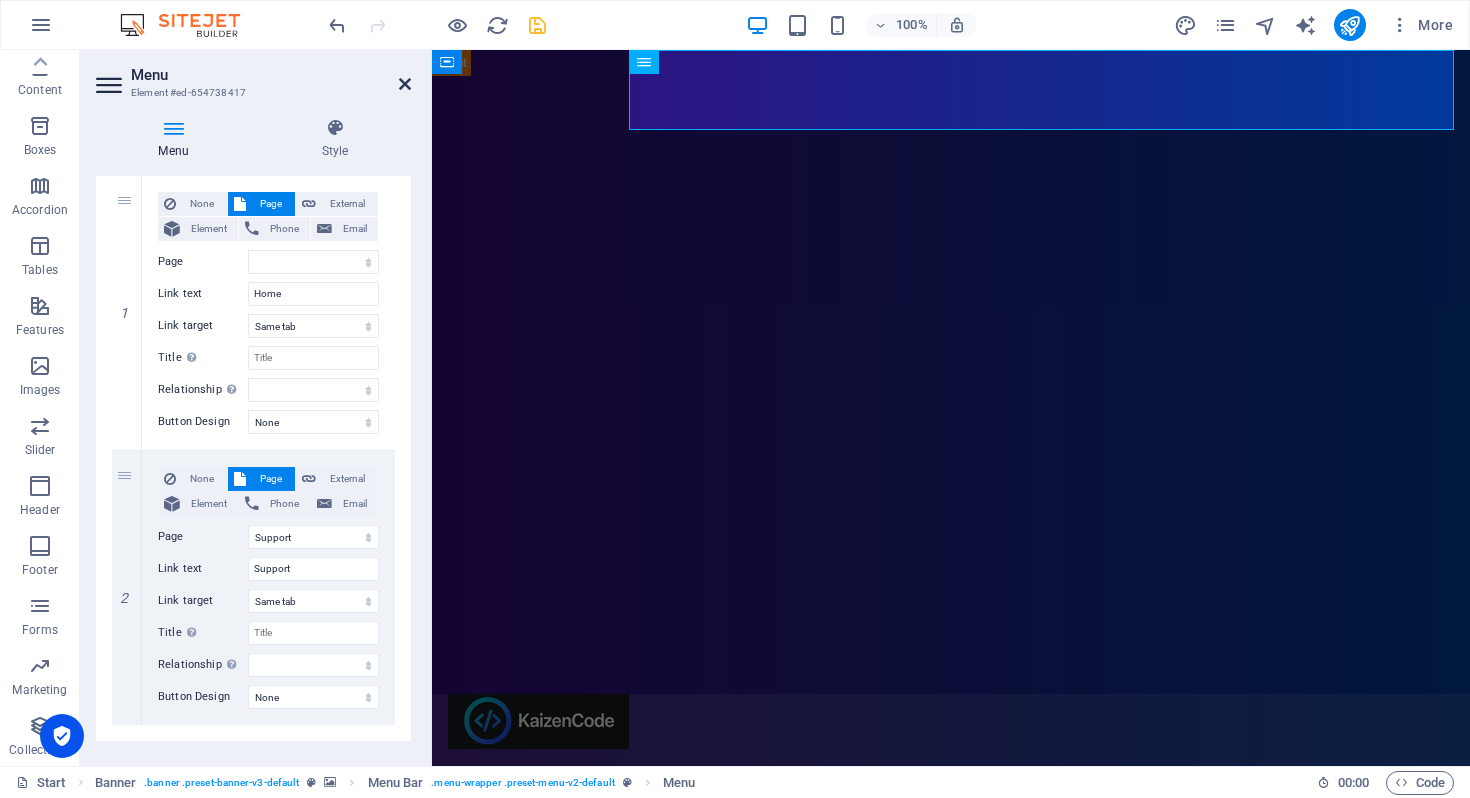 click at bounding box center [405, 84] 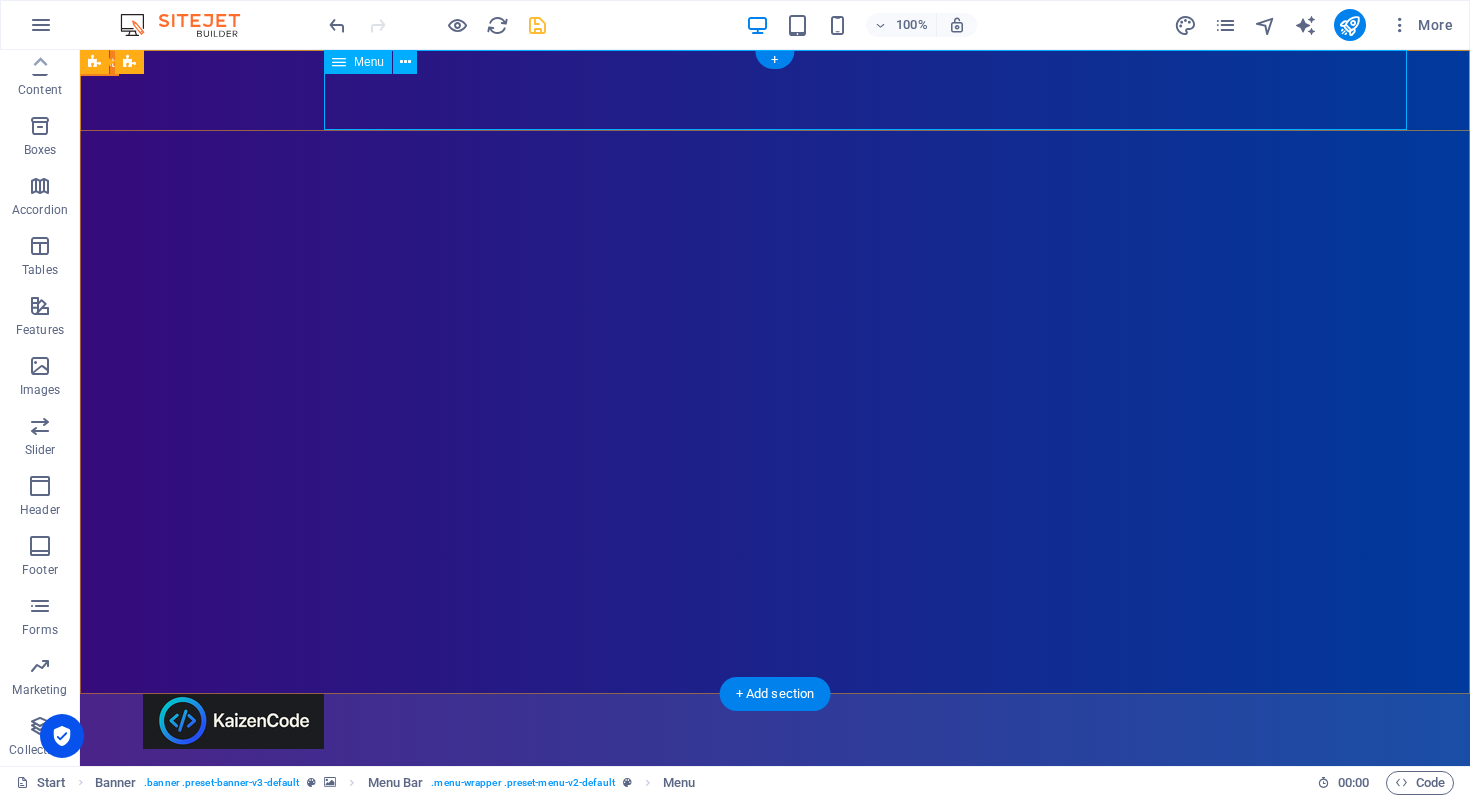 click on "Home Support" at bounding box center (775, 789) 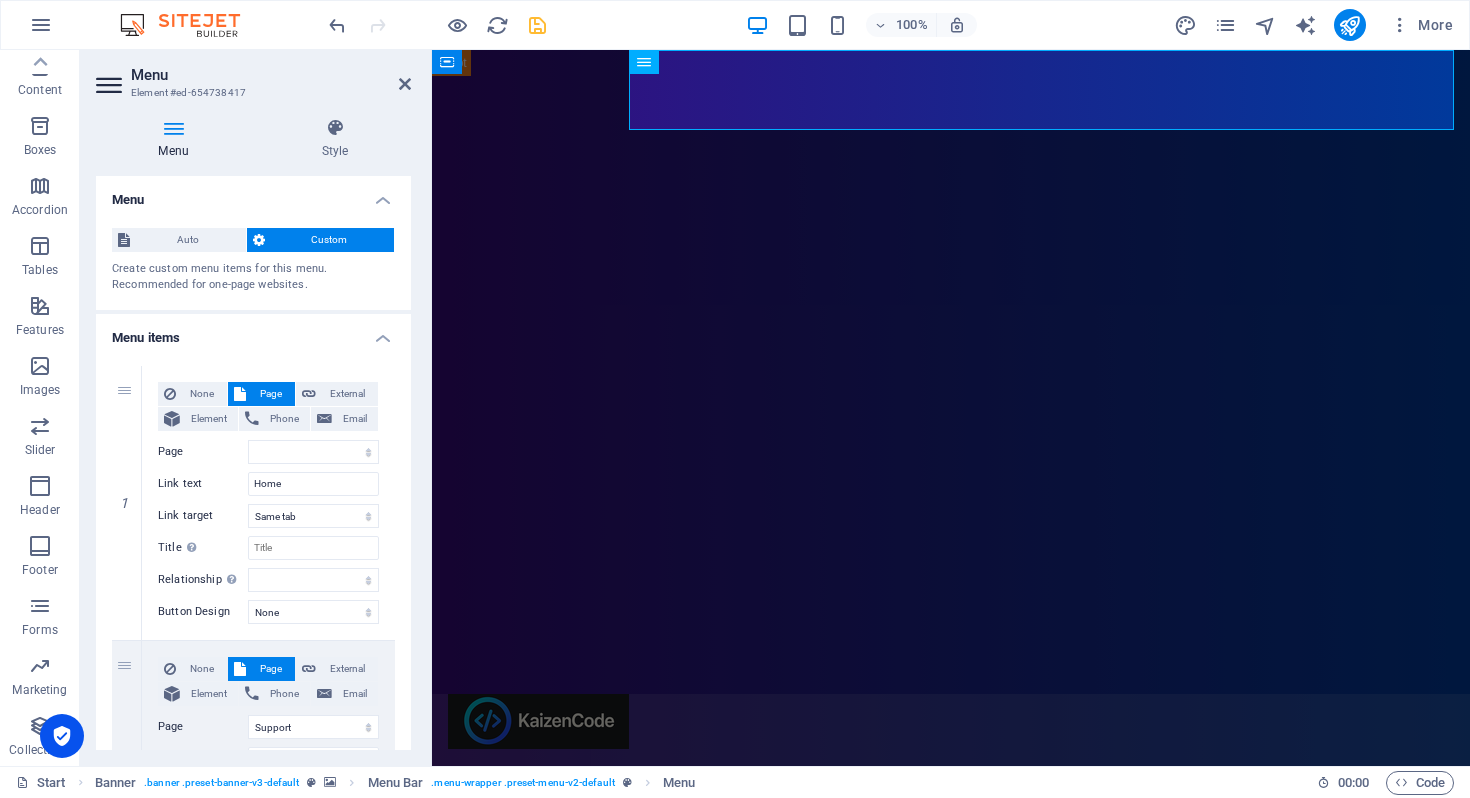 click on "100% More" at bounding box center (735, 25) 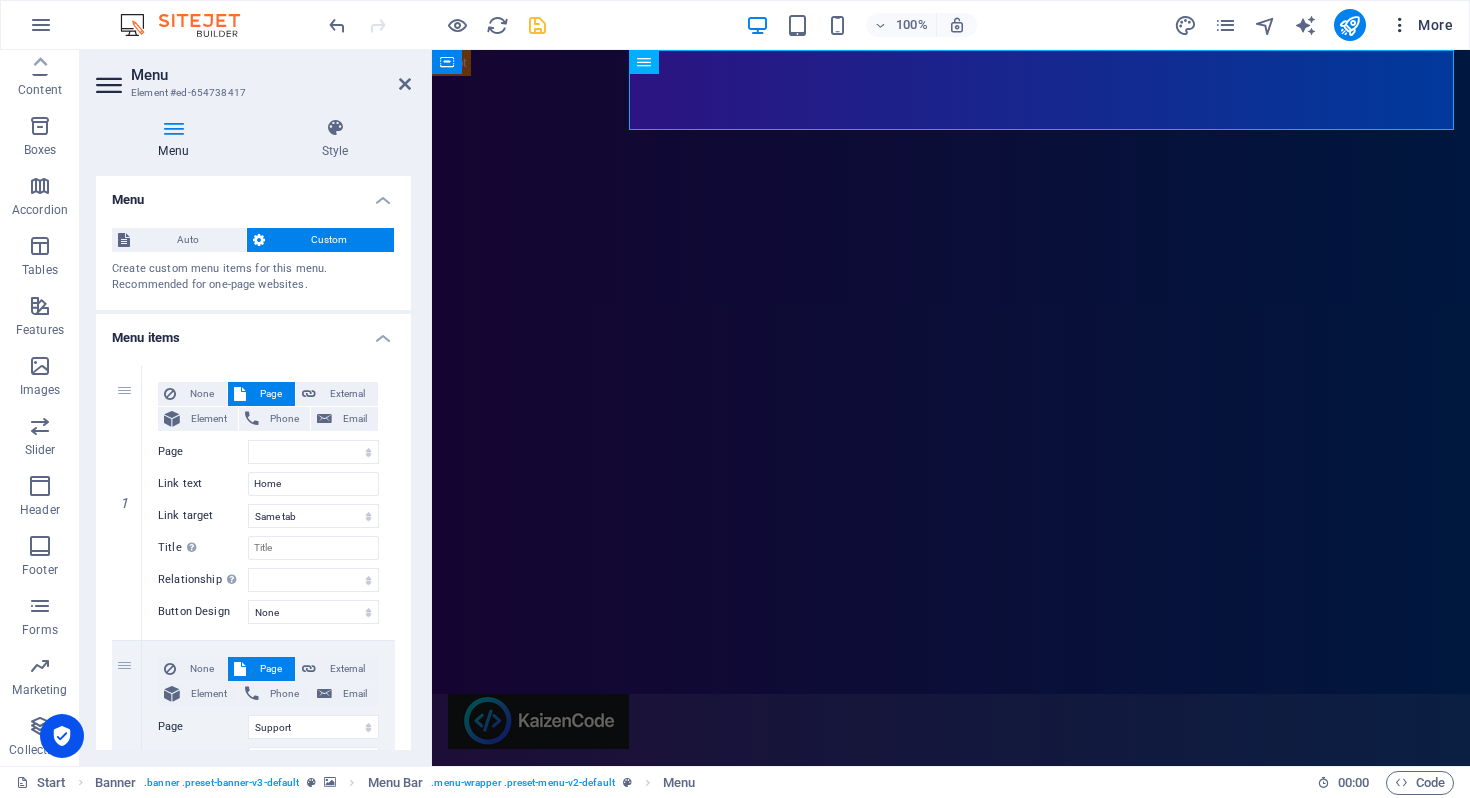 click on "More" at bounding box center (1421, 25) 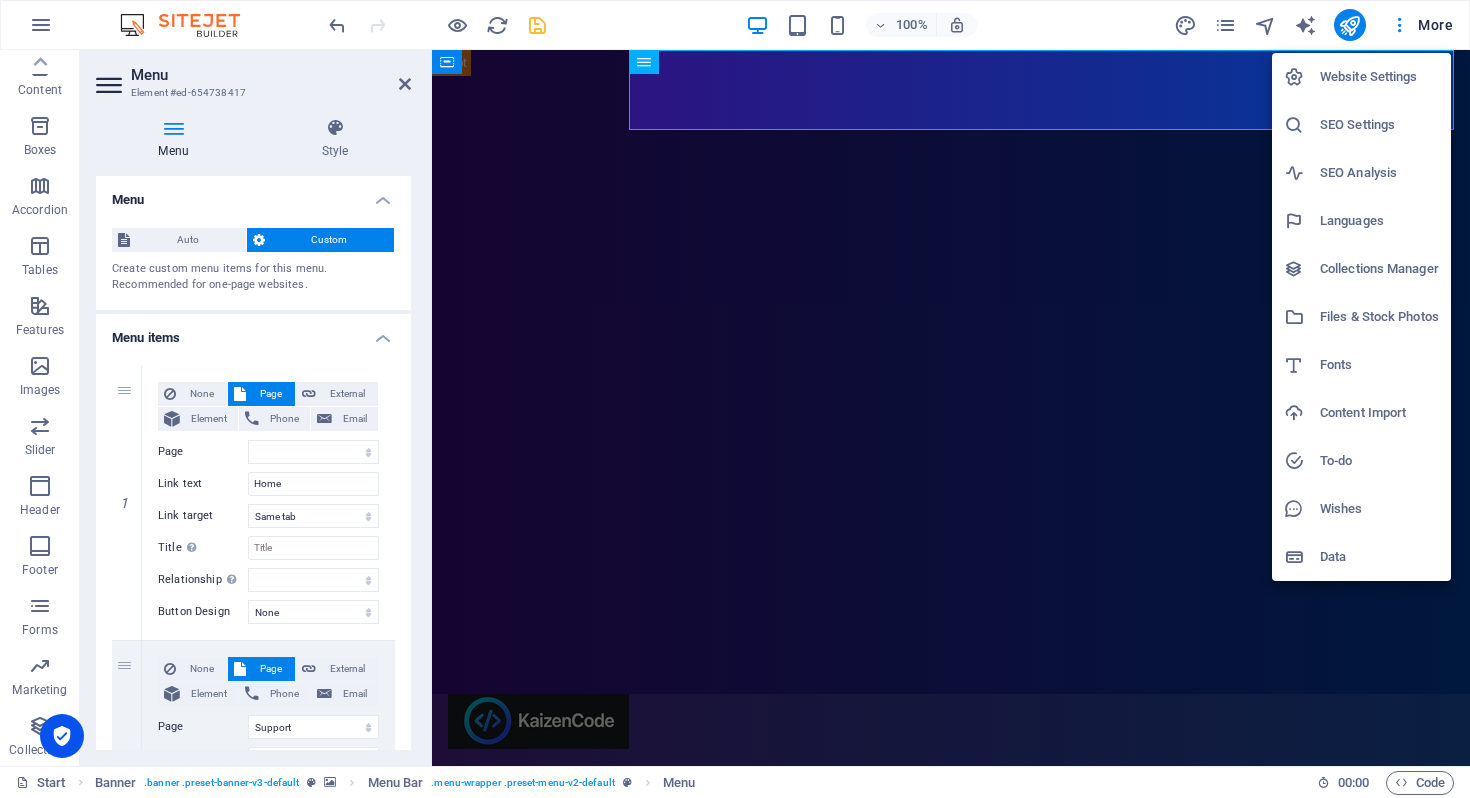 type 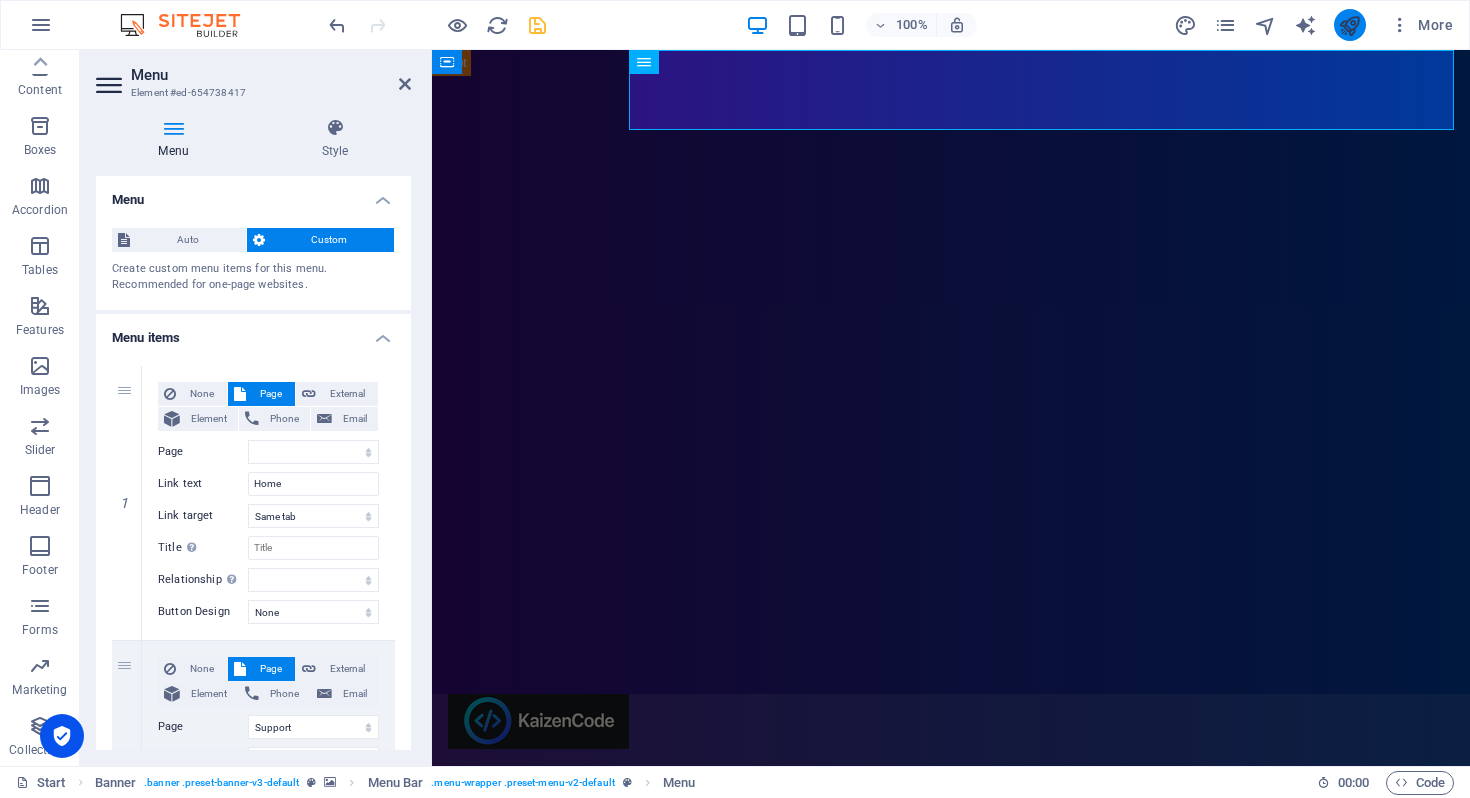 click at bounding box center (1349, 25) 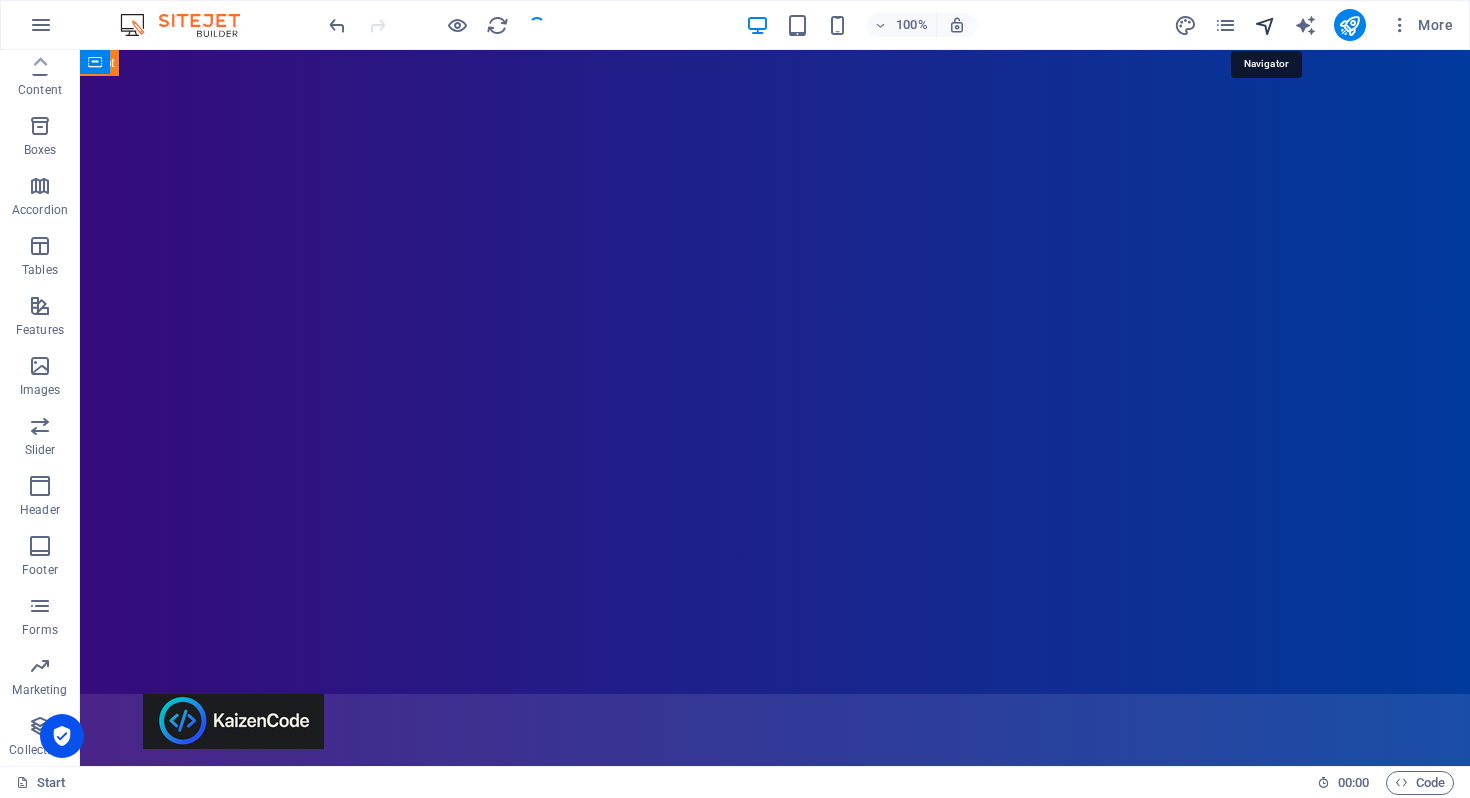 click at bounding box center [1265, 25] 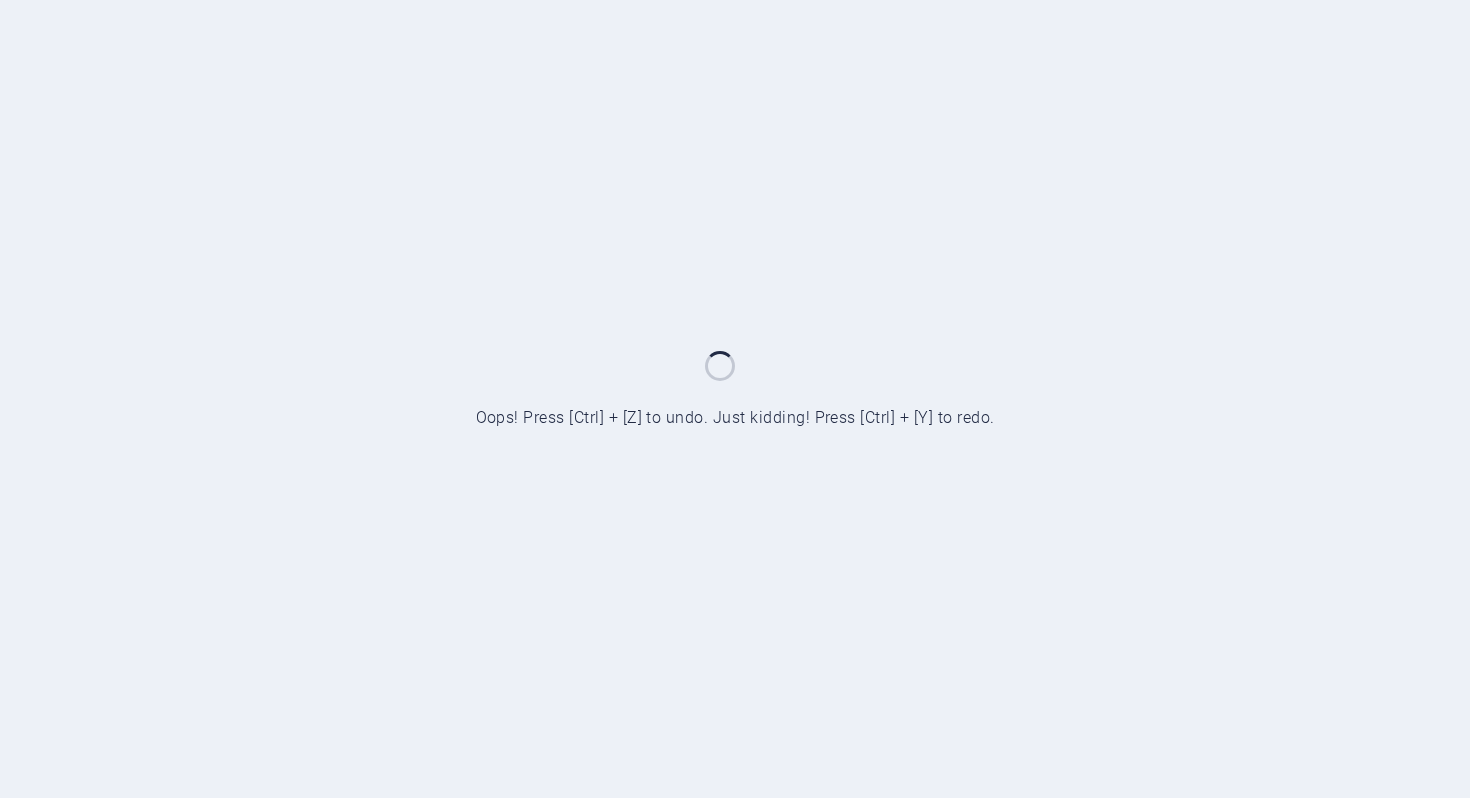 scroll, scrollTop: 0, scrollLeft: 0, axis: both 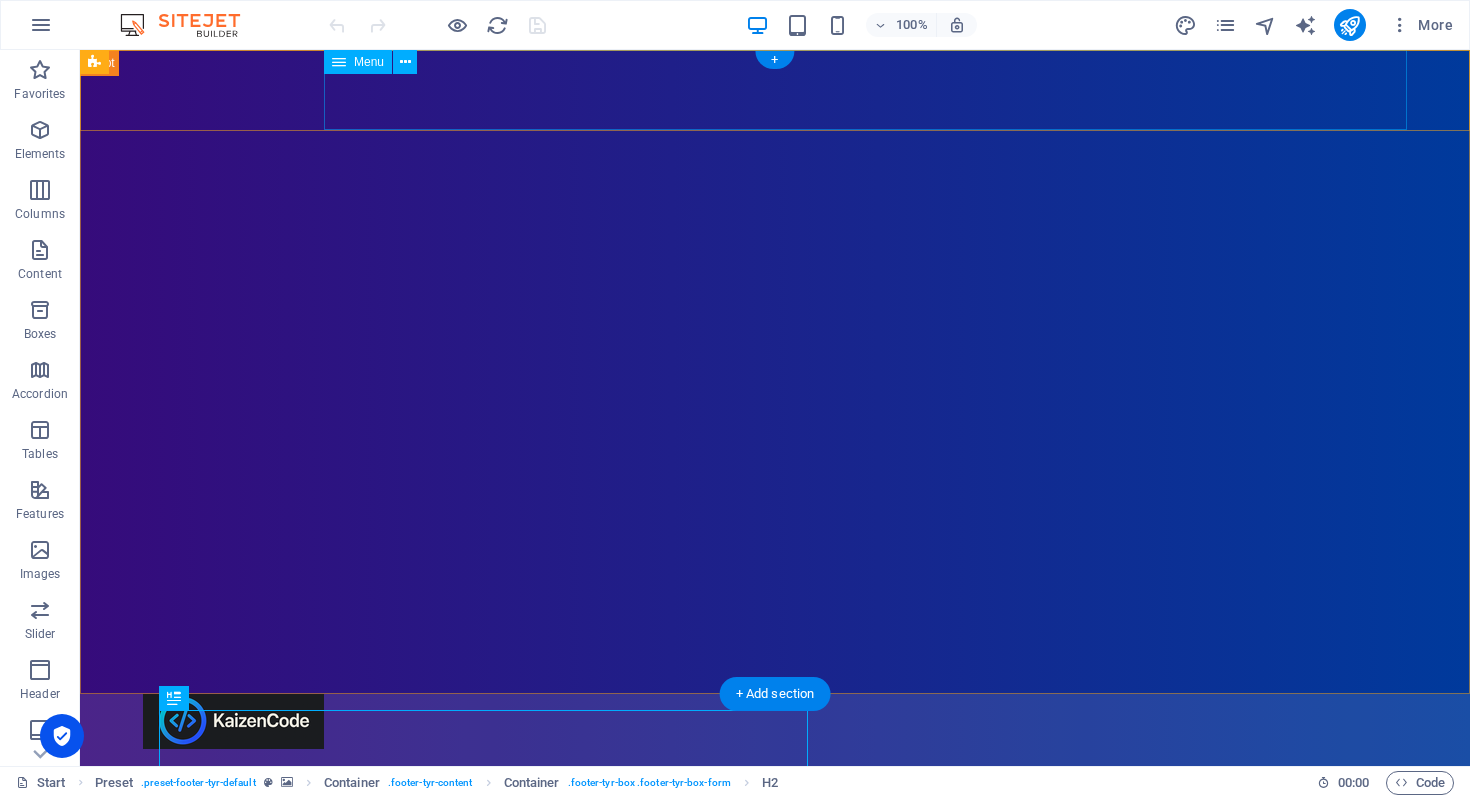 click on "Home Support" at bounding box center (775, 789) 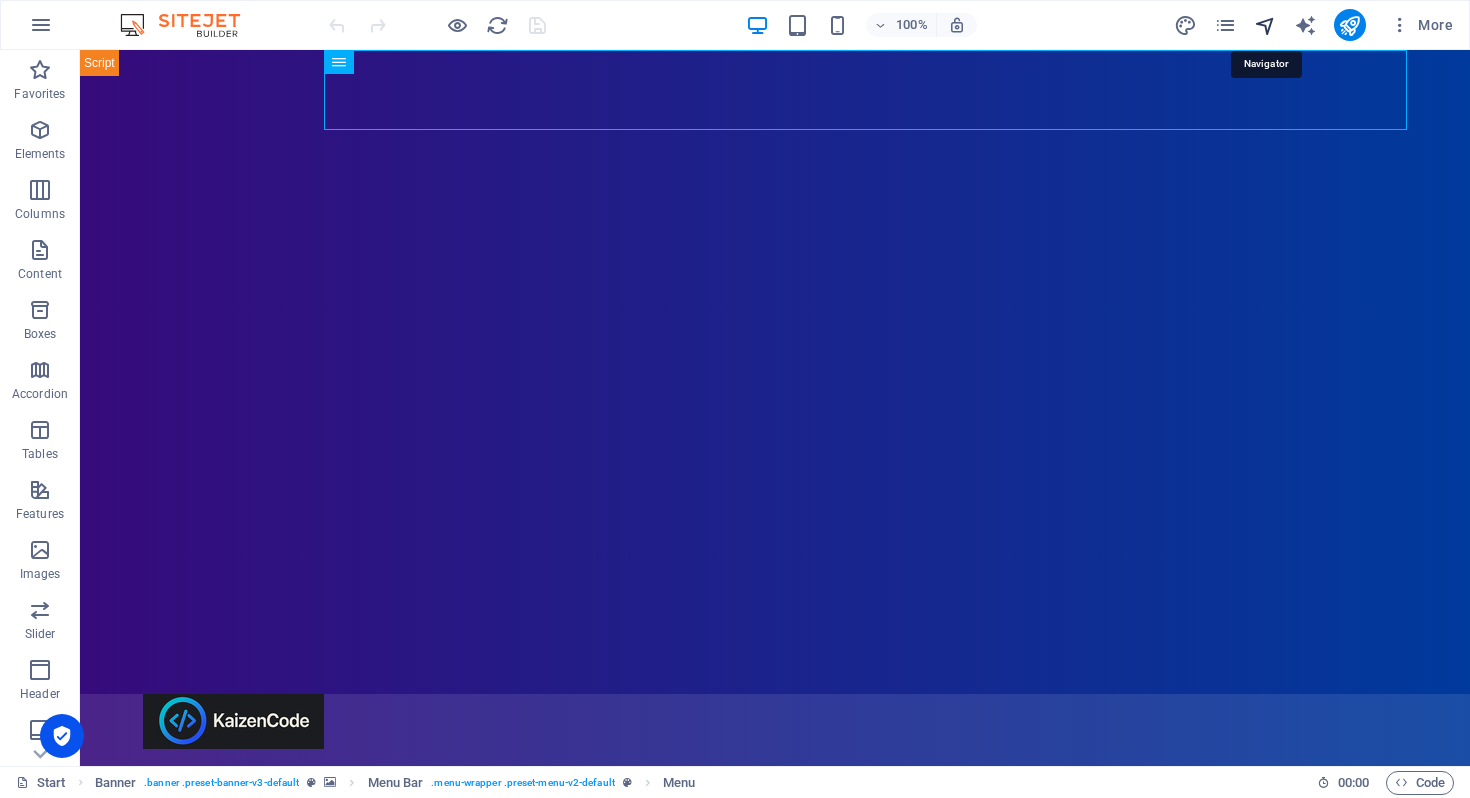 click at bounding box center [1265, 25] 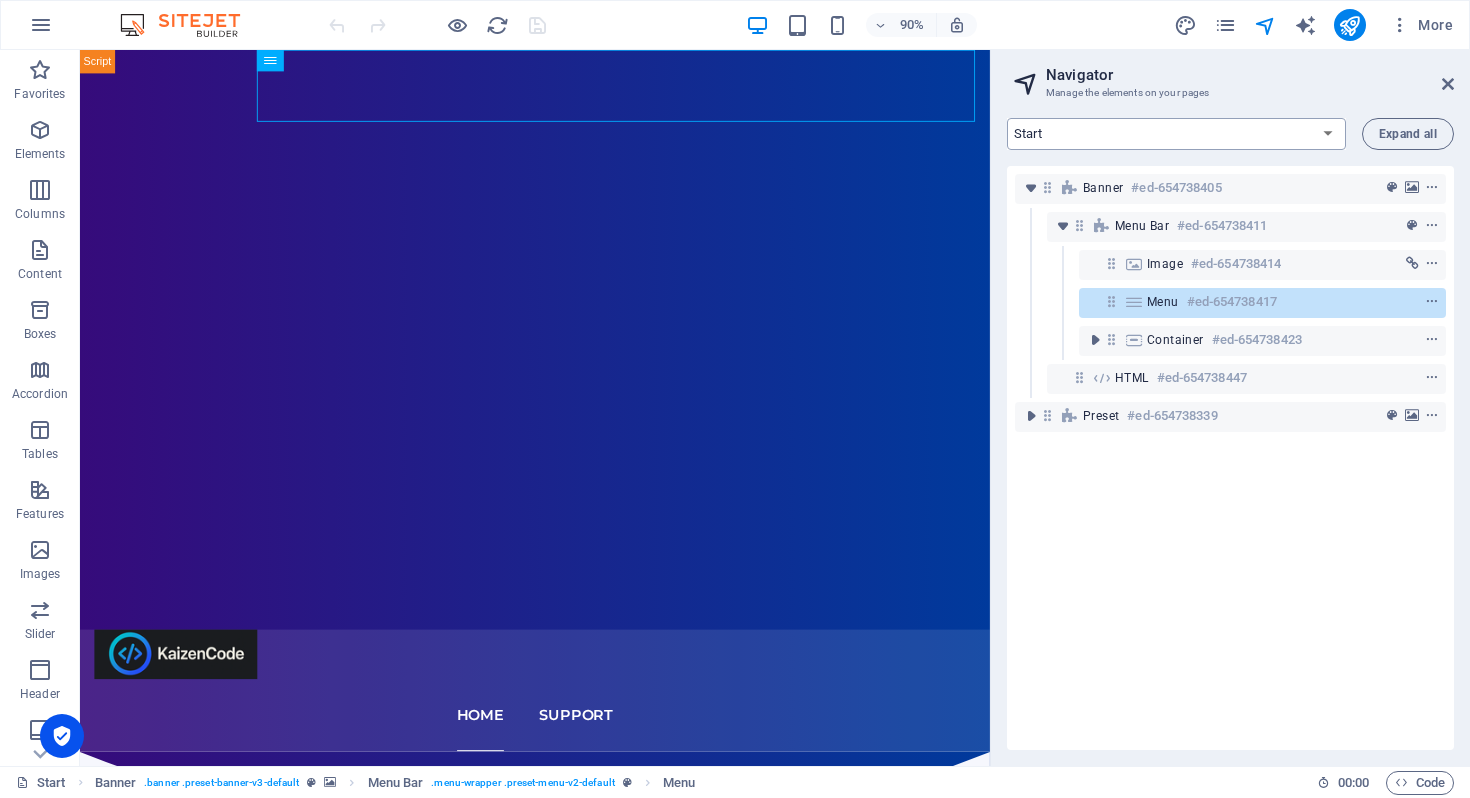 click on "Start  Support  Legal Notice  Privacy" at bounding box center [1176, 134] 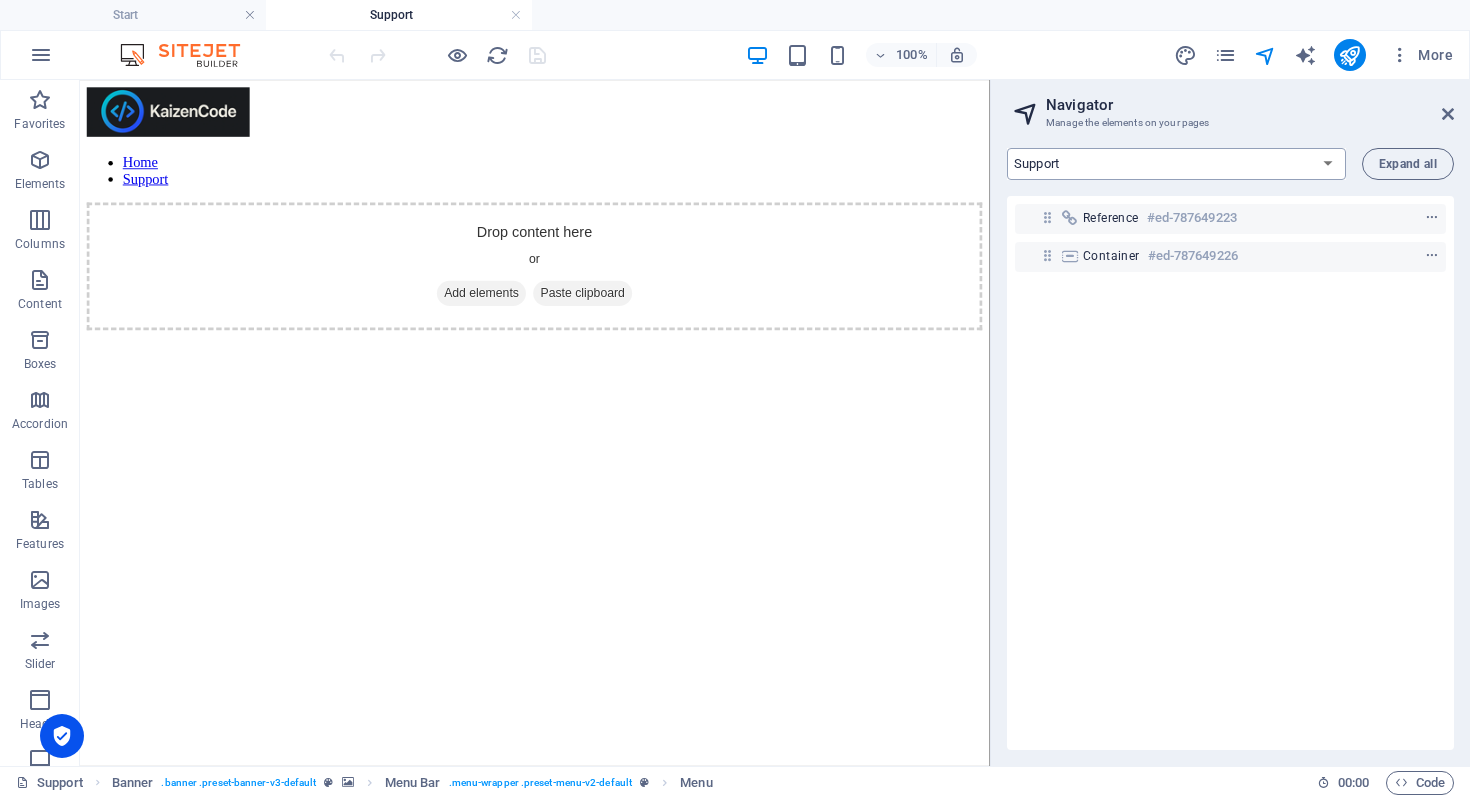 scroll, scrollTop: 0, scrollLeft: 0, axis: both 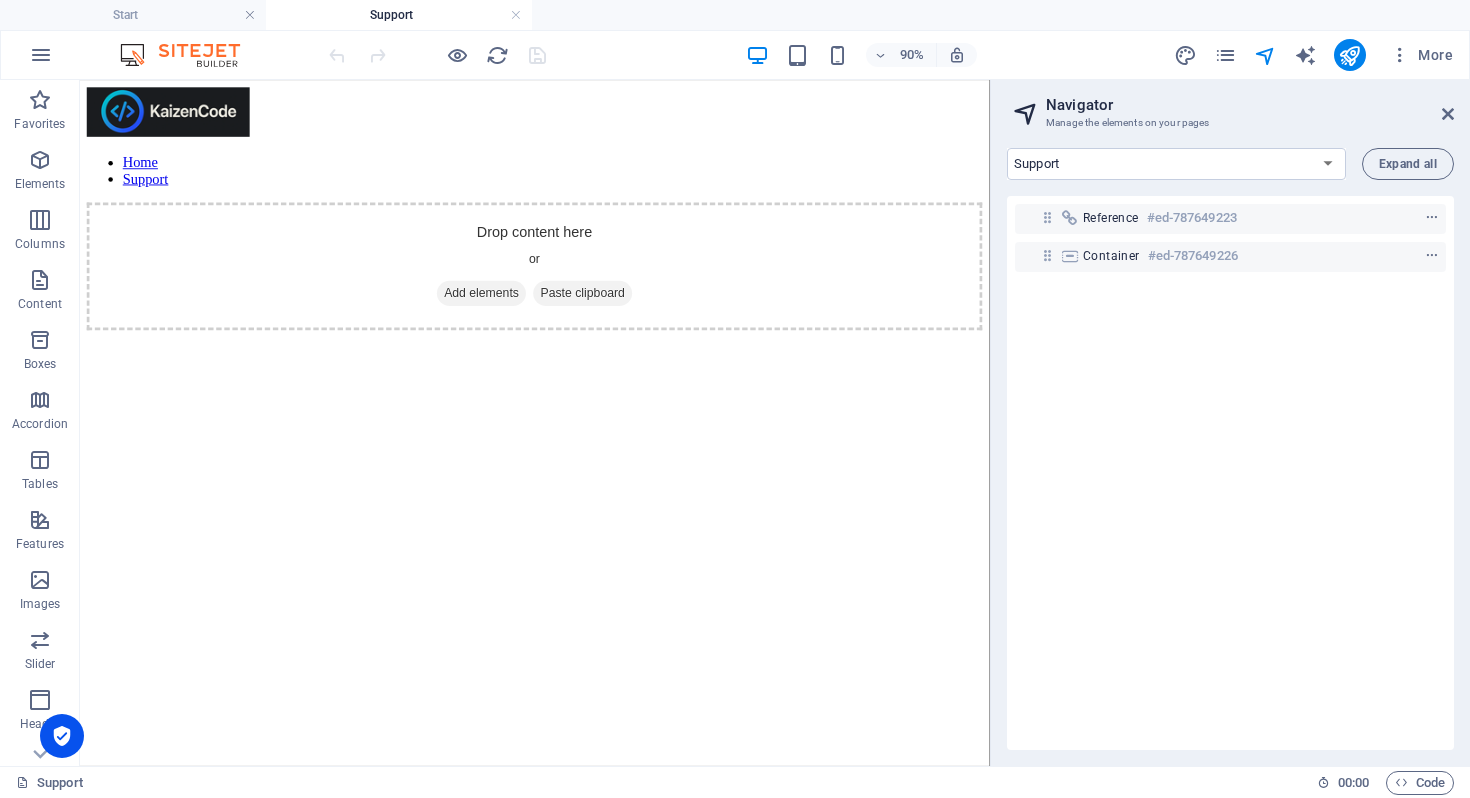 click on "Navigator" at bounding box center (1250, 105) 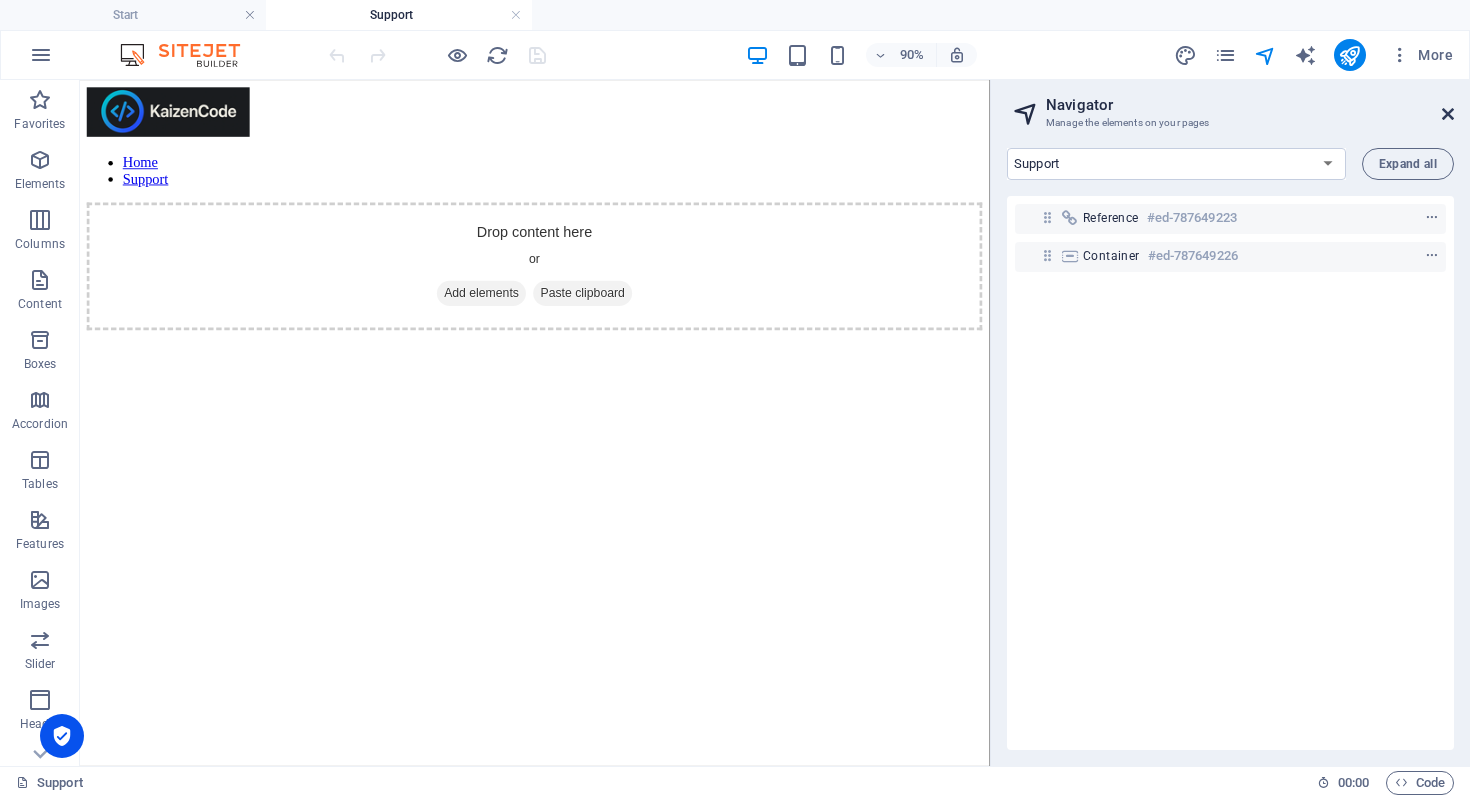 click at bounding box center (1448, 114) 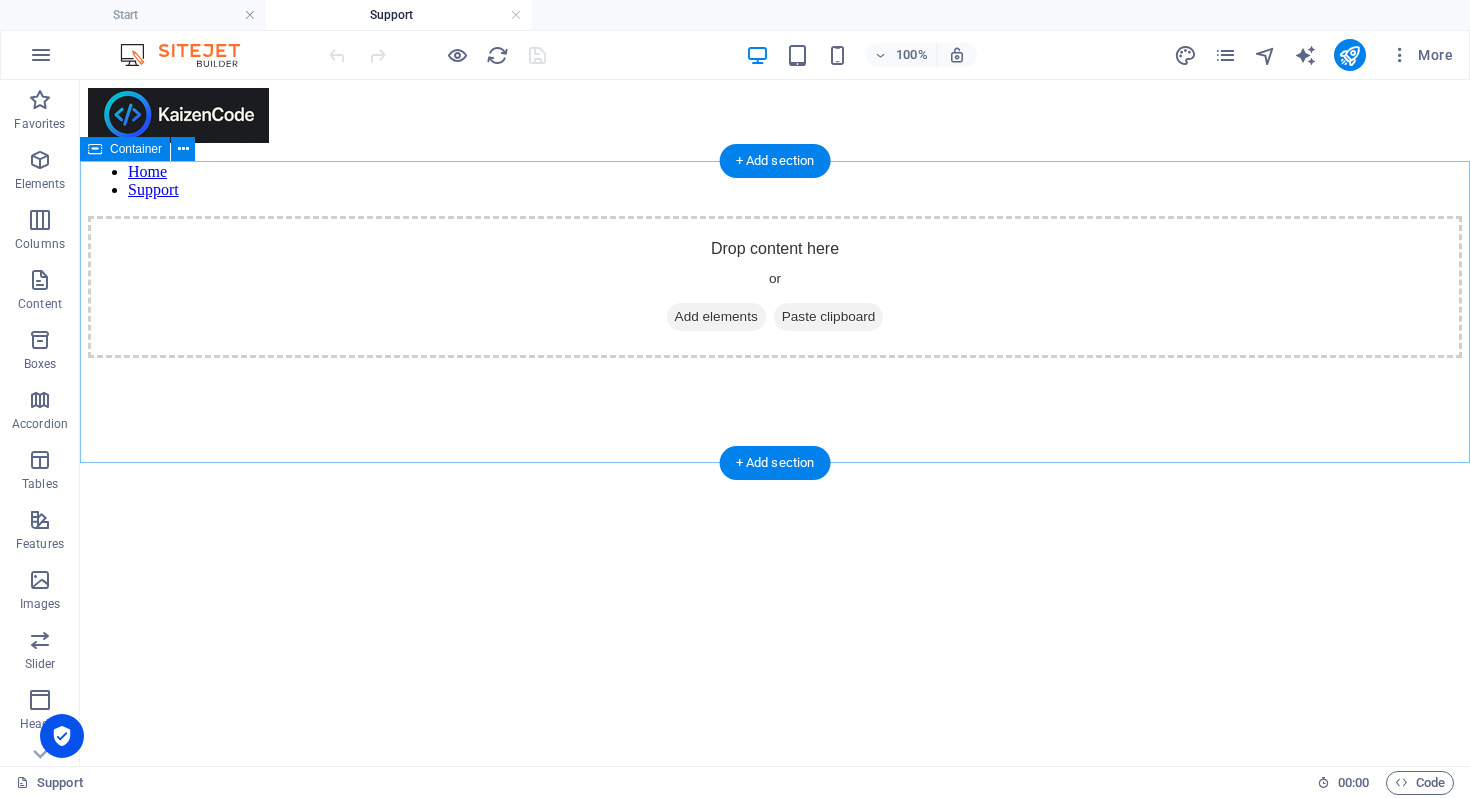 click on "Drop content here or  Add elements  Paste clipboard" at bounding box center (775, 287) 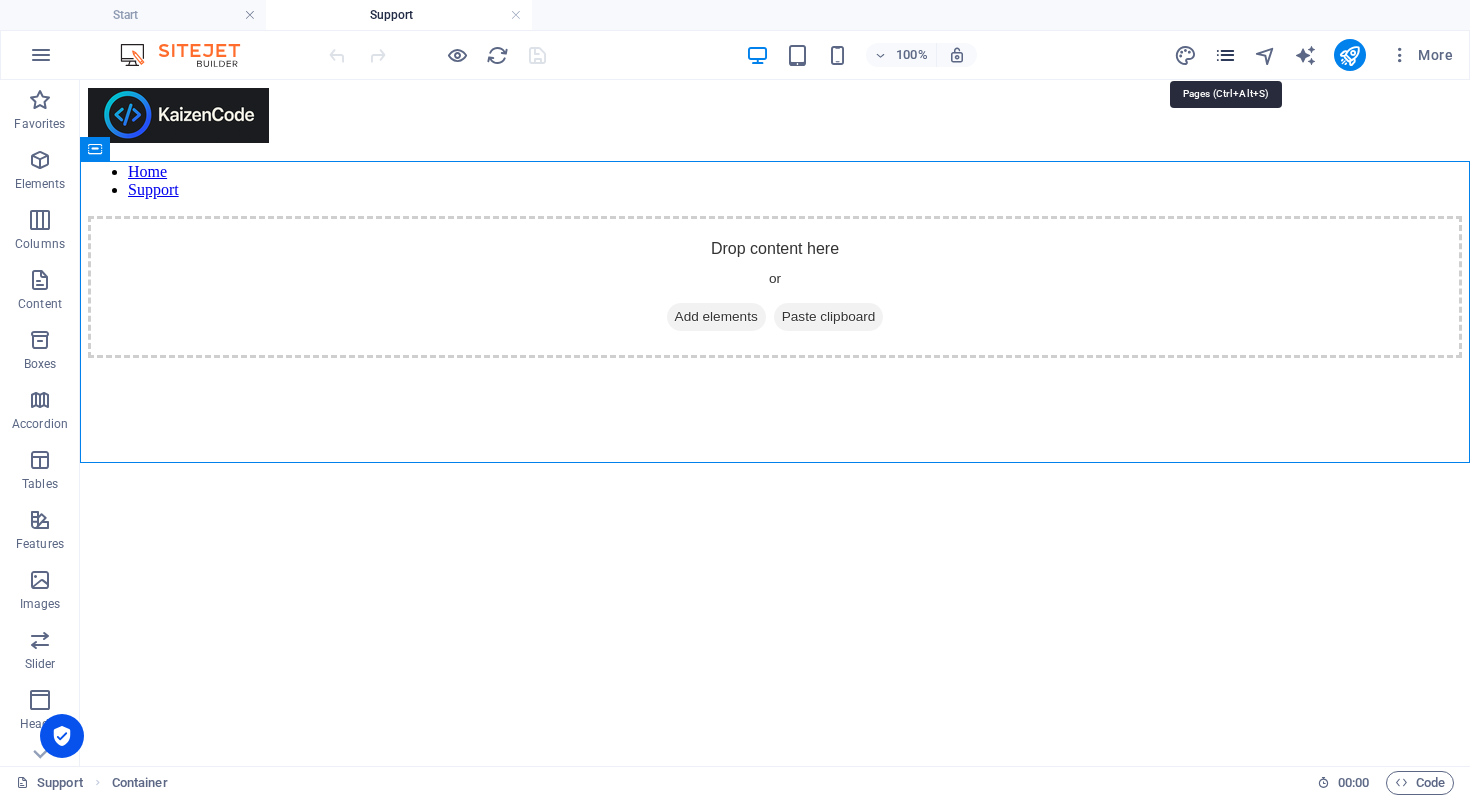 click at bounding box center [1225, 55] 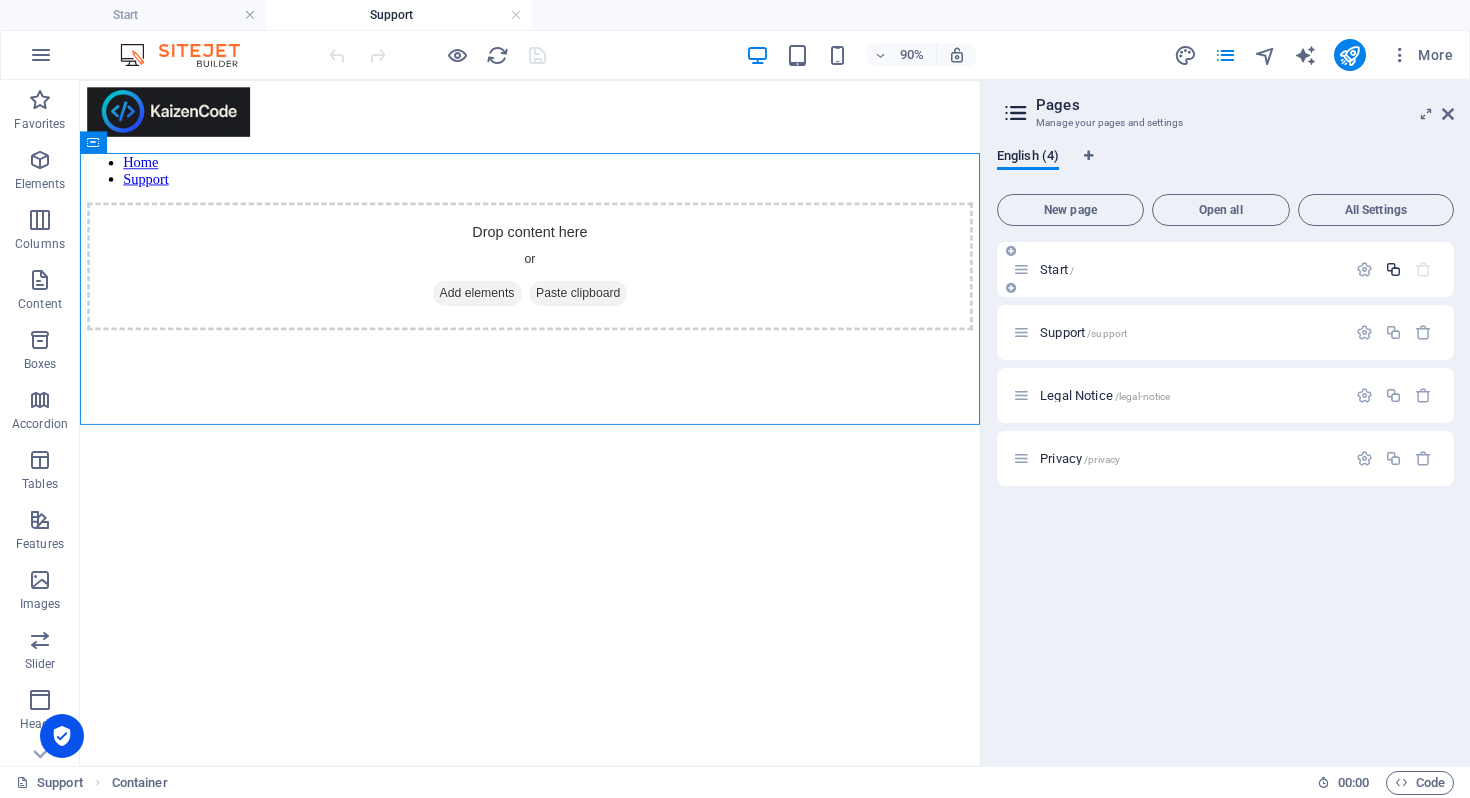 click at bounding box center [1393, 269] 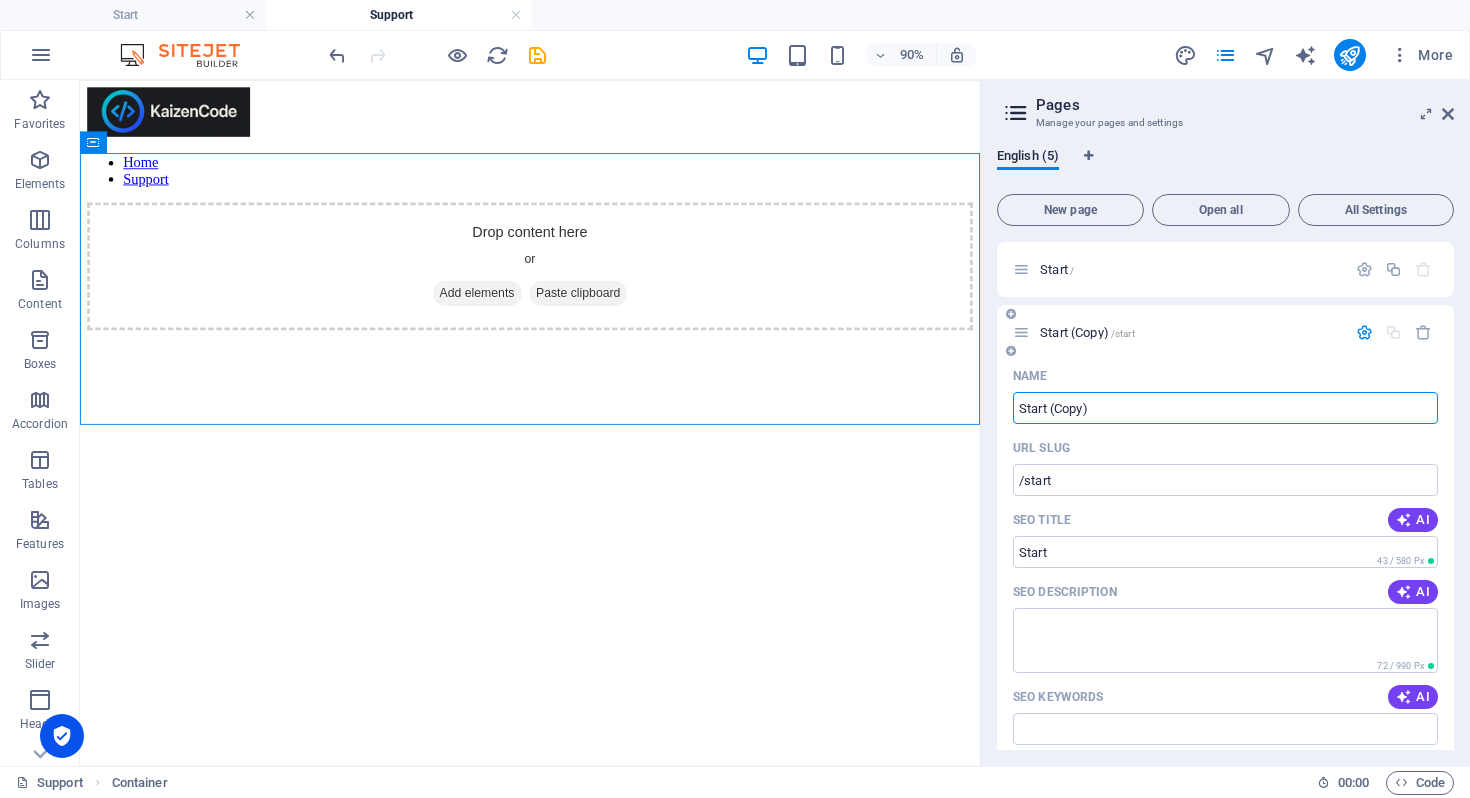 type on "s" 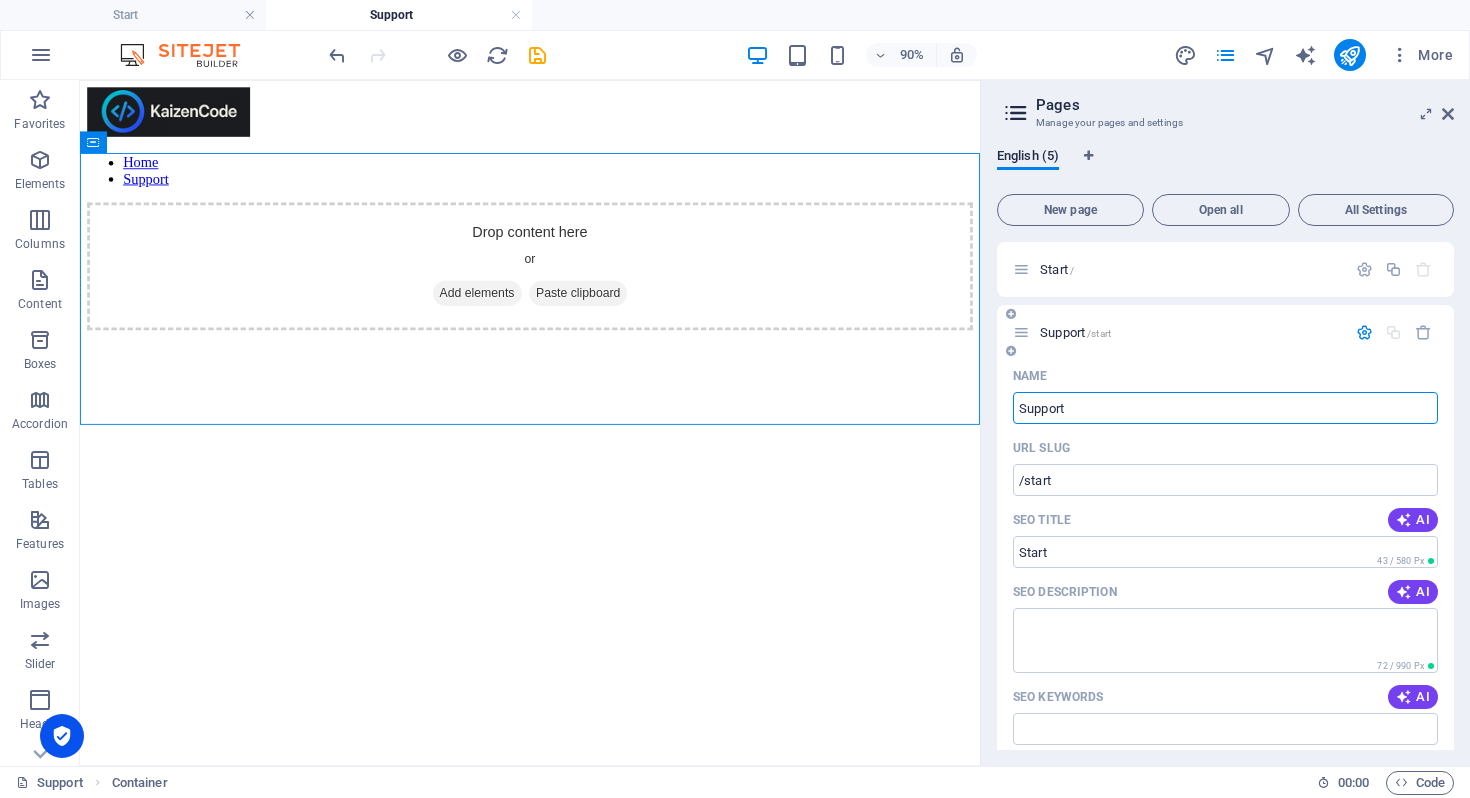 type on "Support" 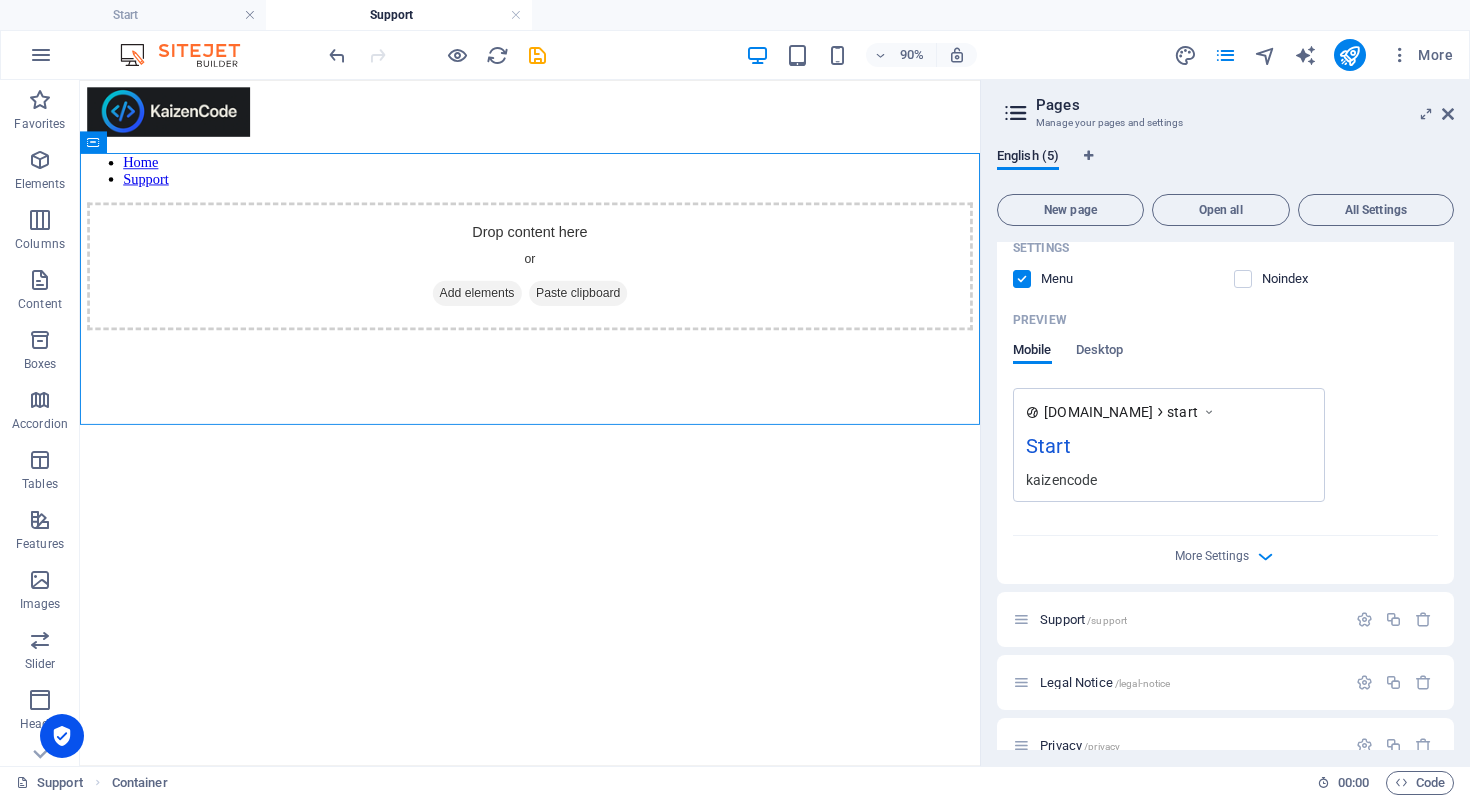 scroll, scrollTop: 536, scrollLeft: 0, axis: vertical 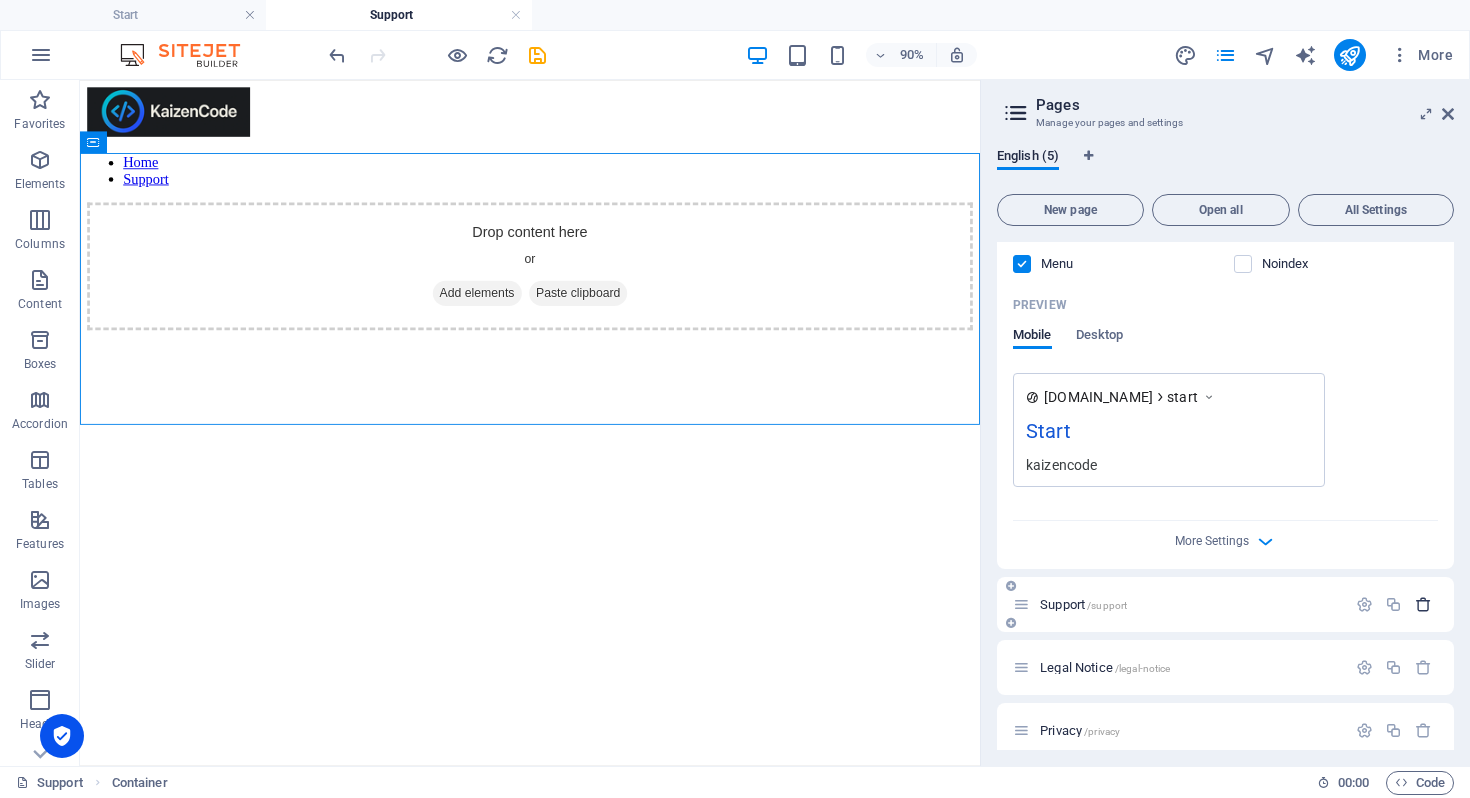 click at bounding box center (1423, 604) 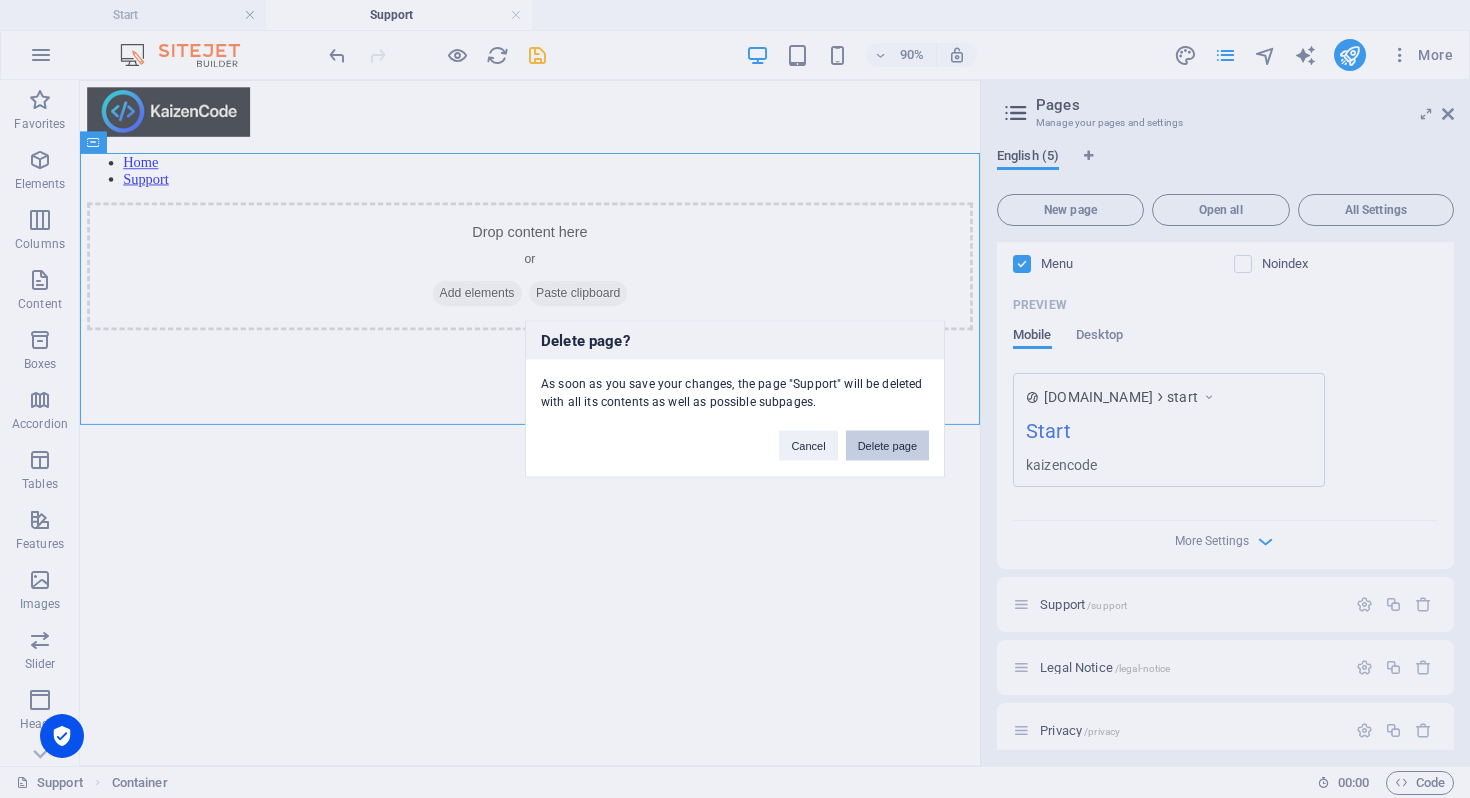 click on "Delete page" at bounding box center (887, 446) 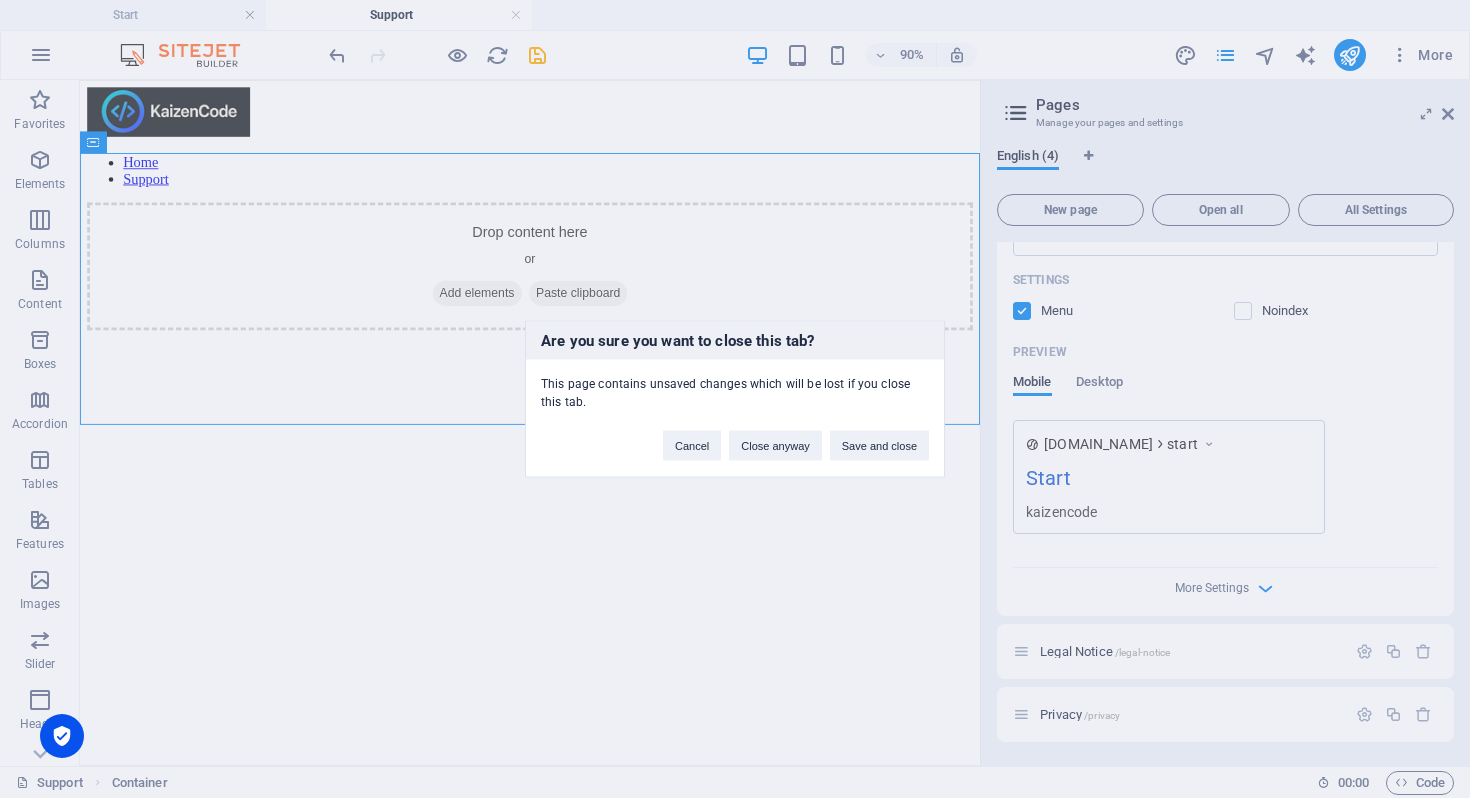 scroll, scrollTop: 489, scrollLeft: 0, axis: vertical 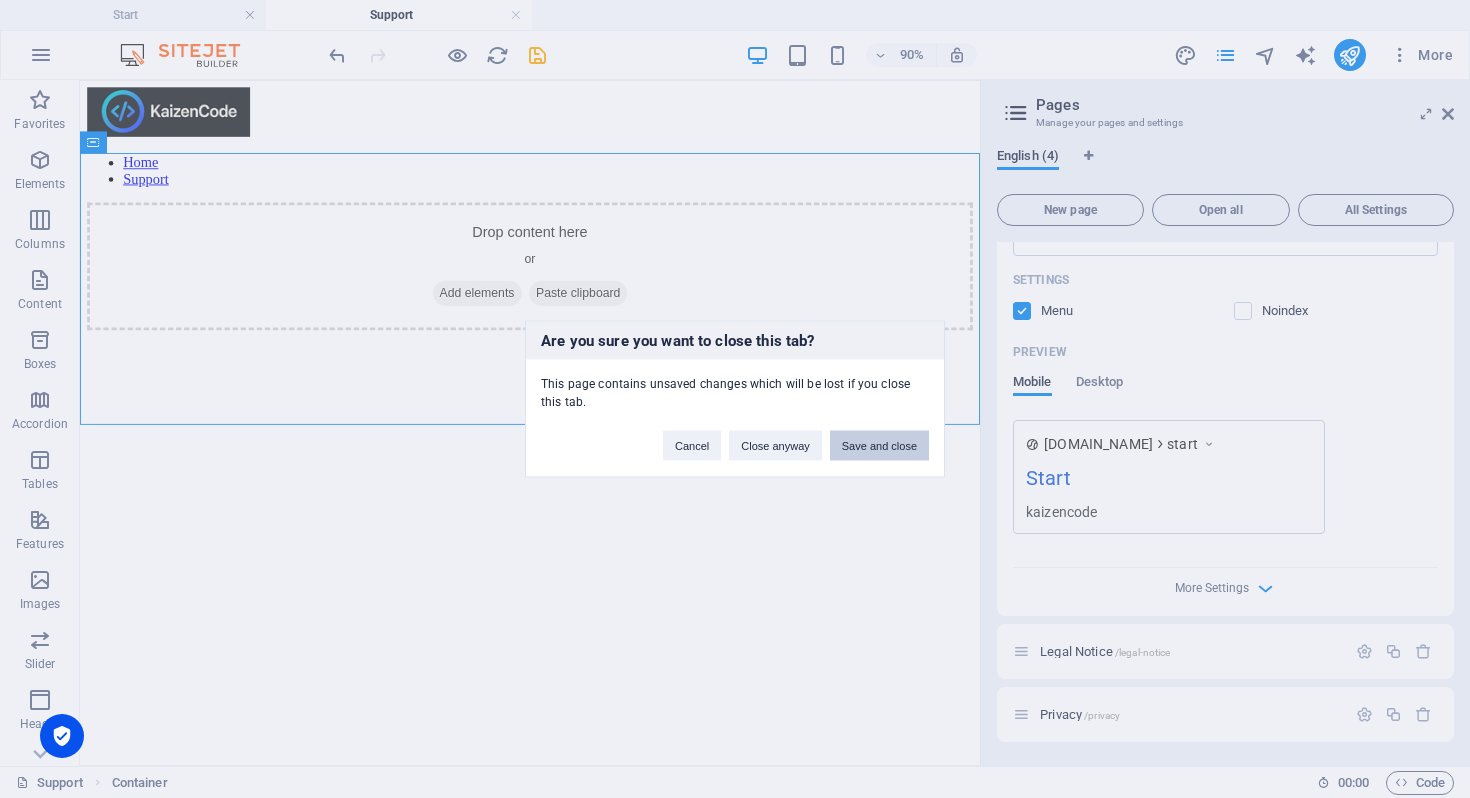 click on "Save and close" at bounding box center [879, 446] 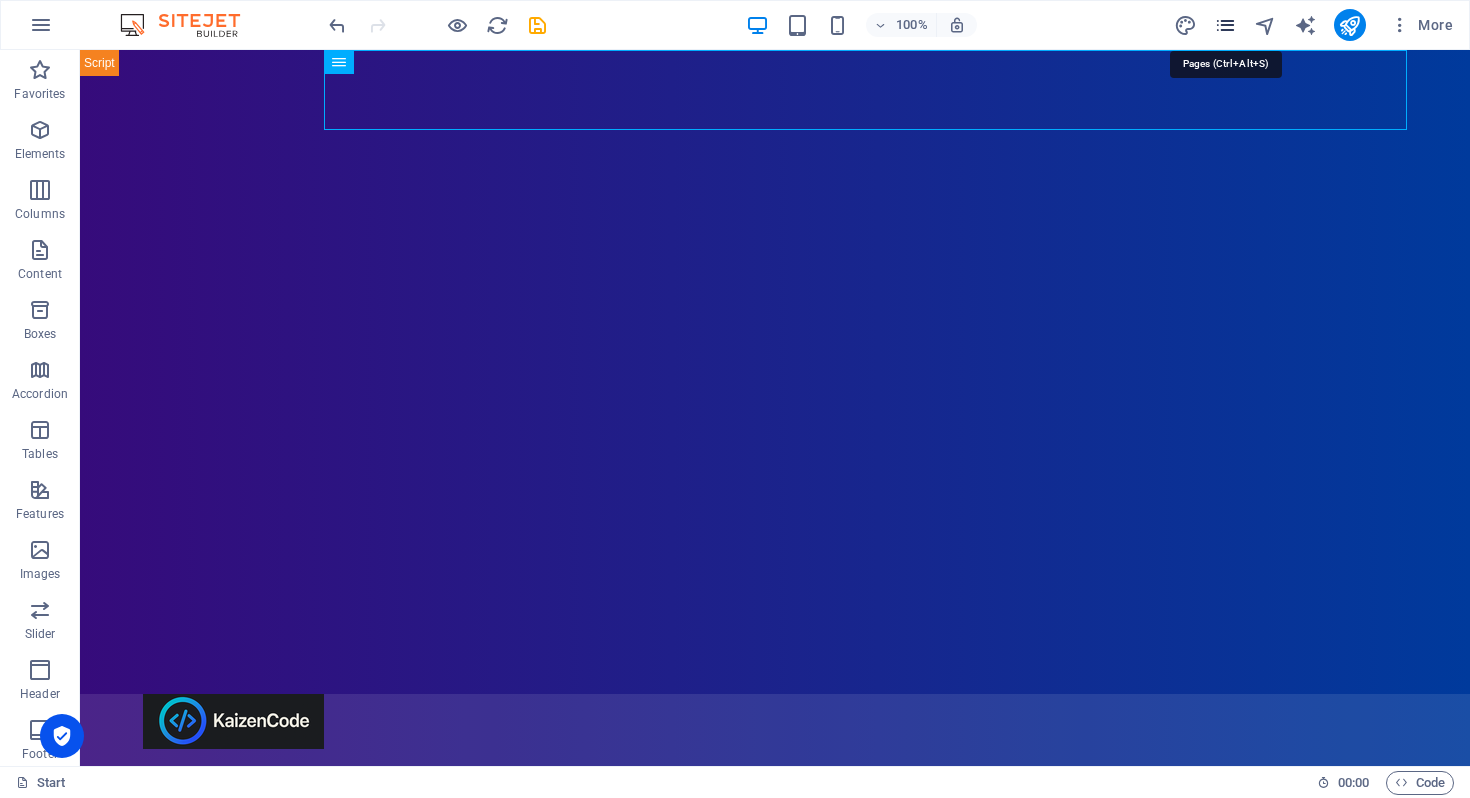 click at bounding box center (1225, 25) 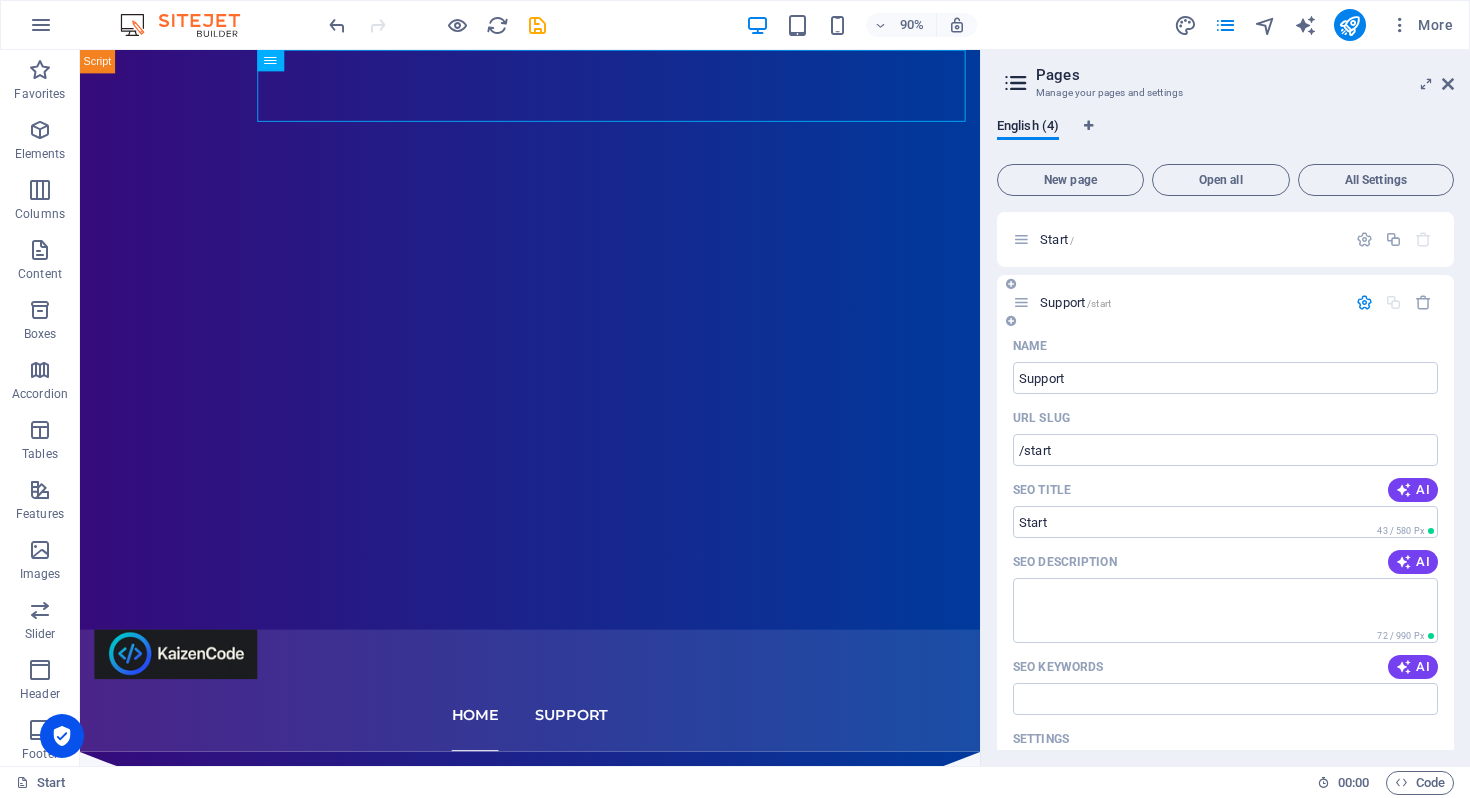 click on "SEO Title AI" at bounding box center [1225, 490] 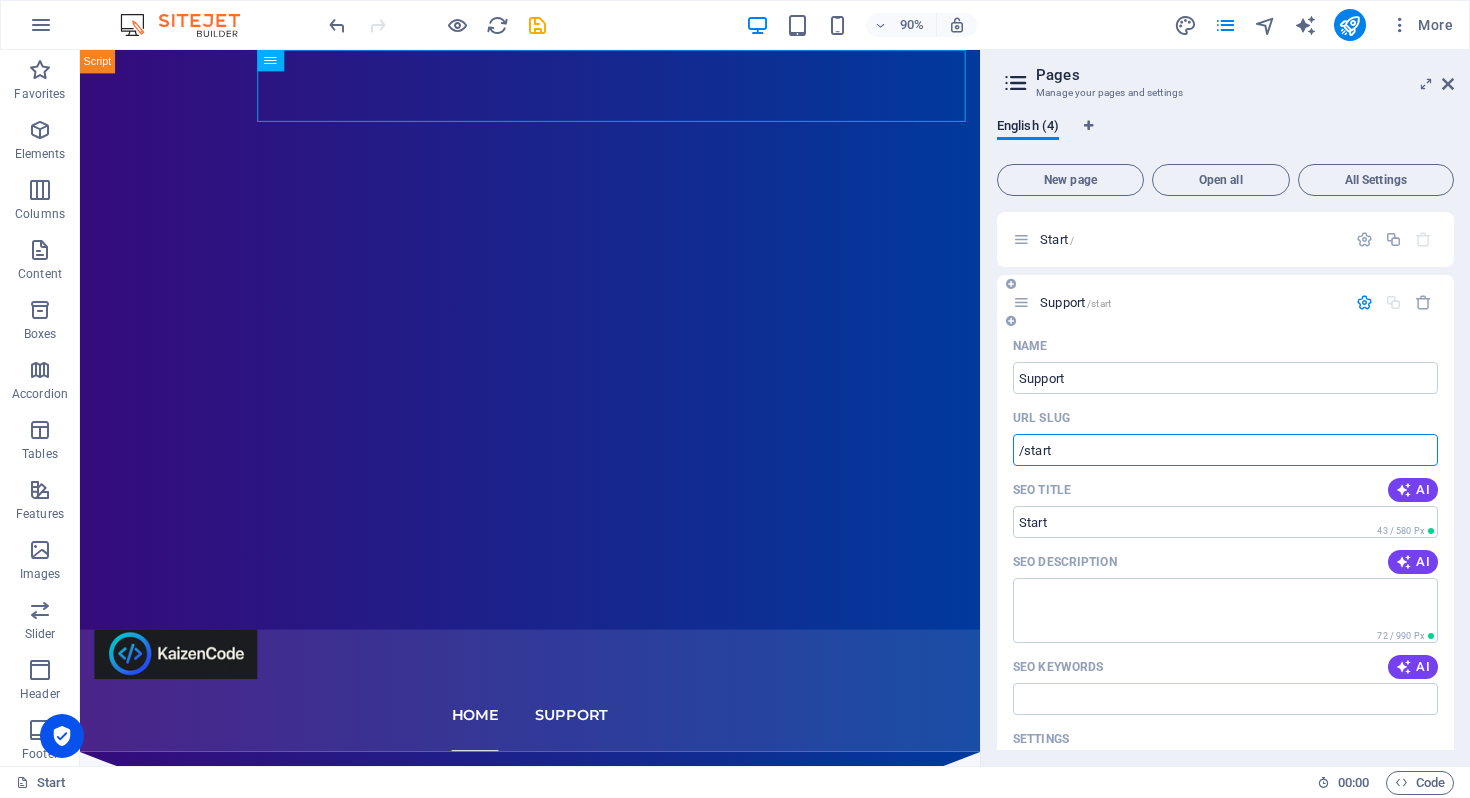 click on "/start" at bounding box center (1225, 450) 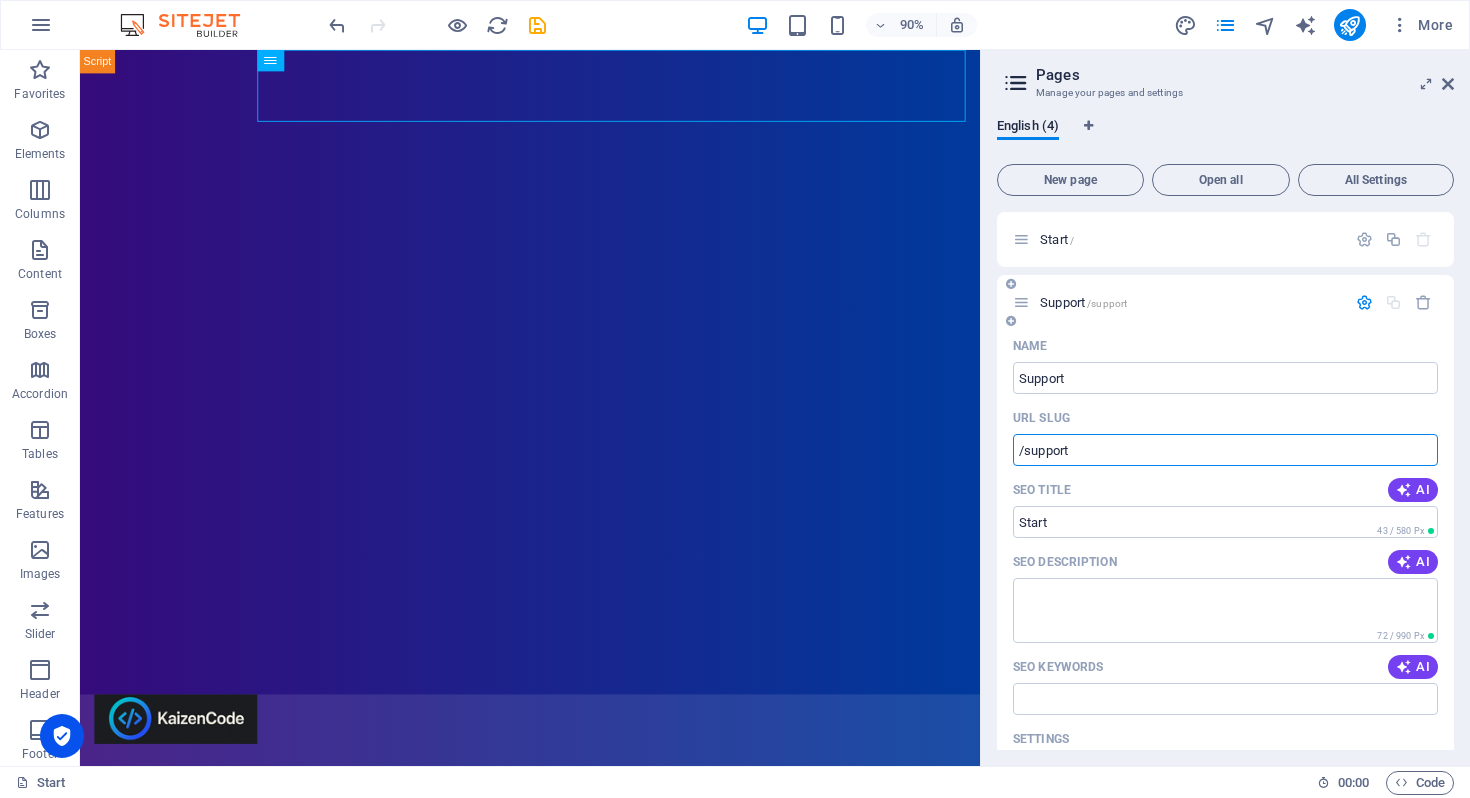 type on "/support" 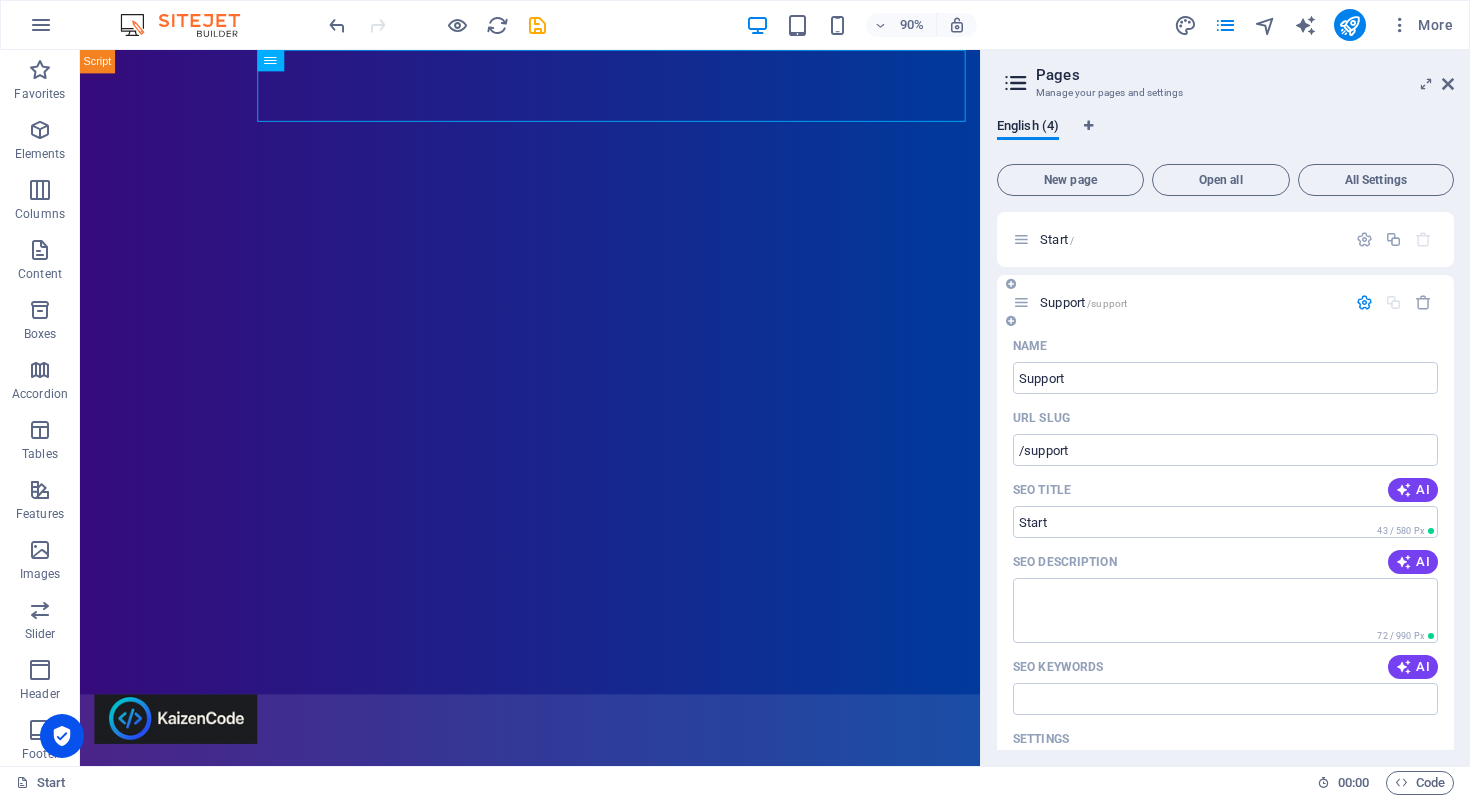 click on "SEO Title AI" at bounding box center (1225, 490) 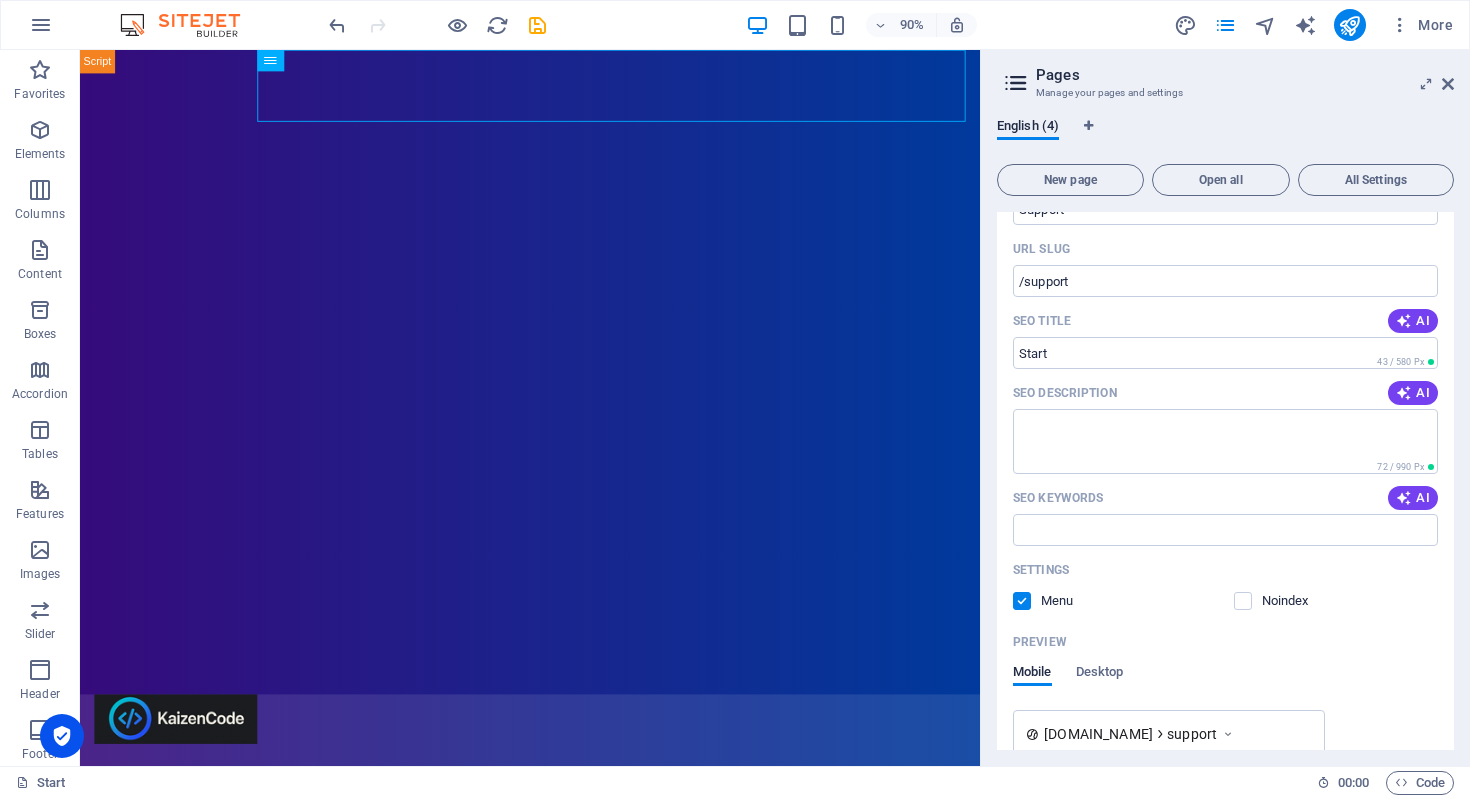 scroll, scrollTop: 176, scrollLeft: 0, axis: vertical 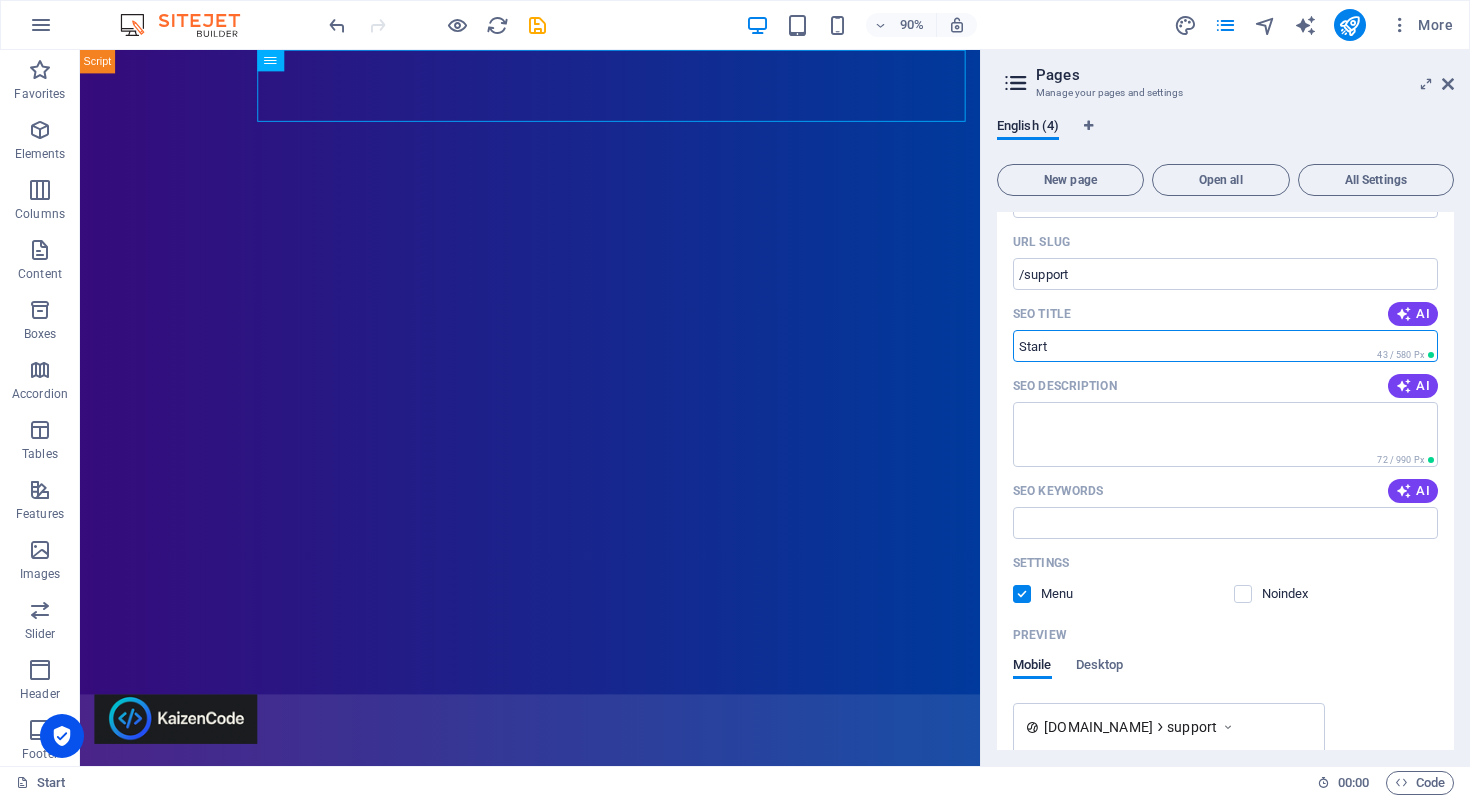 click on "Start" at bounding box center (1225, 346) 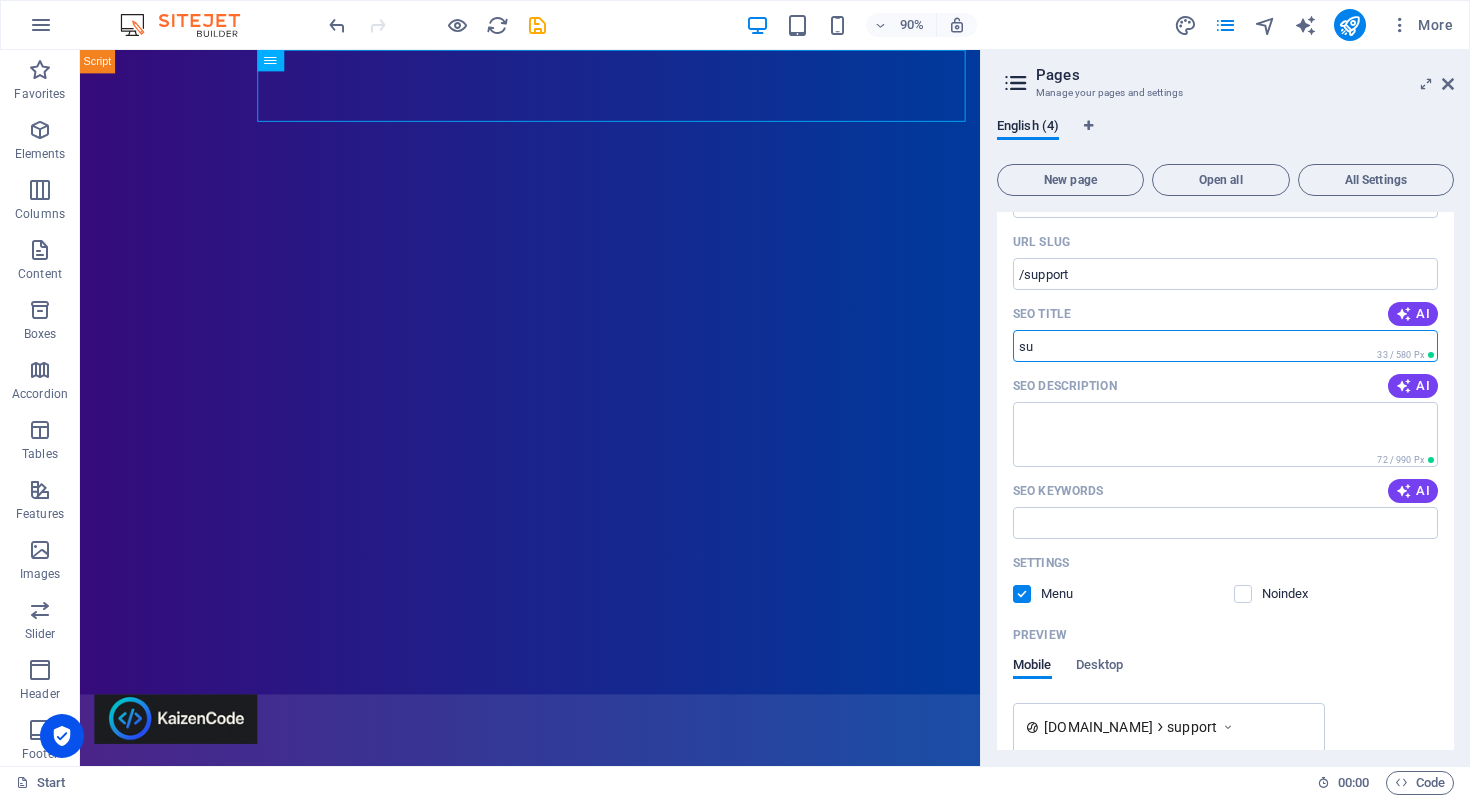 type on "s" 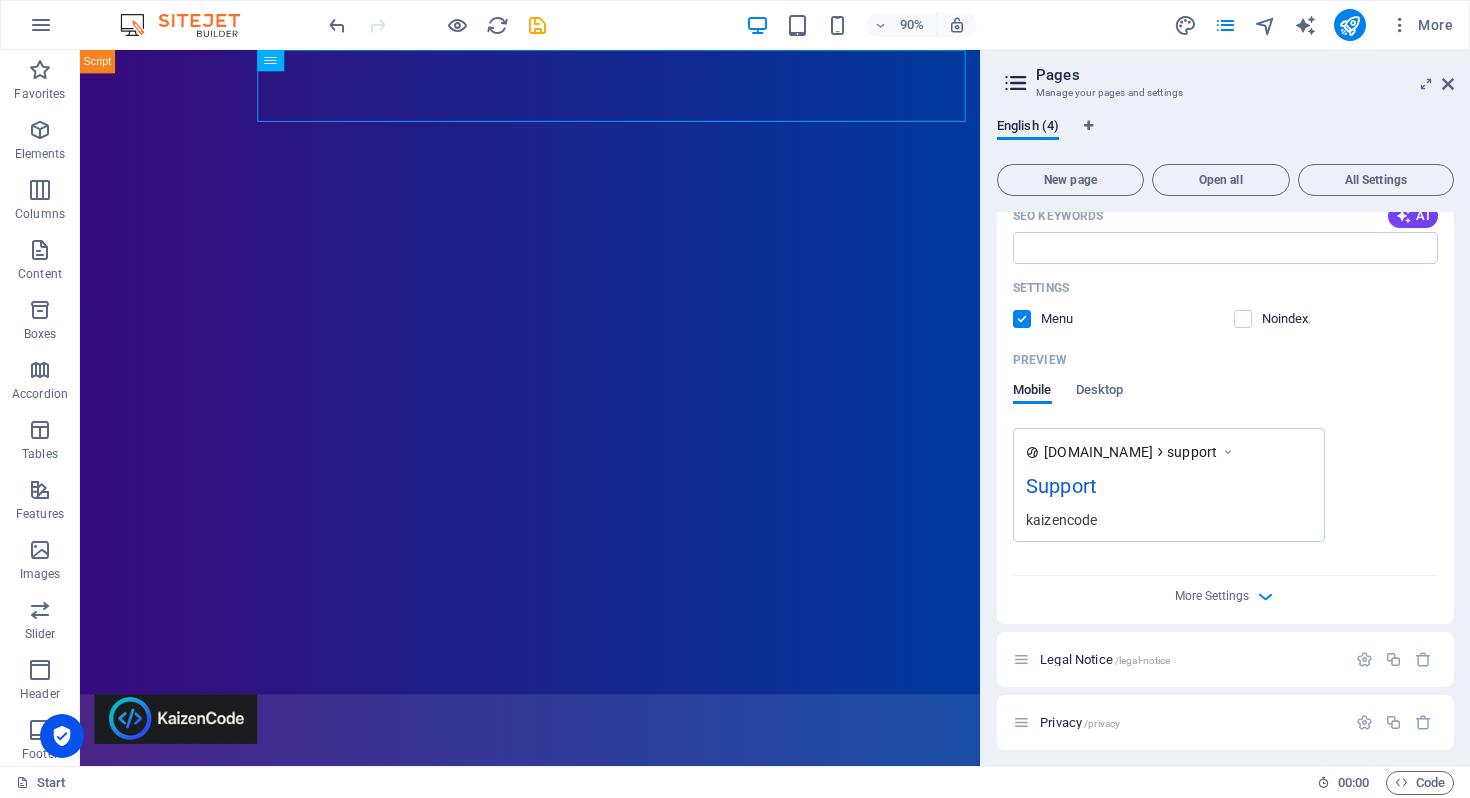 scroll, scrollTop: 459, scrollLeft: 0, axis: vertical 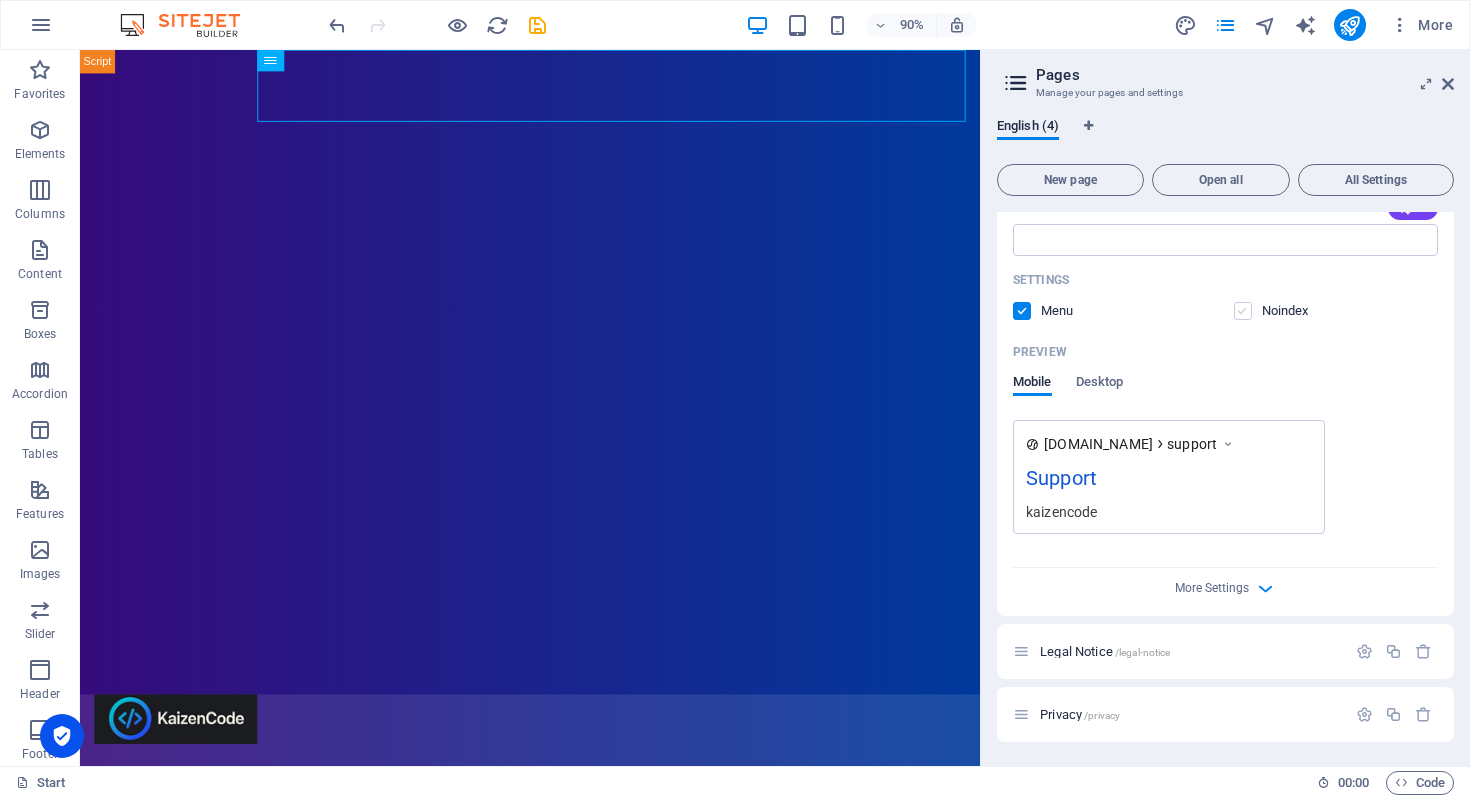 type on "Support" 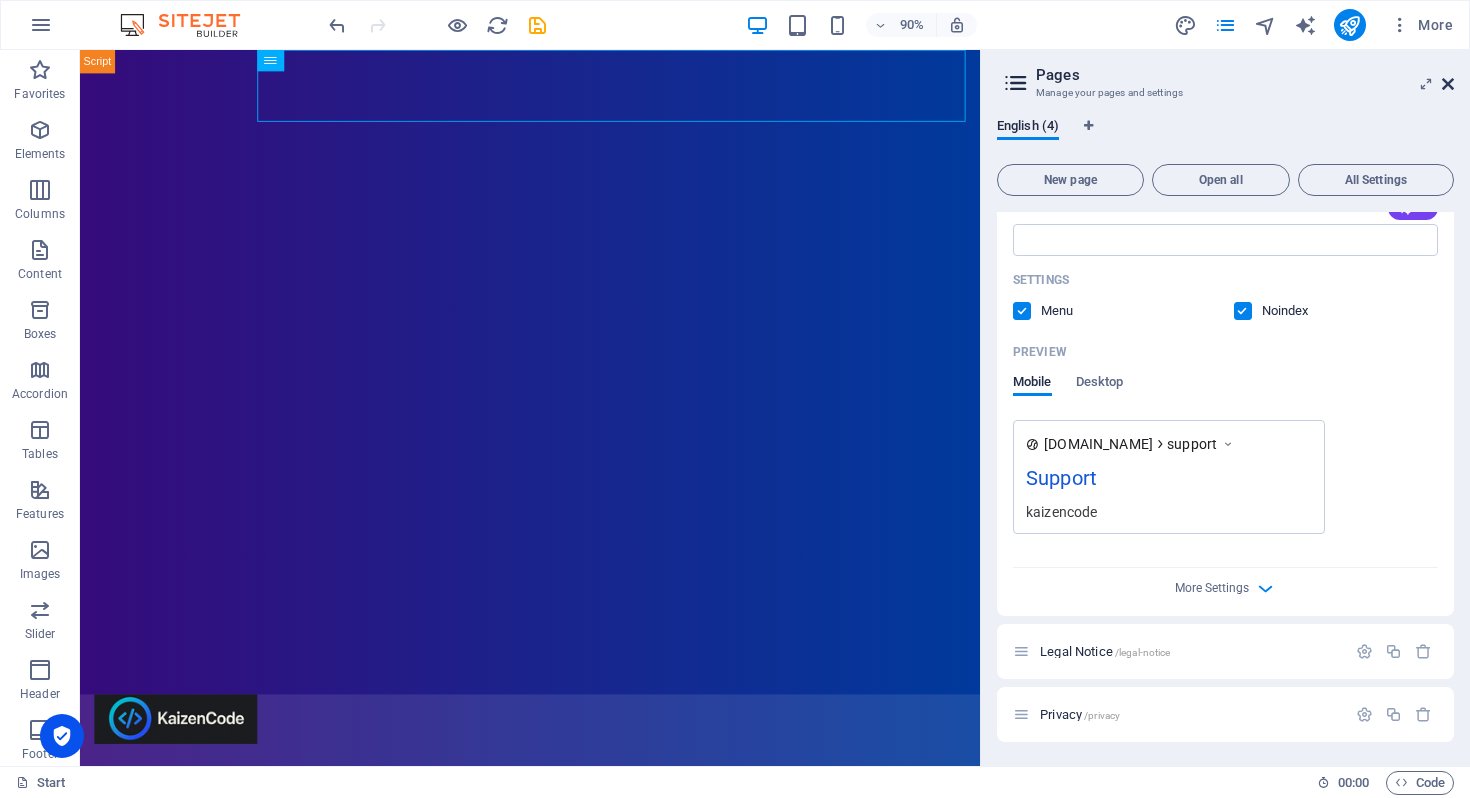 click at bounding box center [1448, 84] 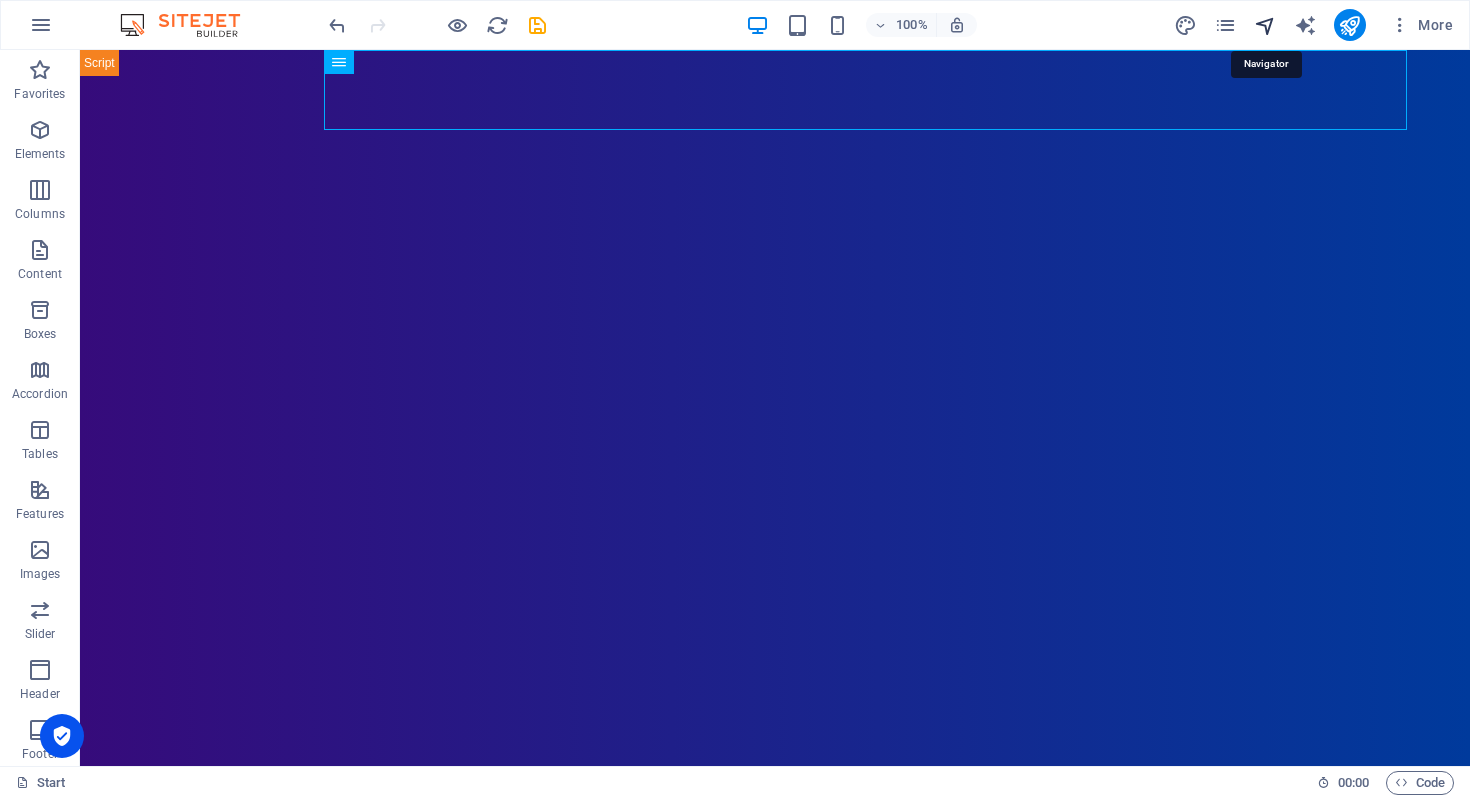 click at bounding box center (1265, 25) 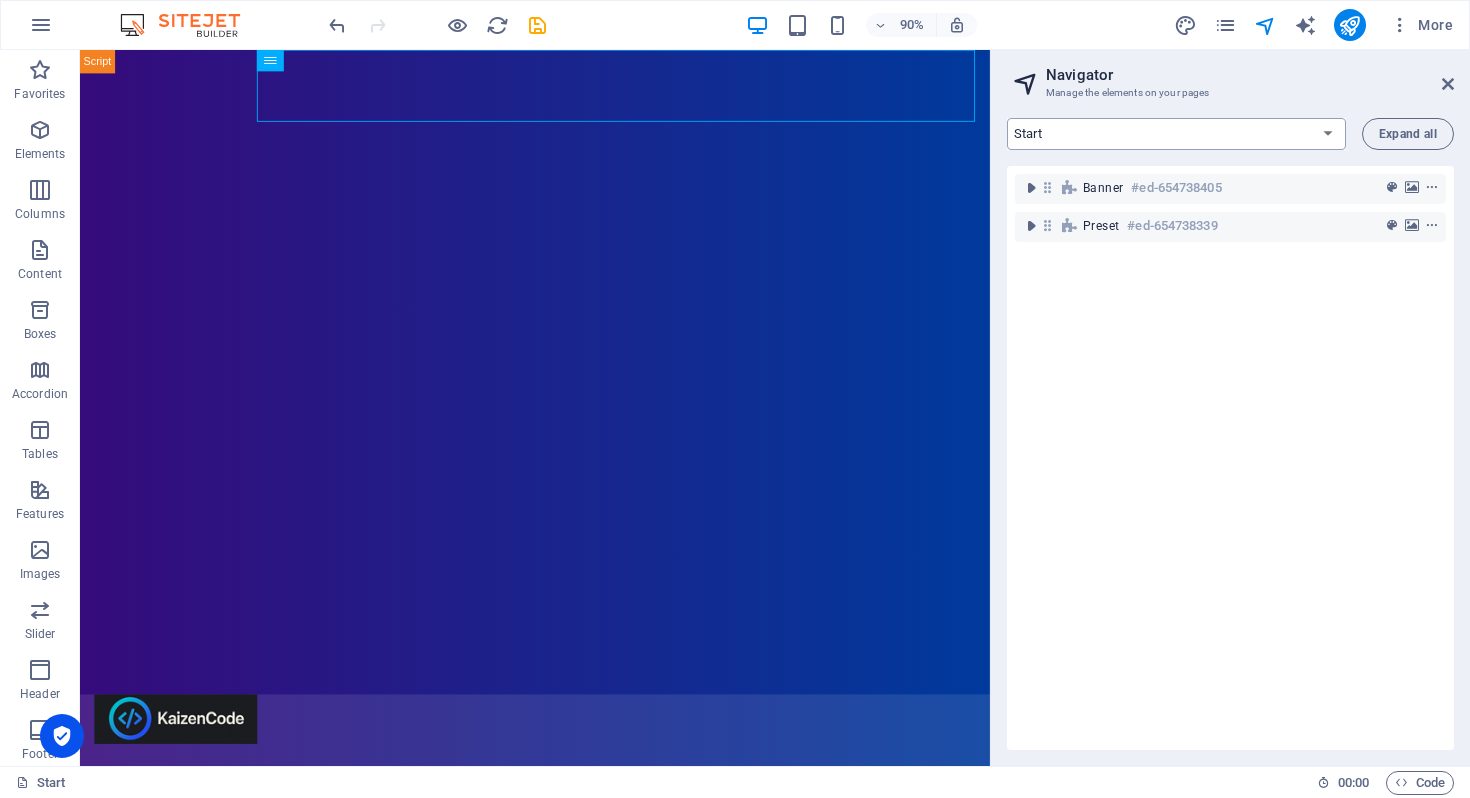 click on "Start  Support  Legal Notice  Privacy" at bounding box center (1176, 134) 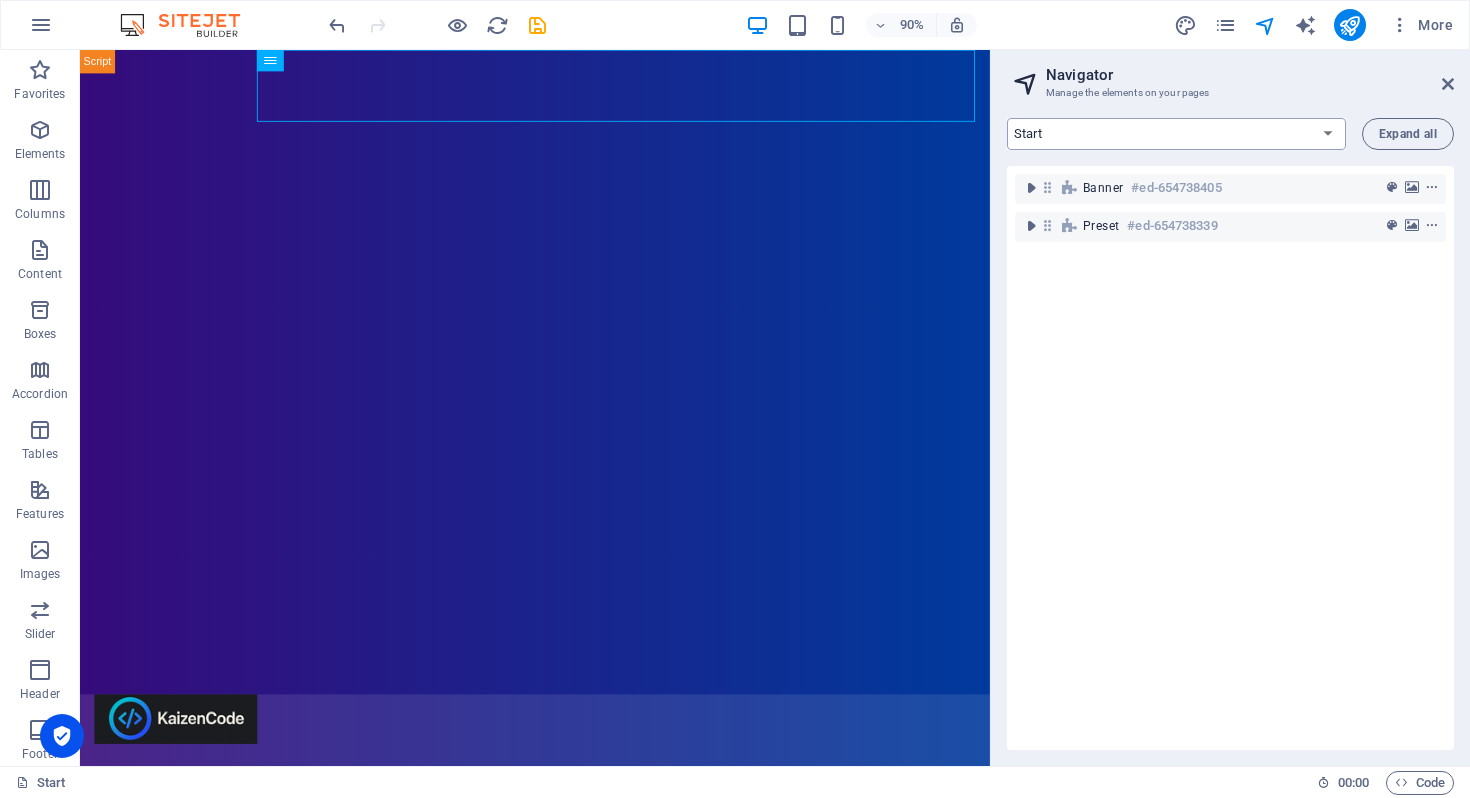 click on "Start  Support  Legal Notice  Privacy" at bounding box center (1176, 134) 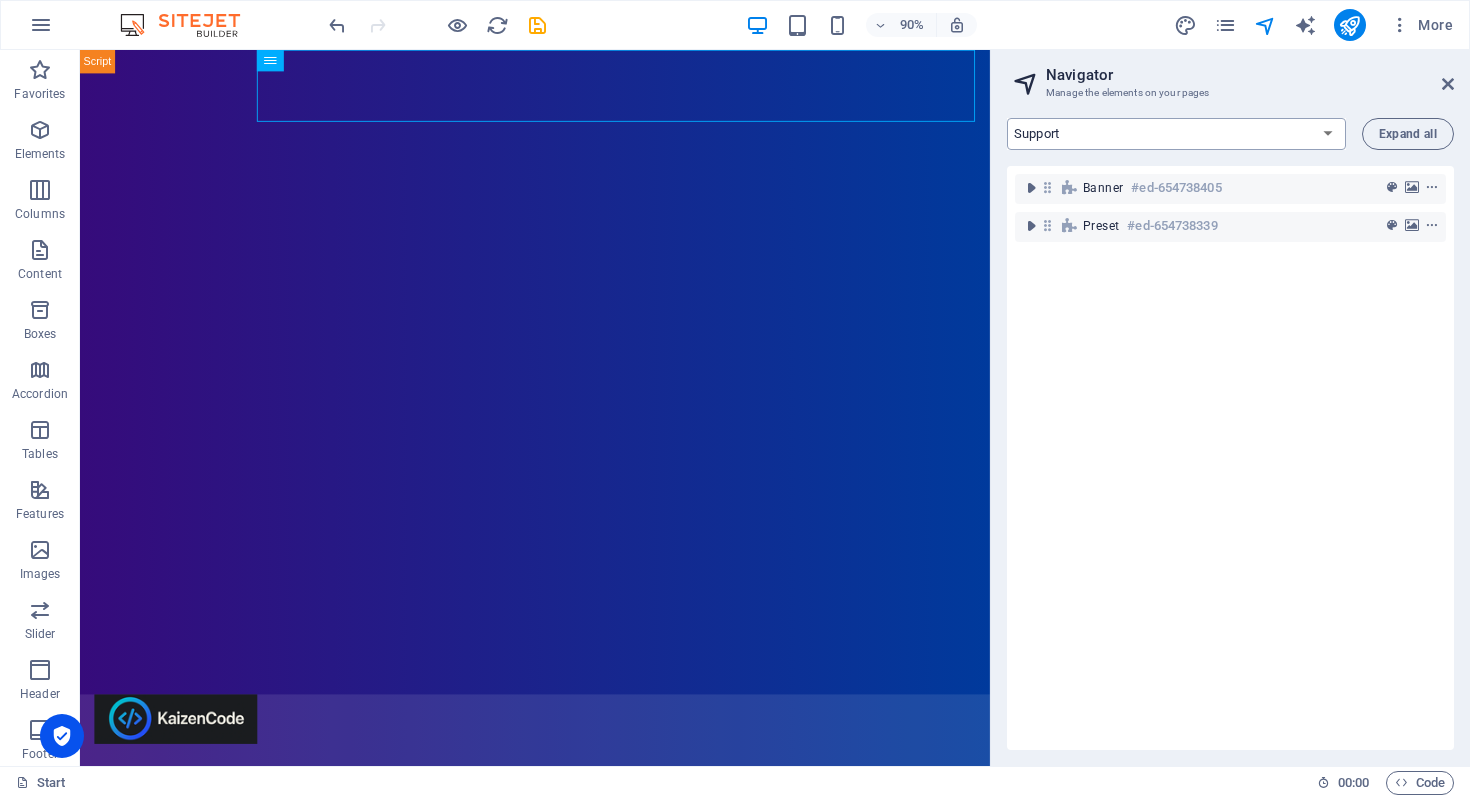 select on "12822174-en" 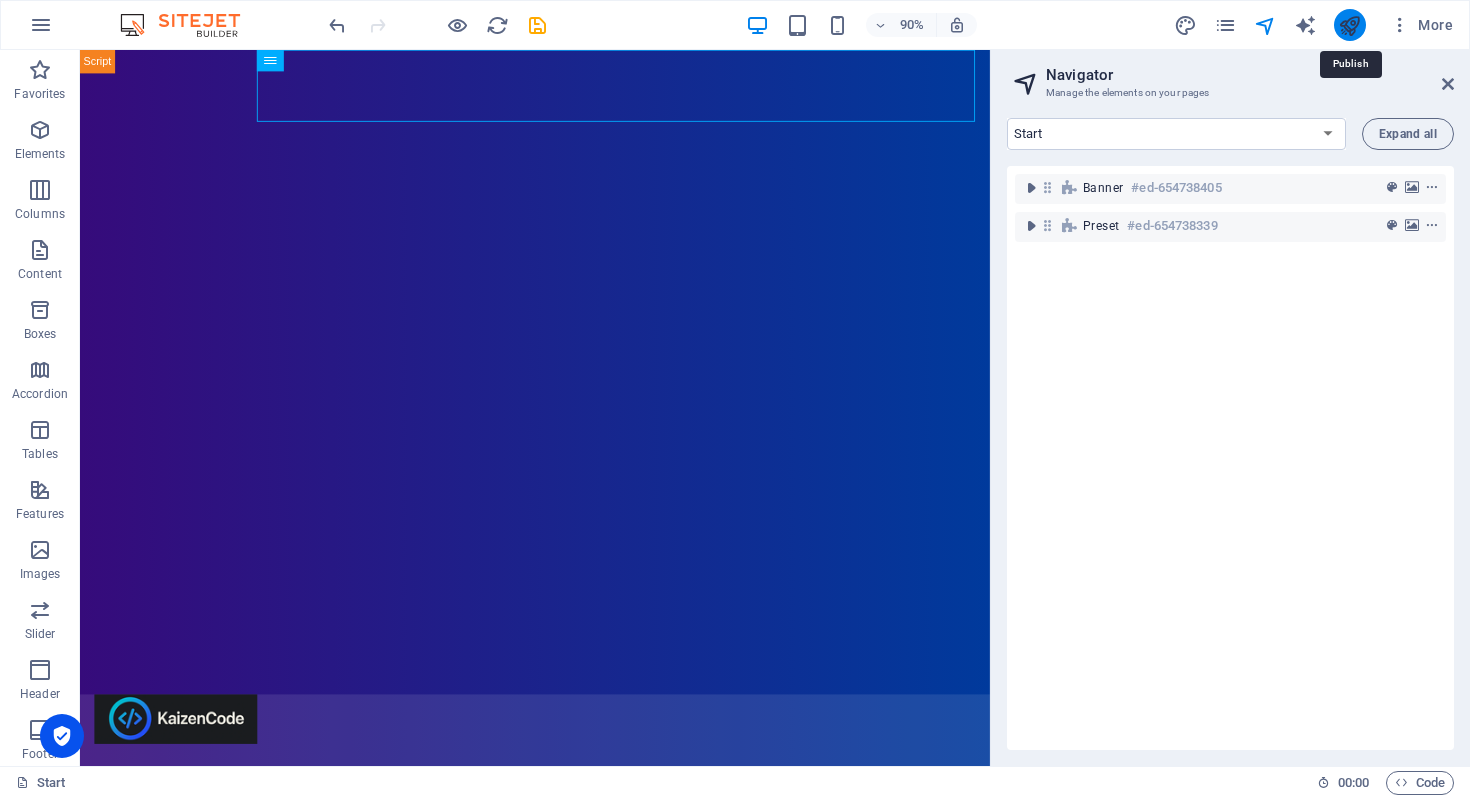 click at bounding box center [1349, 25] 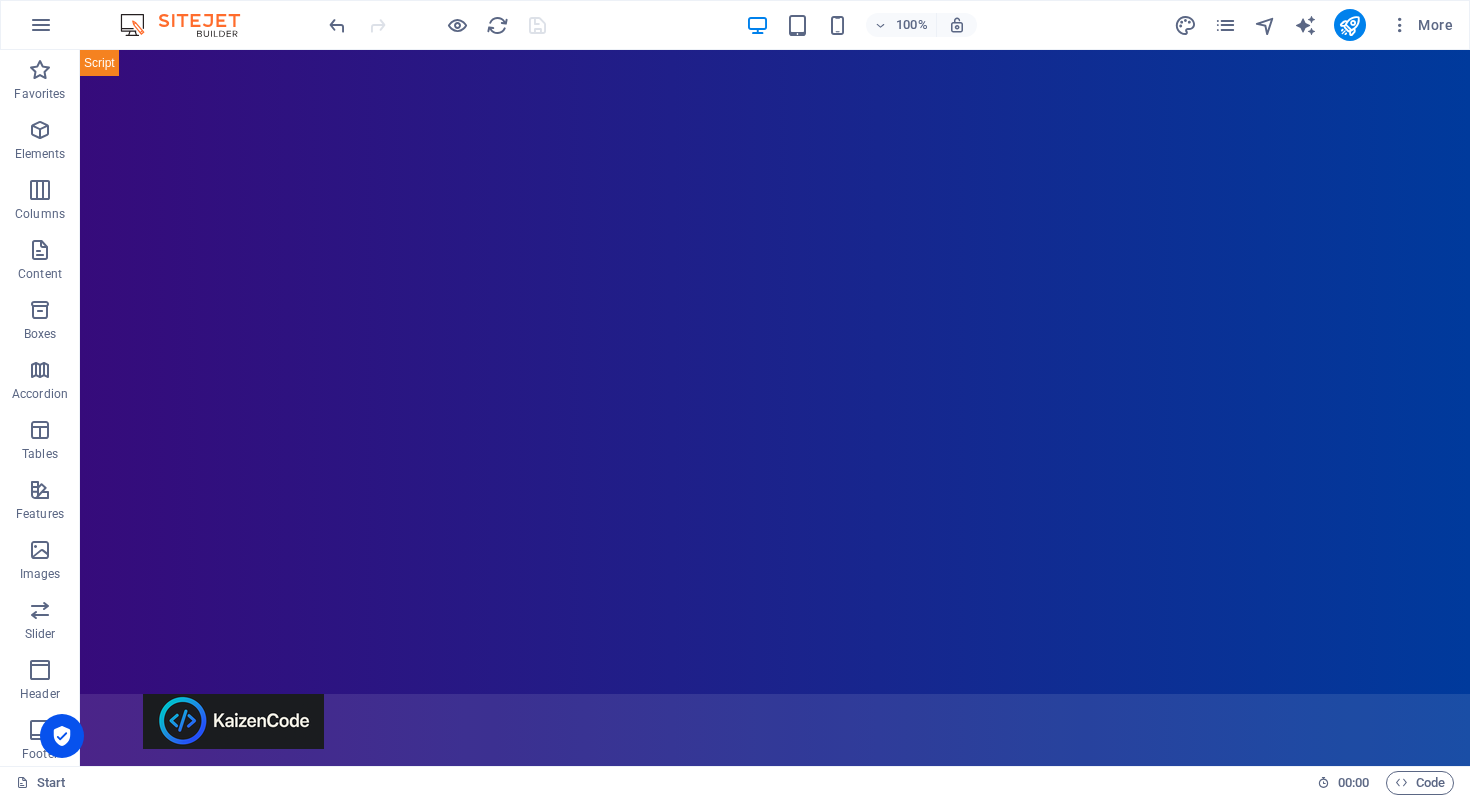 click at bounding box center [437, 25] 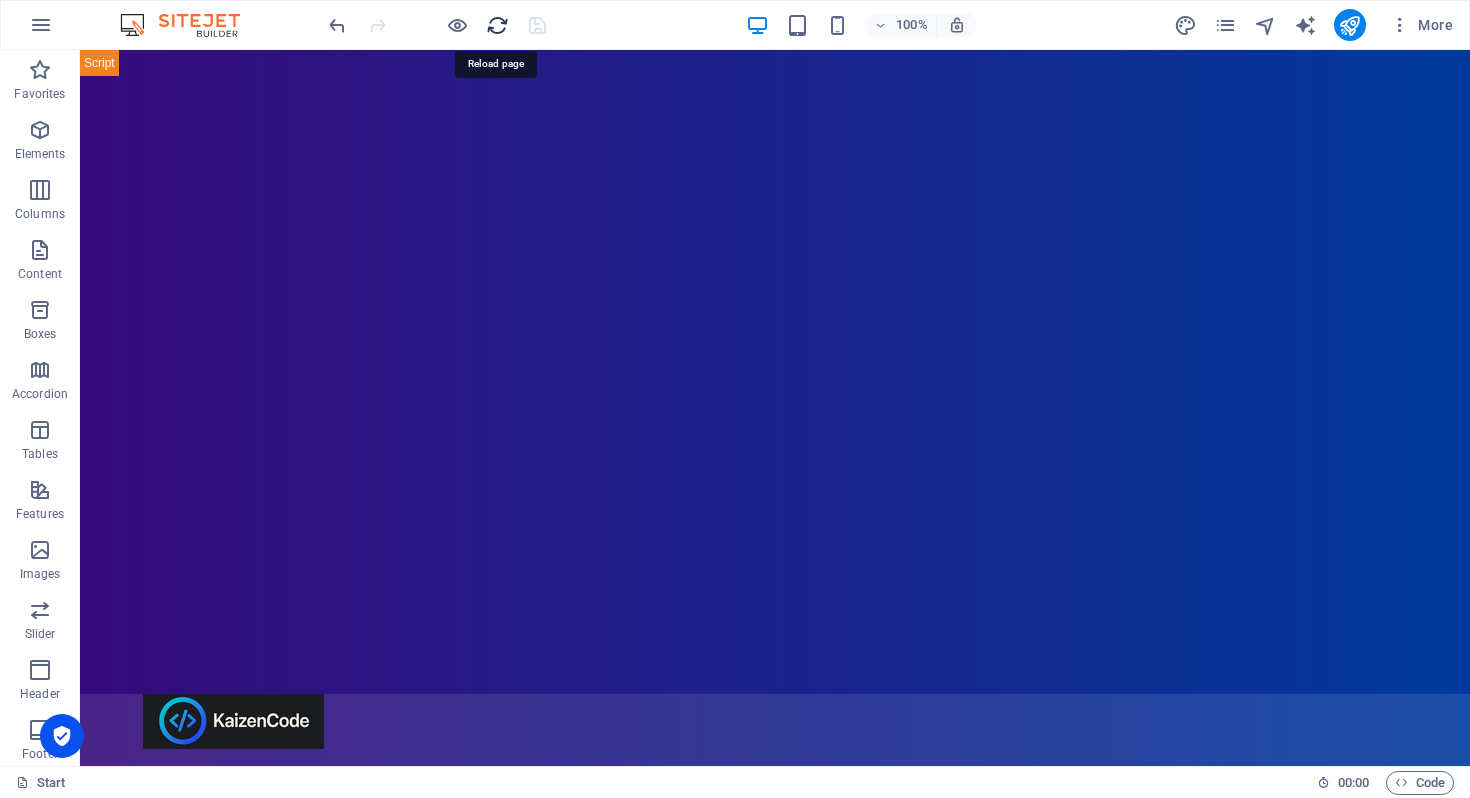 click at bounding box center [497, 25] 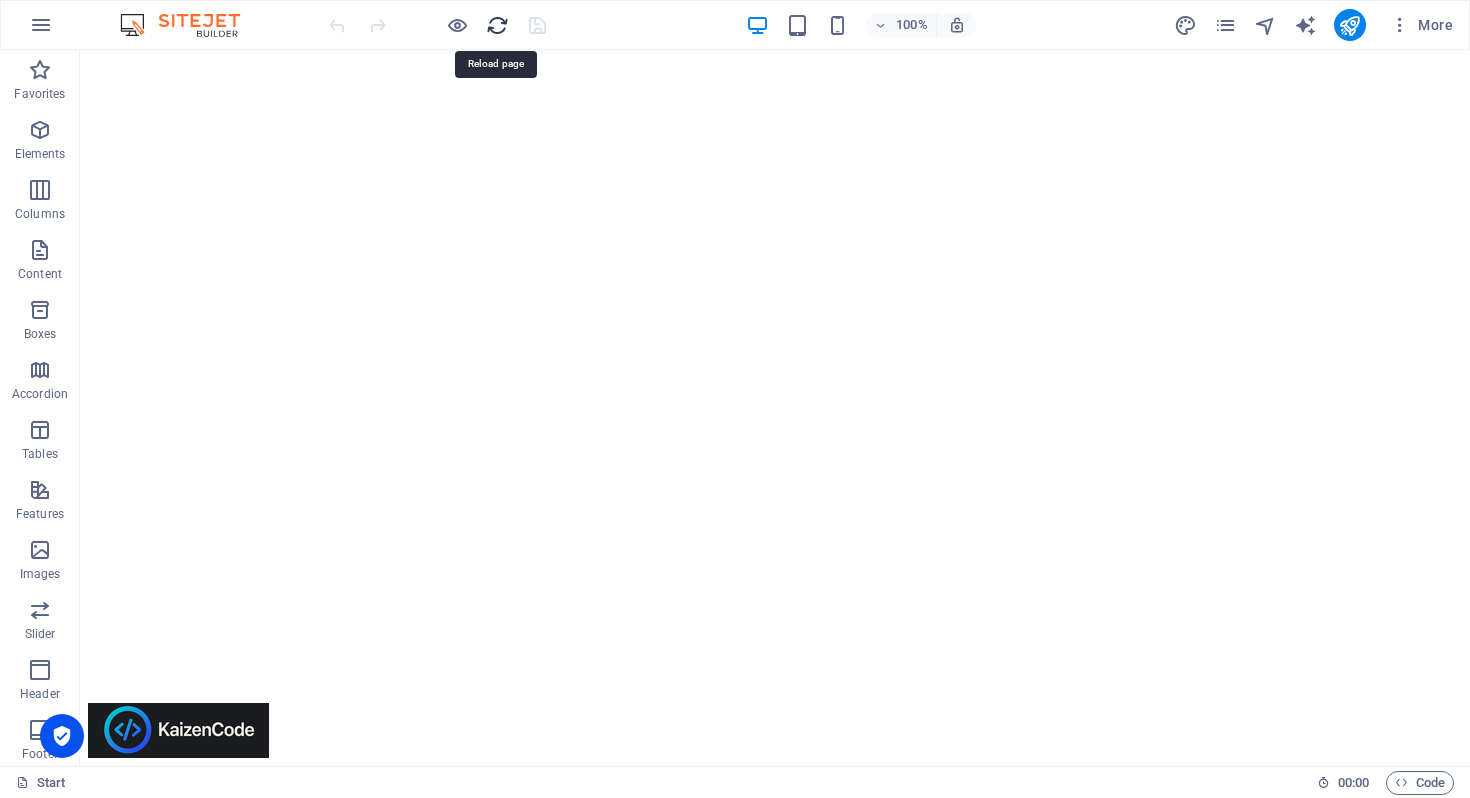 scroll, scrollTop: 0, scrollLeft: 0, axis: both 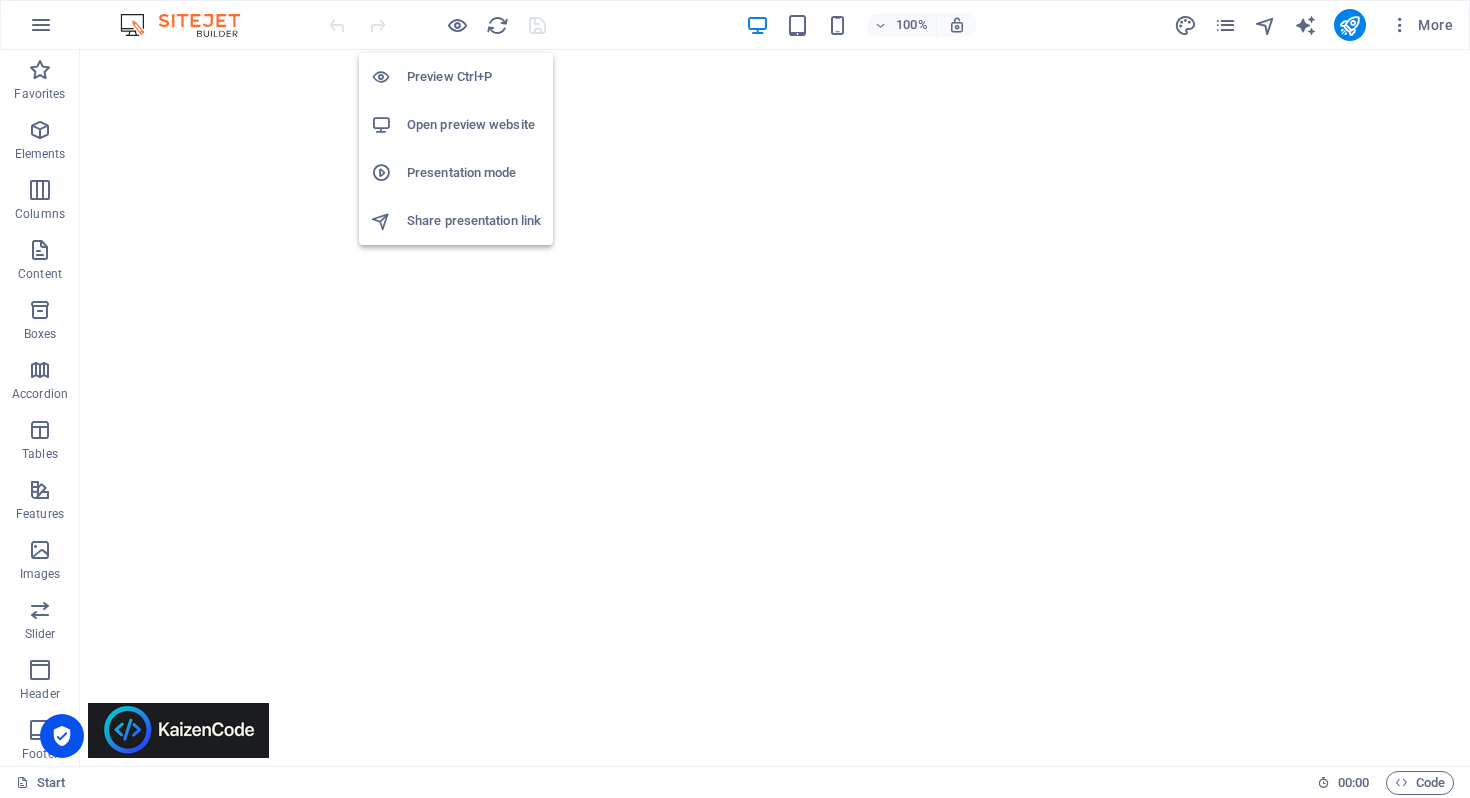 click on "Preview Ctrl+P" at bounding box center [456, 77] 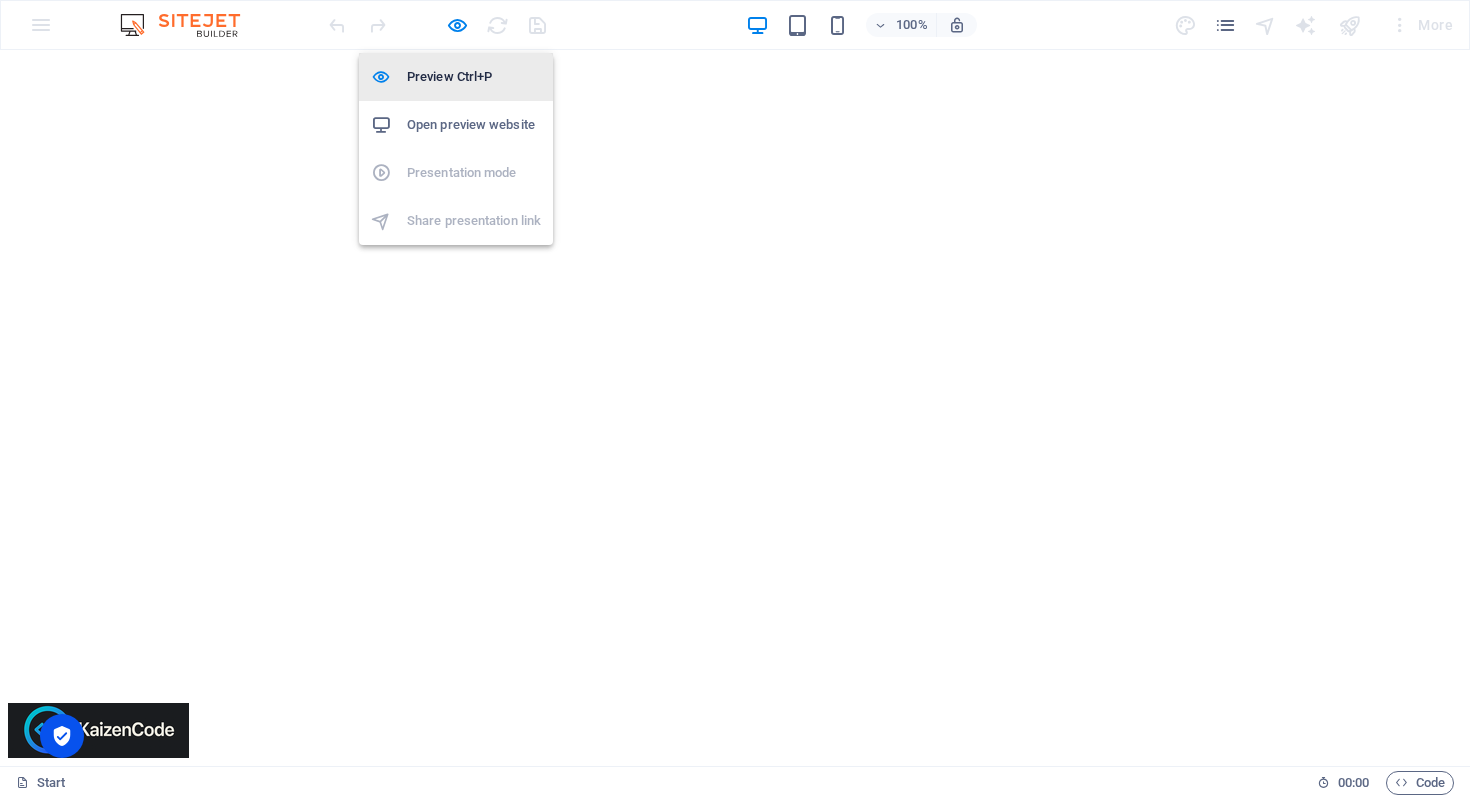 click on "Preview Ctrl+P" at bounding box center (456, 77) 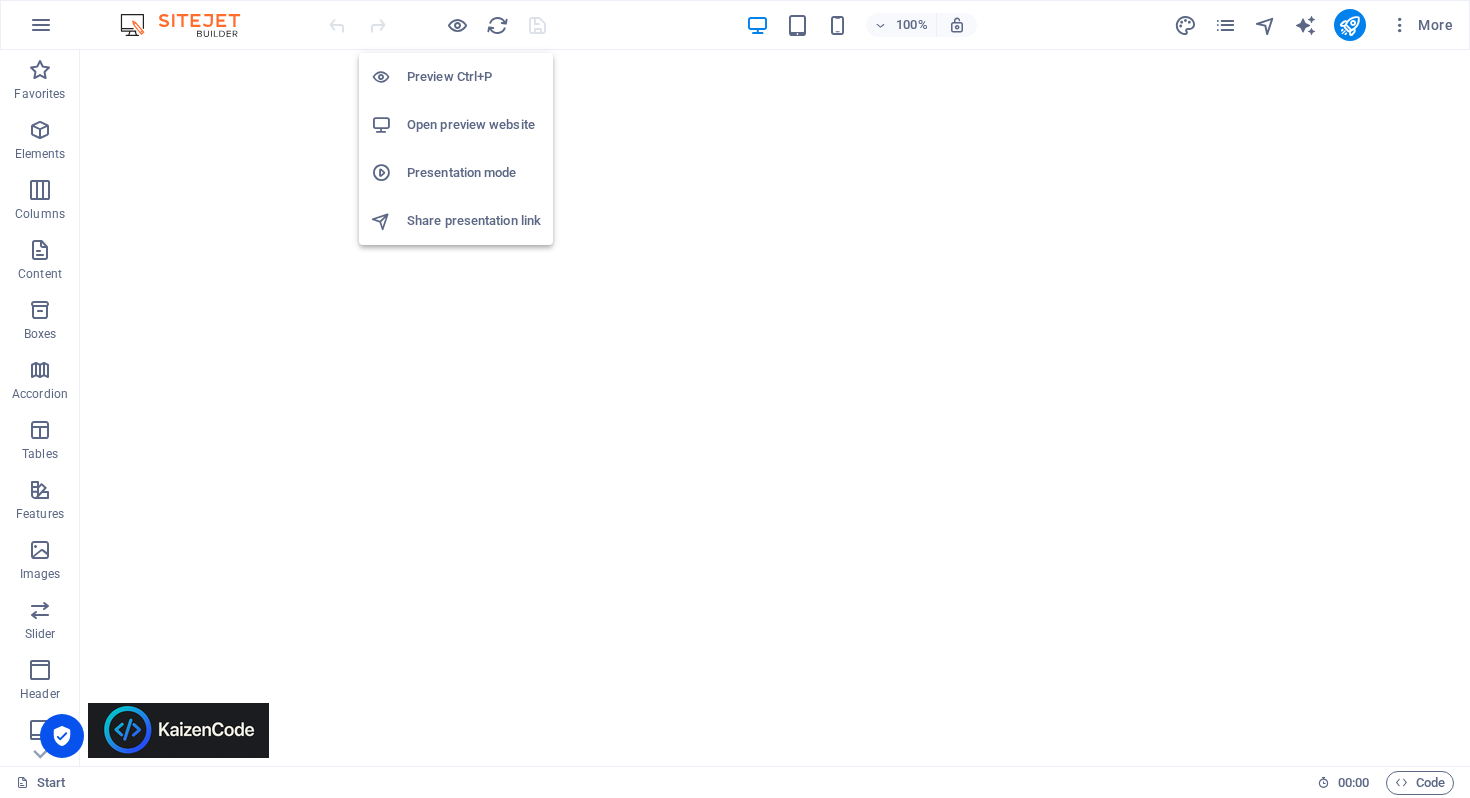 type 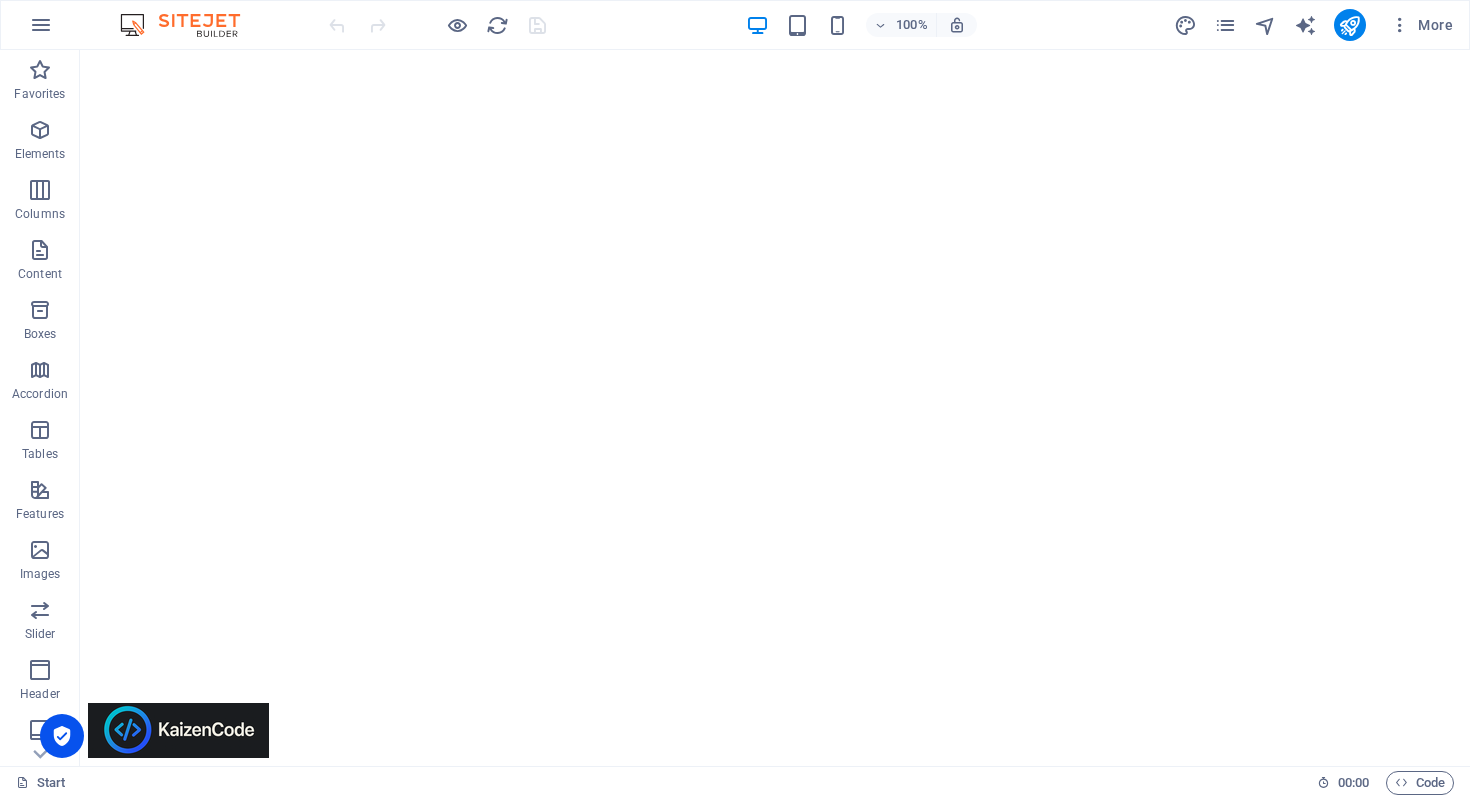 click on "More" at bounding box center [1317, 25] 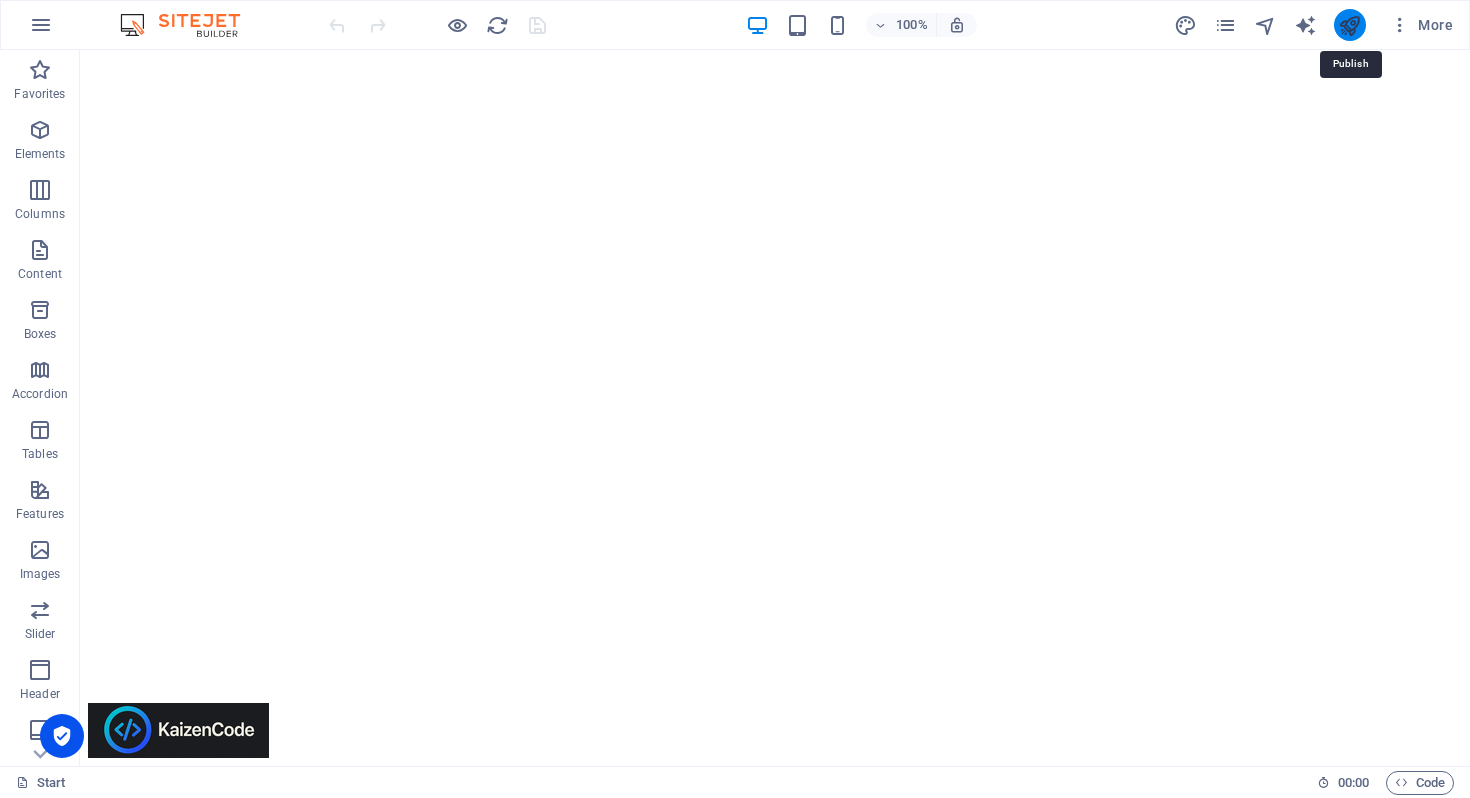 click at bounding box center (1349, 25) 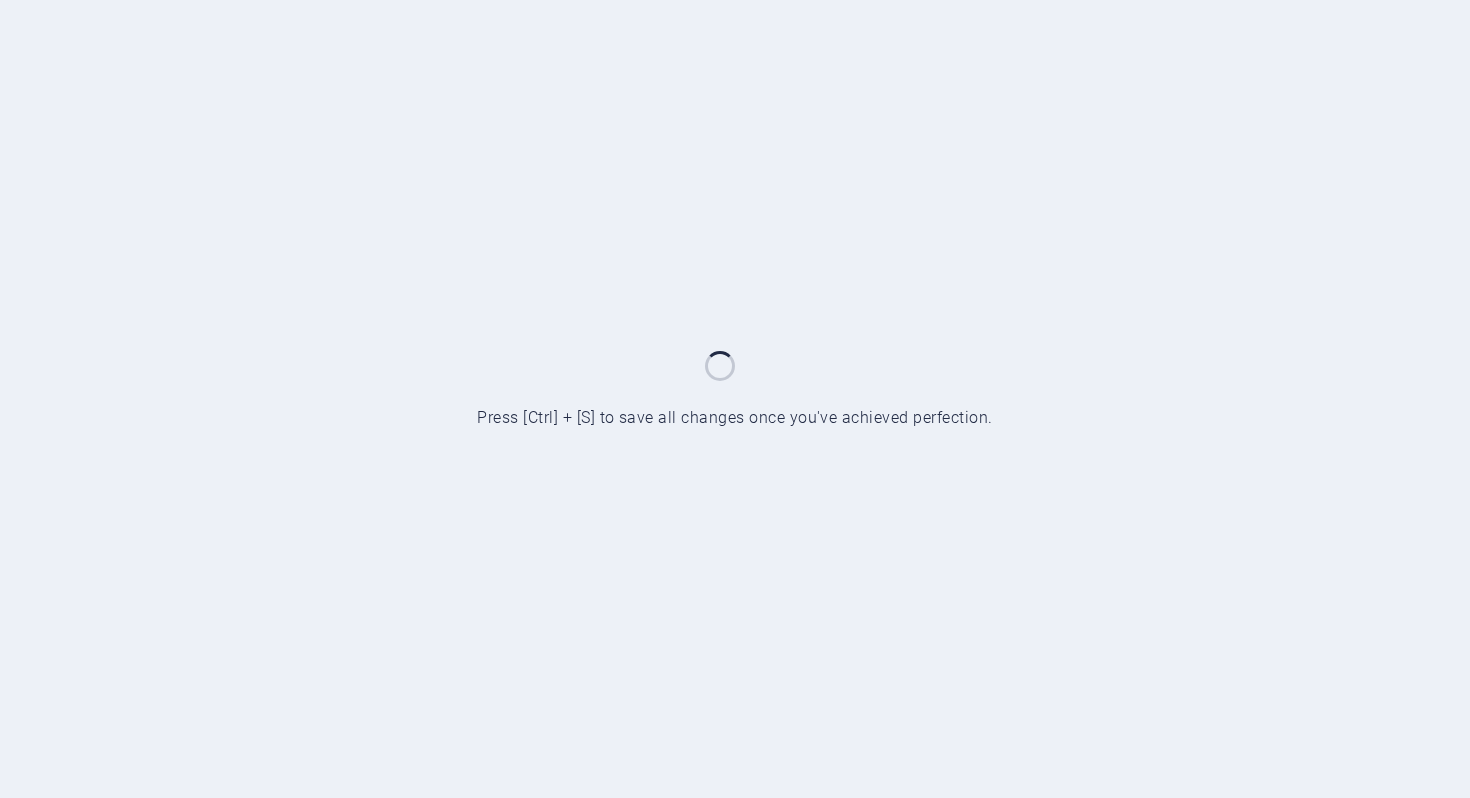 scroll, scrollTop: 0, scrollLeft: 0, axis: both 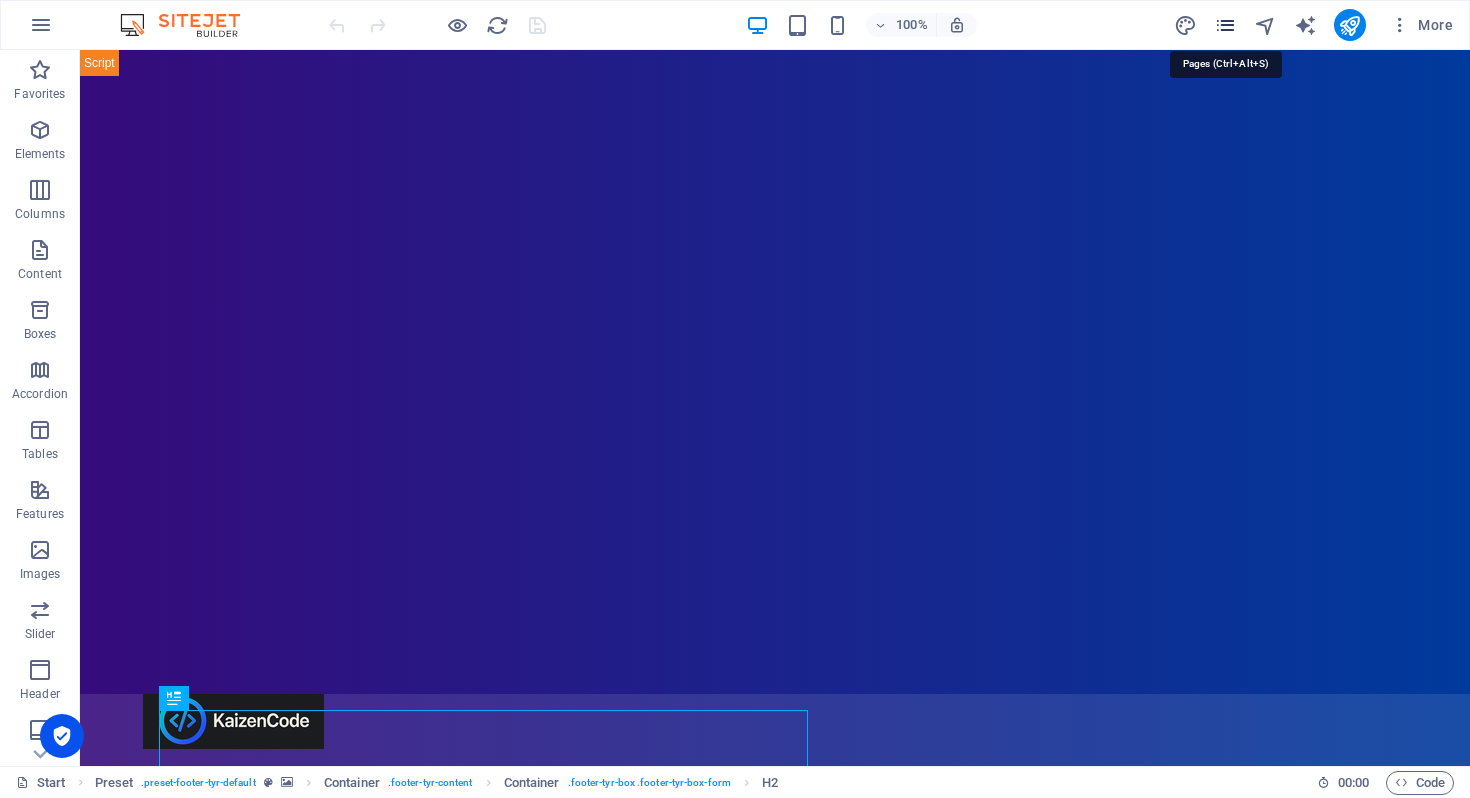 click at bounding box center [1225, 25] 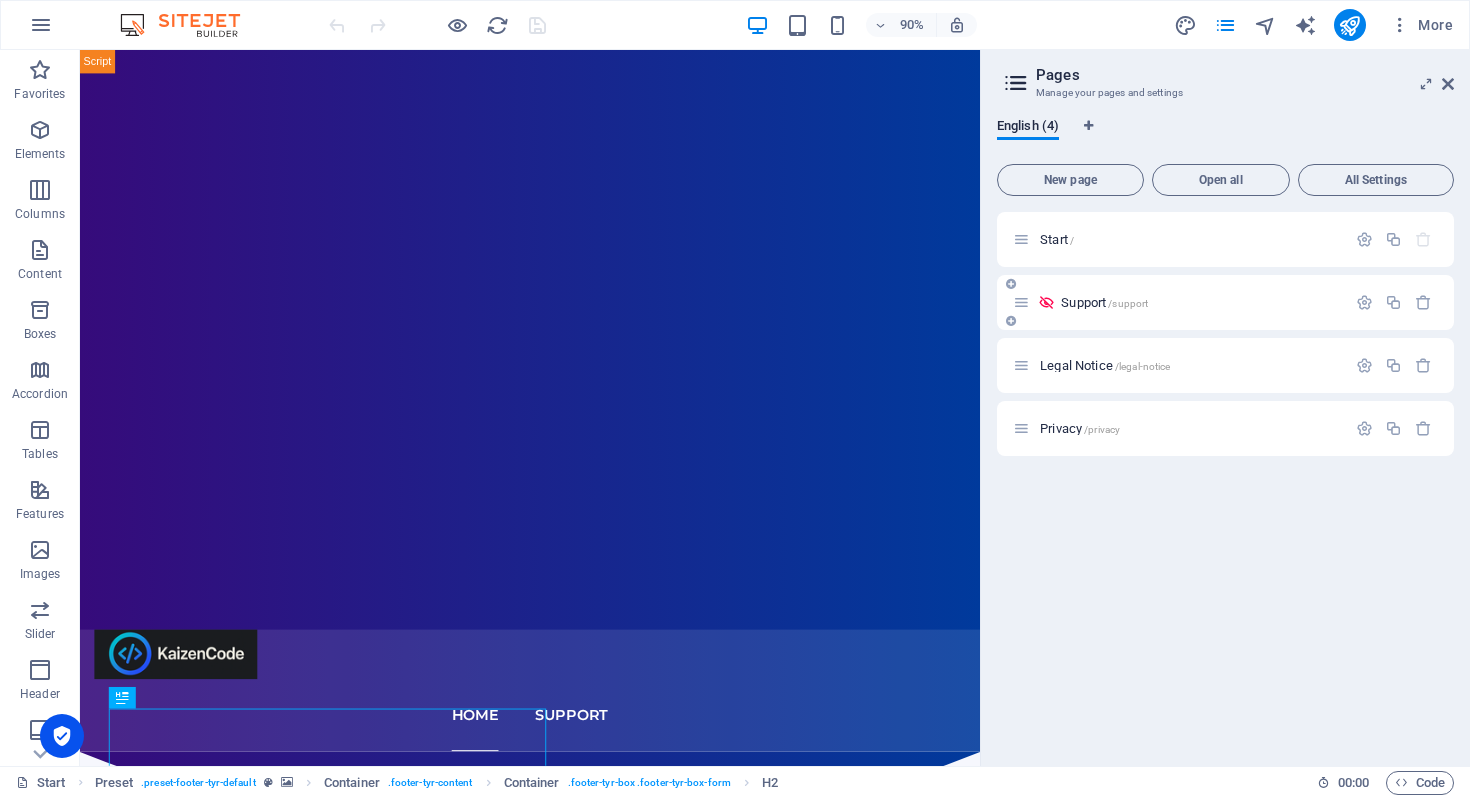 click at bounding box center (1046, 302) 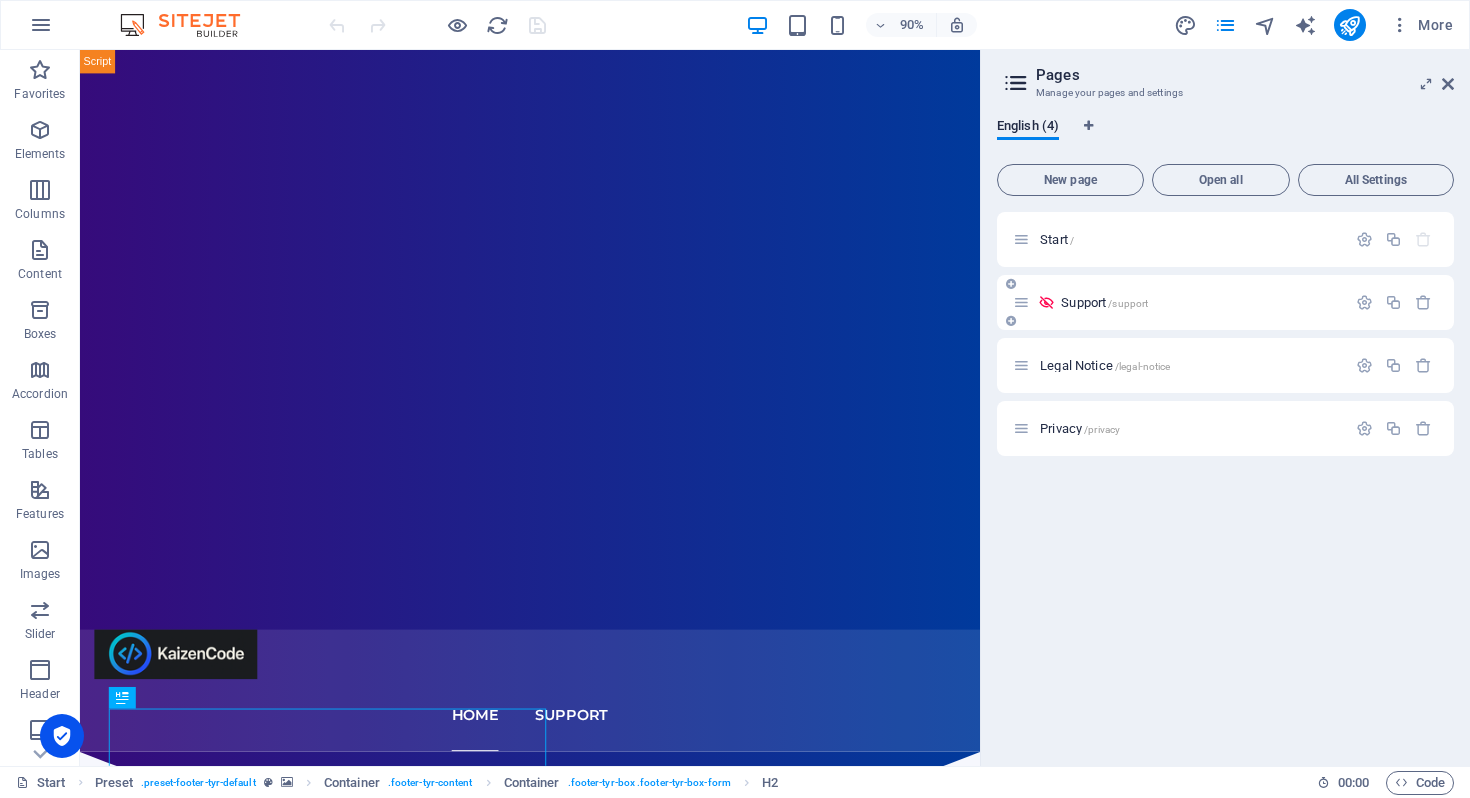 click on "Support /support" at bounding box center (1200, 302) 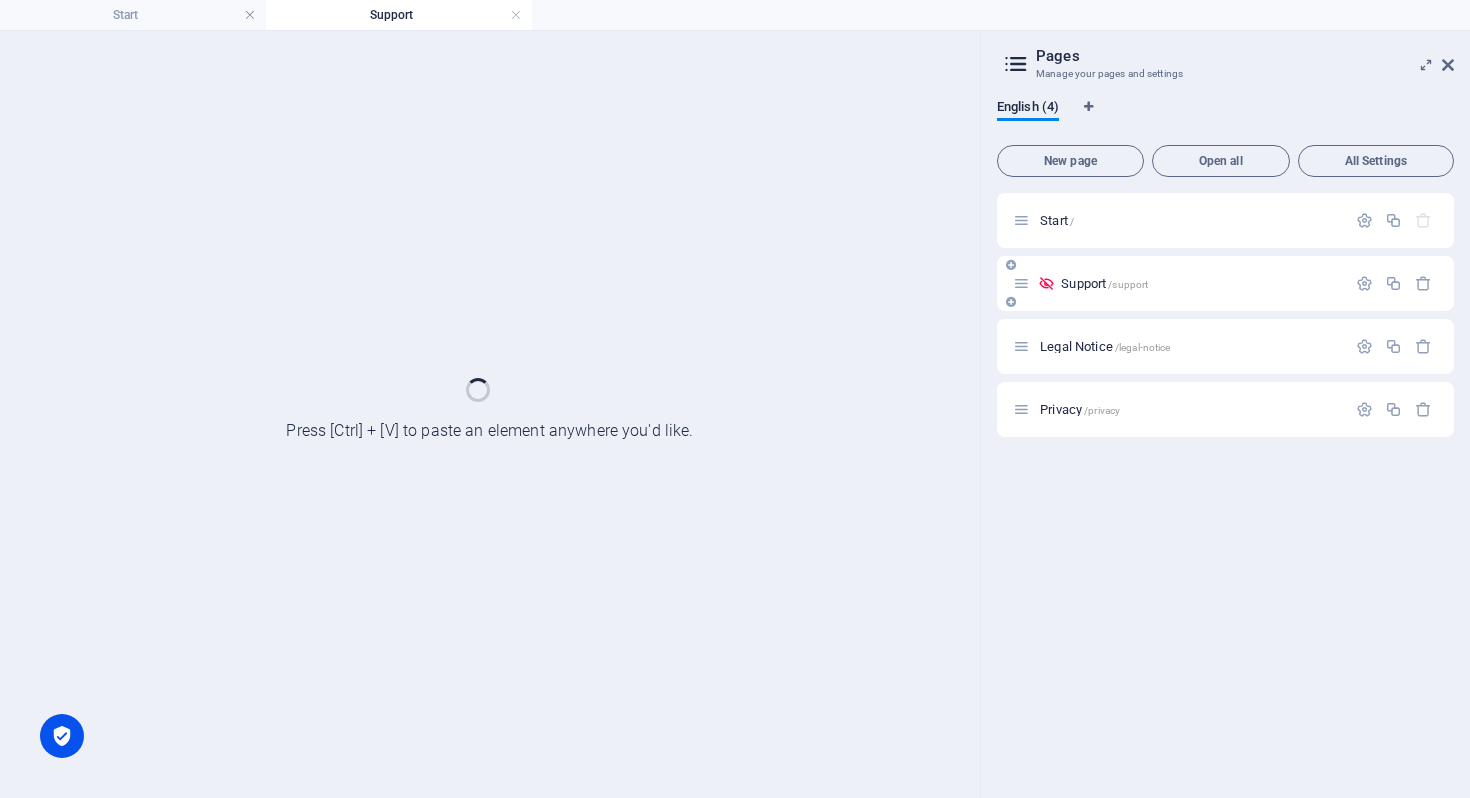 scroll, scrollTop: 0, scrollLeft: 0, axis: both 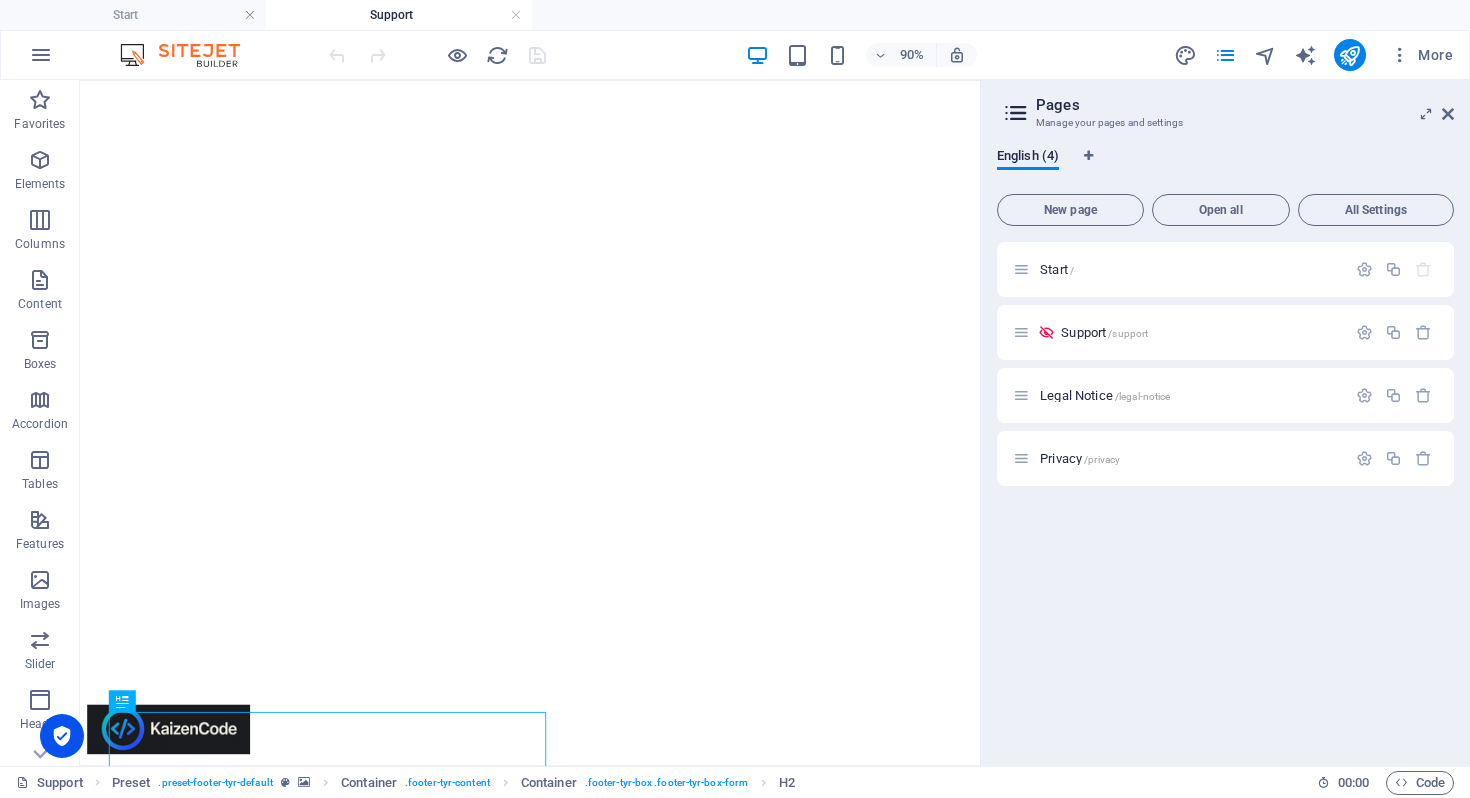 click on "Pages Manage your pages and settings" at bounding box center [1227, 106] 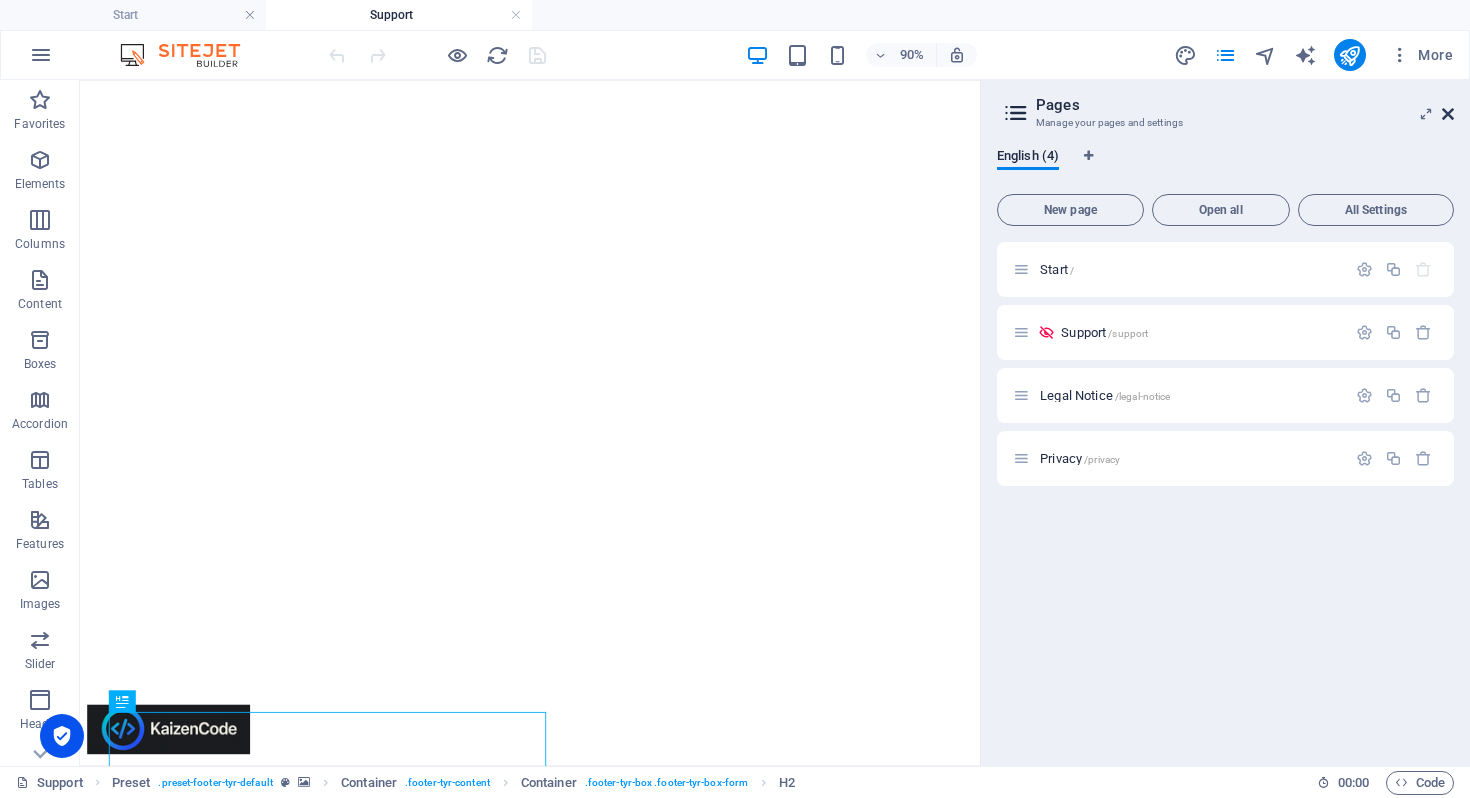 click at bounding box center (1448, 114) 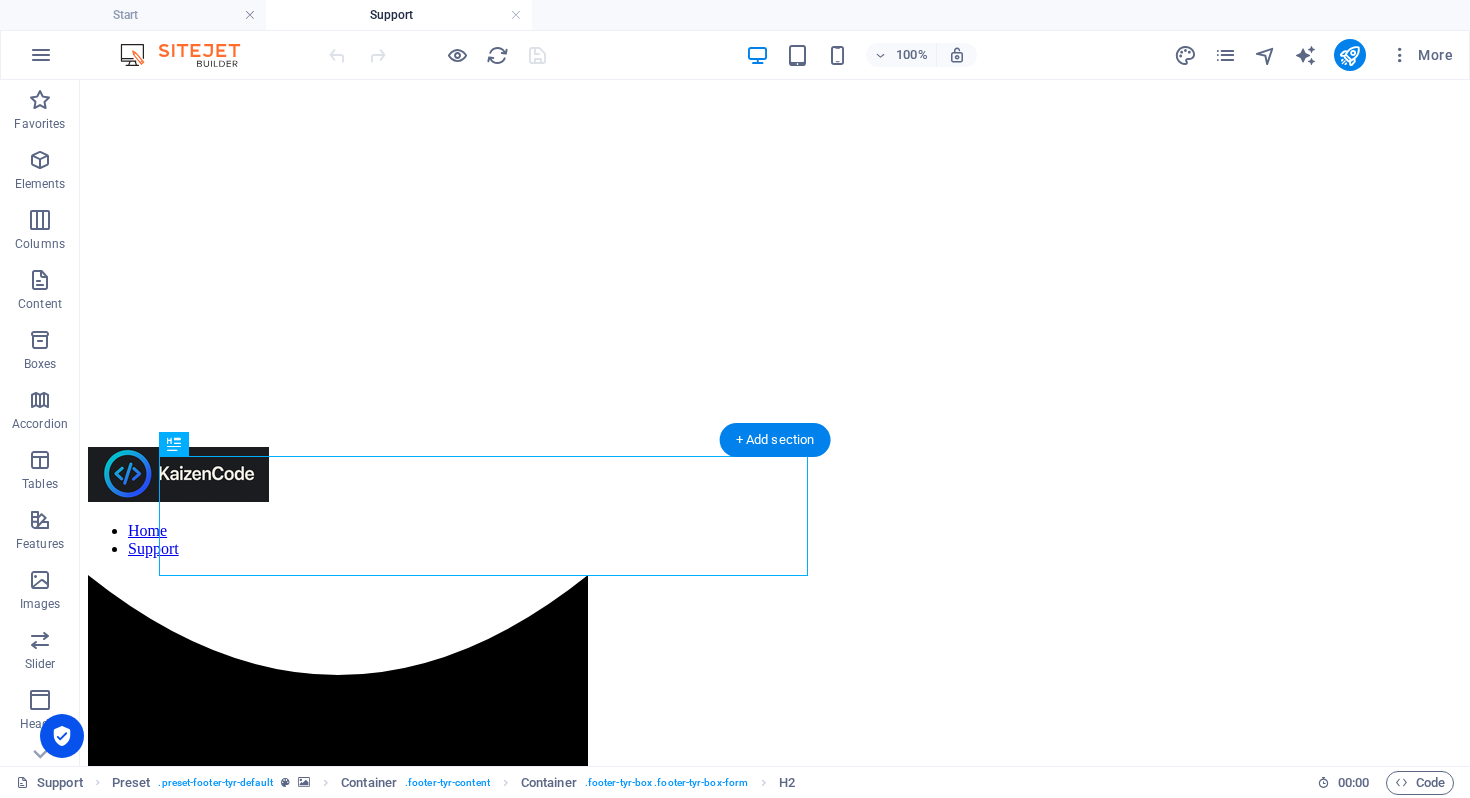 scroll, scrollTop: 257, scrollLeft: 0, axis: vertical 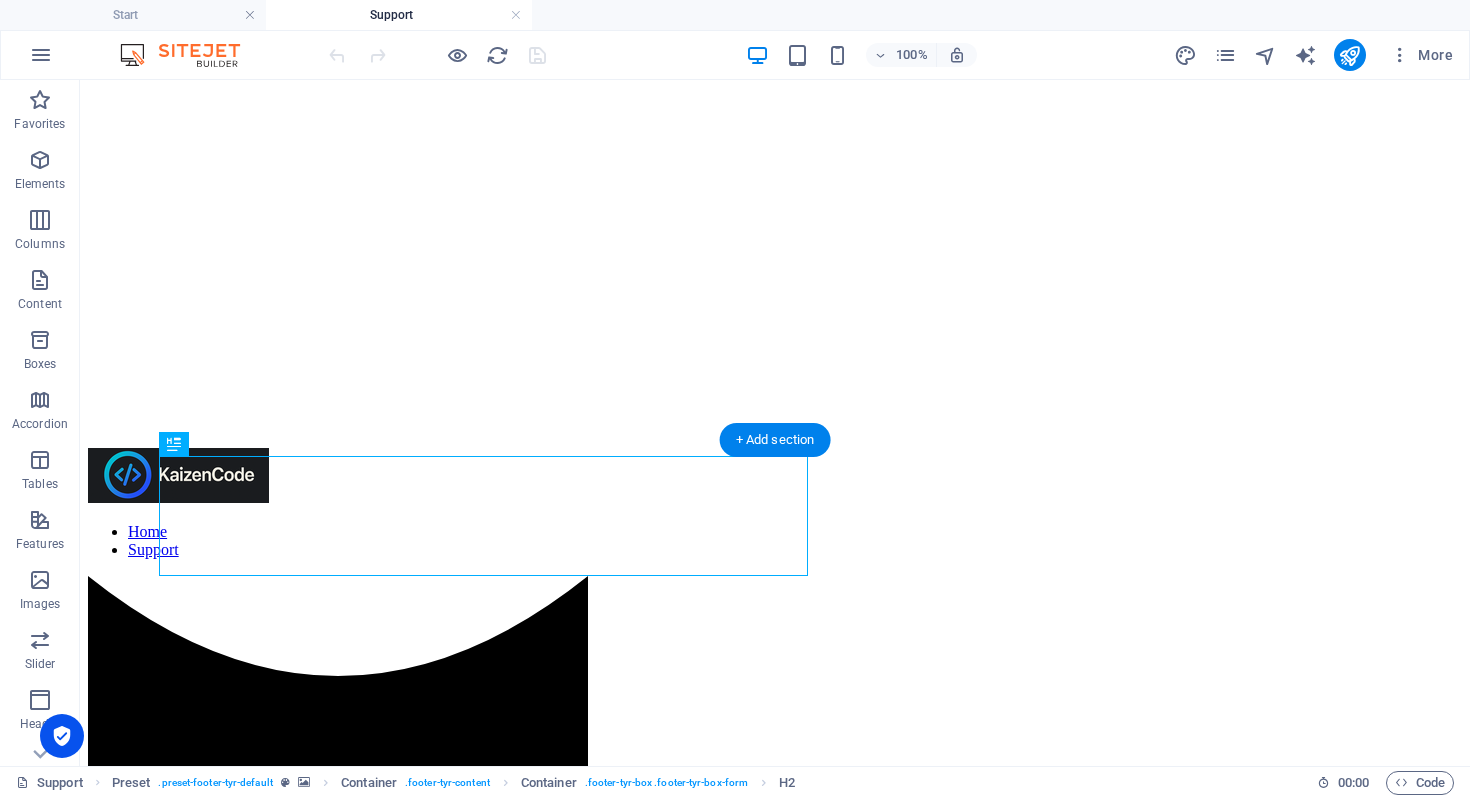 click at bounding box center [775, -169] 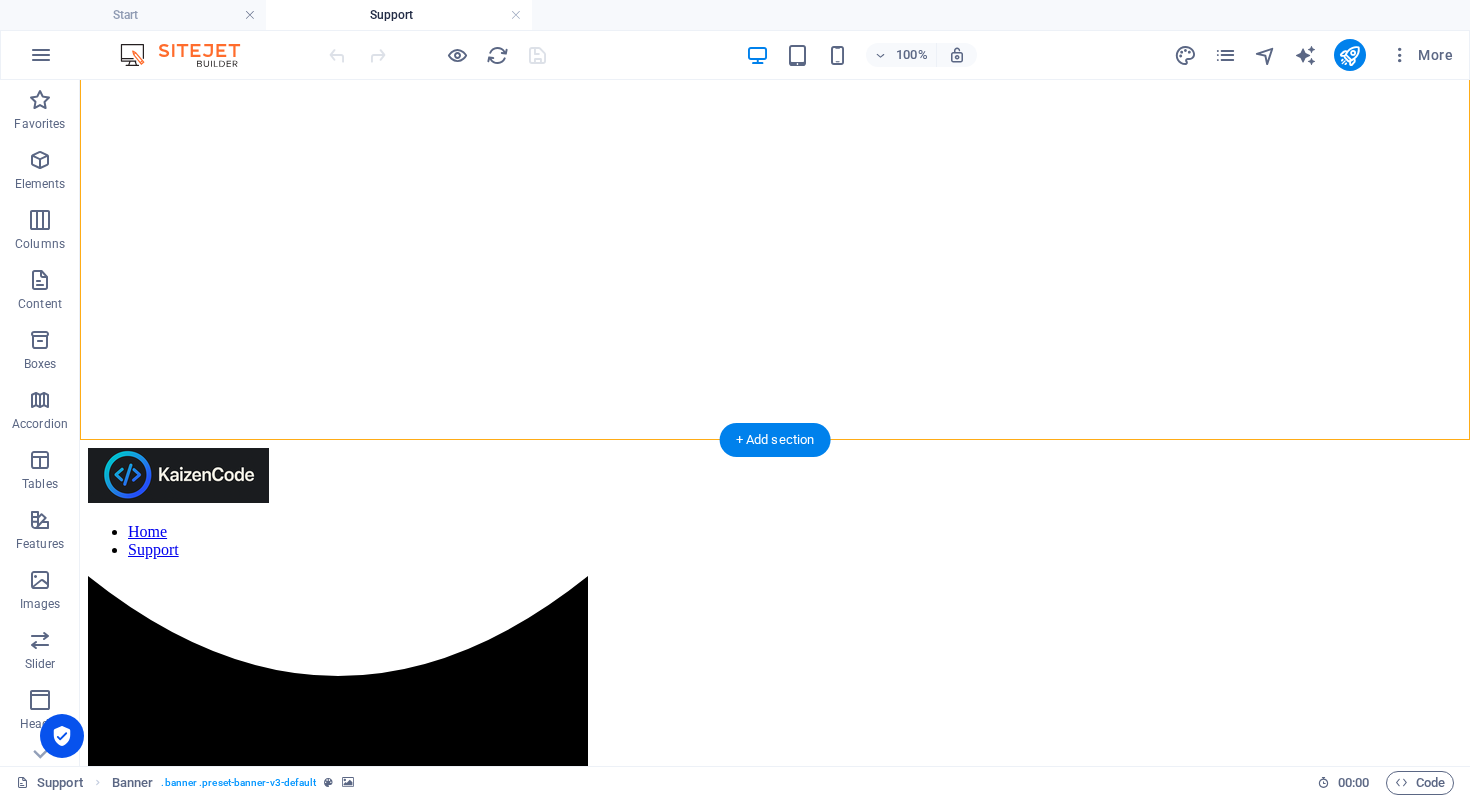 click at bounding box center [775, -169] 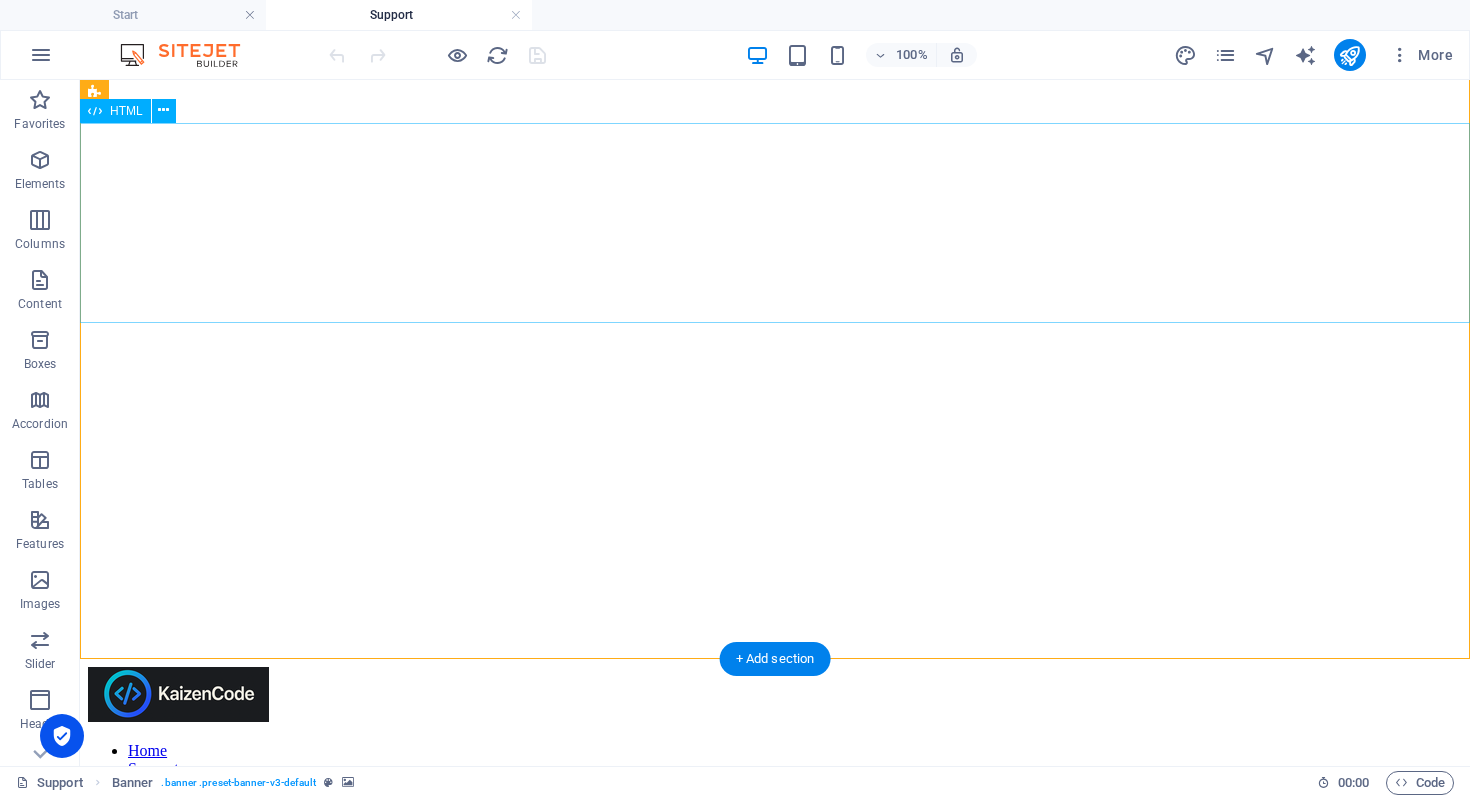 scroll, scrollTop: 0, scrollLeft: 0, axis: both 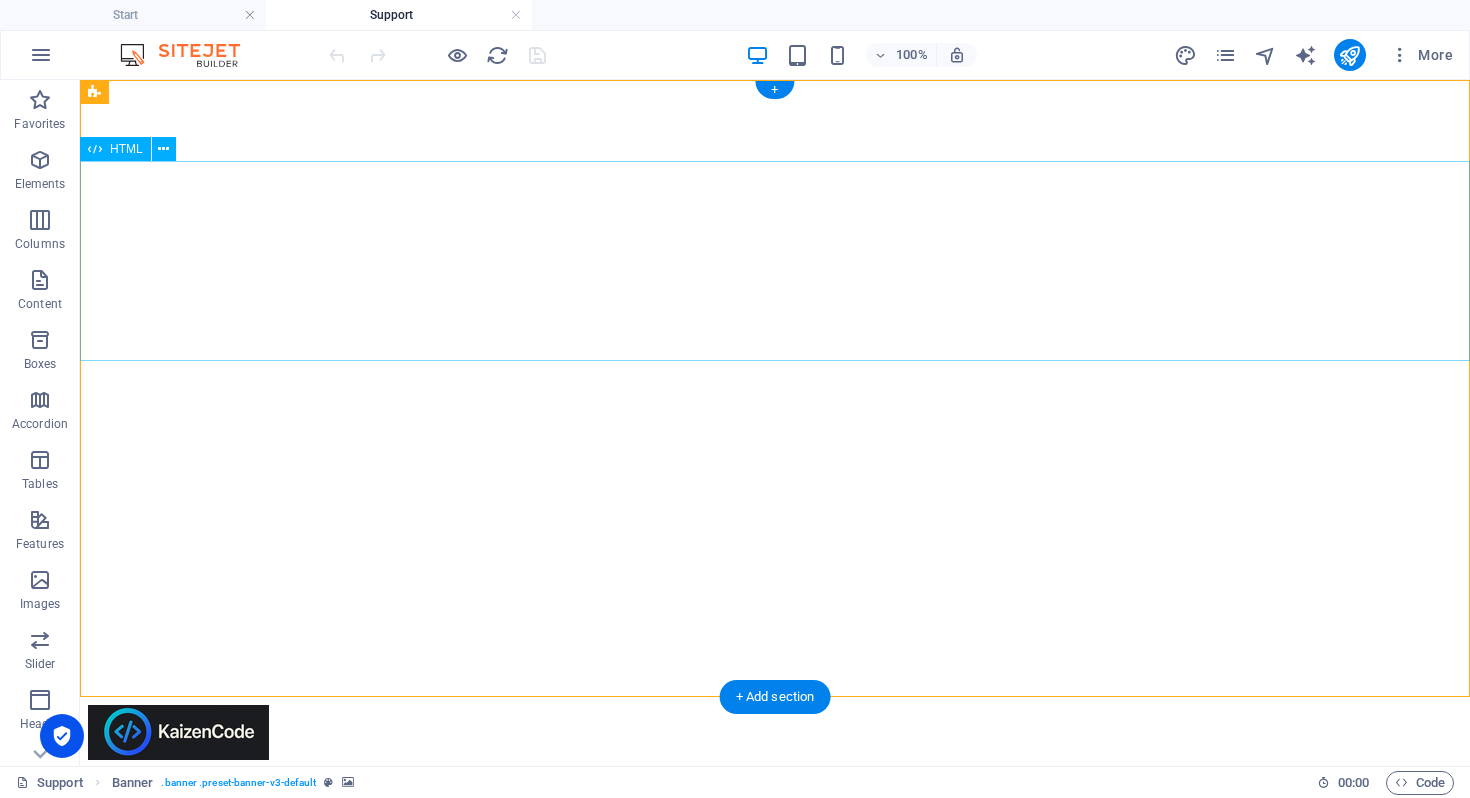 click at bounding box center (775, 935) 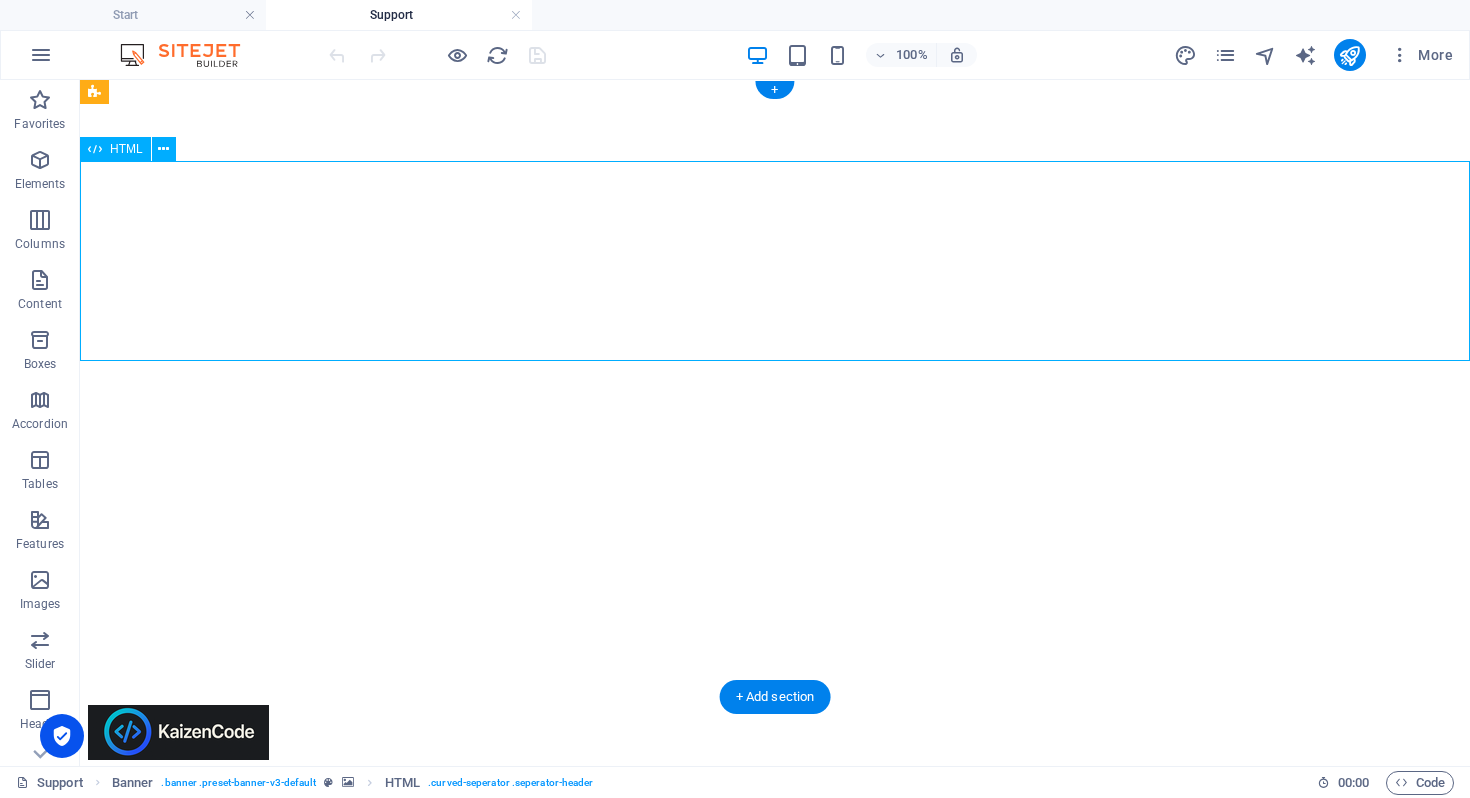 click at bounding box center (775, 935) 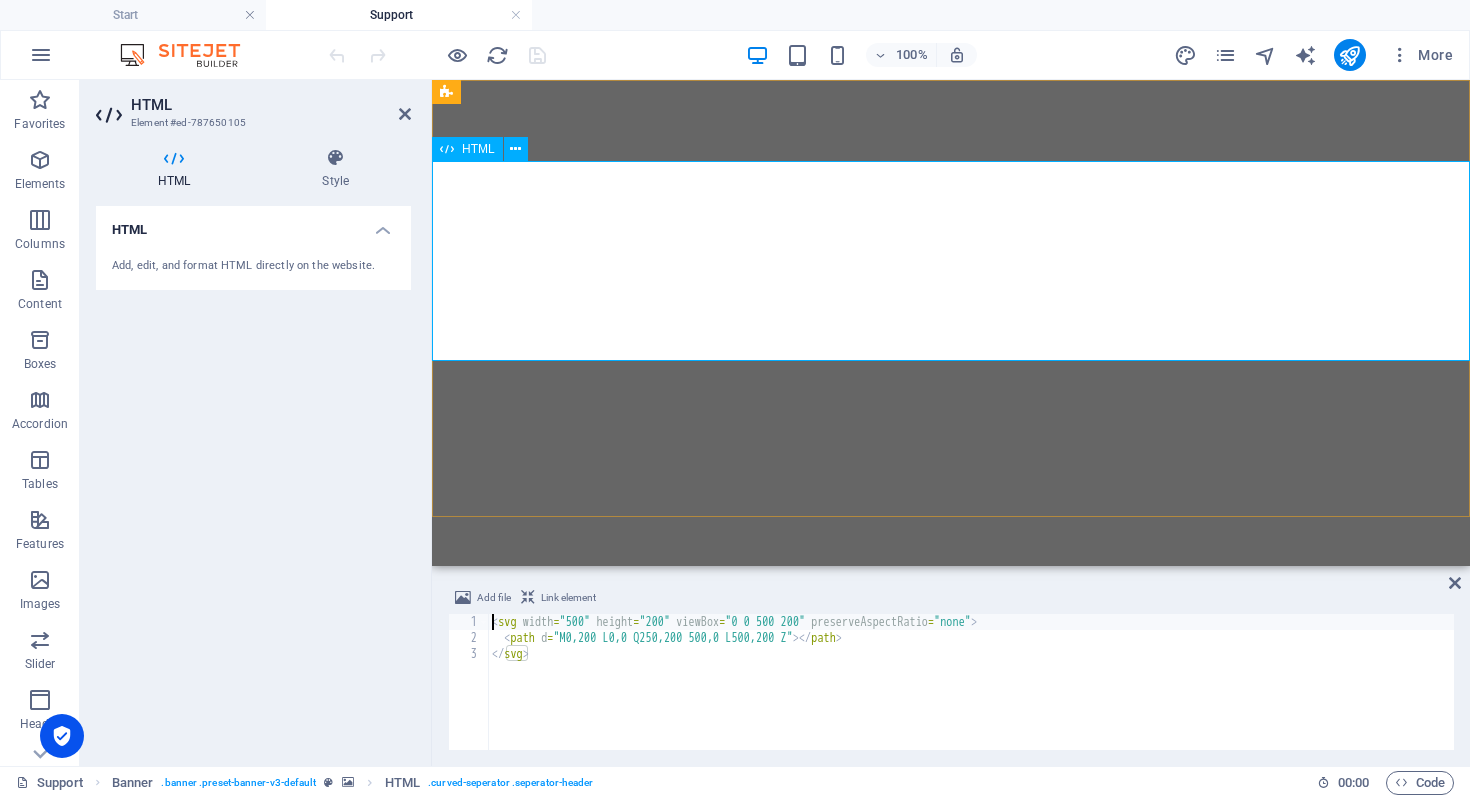 click at bounding box center (951, 935) 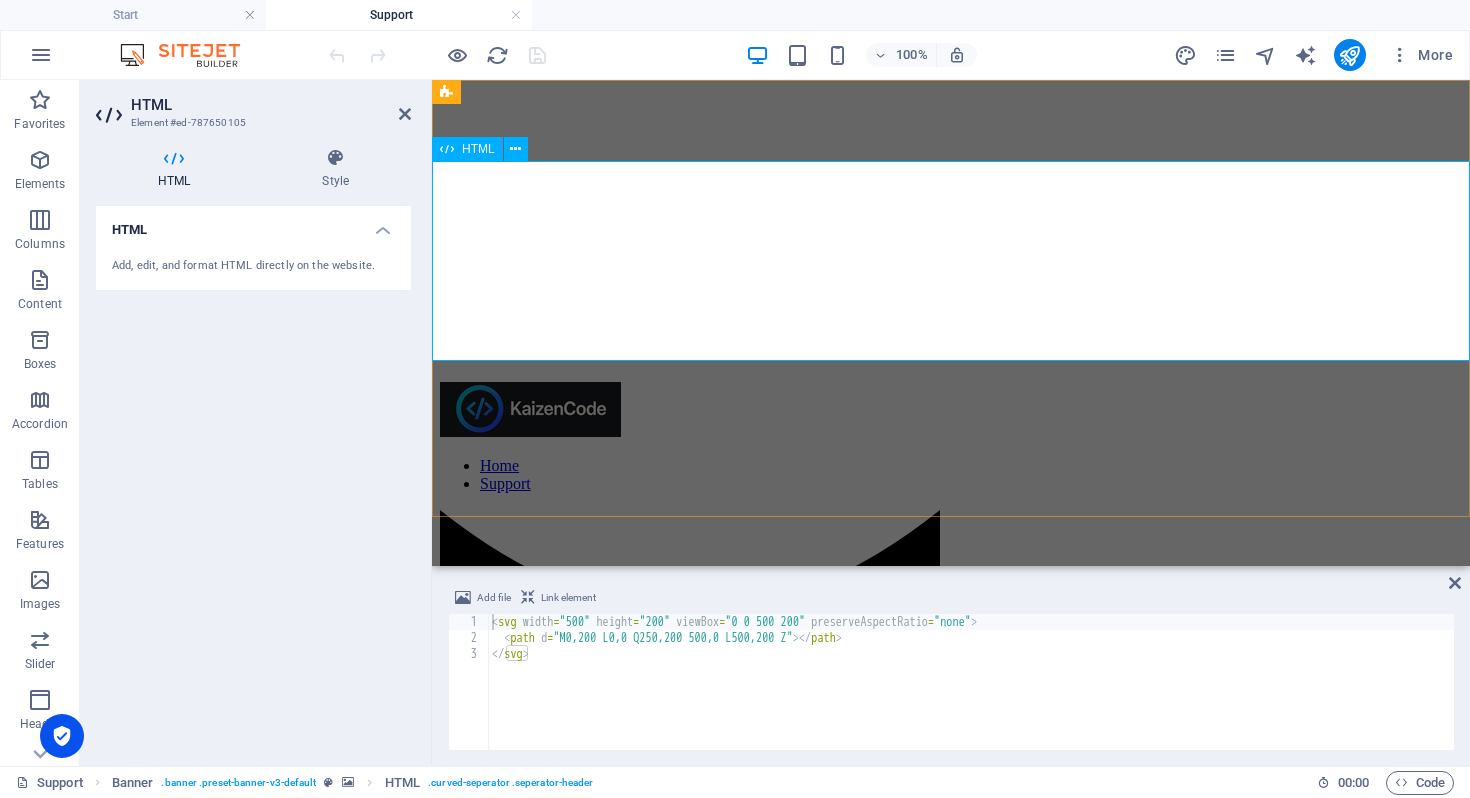 scroll, scrollTop: 175, scrollLeft: 0, axis: vertical 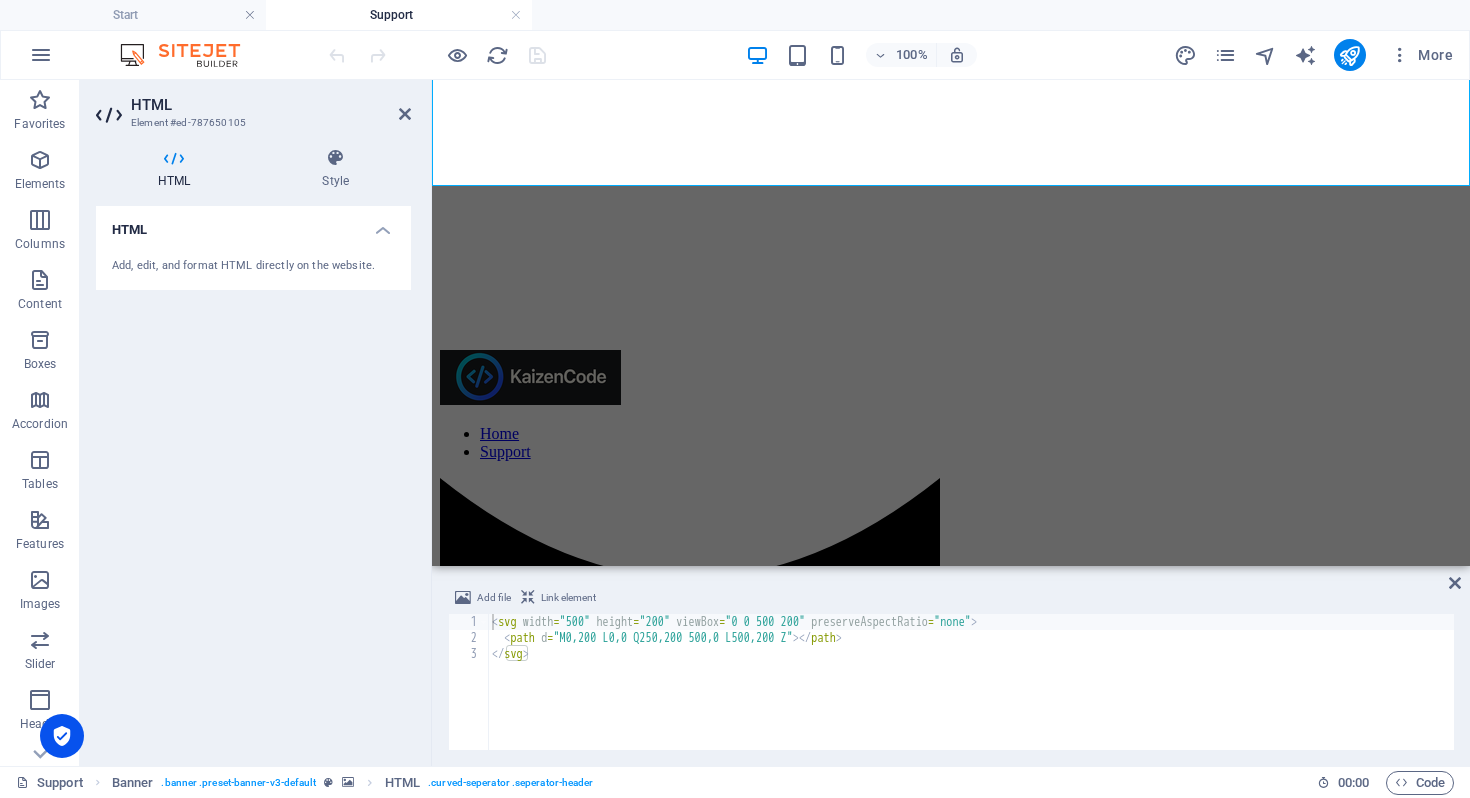 click at bounding box center (951, -87) 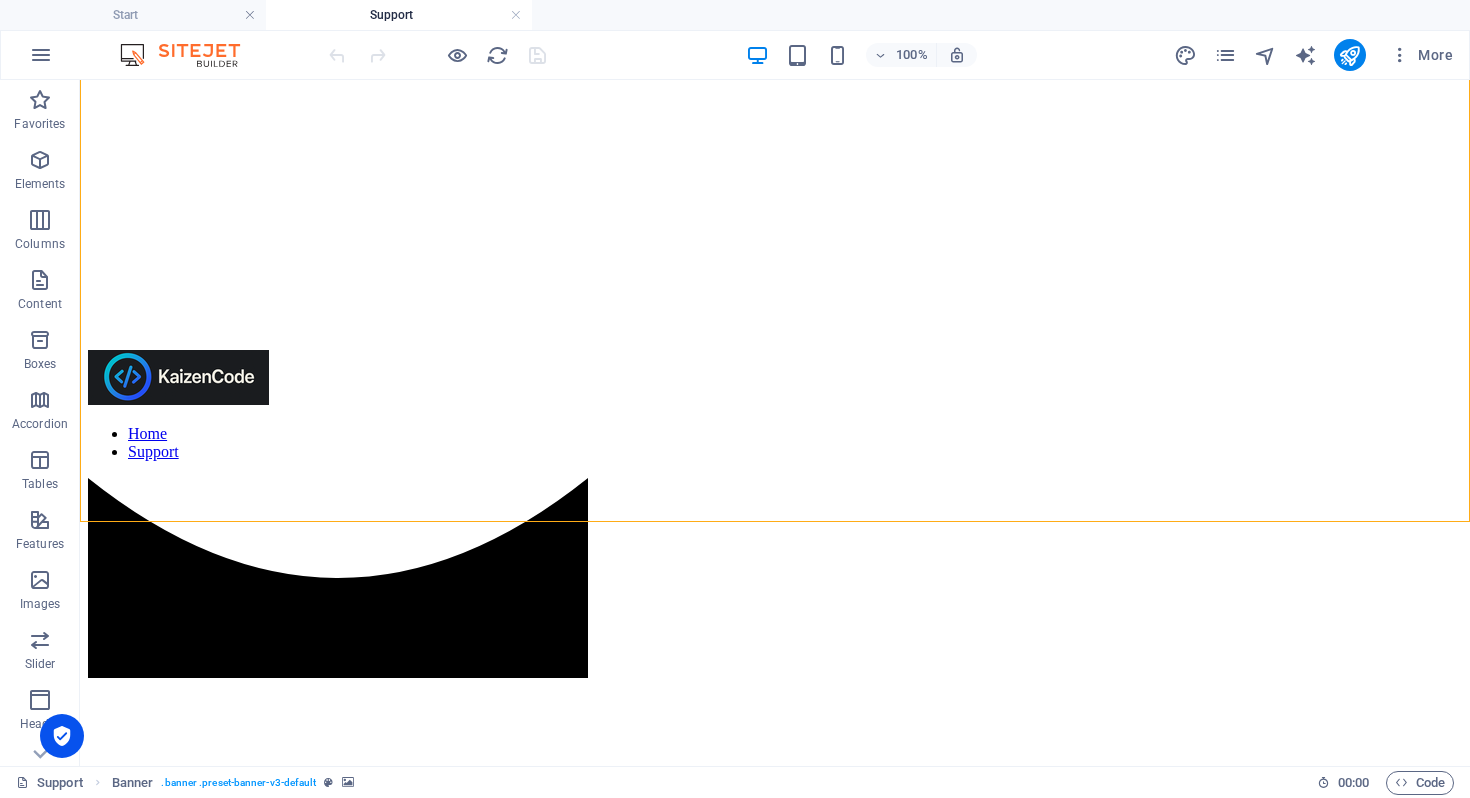 click at bounding box center (775, -87) 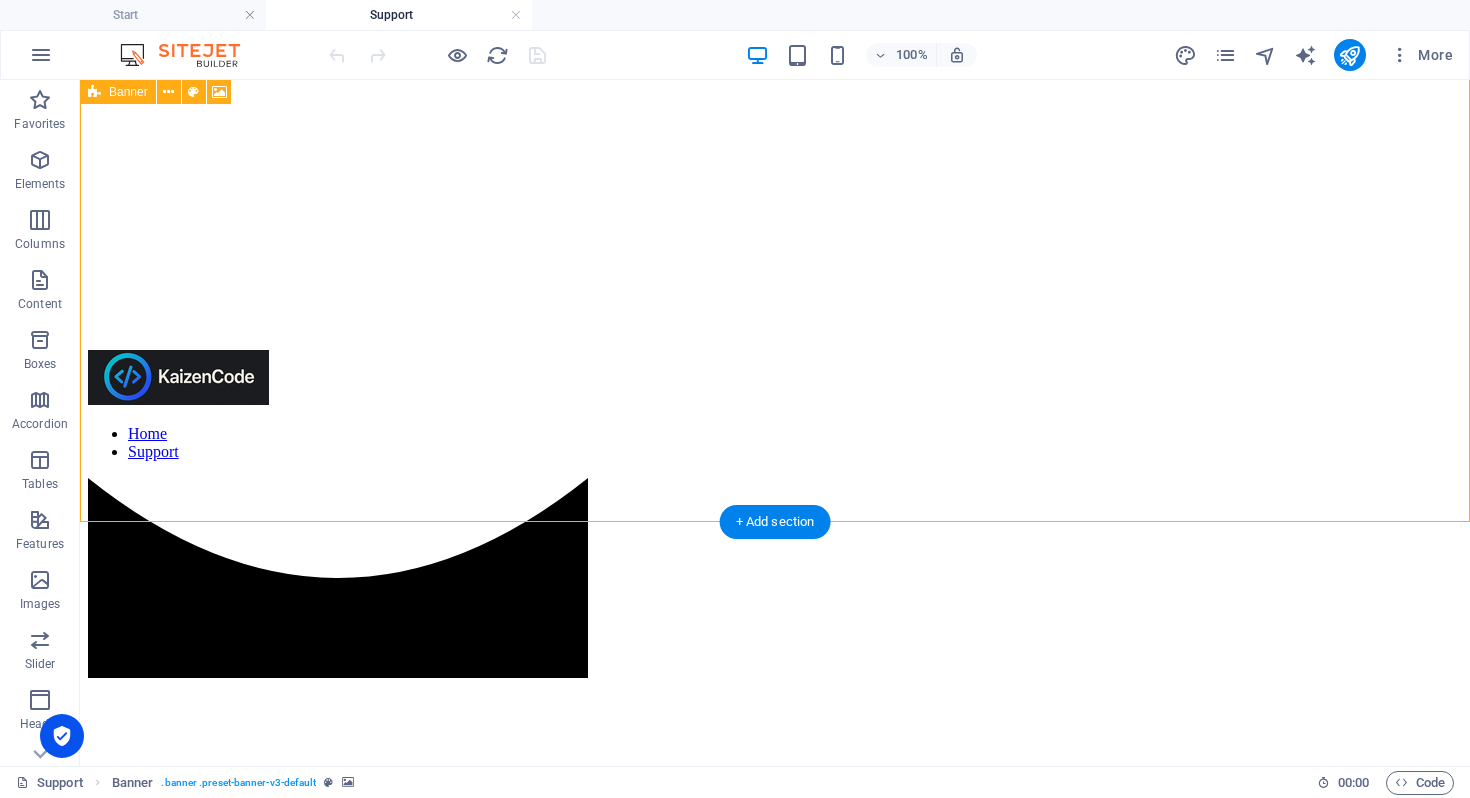 click at bounding box center (775, -87) 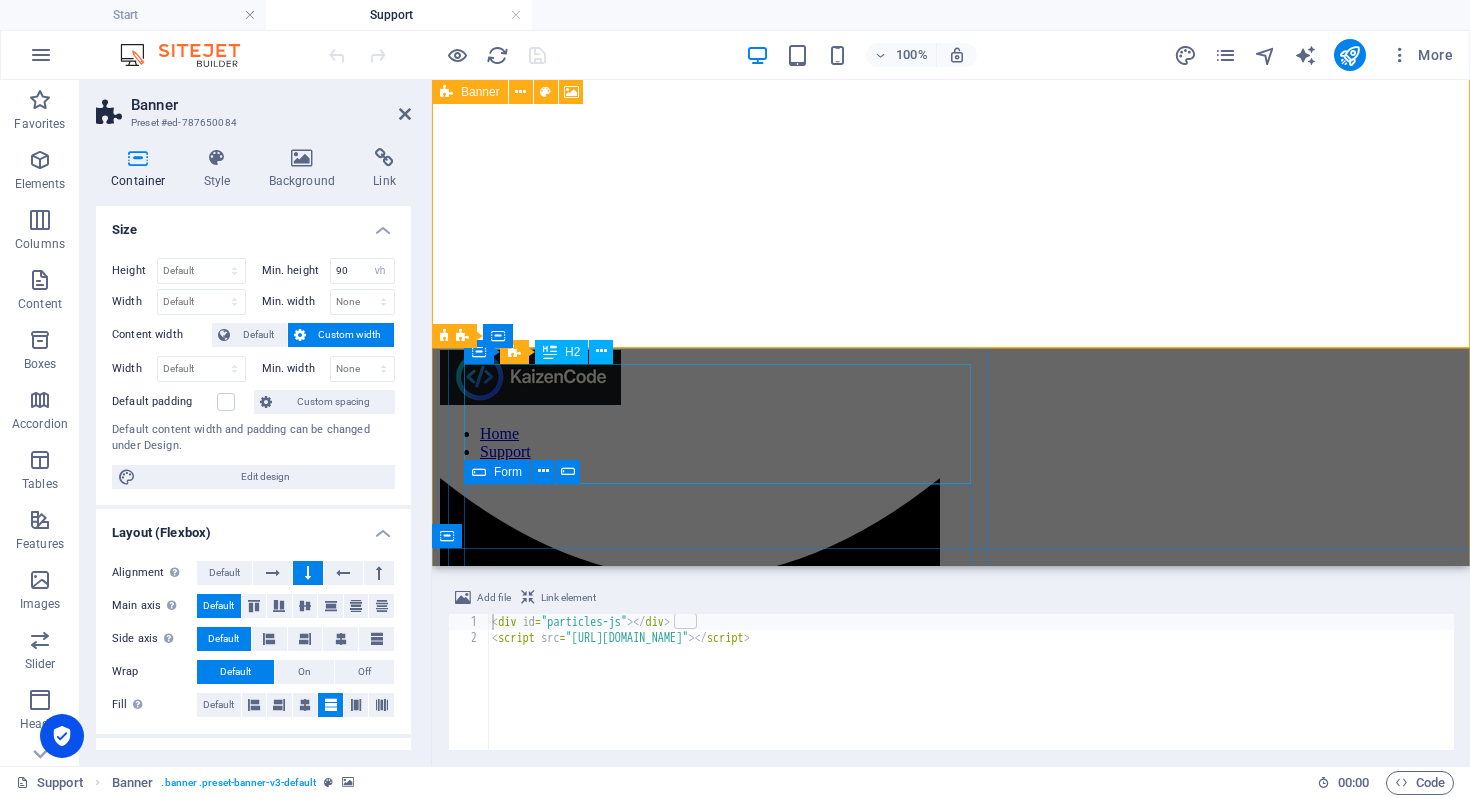 scroll, scrollTop: 158, scrollLeft: 0, axis: vertical 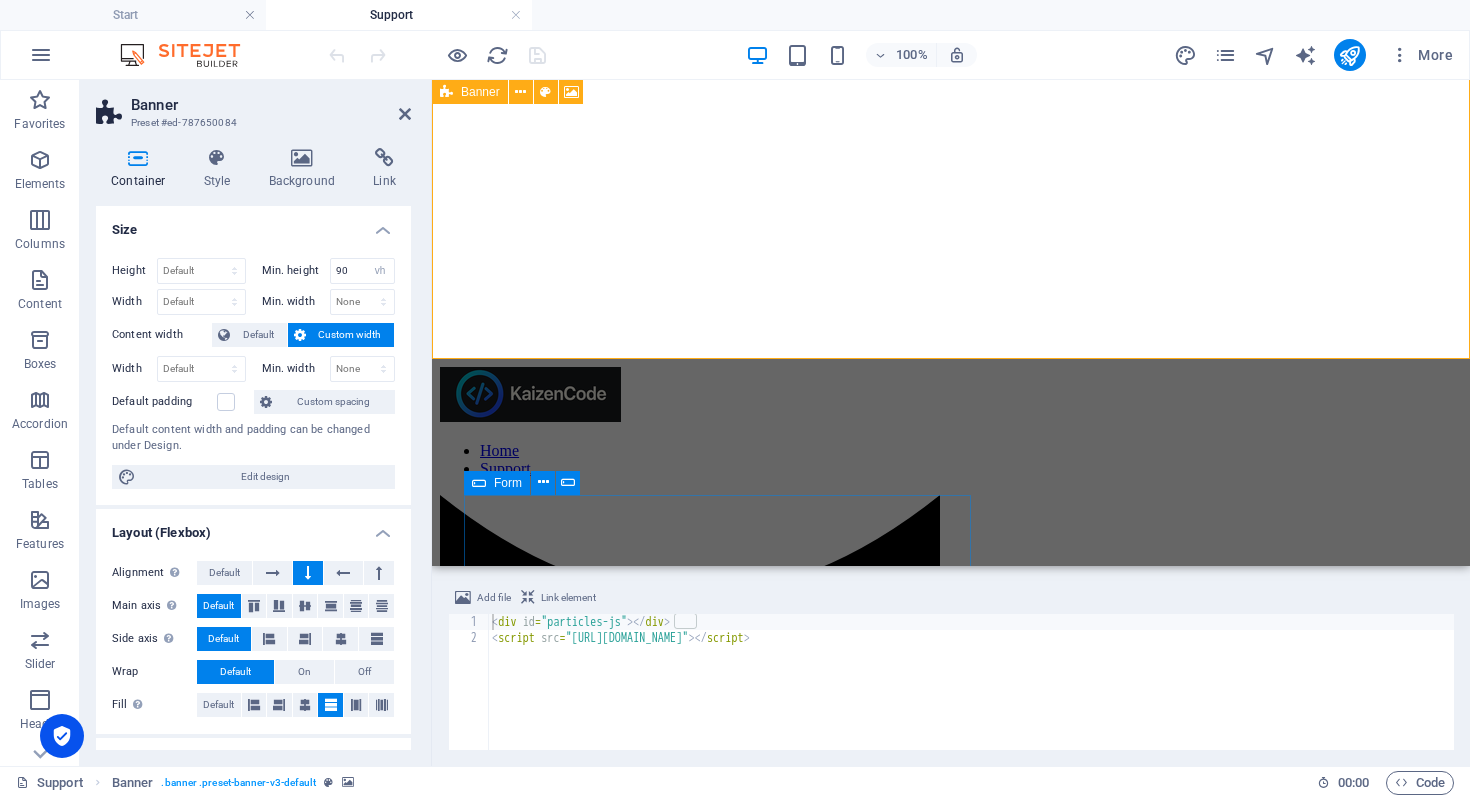 click at bounding box center (951, -70) 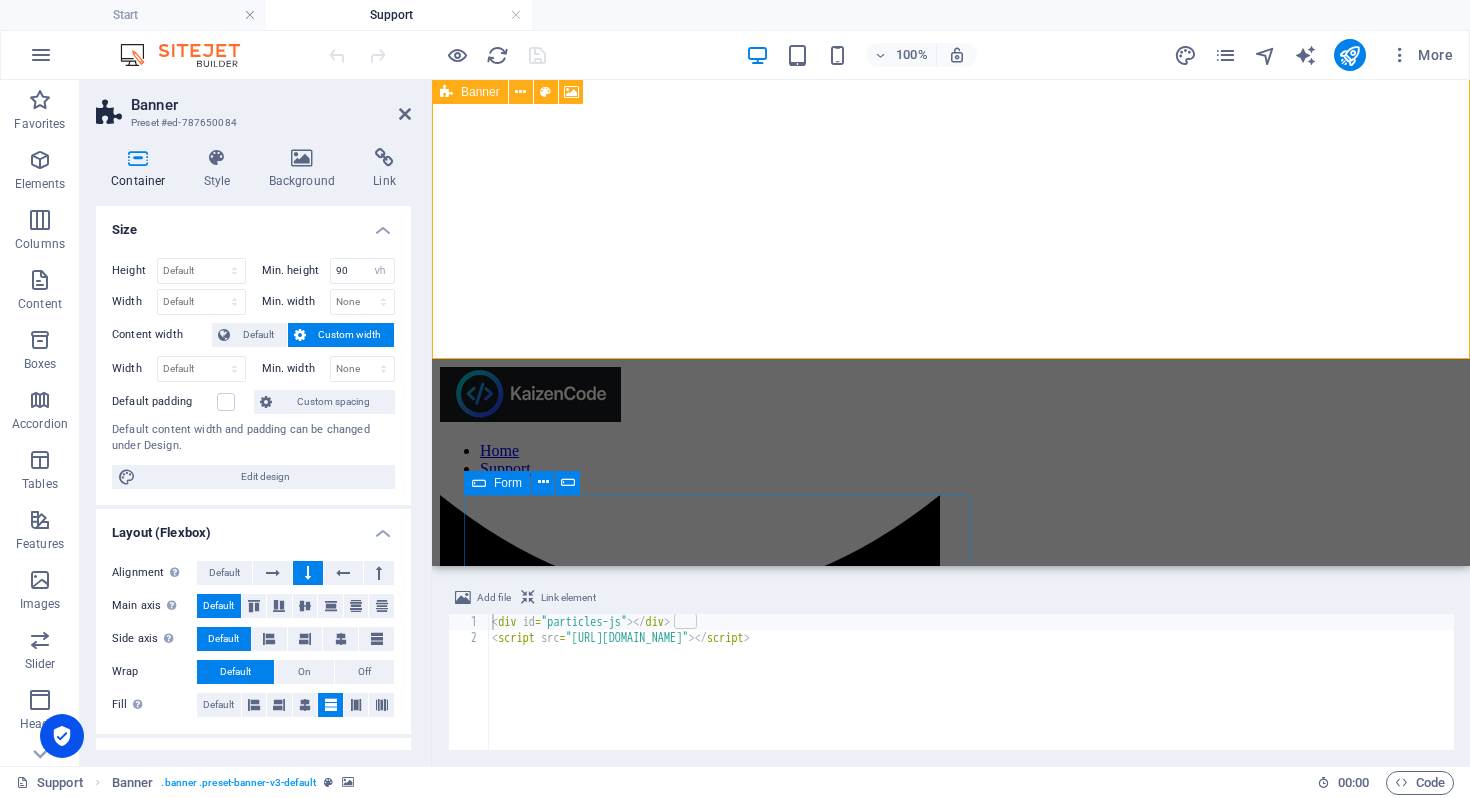 click at bounding box center (951, -70) 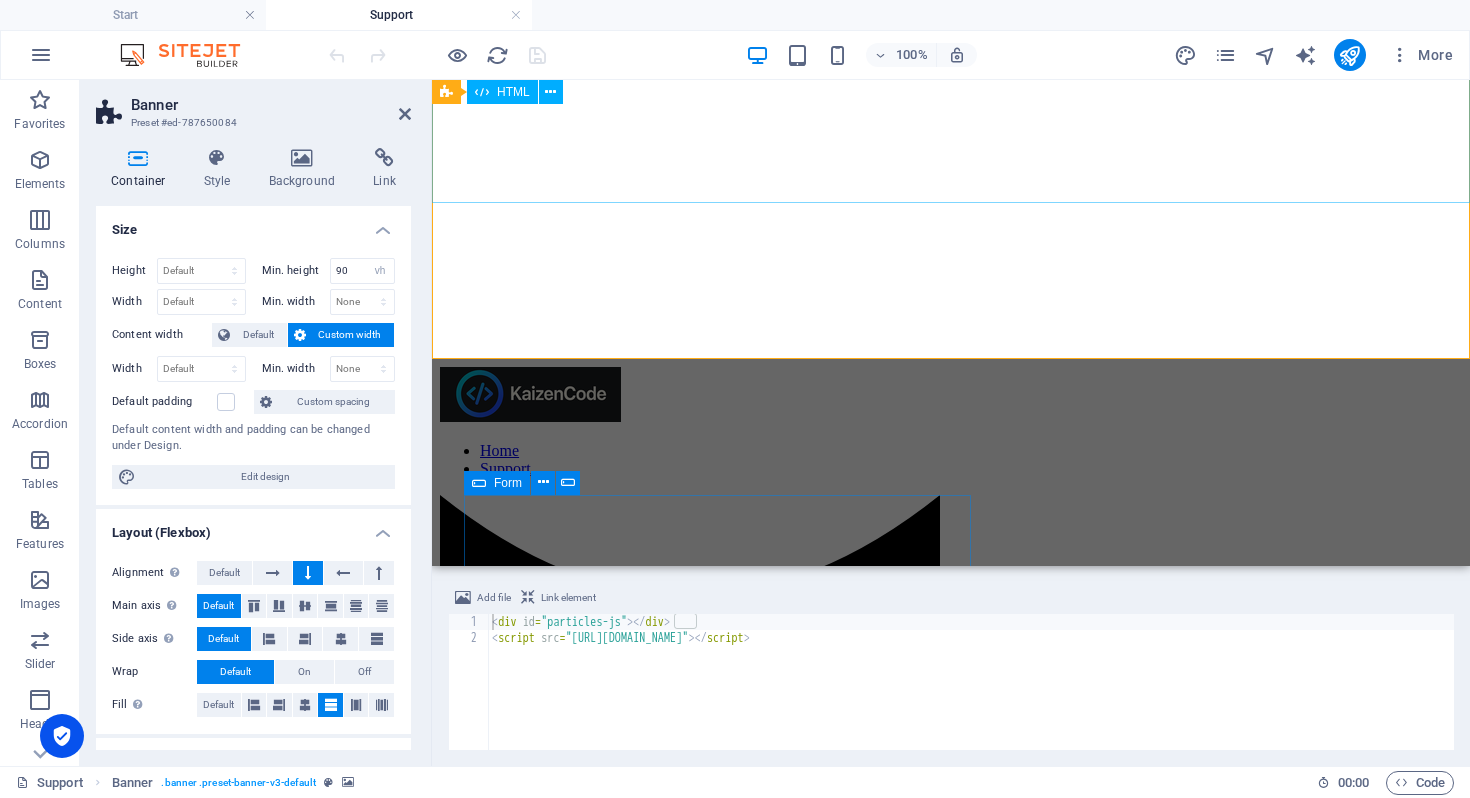 click at bounding box center [951, 597] 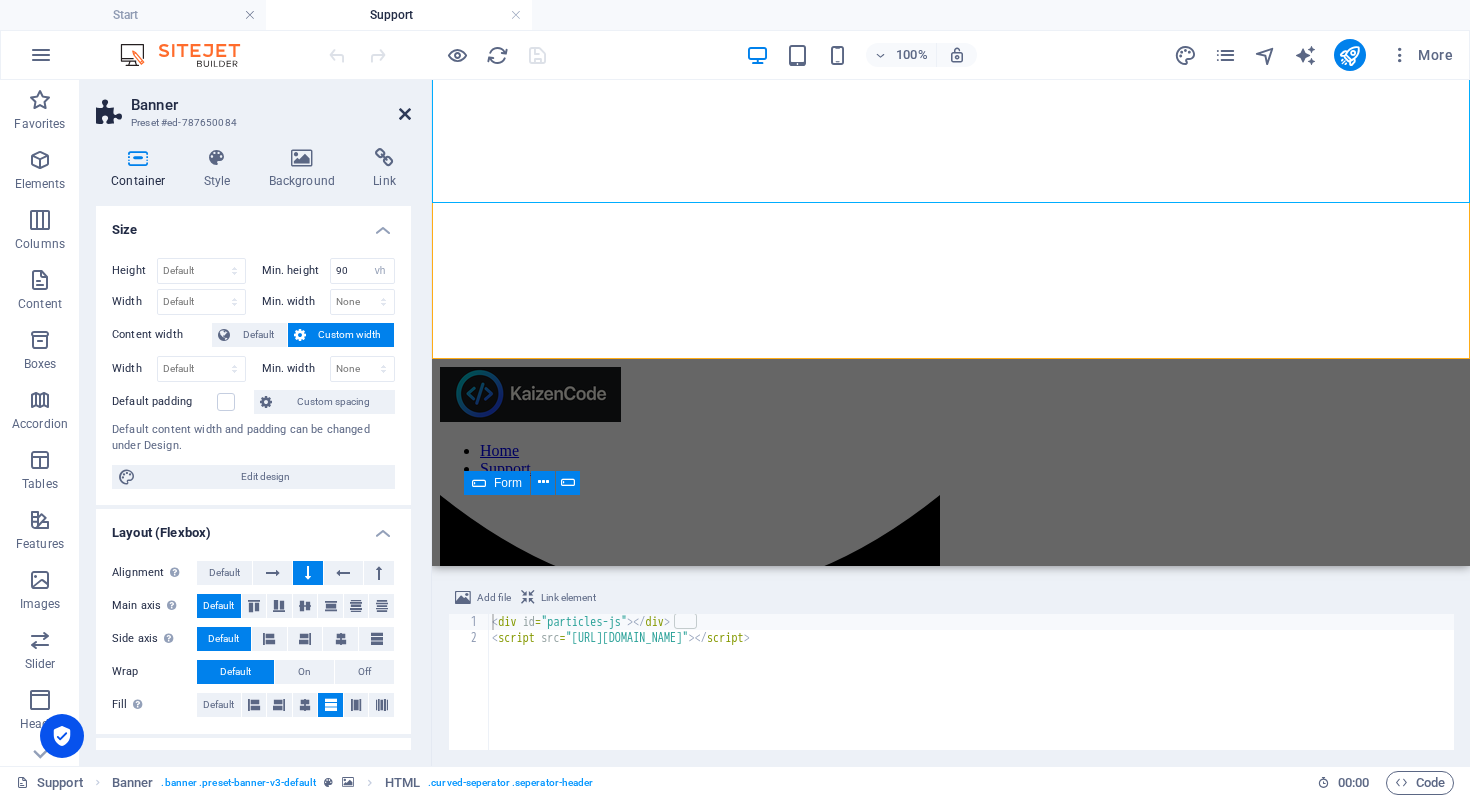 click at bounding box center [405, 114] 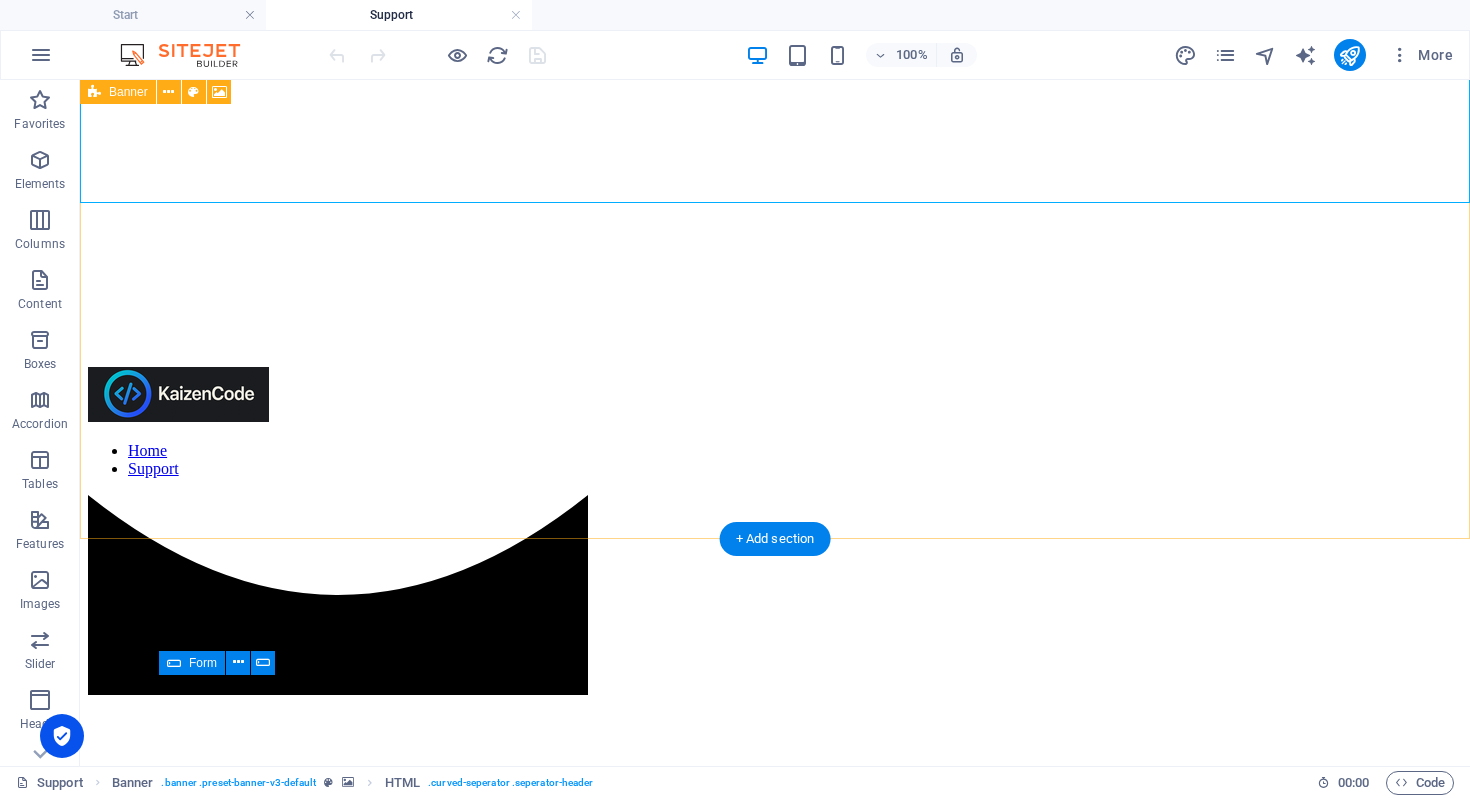 click on "Home Support" at bounding box center (775, 314) 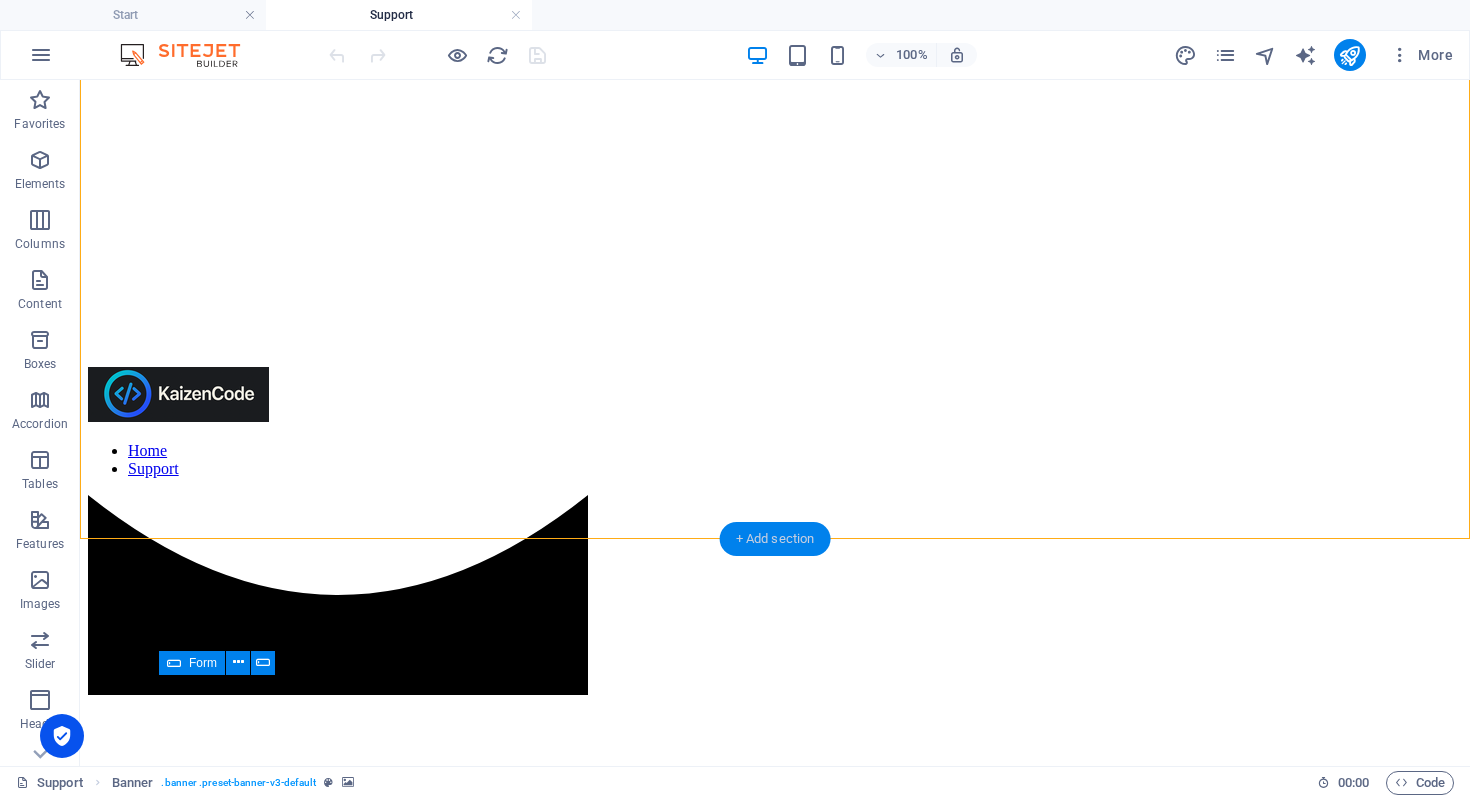 click on "+ Add section" at bounding box center [775, 539] 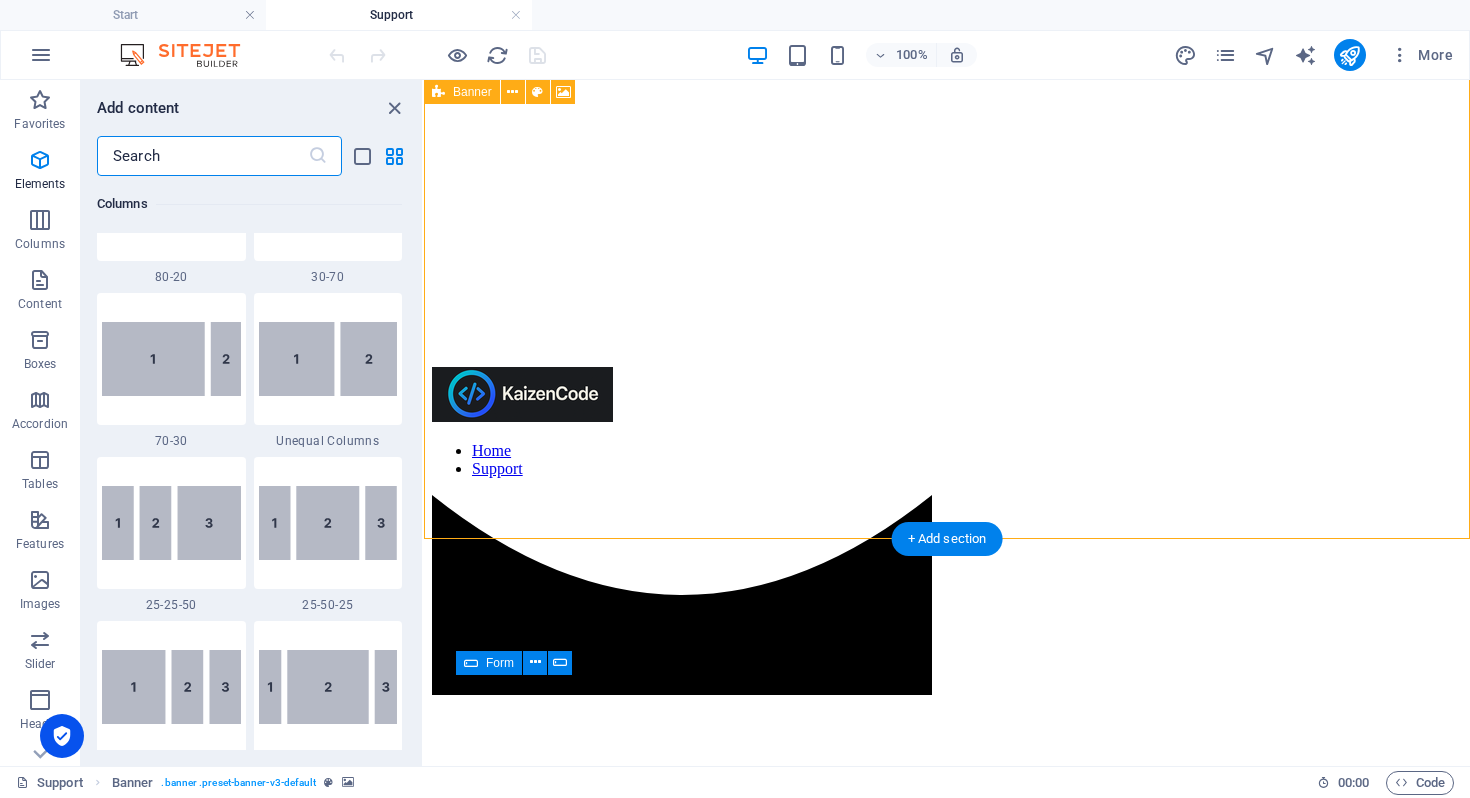 scroll, scrollTop: 3499, scrollLeft: 0, axis: vertical 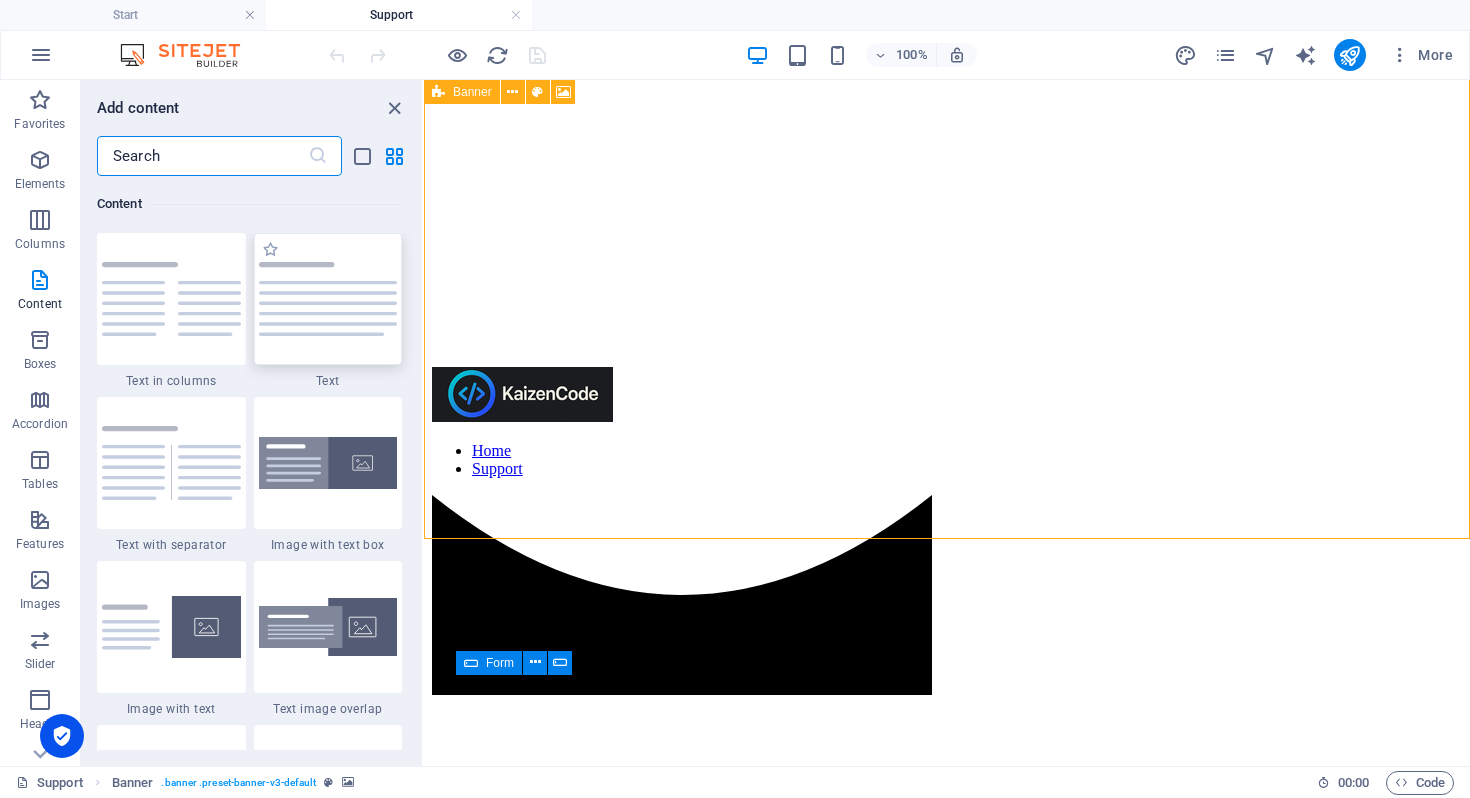 click at bounding box center (328, 299) 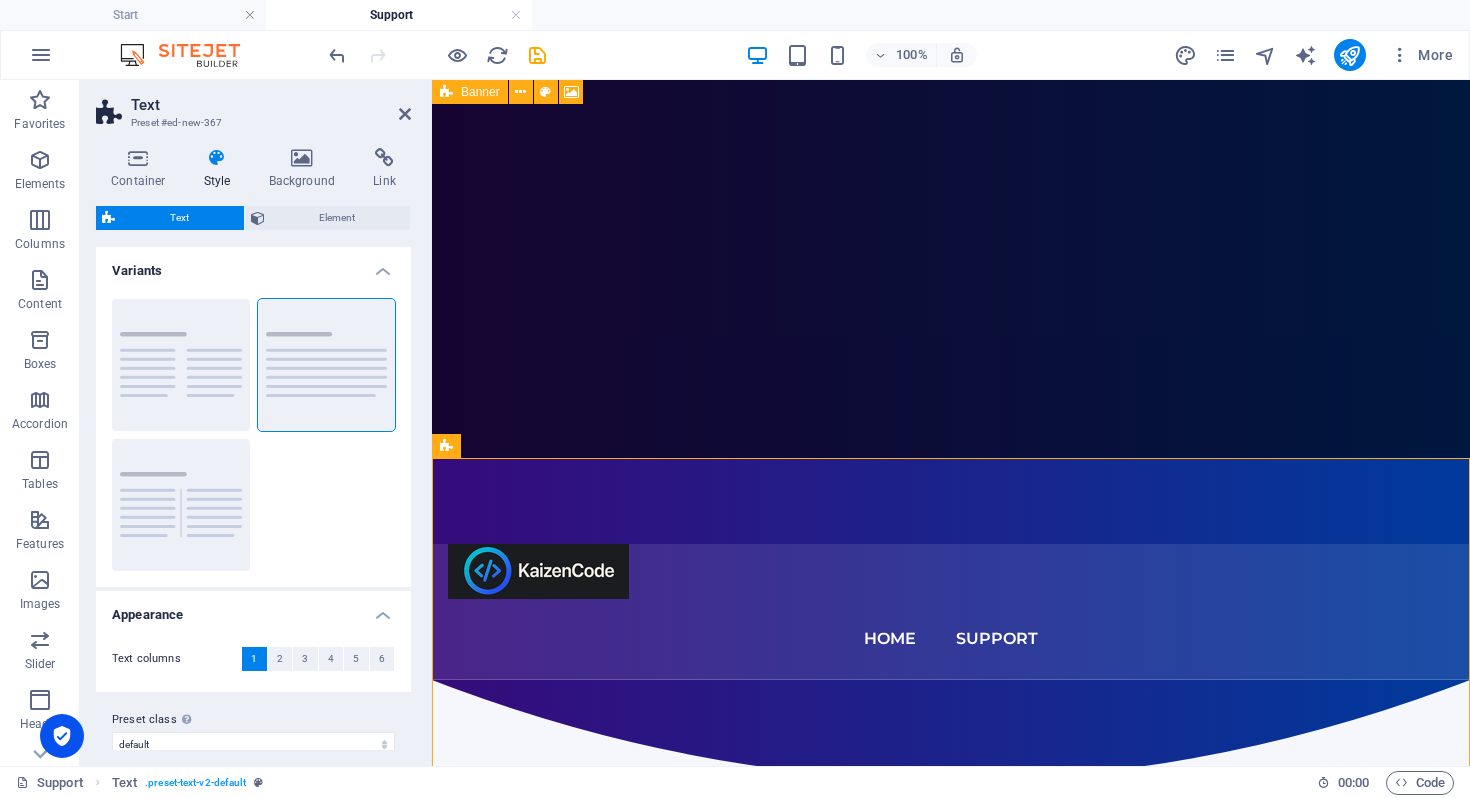 scroll, scrollTop: 107, scrollLeft: 0, axis: vertical 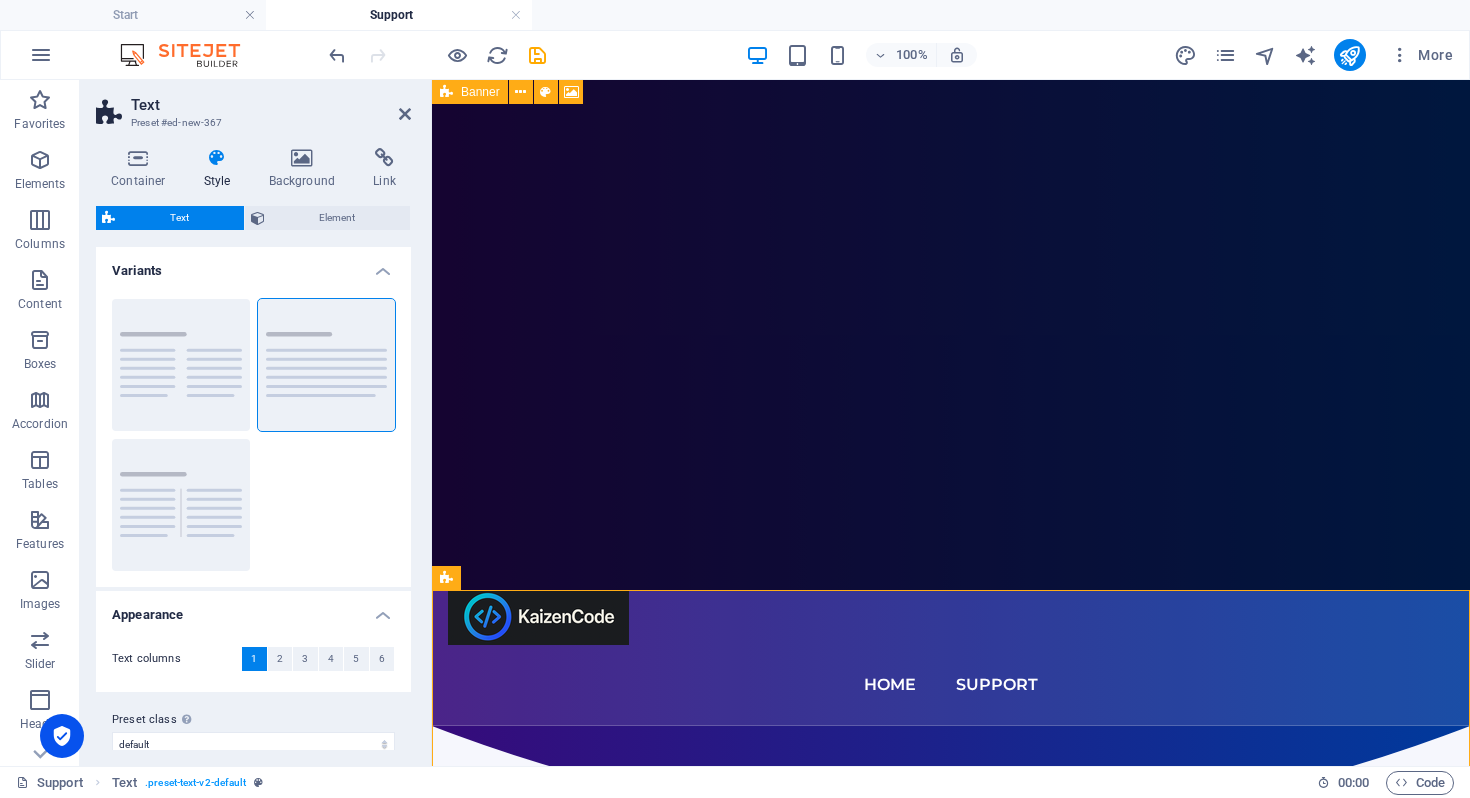 click at bounding box center (951, 281) 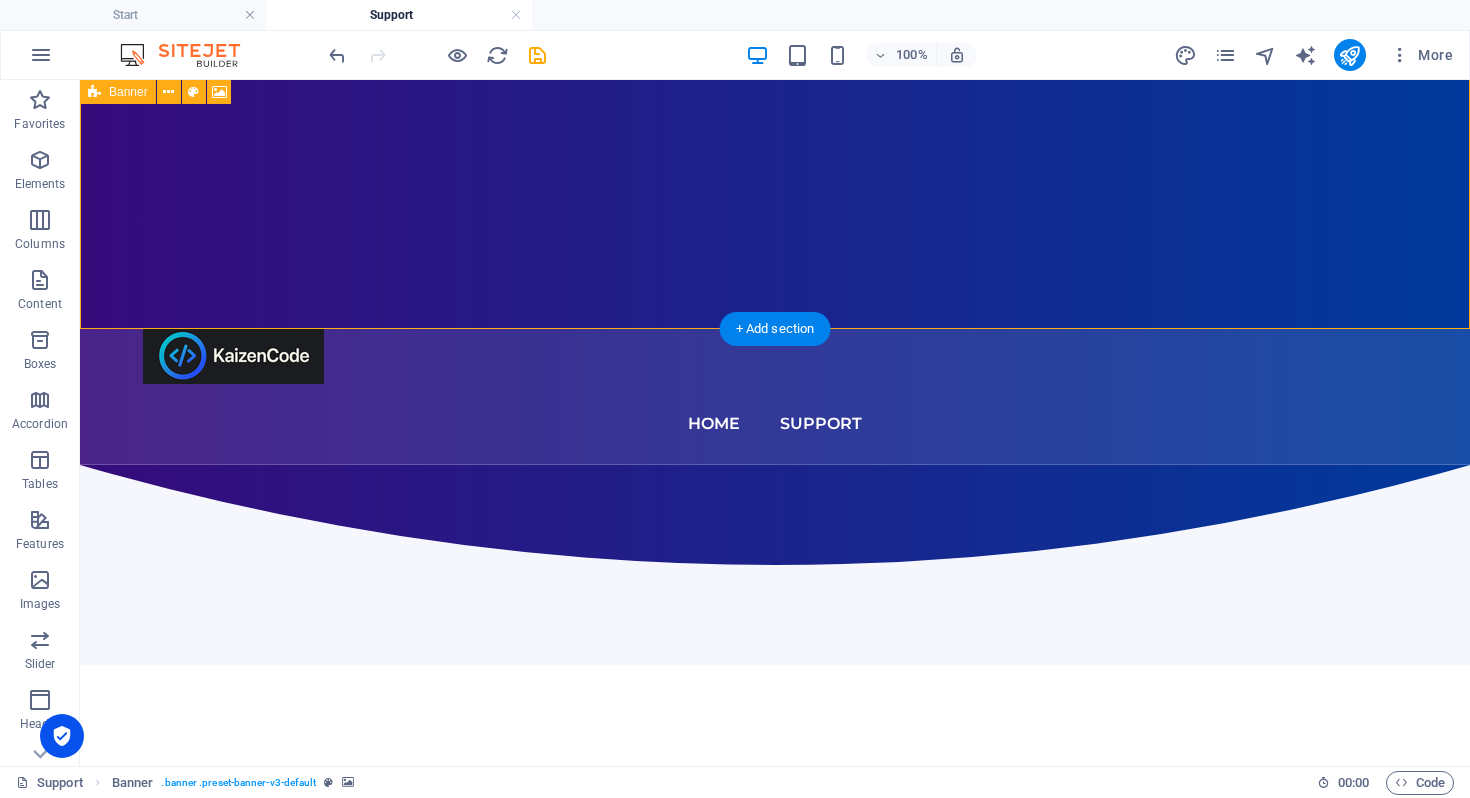 click at bounding box center [775, 20] 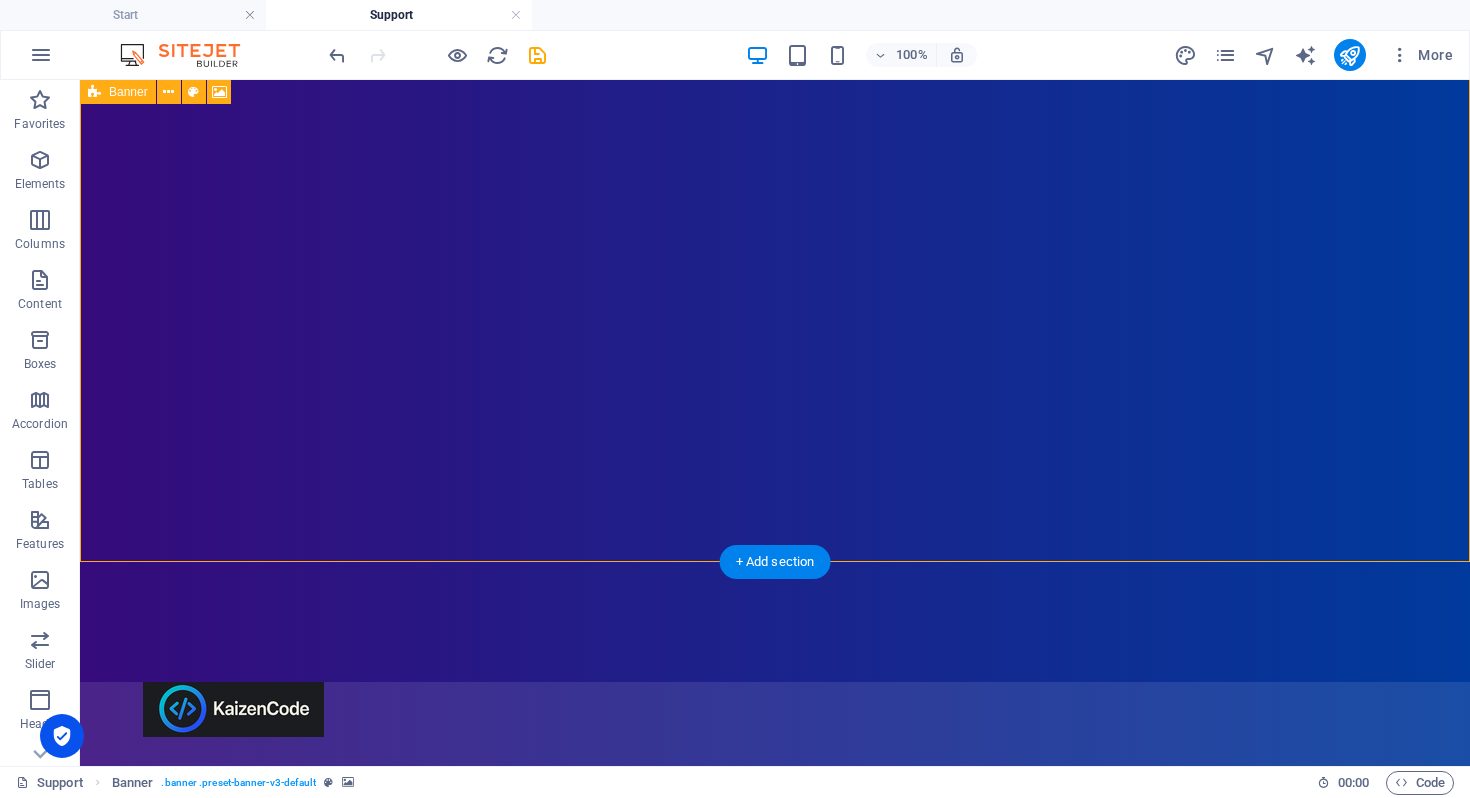 scroll, scrollTop: 0, scrollLeft: 0, axis: both 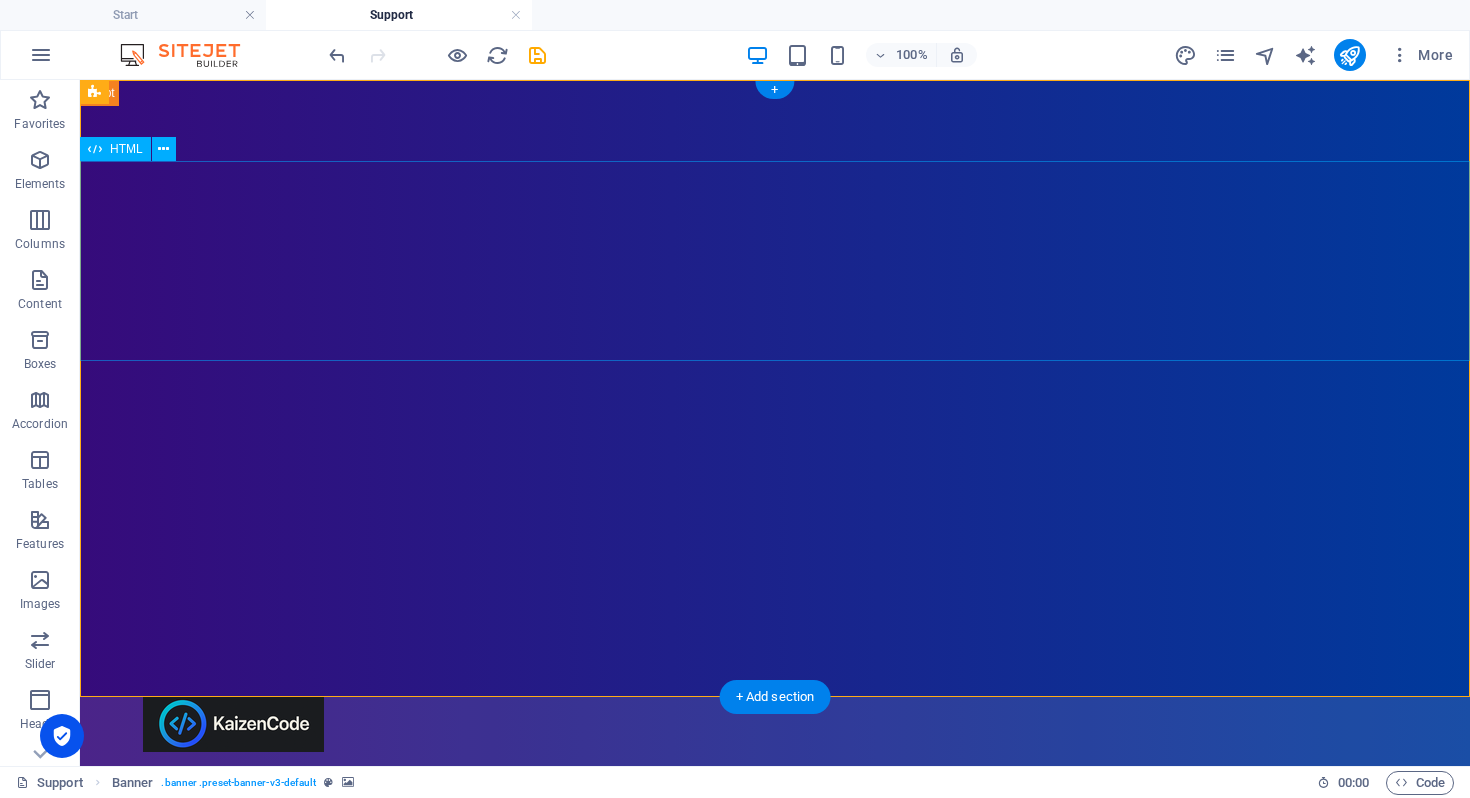 click at bounding box center [775, 933] 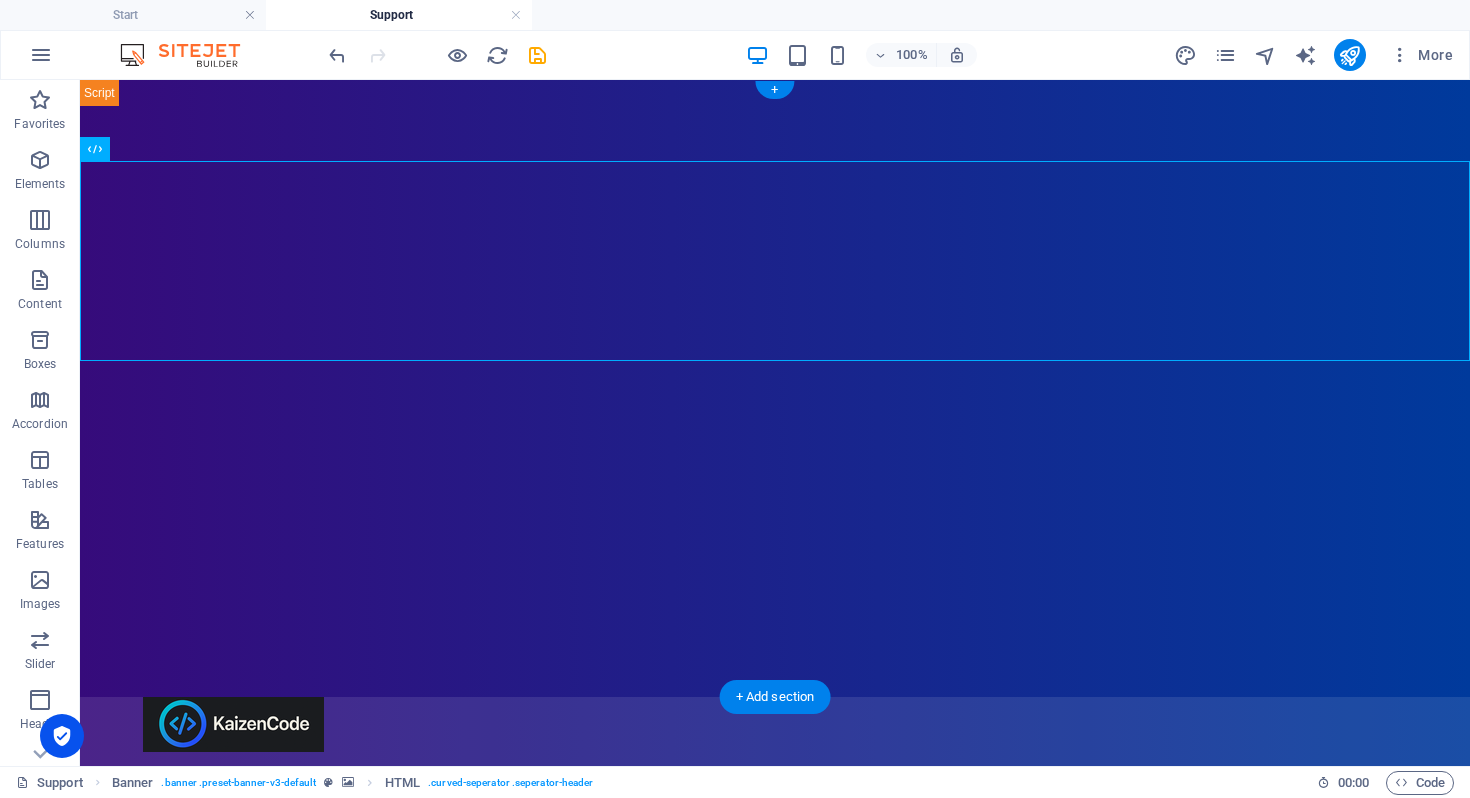 click at bounding box center (775, 388) 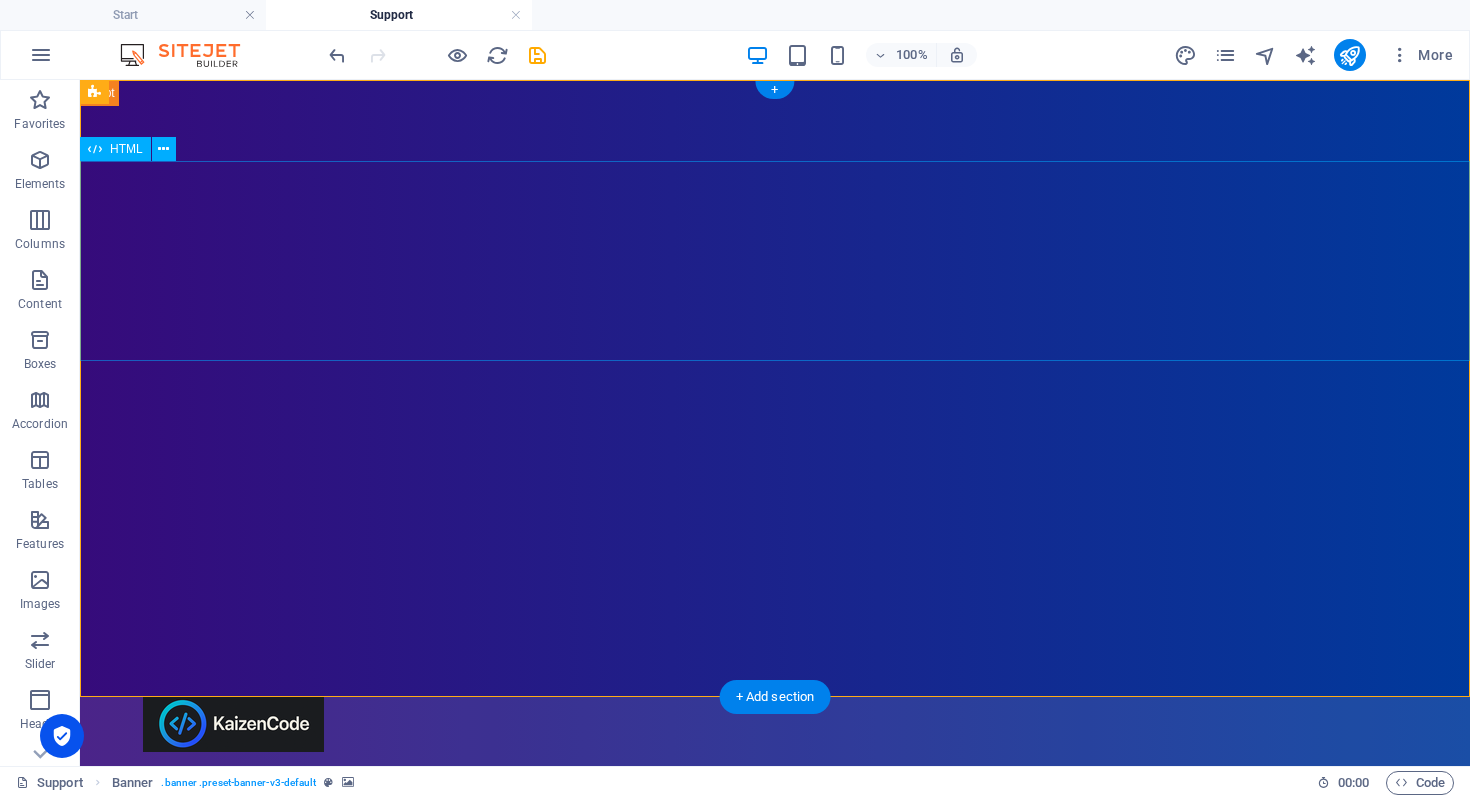 click at bounding box center [775, 933] 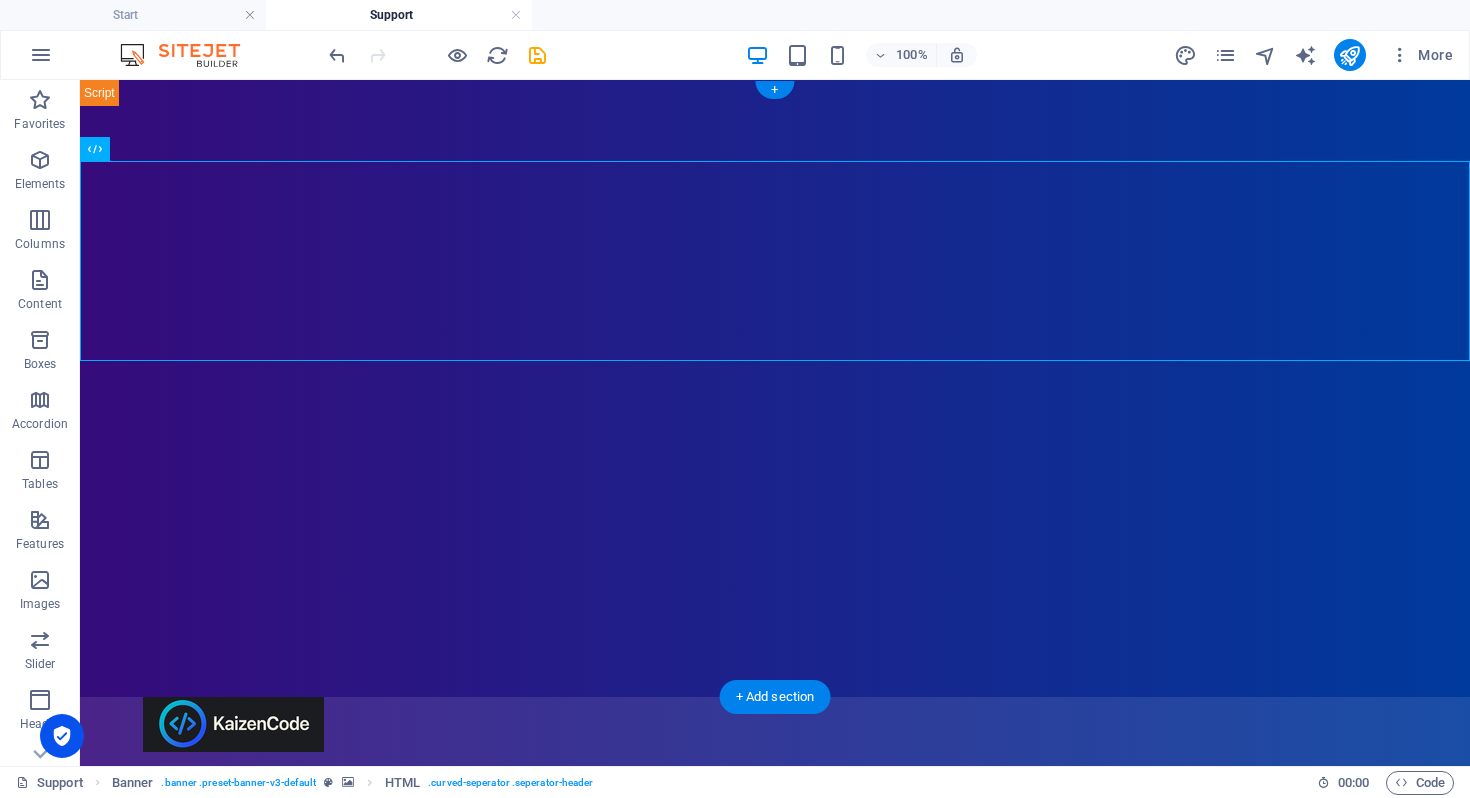 click at bounding box center (775, 388) 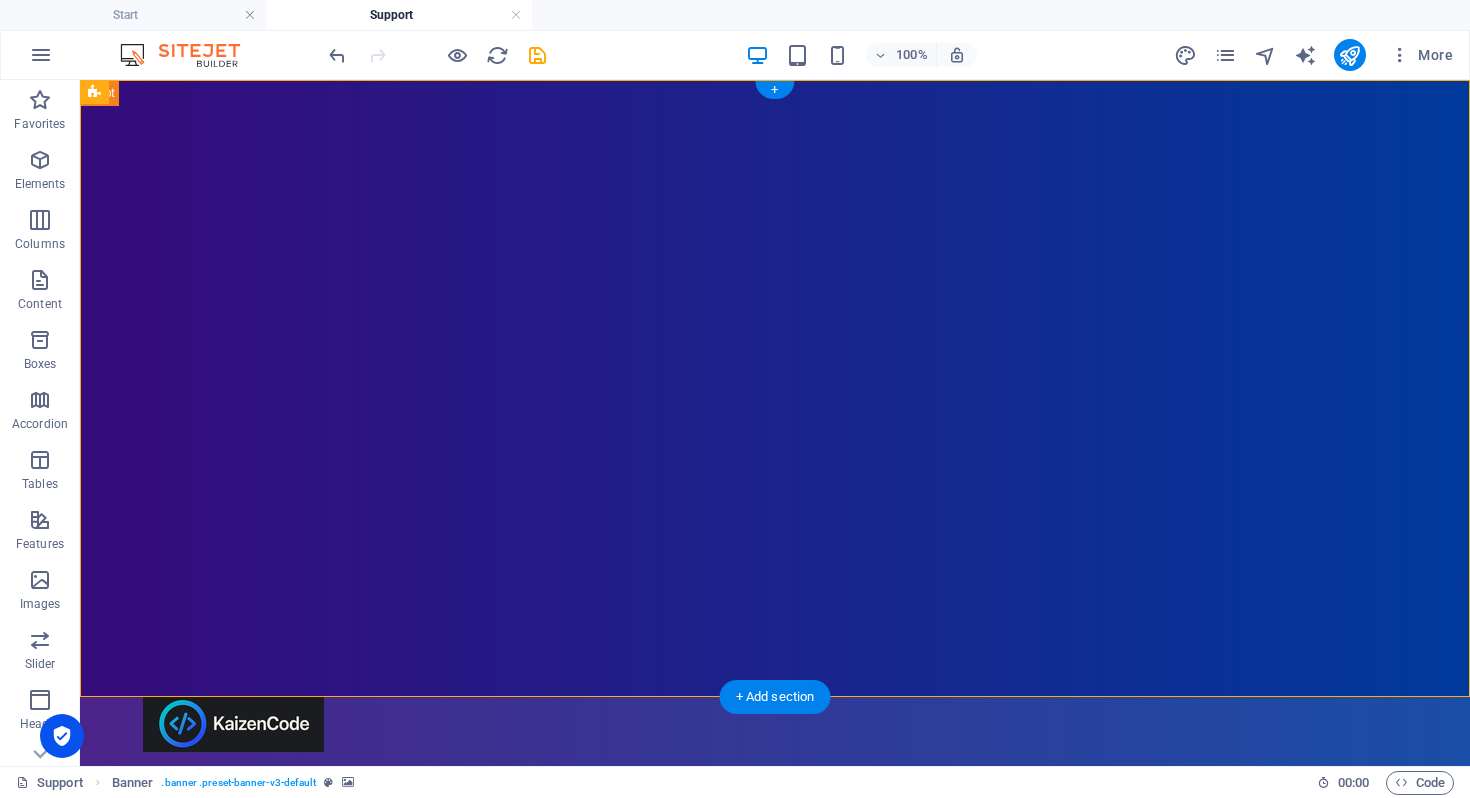 click at bounding box center [775, 388] 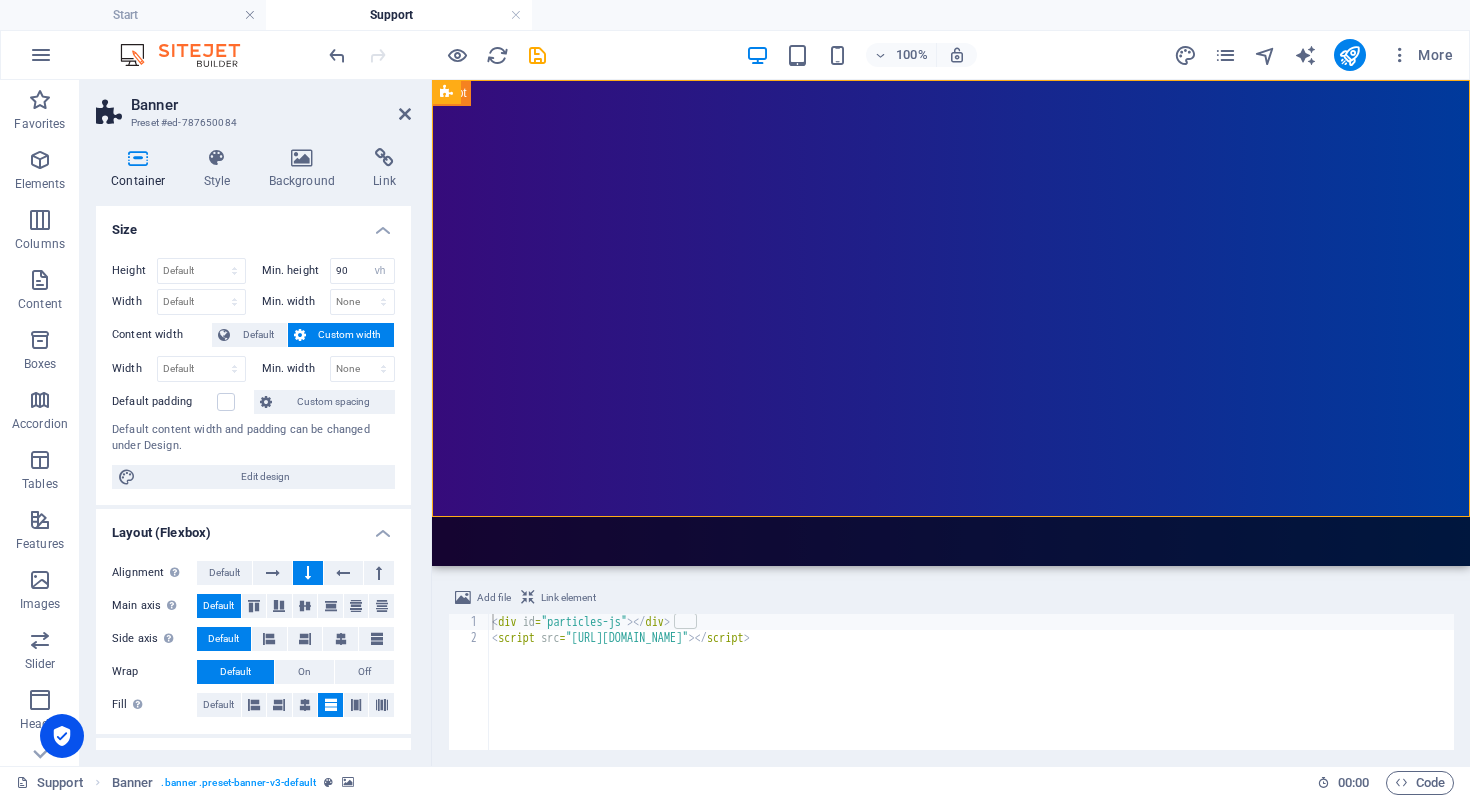 click at bounding box center (951, 388) 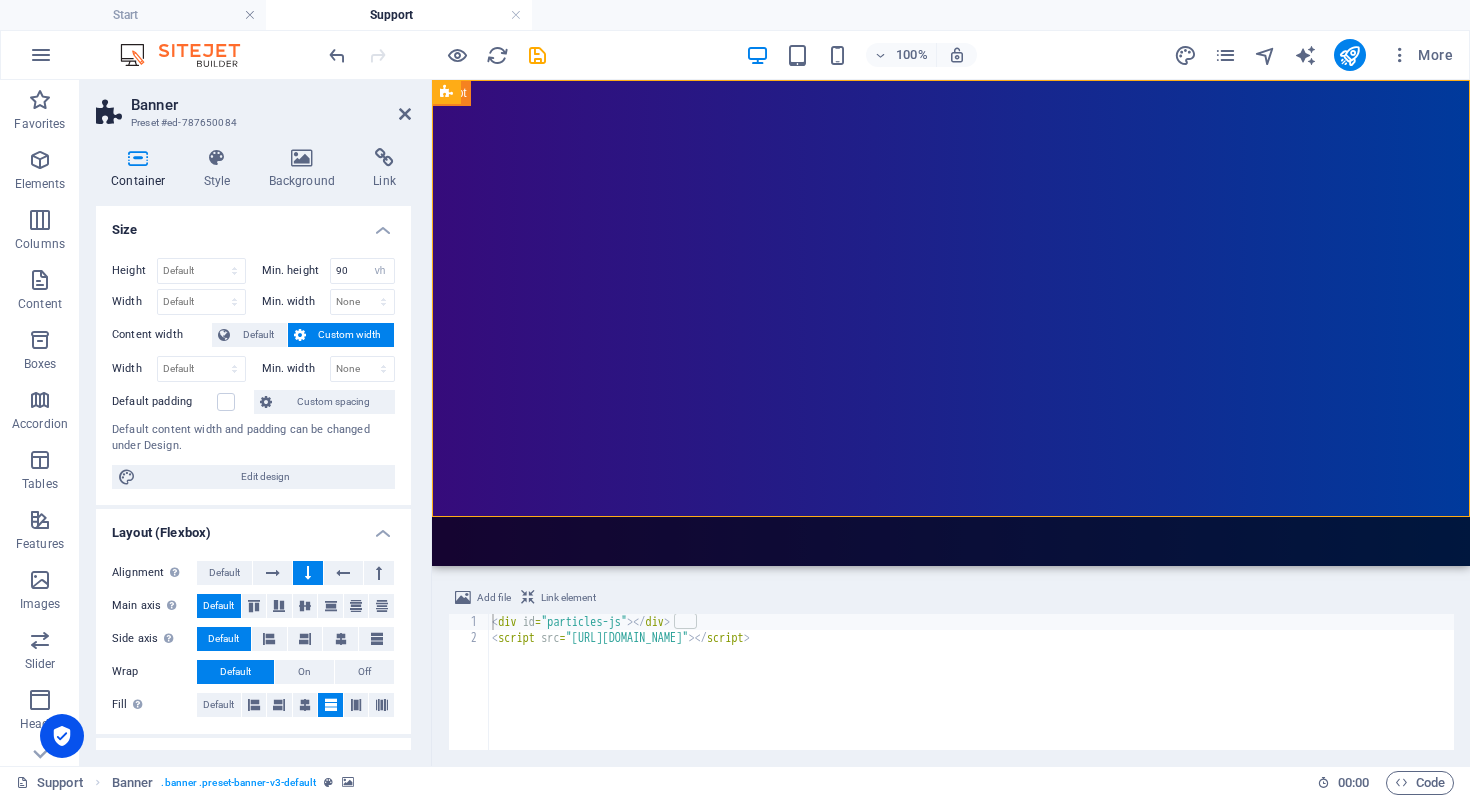 click at bounding box center [951, 388] 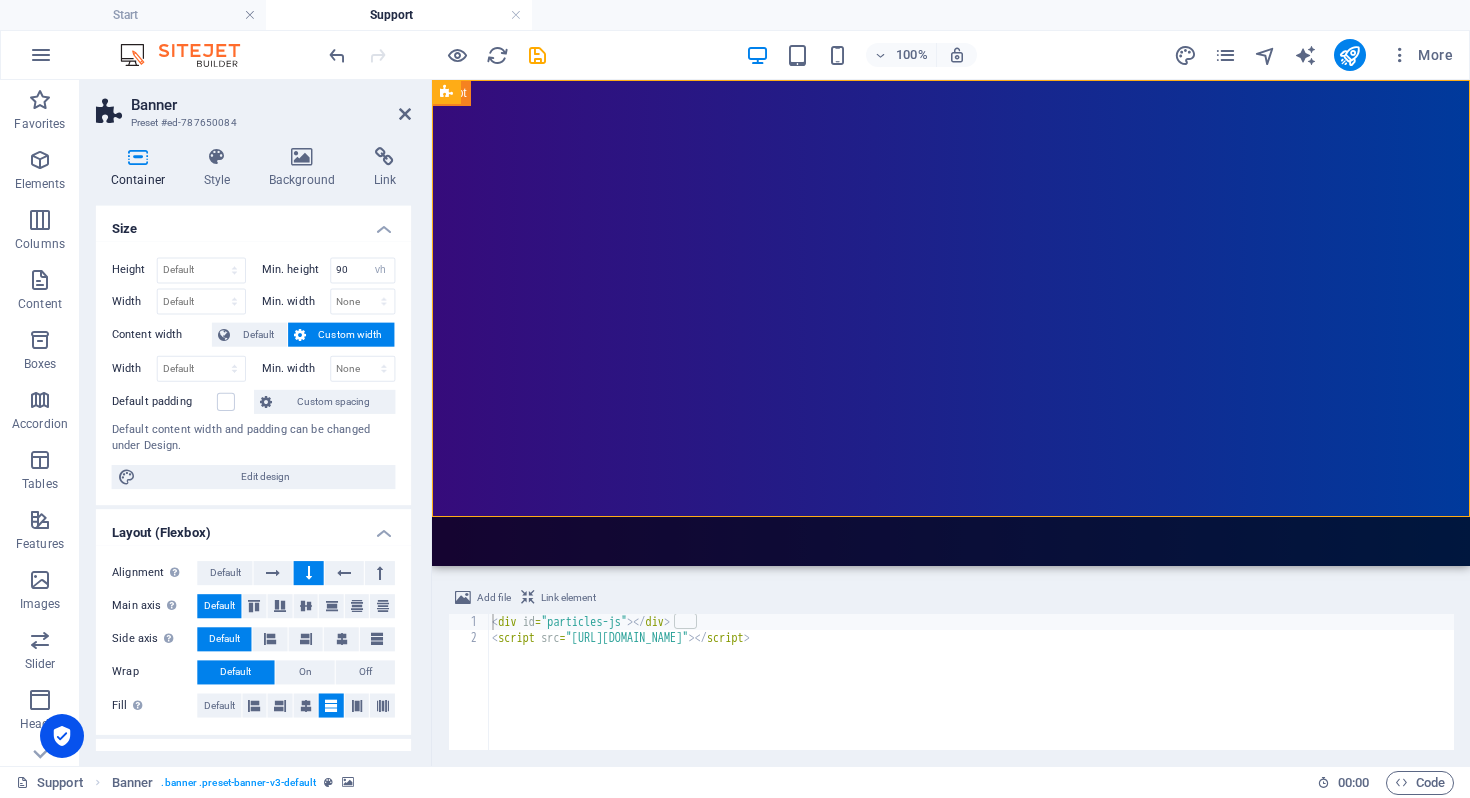 click at bounding box center [951, 388] 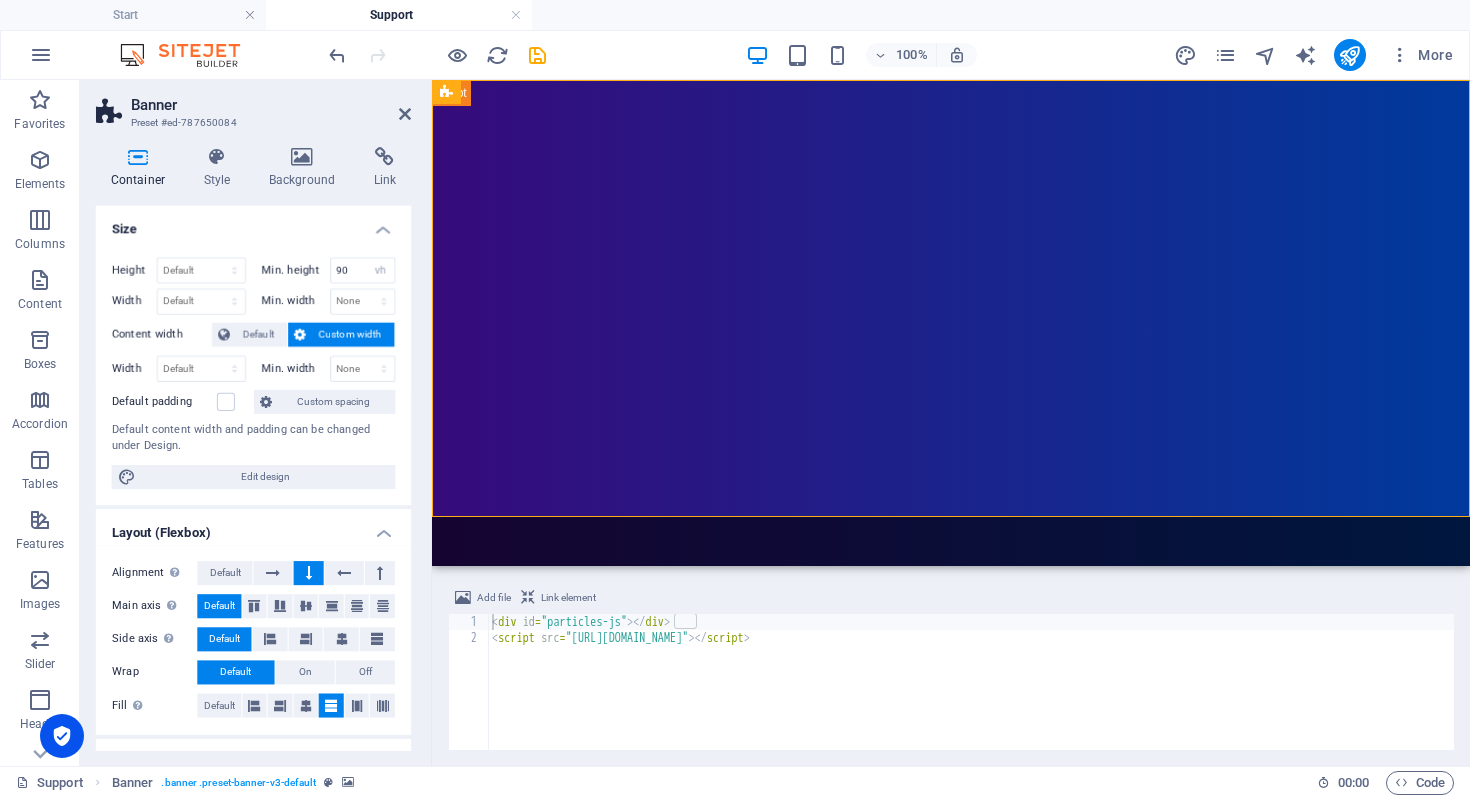 click at bounding box center (951, 388) 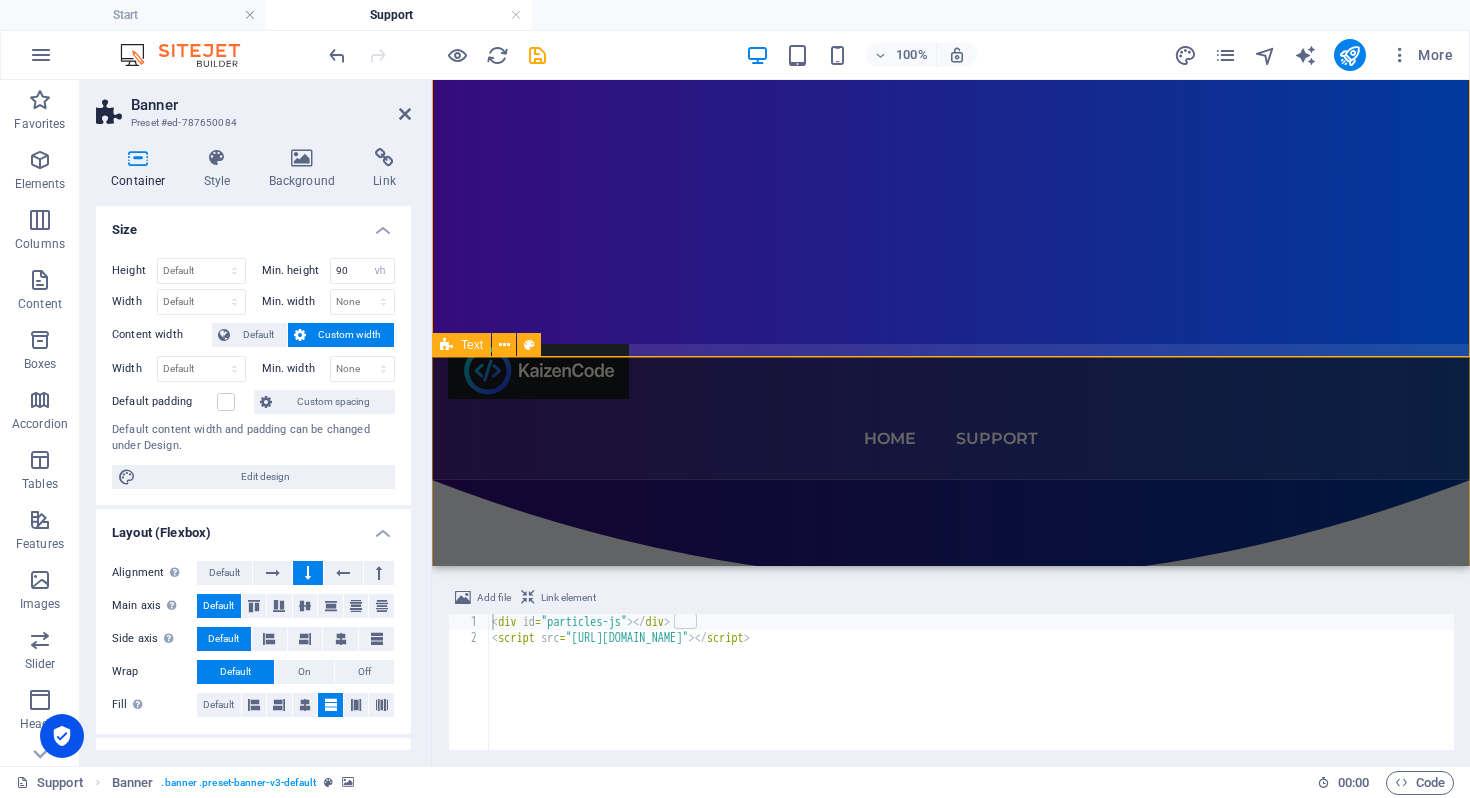 scroll, scrollTop: 179, scrollLeft: 0, axis: vertical 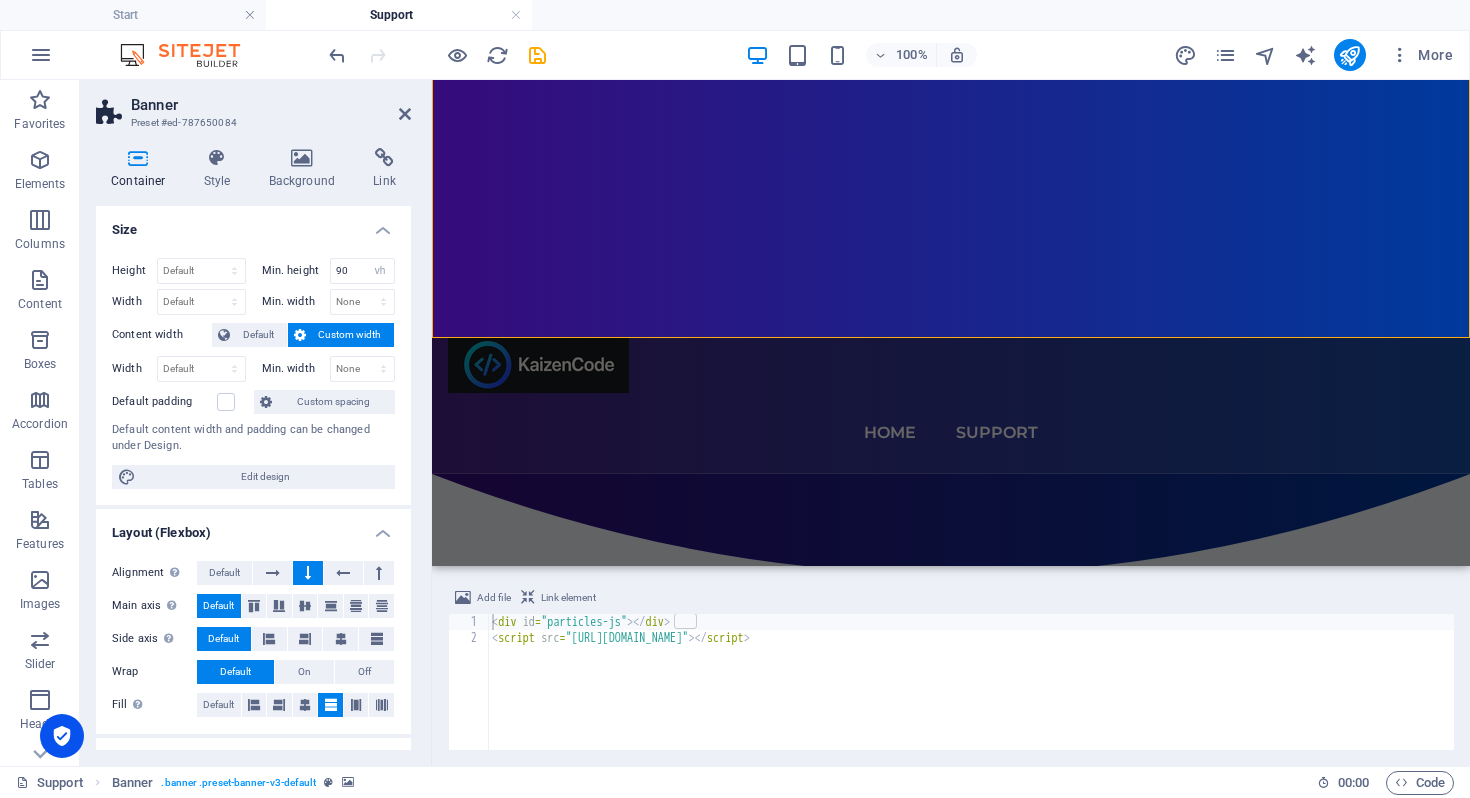 click at bounding box center [951, 119] 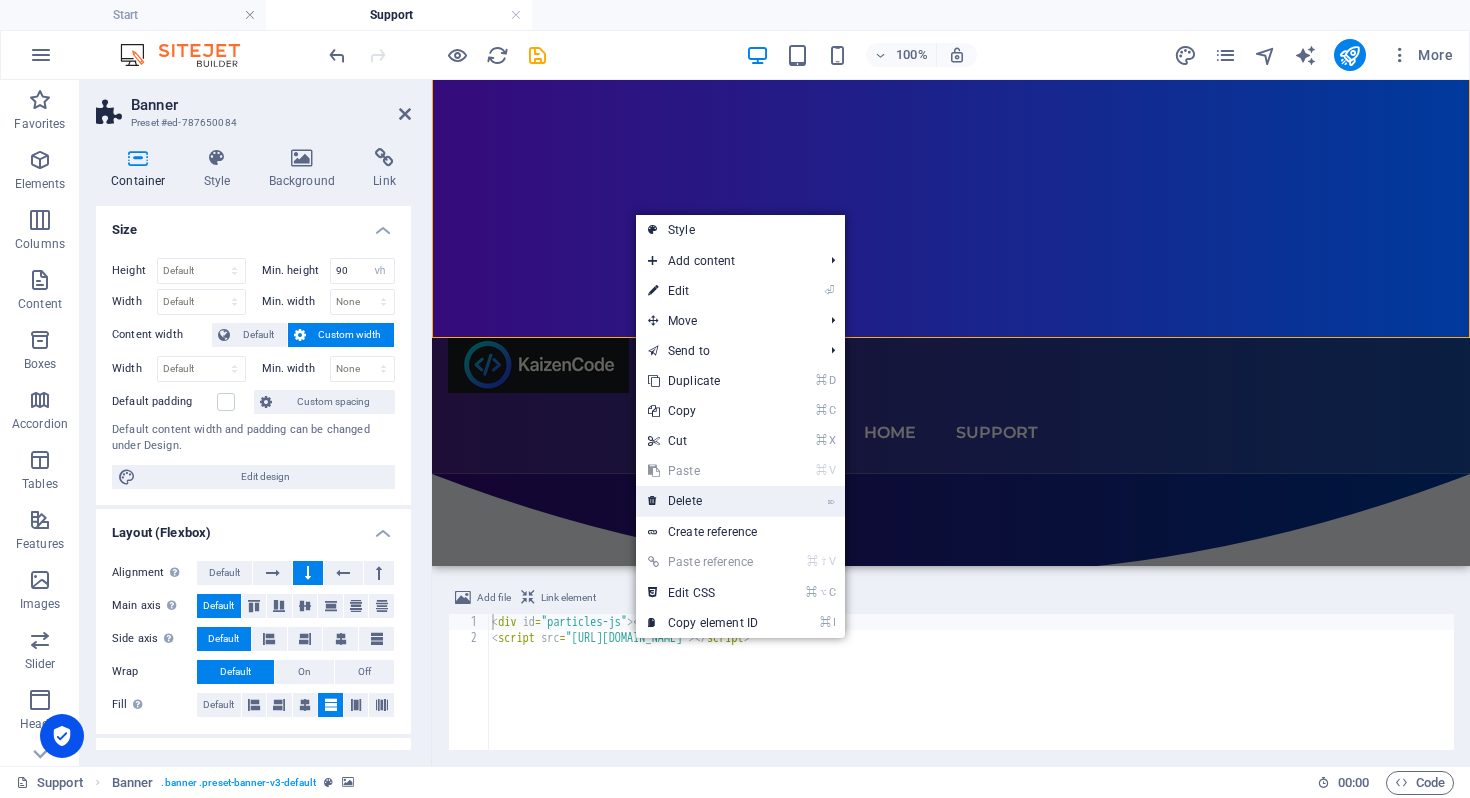 click on "⌦  Delete" at bounding box center [703, 501] 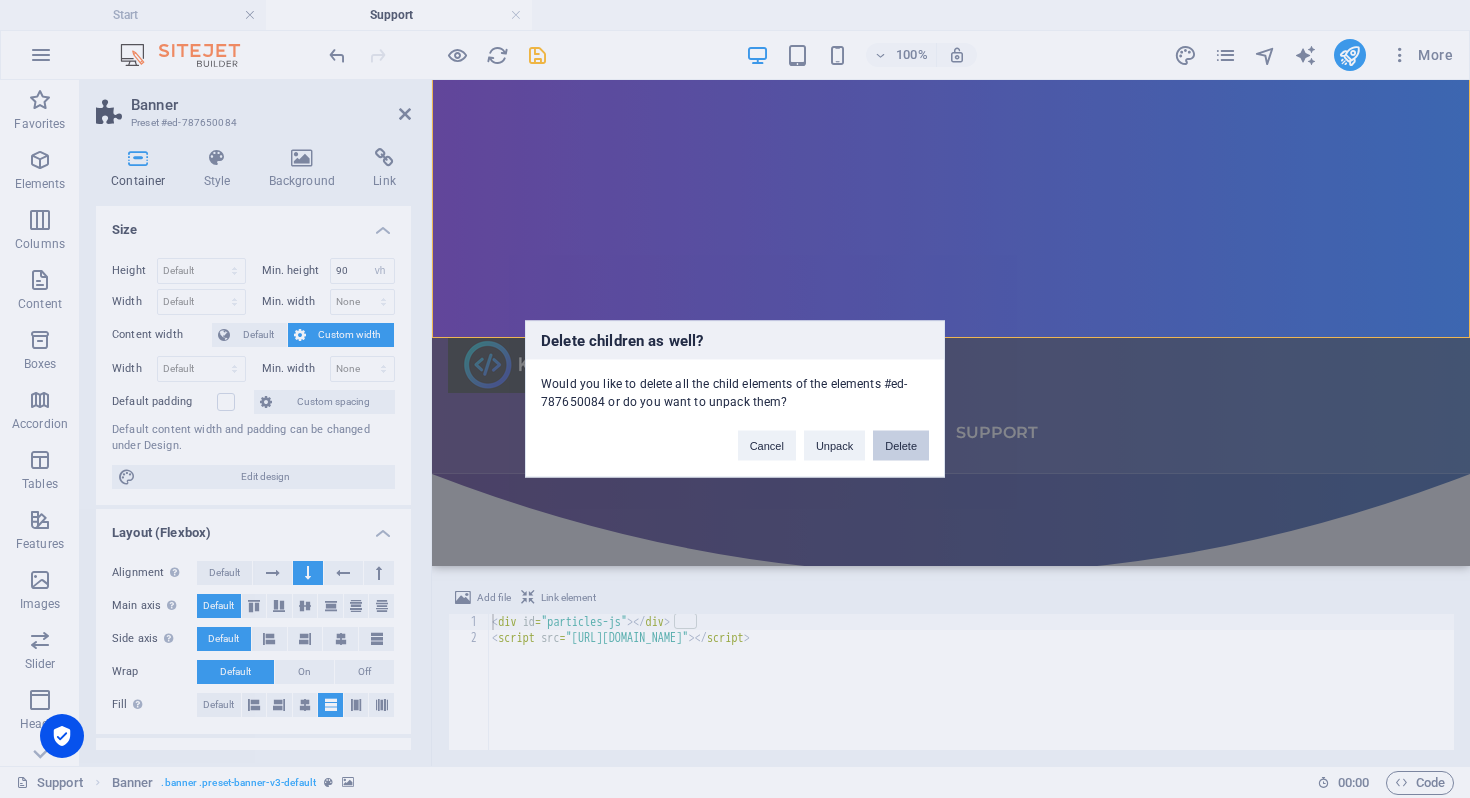 click on "Delete" at bounding box center [901, 446] 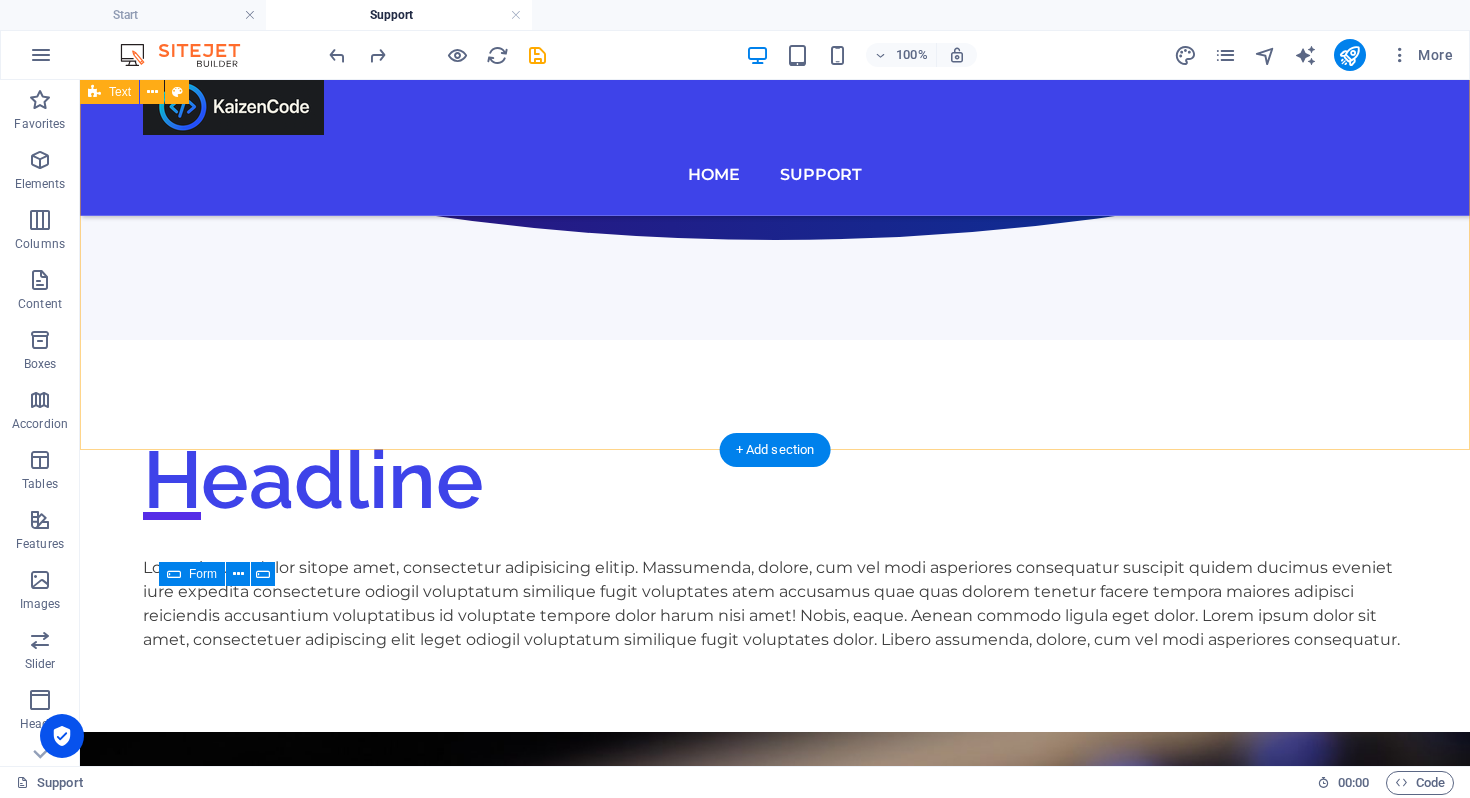 scroll, scrollTop: 639, scrollLeft: 0, axis: vertical 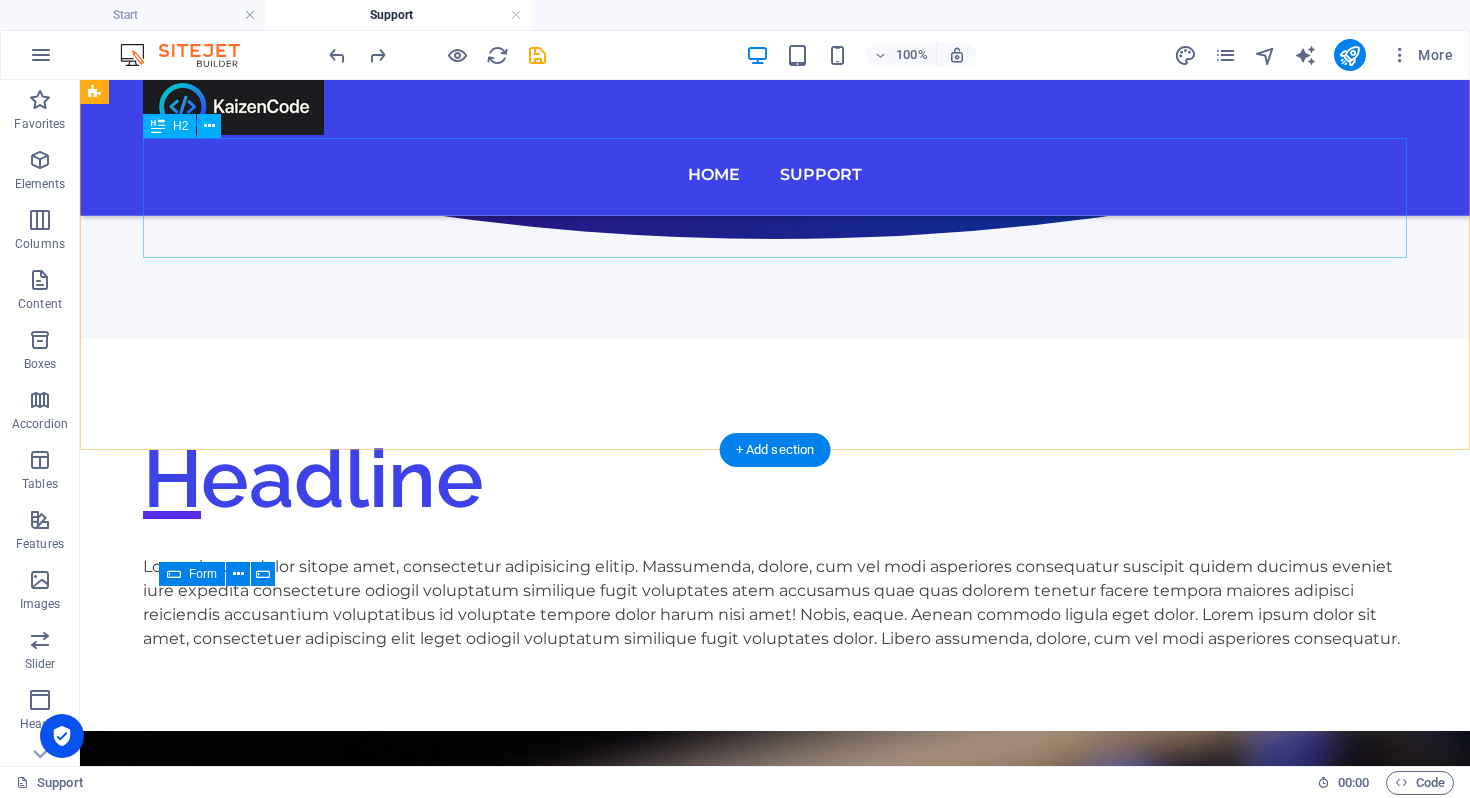 click on "Headline" at bounding box center [775, 479] 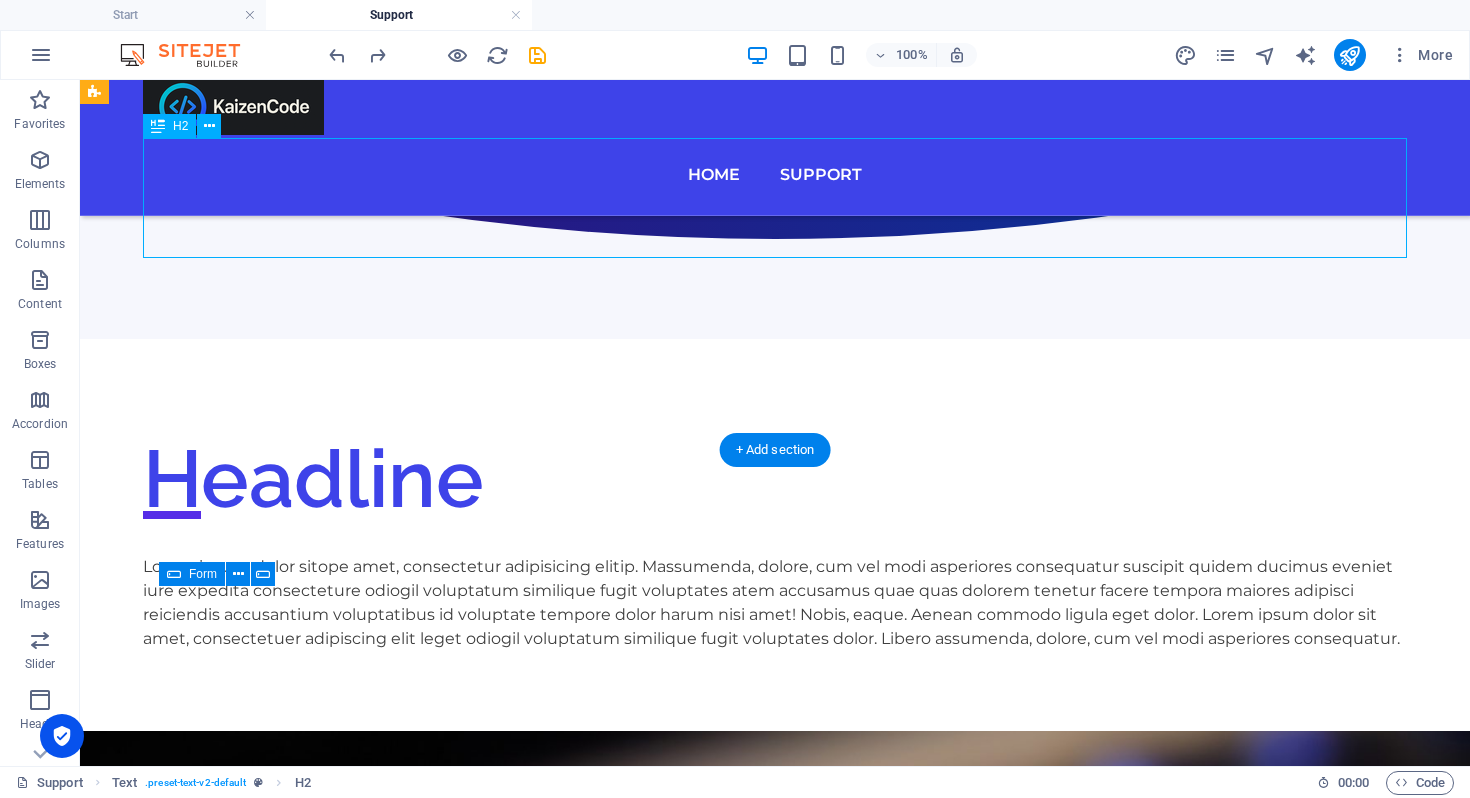 click on "Headline" at bounding box center (775, 479) 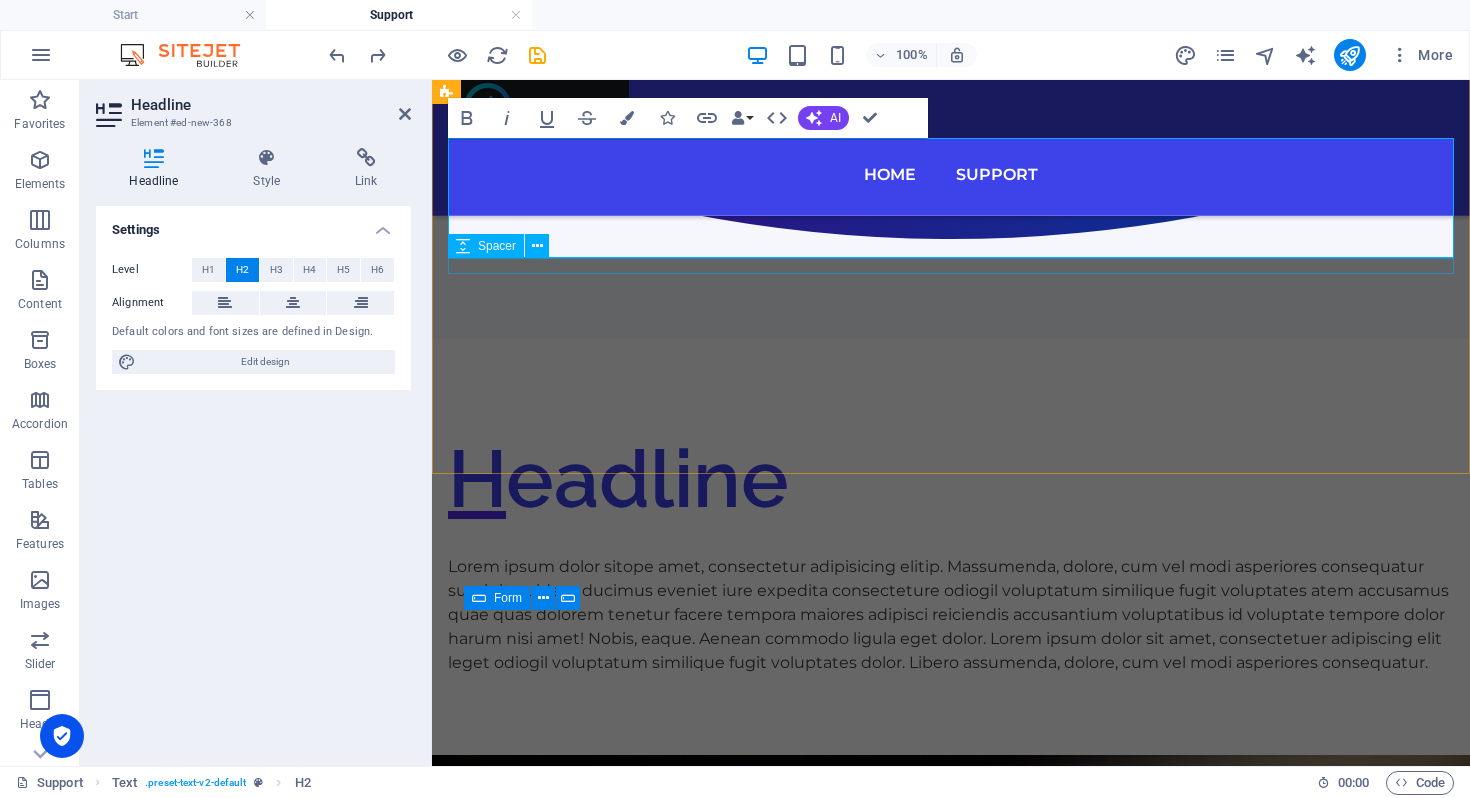 type 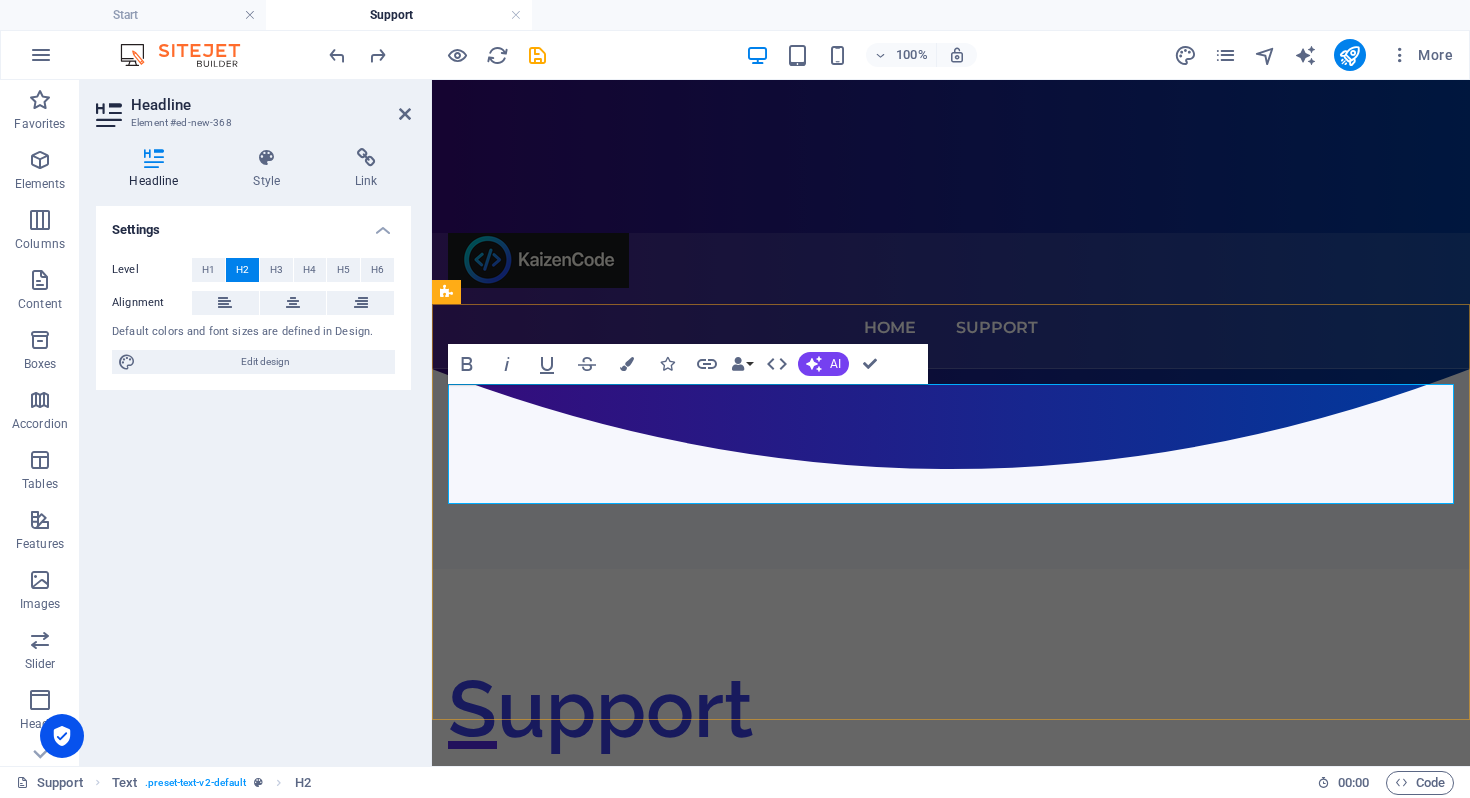 scroll, scrollTop: 480, scrollLeft: 0, axis: vertical 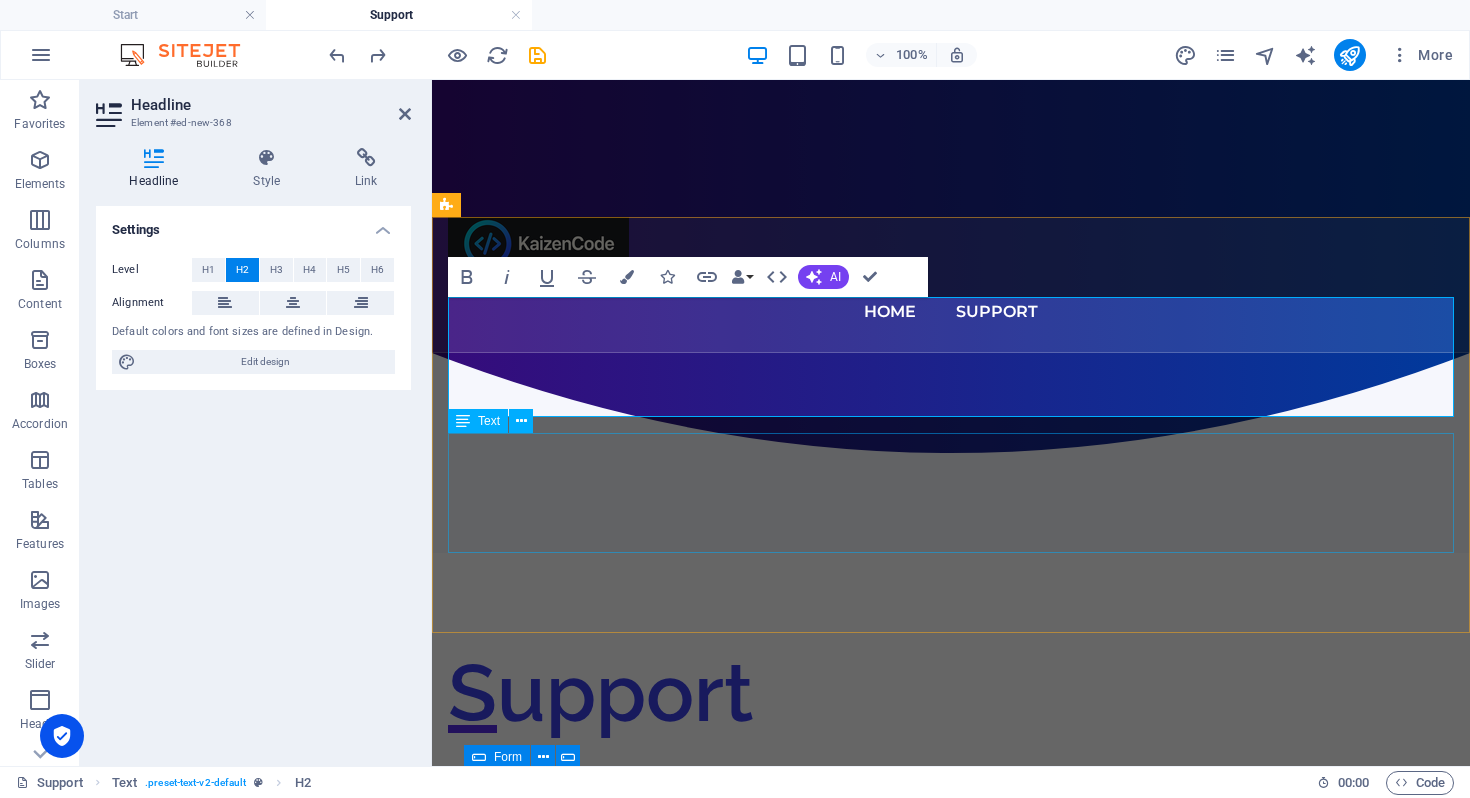 click on "Lorem ipsum dolor sitope amet, consectetur adipisicing elitip. Massumenda, dolore, cum vel modi asperiores consequatur suscipit quidem ducimus eveniet iure expedita consecteture odiogil voluptatum similique fugit voluptates atem accusamus quae quas dolorem tenetur facere tempora maiores adipisci reiciendis accusantium voluptatibus id voluptate tempore dolor harum nisi amet! Nobis, eaque. Aenean commodo ligula eget dolor. Lorem ipsum dolor sit amet, consectetuer adipiscing elit leget odiogil voluptatum similique fugit voluptates dolor. Libero assumenda, dolore, cum vel modi asperiores consequatur." at bounding box center (951, 829) 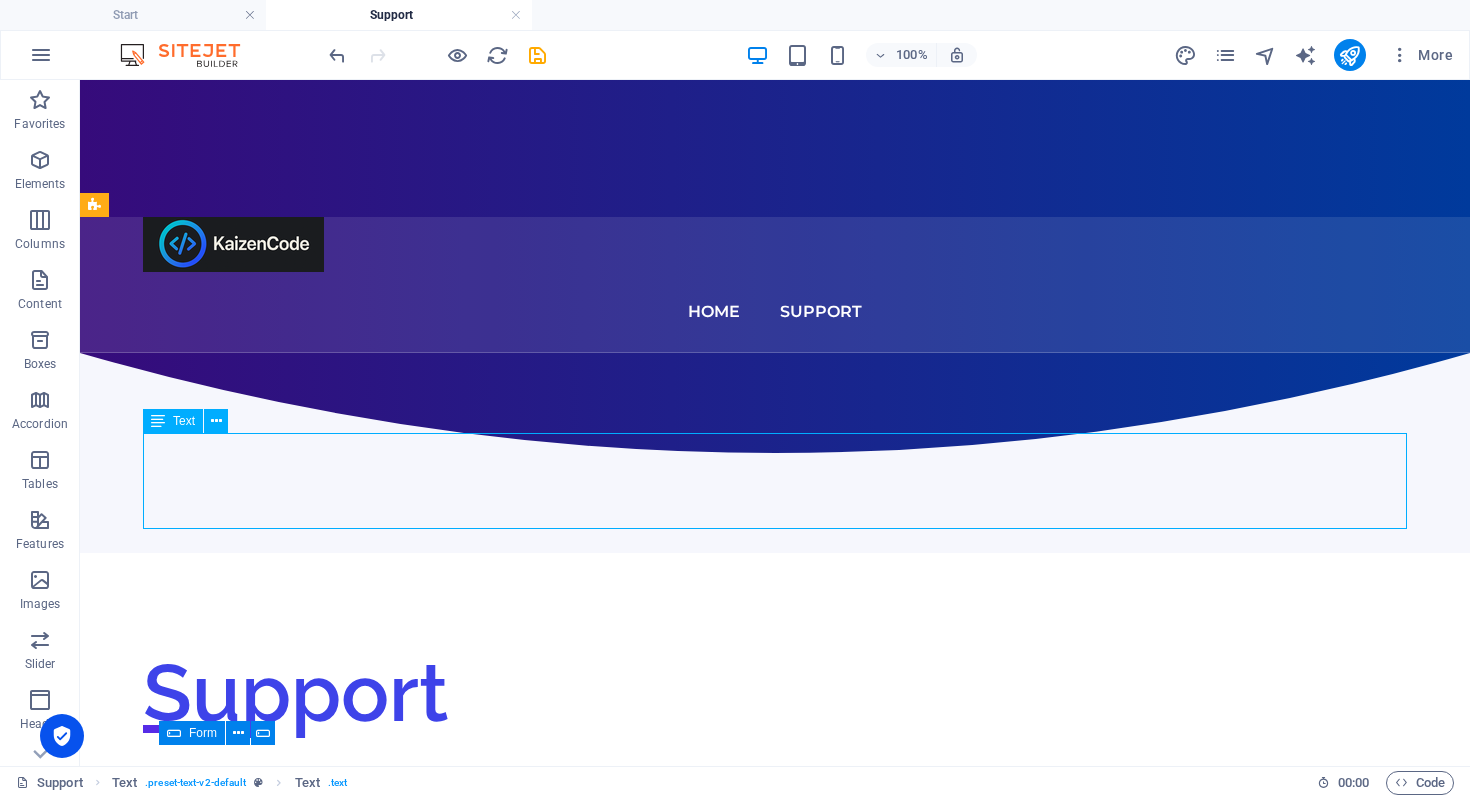 click on "Lorem ipsum dolor sitope amet, consectetur adipisicing elitip. Massumenda, dolore, cum vel modi asperiores consequatur suscipit quidem ducimus eveniet iure expedita consecteture odiogil voluptatum similique fugit voluptates atem accusamus quae quas dolorem tenetur facere tempora maiores adipisci reiciendis accusantium voluptatibus id voluptate tempore dolor harum nisi amet! Nobis, eaque. Aenean commodo ligula eget dolor. Lorem ipsum dolor sit amet, consectetuer adipiscing elit leget odiogil voluptatum similique fugit voluptates dolor. Libero assumenda, dolore, cum vel modi asperiores consequatur." at bounding box center [775, 817] 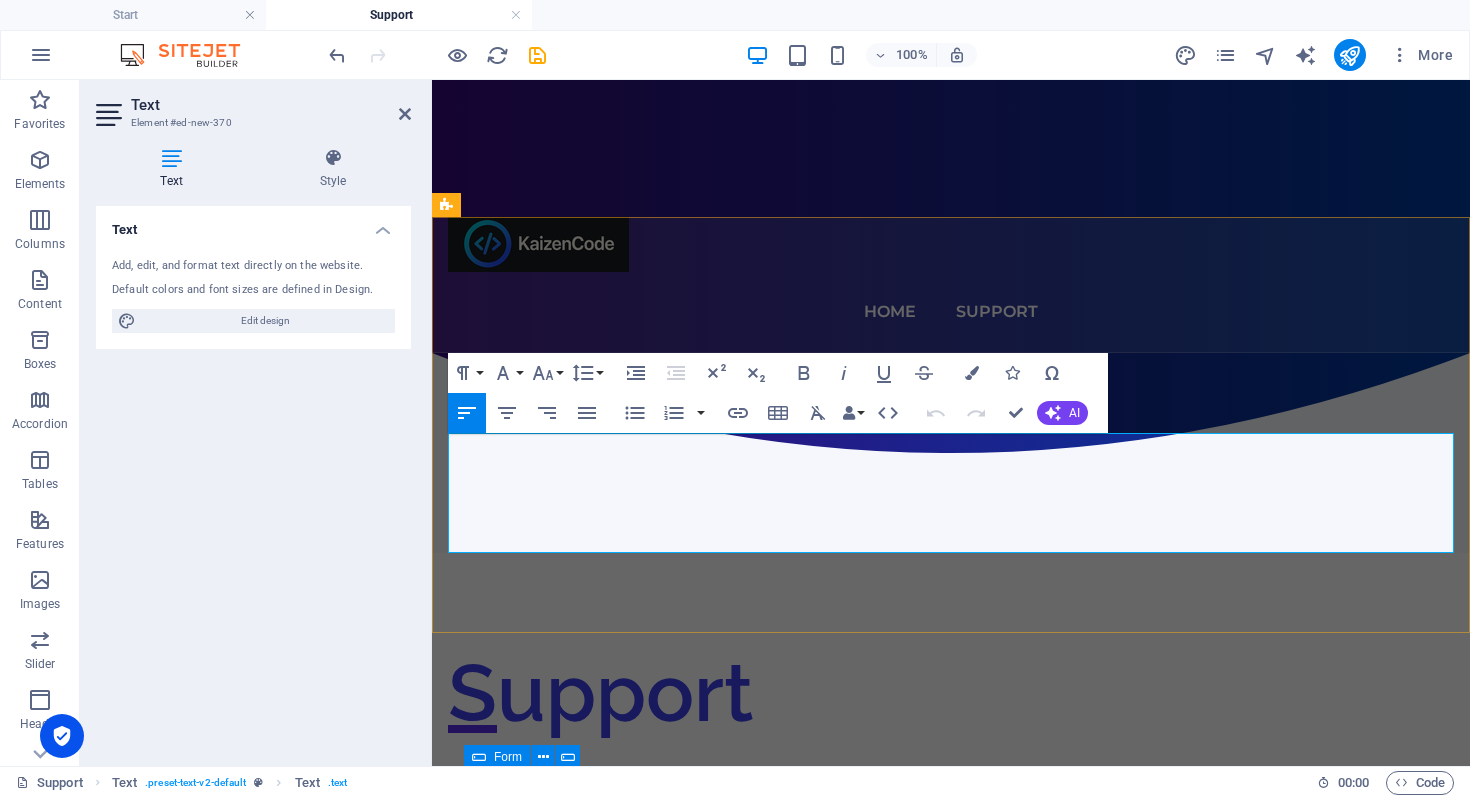 type 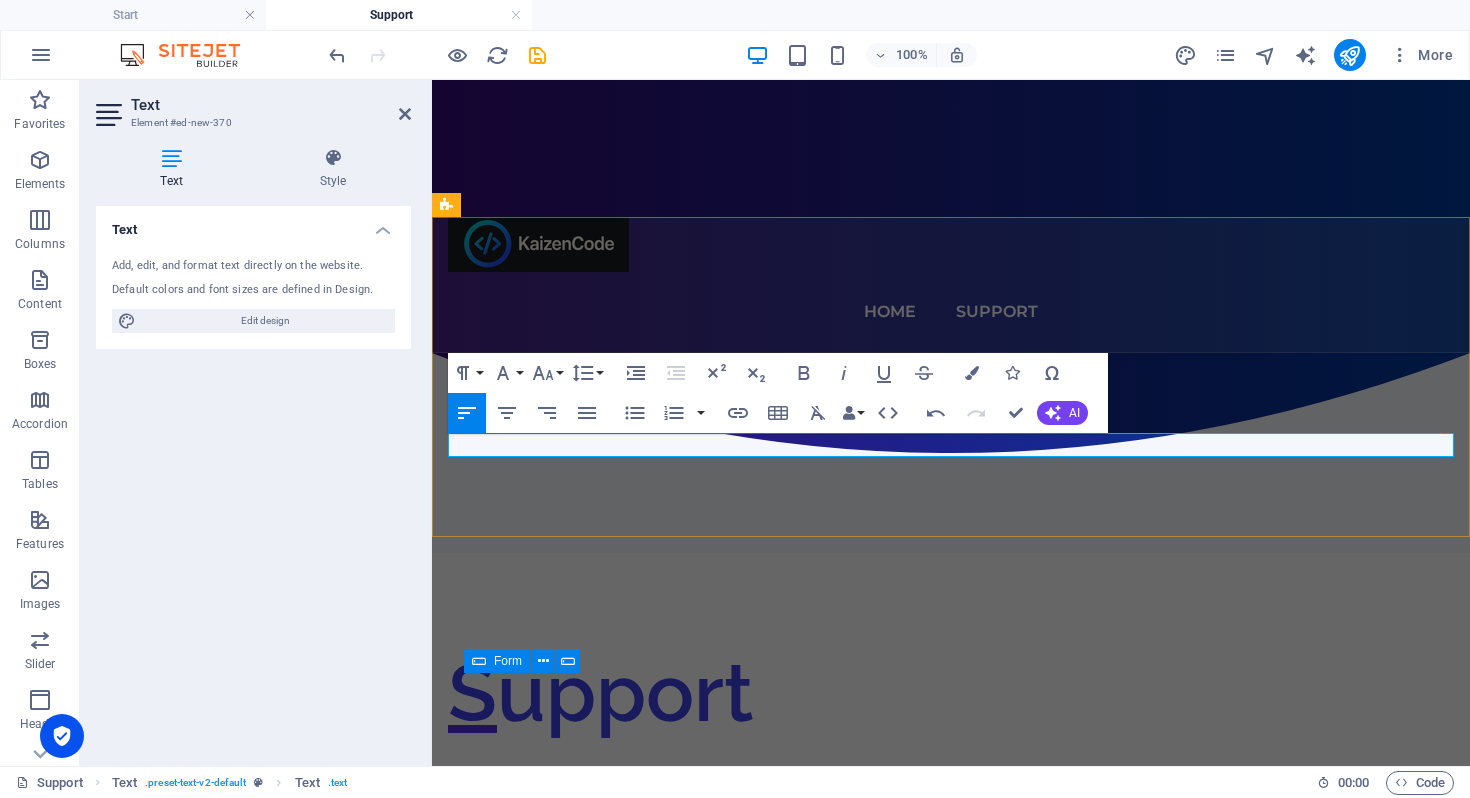 click on "For any support questions and bug reports please either fill in the contact form below or mail me at info@kaizencode.nl" at bounding box center (951, 793) 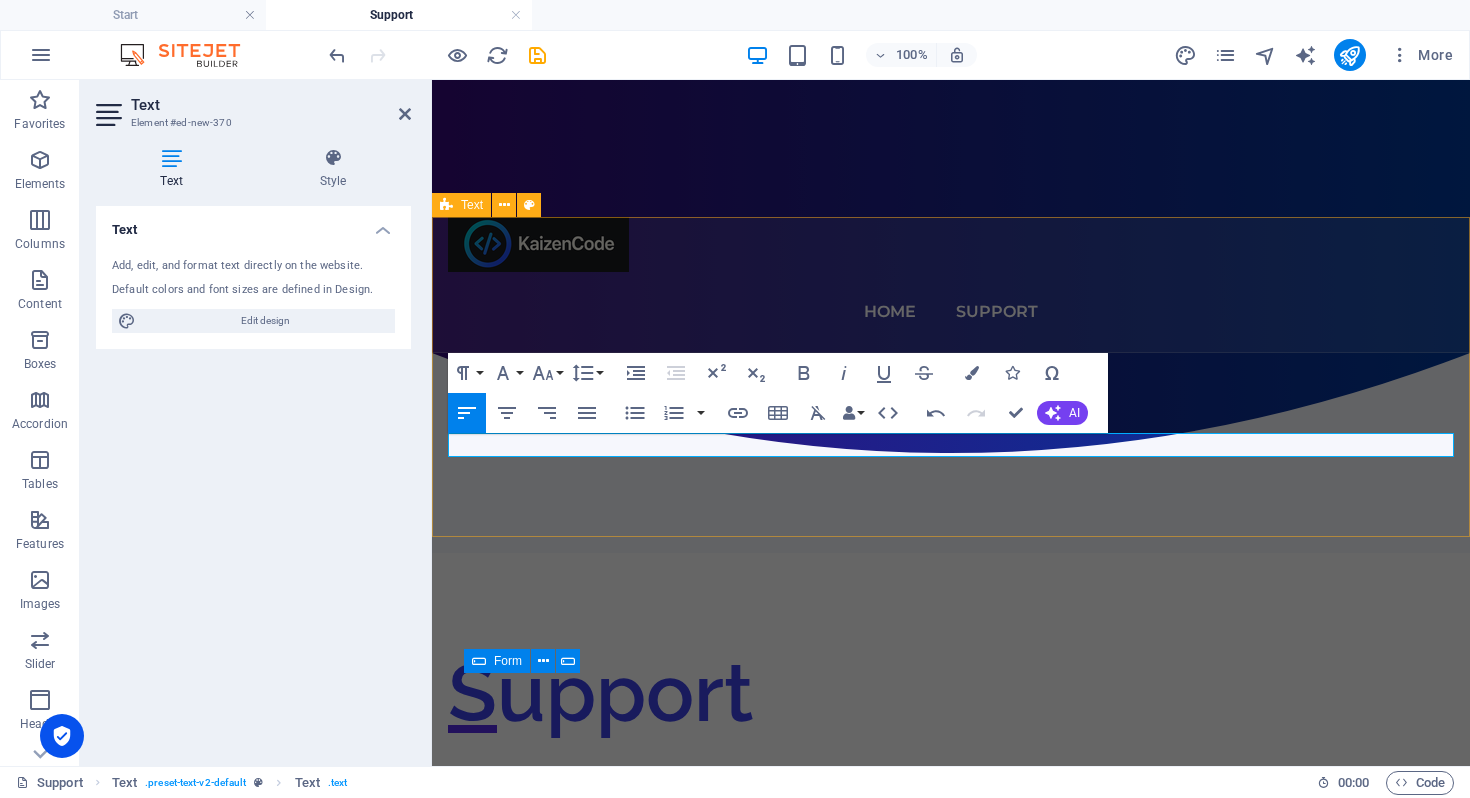 click on "Support For any support questions and bug reports please either fill in the contact form below or mail me at support@kaizencode.nl" at bounding box center [951, 725] 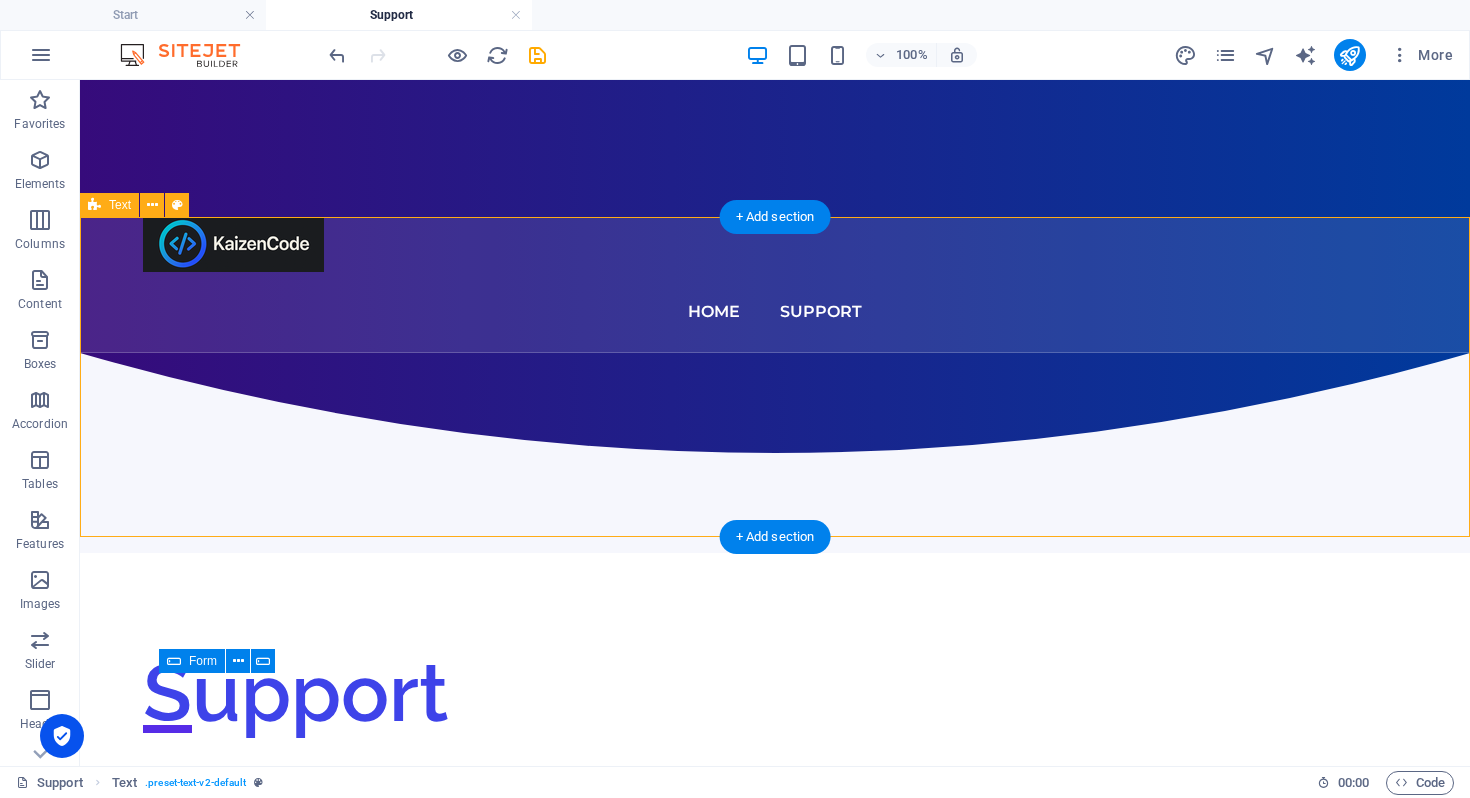click on "Support For any support questions and bug reports please either fill in the contact form below or mail me at support@kaizencode.nl" at bounding box center [775, 713] 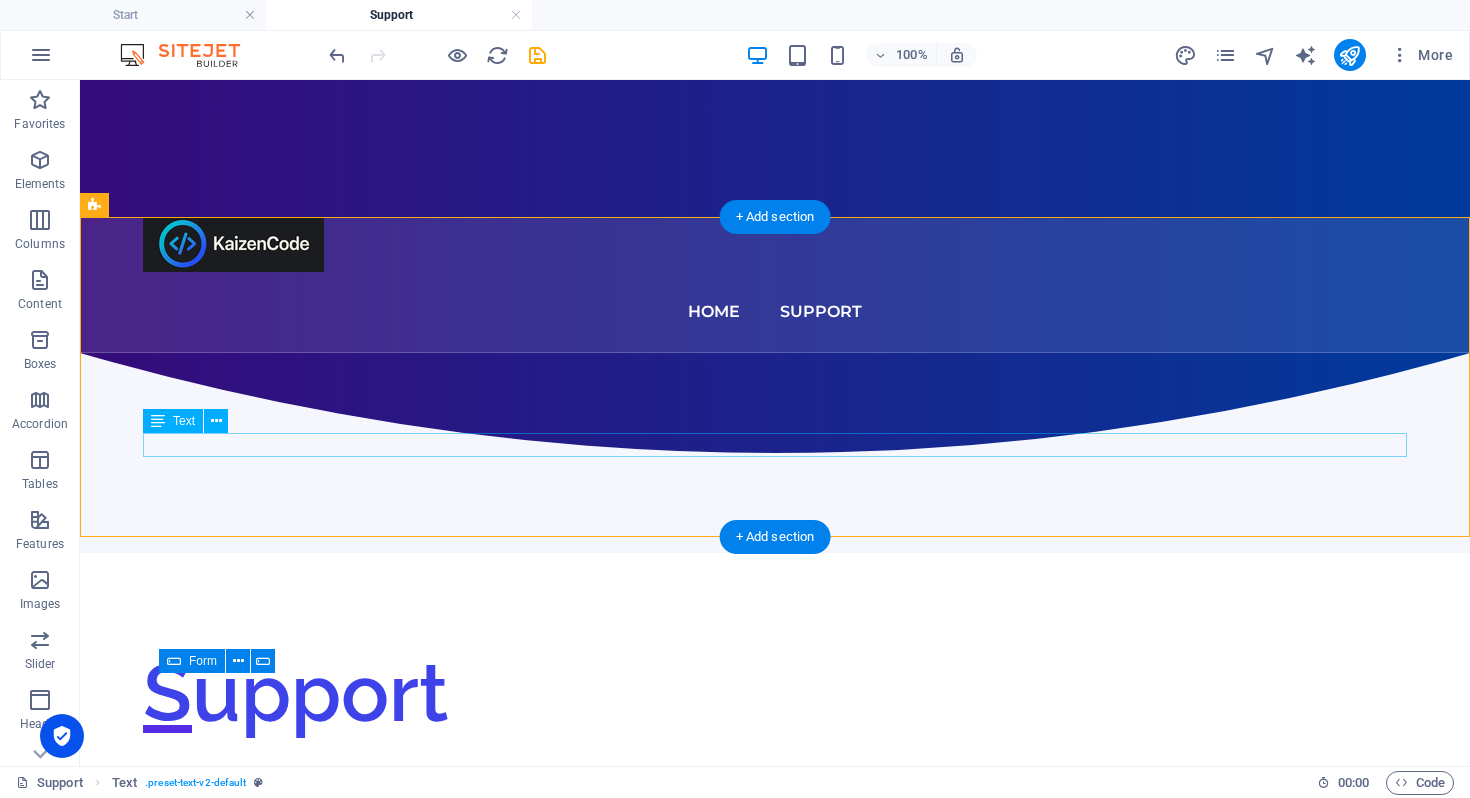 click on "For any support questions and bug reports please either fill in the contact form below or mail me at support@kaizencode.nl" at bounding box center [775, 781] 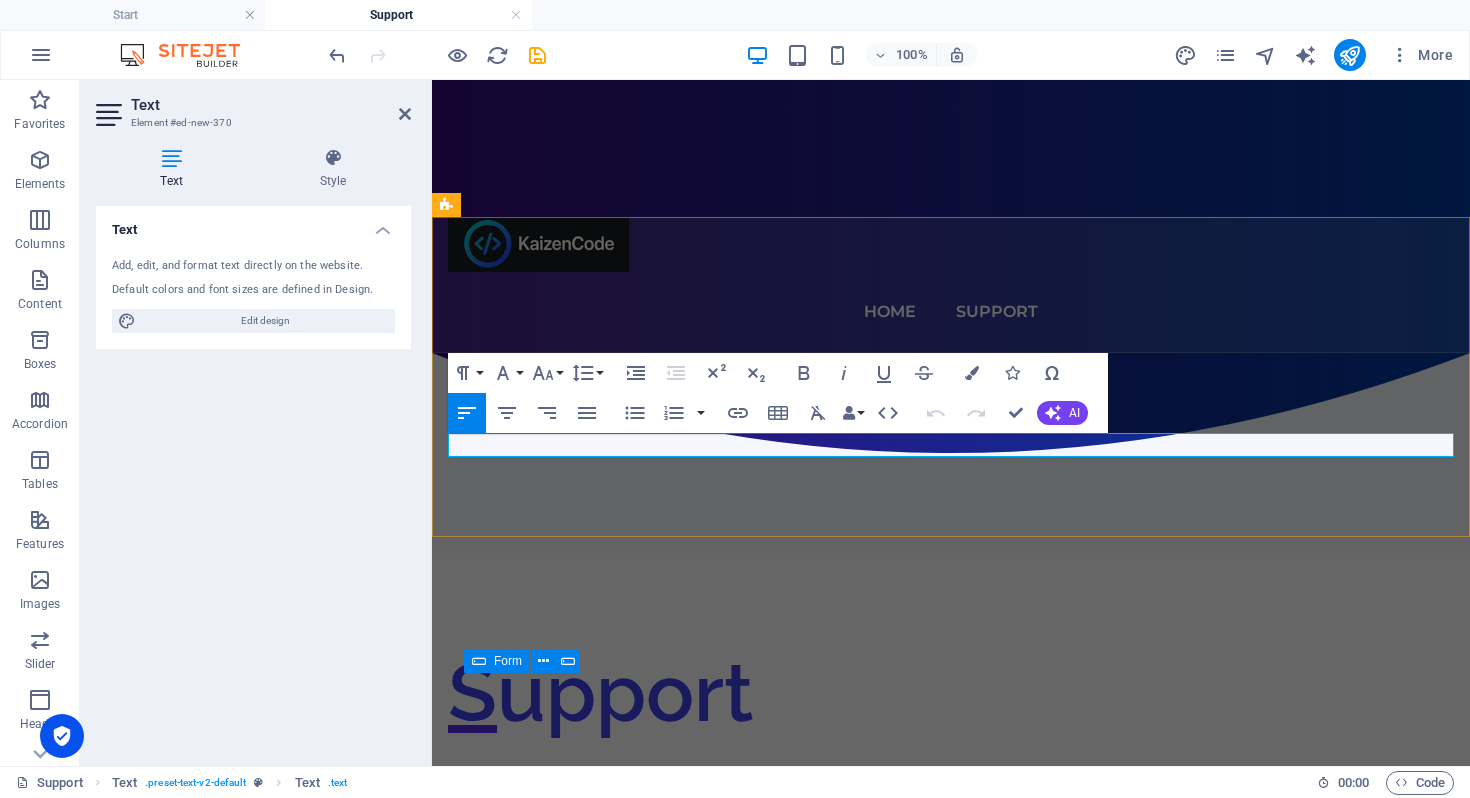 click on "For any support questions and bug reports please either fill in the contact form below or mail me at support@kaizencode.nl" at bounding box center [951, 793] 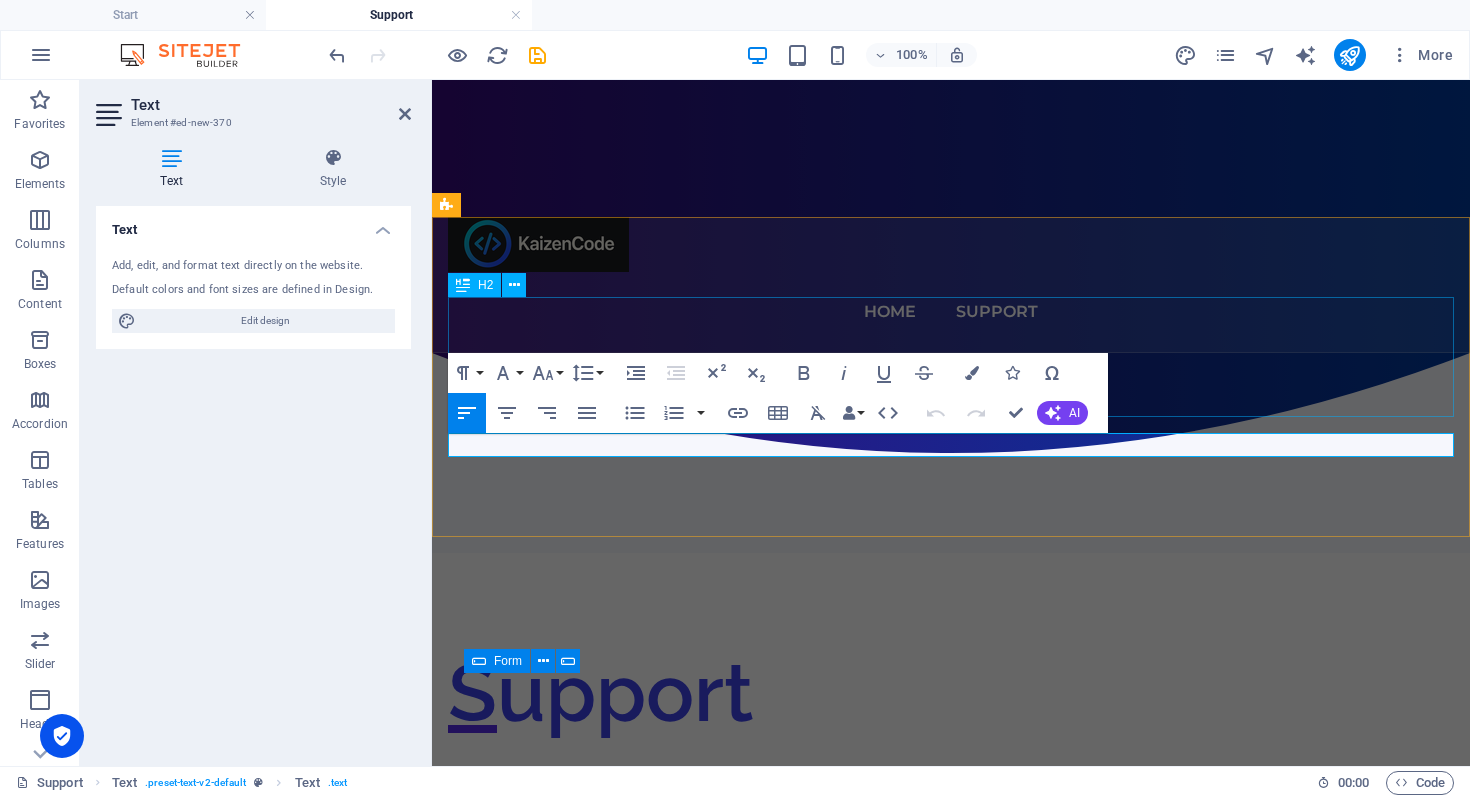click on "Support" at bounding box center (951, 693) 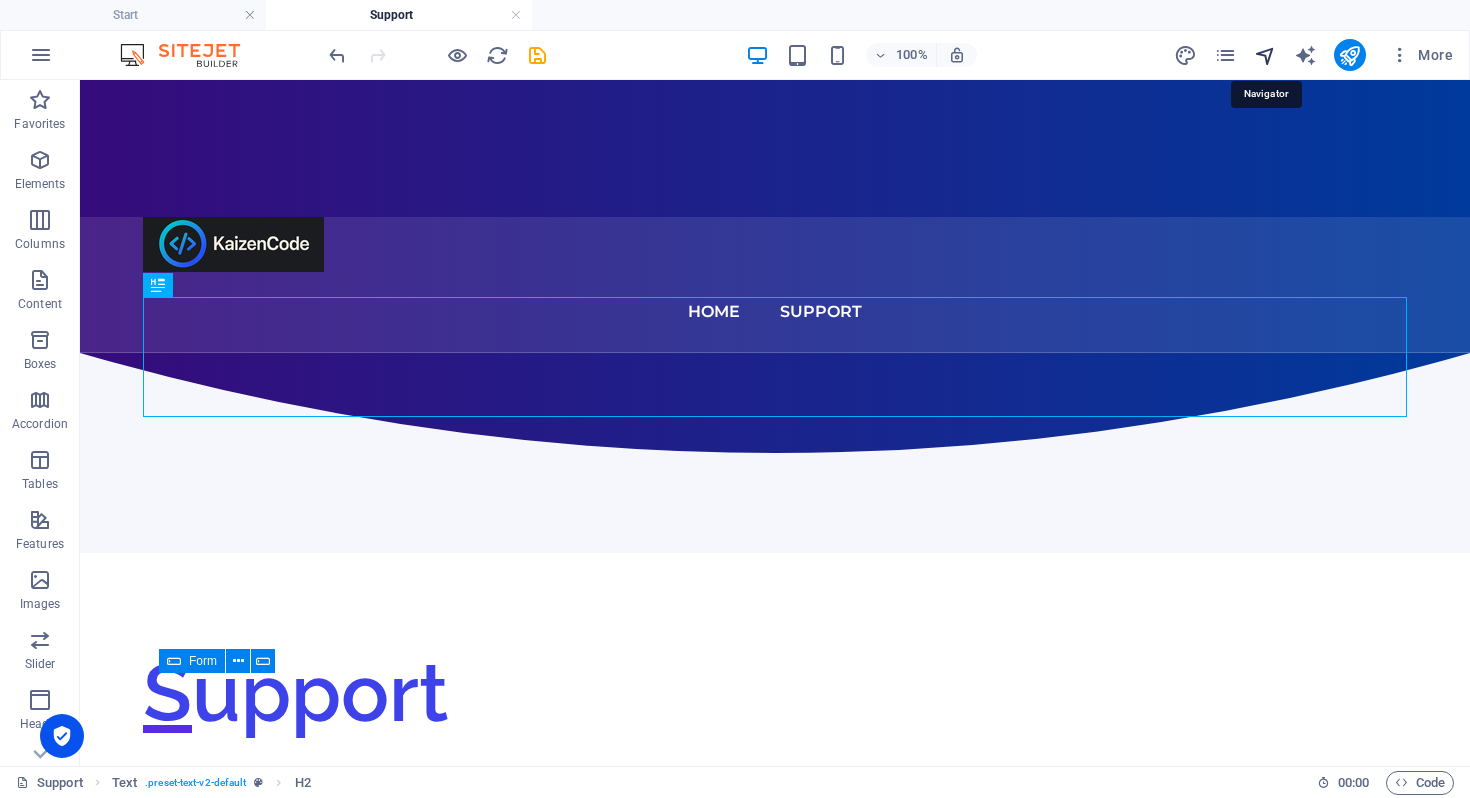click at bounding box center [1265, 55] 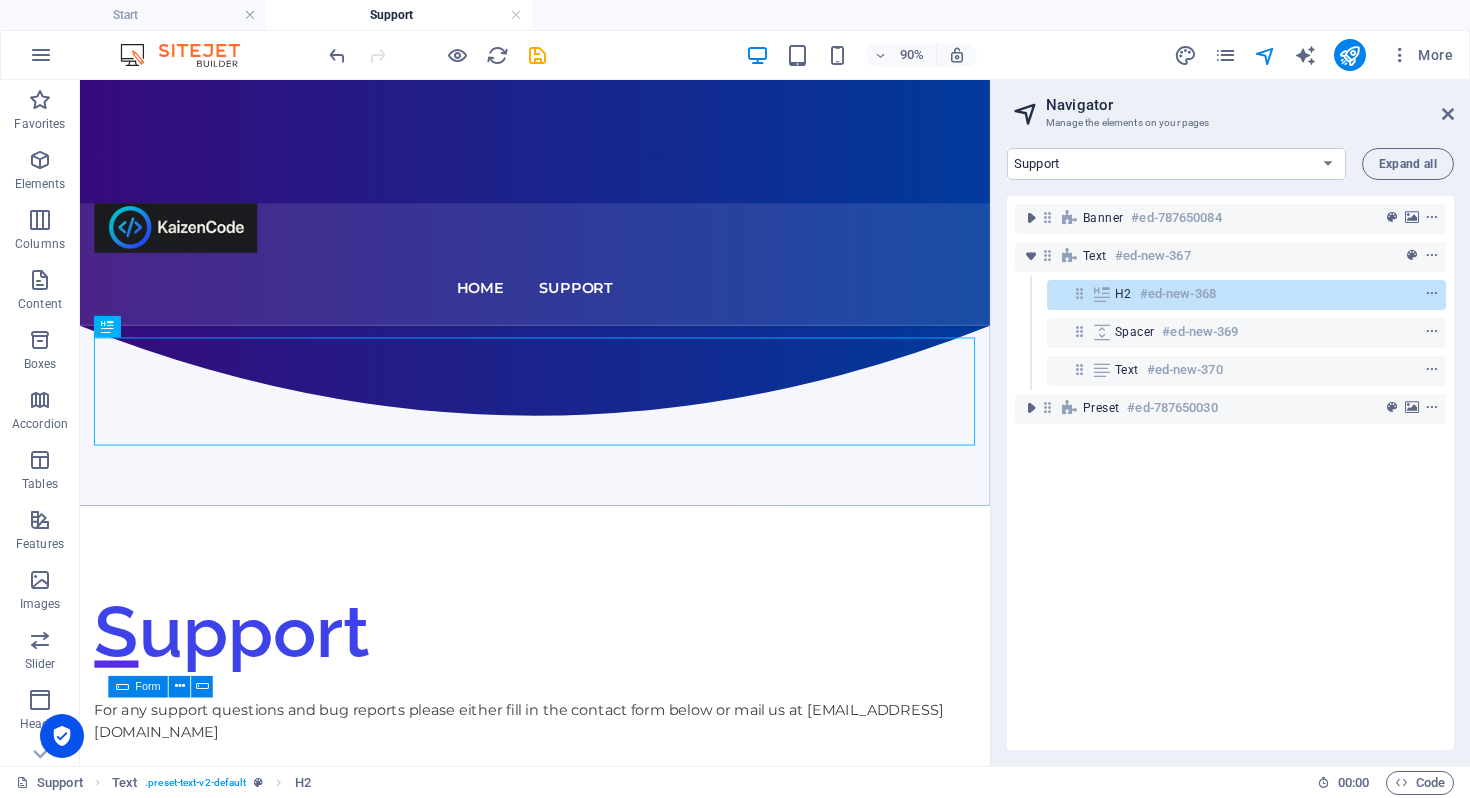 click on "Navigator Manage the elements on your pages" at bounding box center (1232, 106) 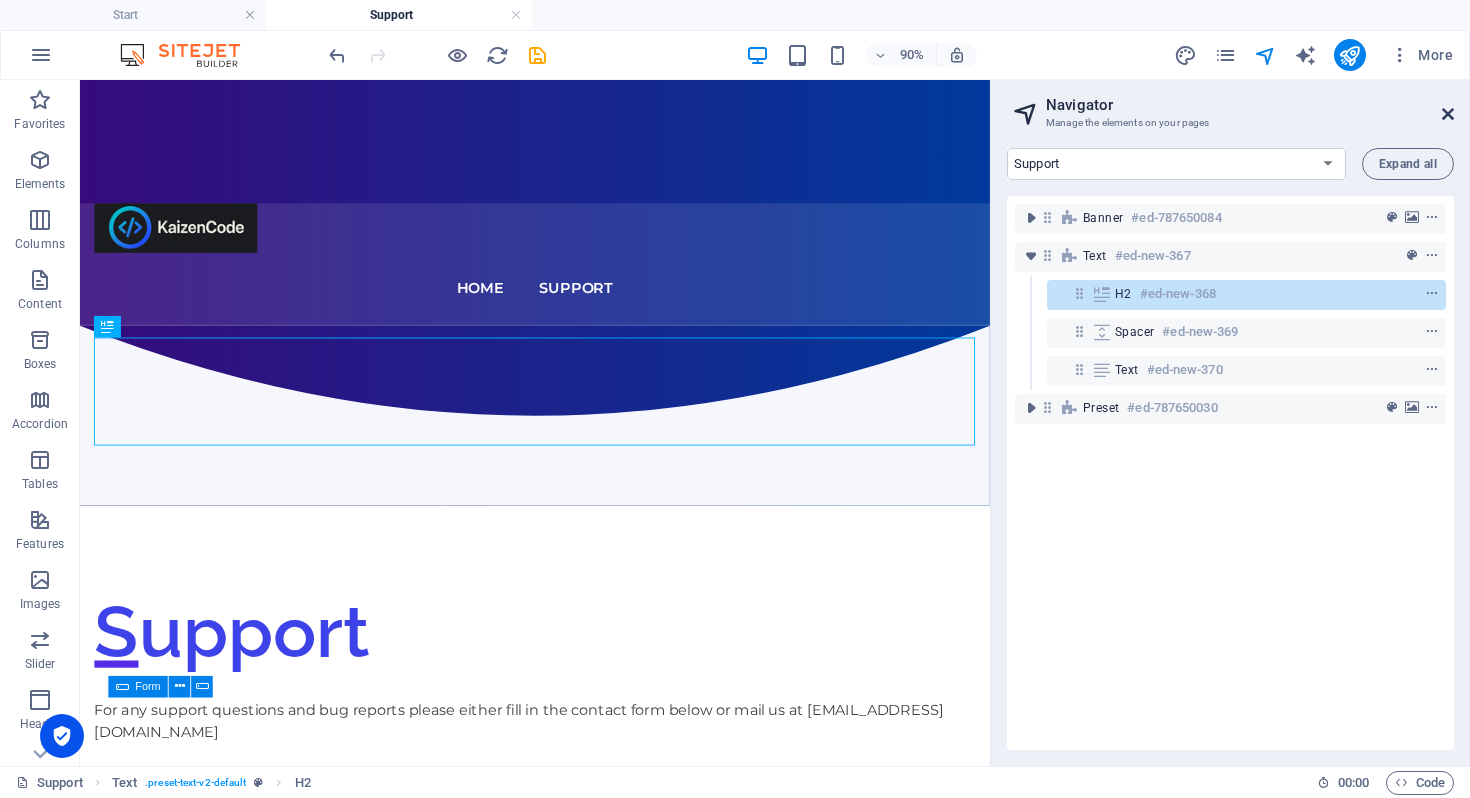 click at bounding box center (1448, 114) 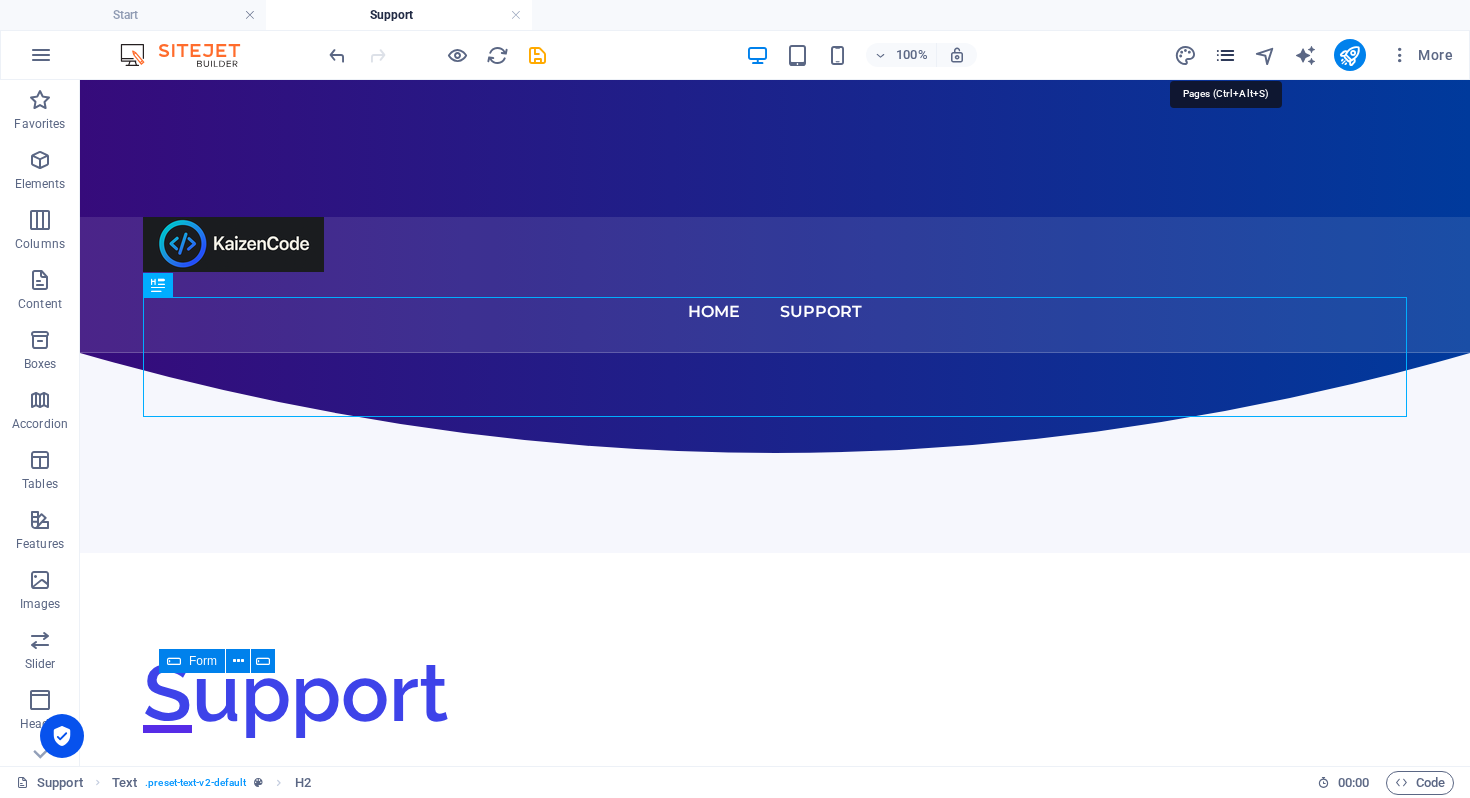 click at bounding box center (1225, 55) 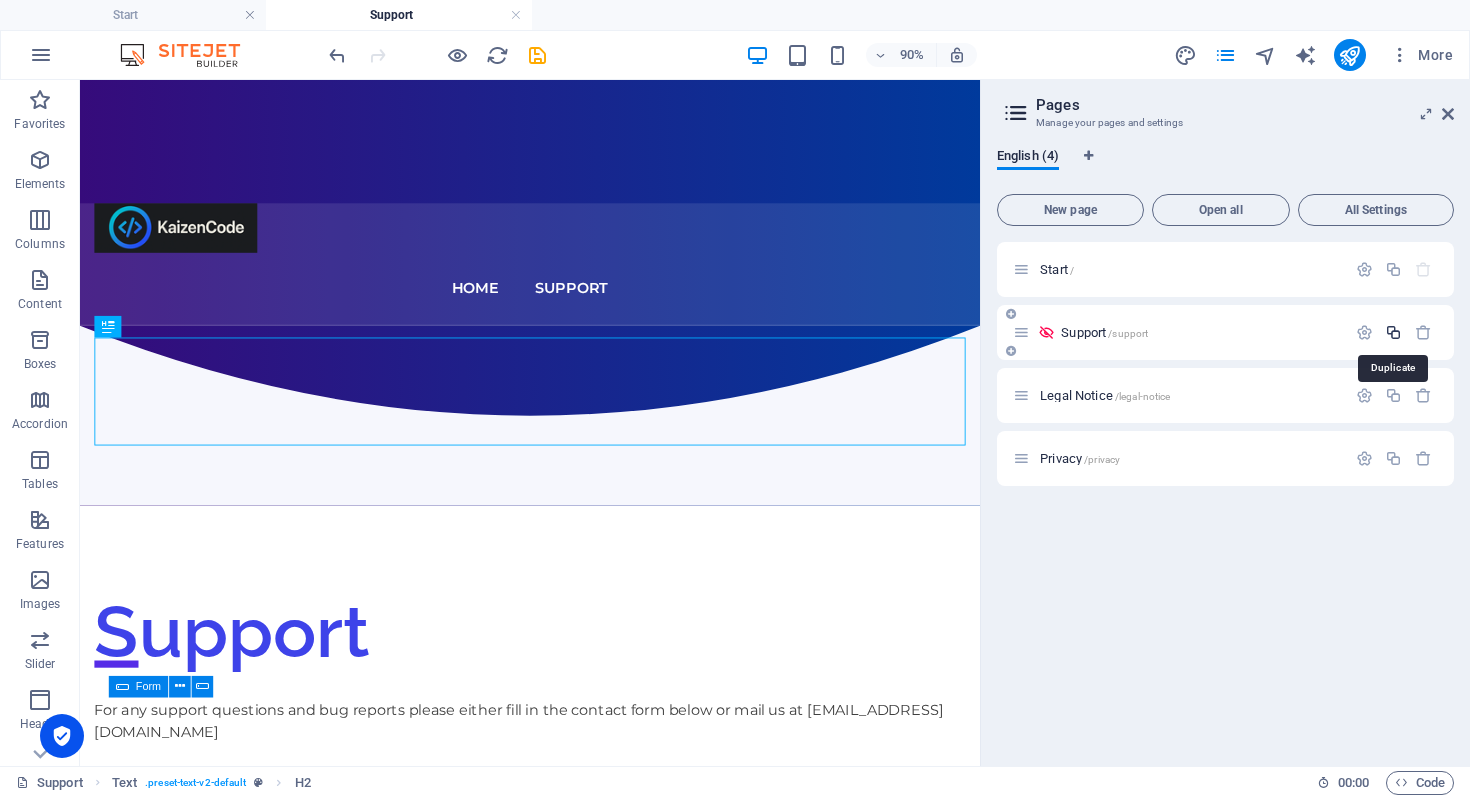 click at bounding box center (1393, 332) 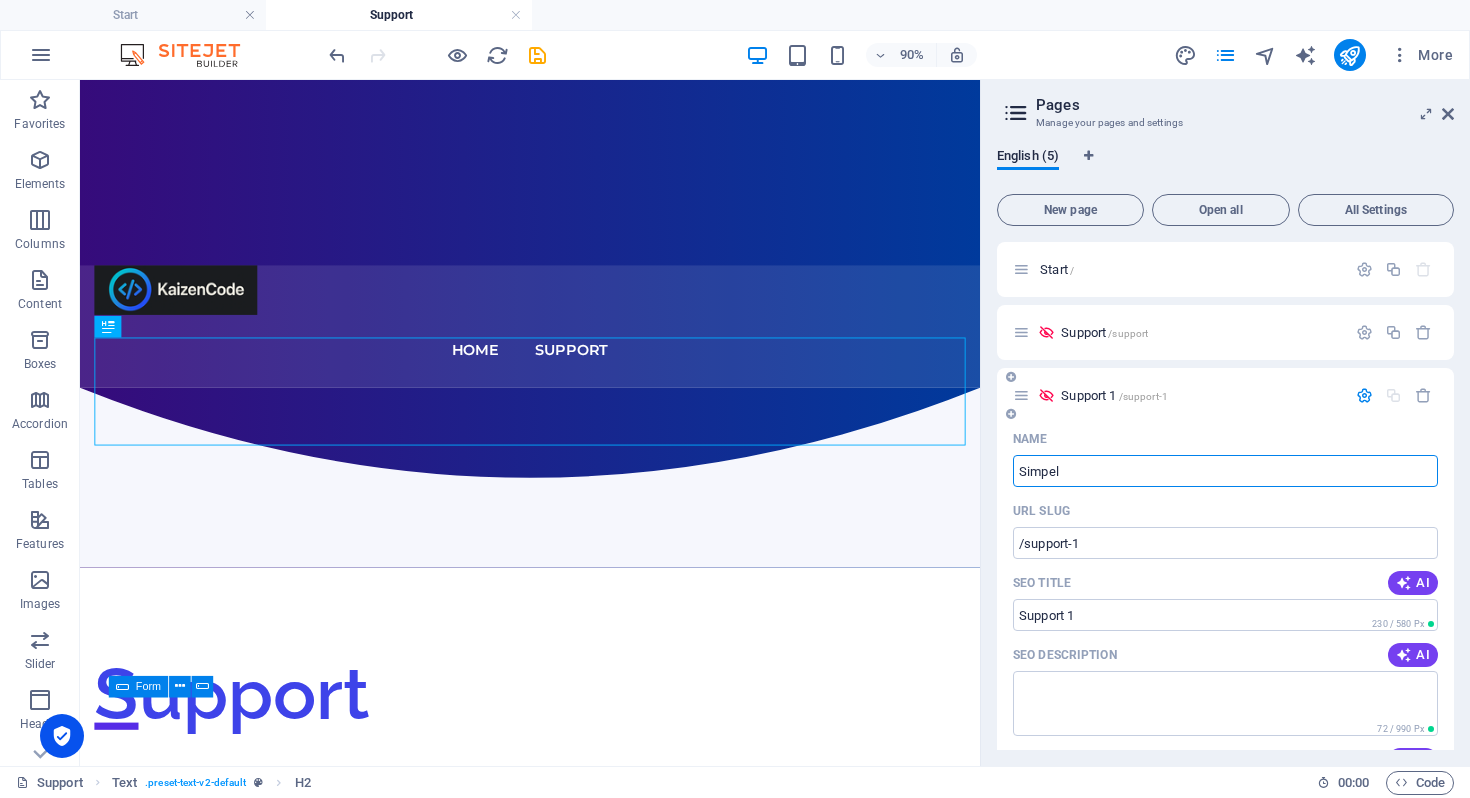 type on "Simpel" 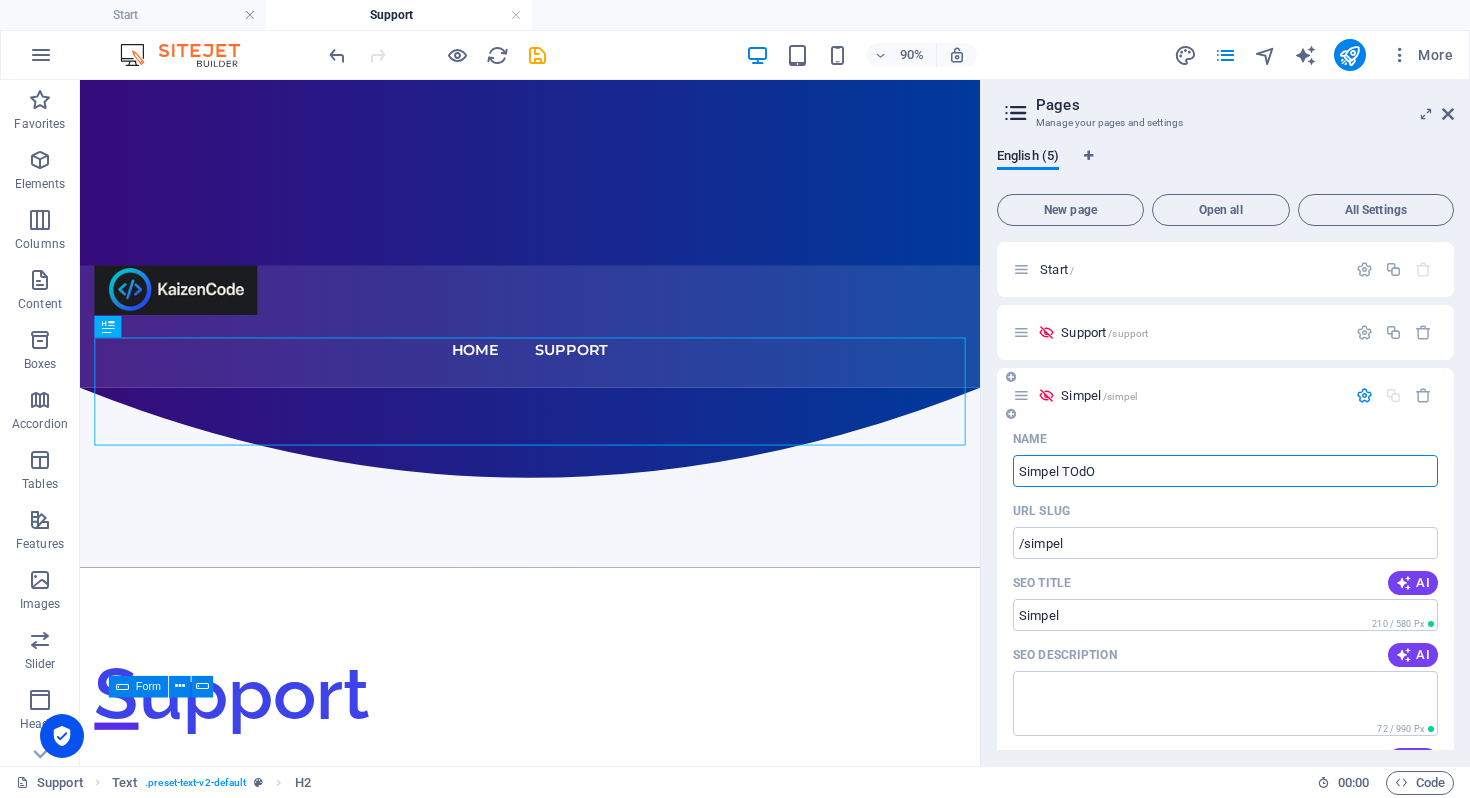 type on "Simpel TOd" 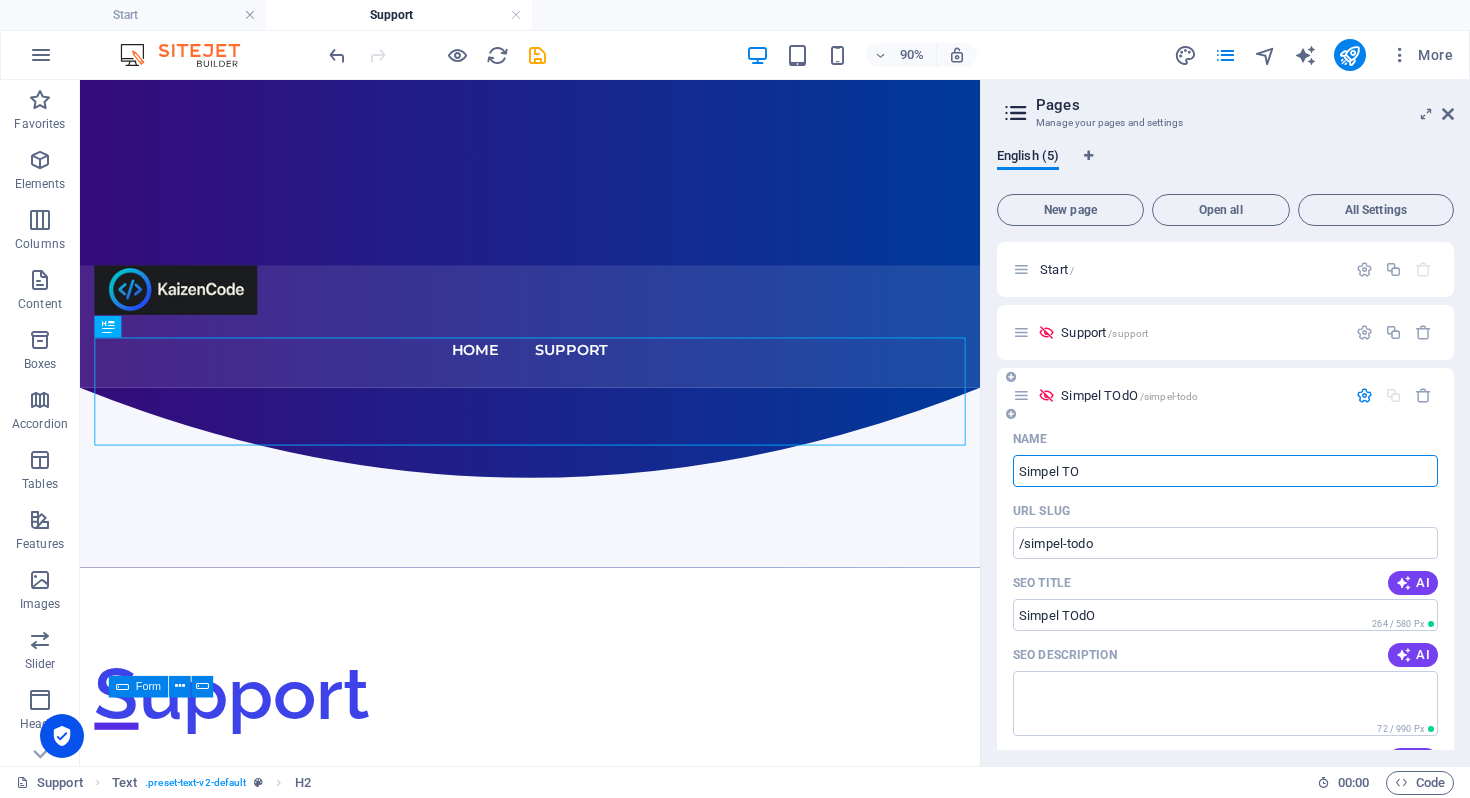 type on "Simpel TO" 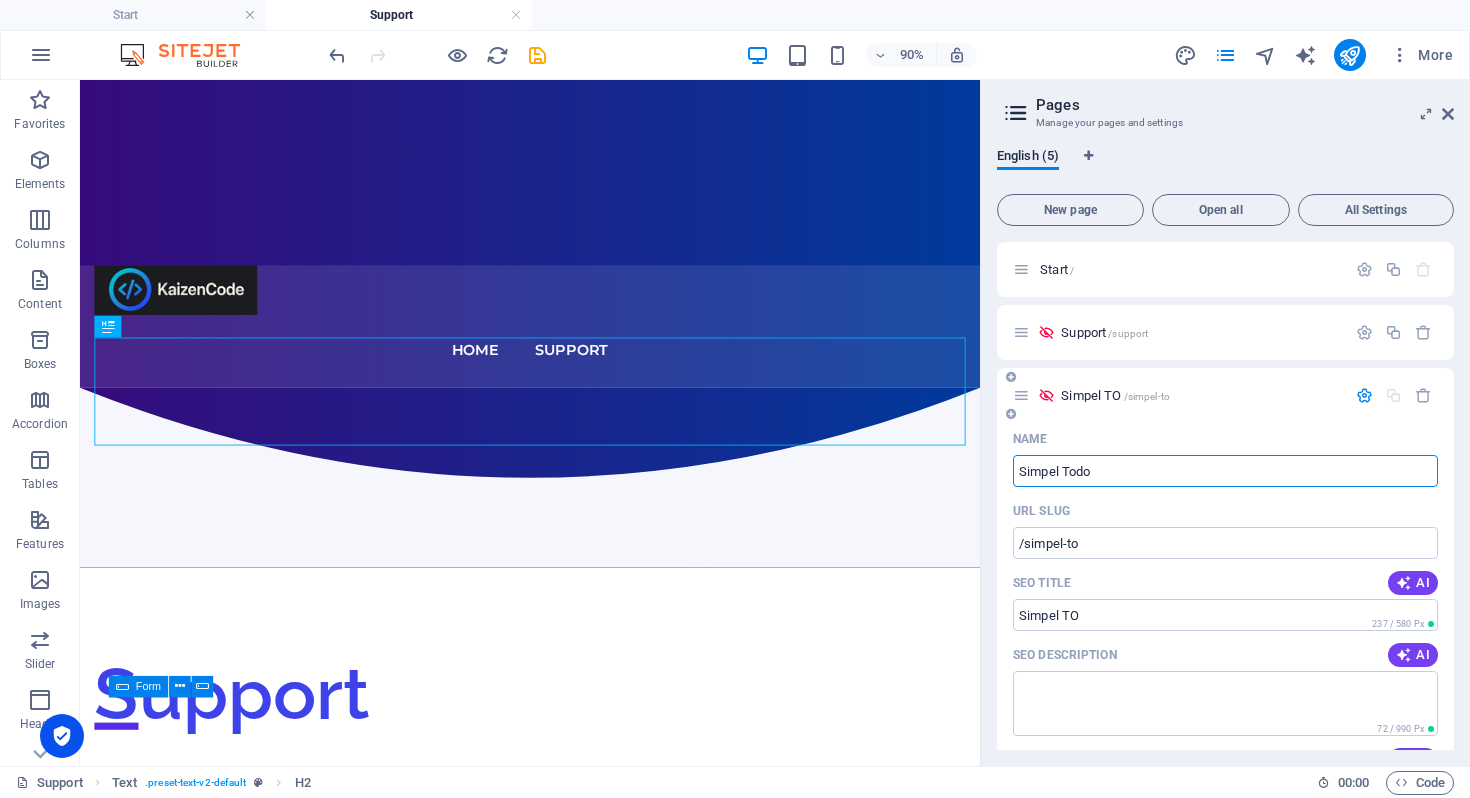 type on "Simpel Todo" 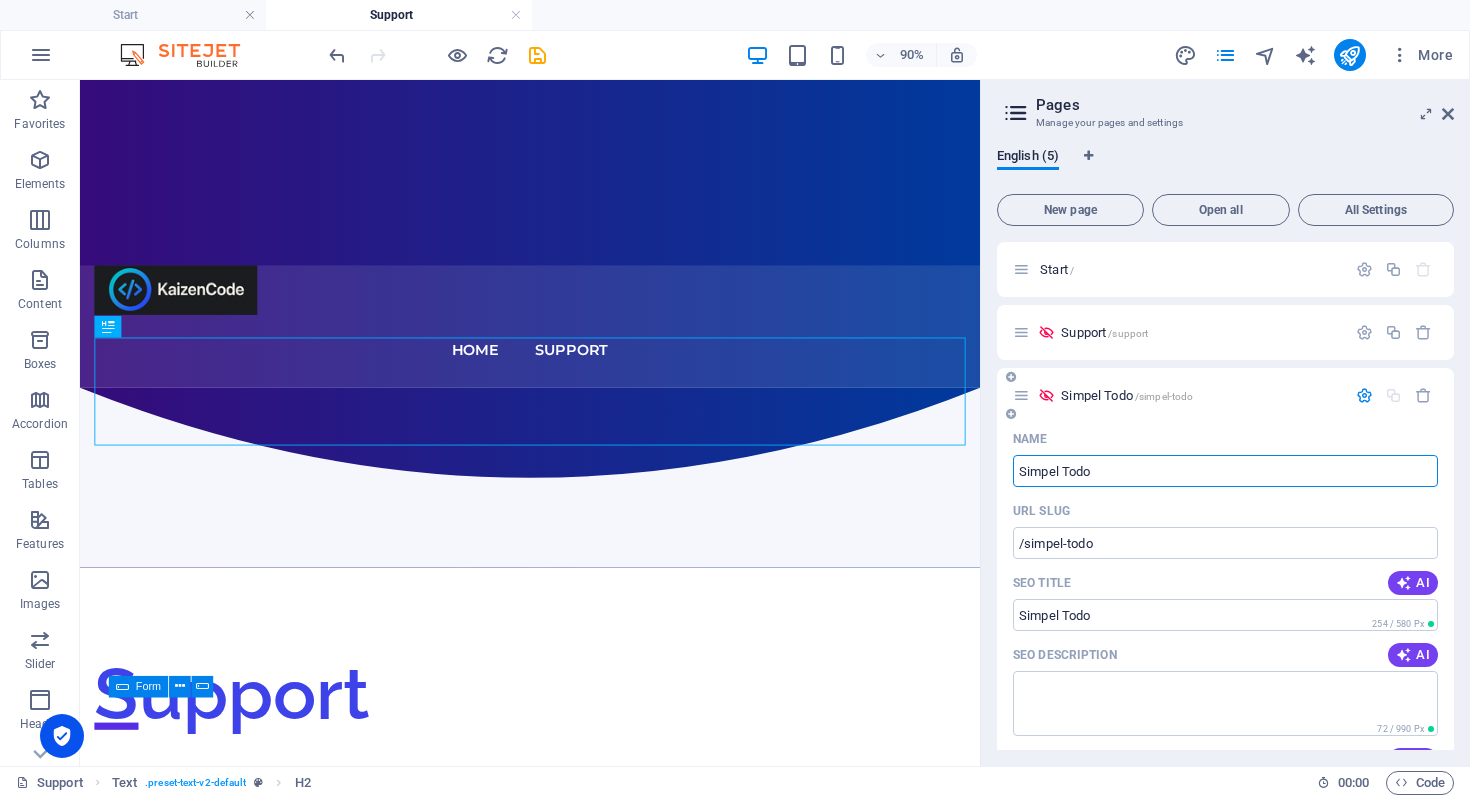 type on "Simpel Todo P" 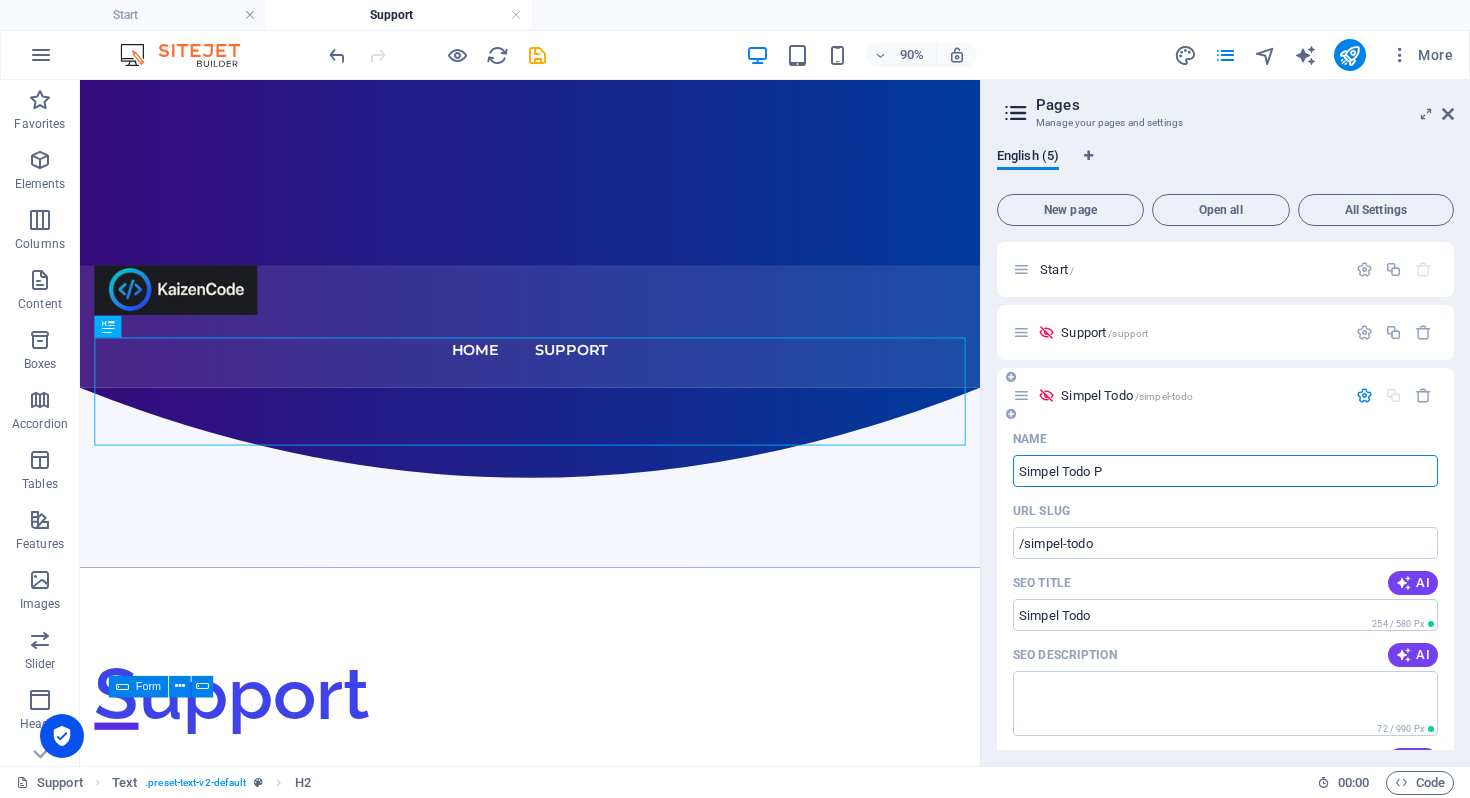 type on "Simpel Todo" 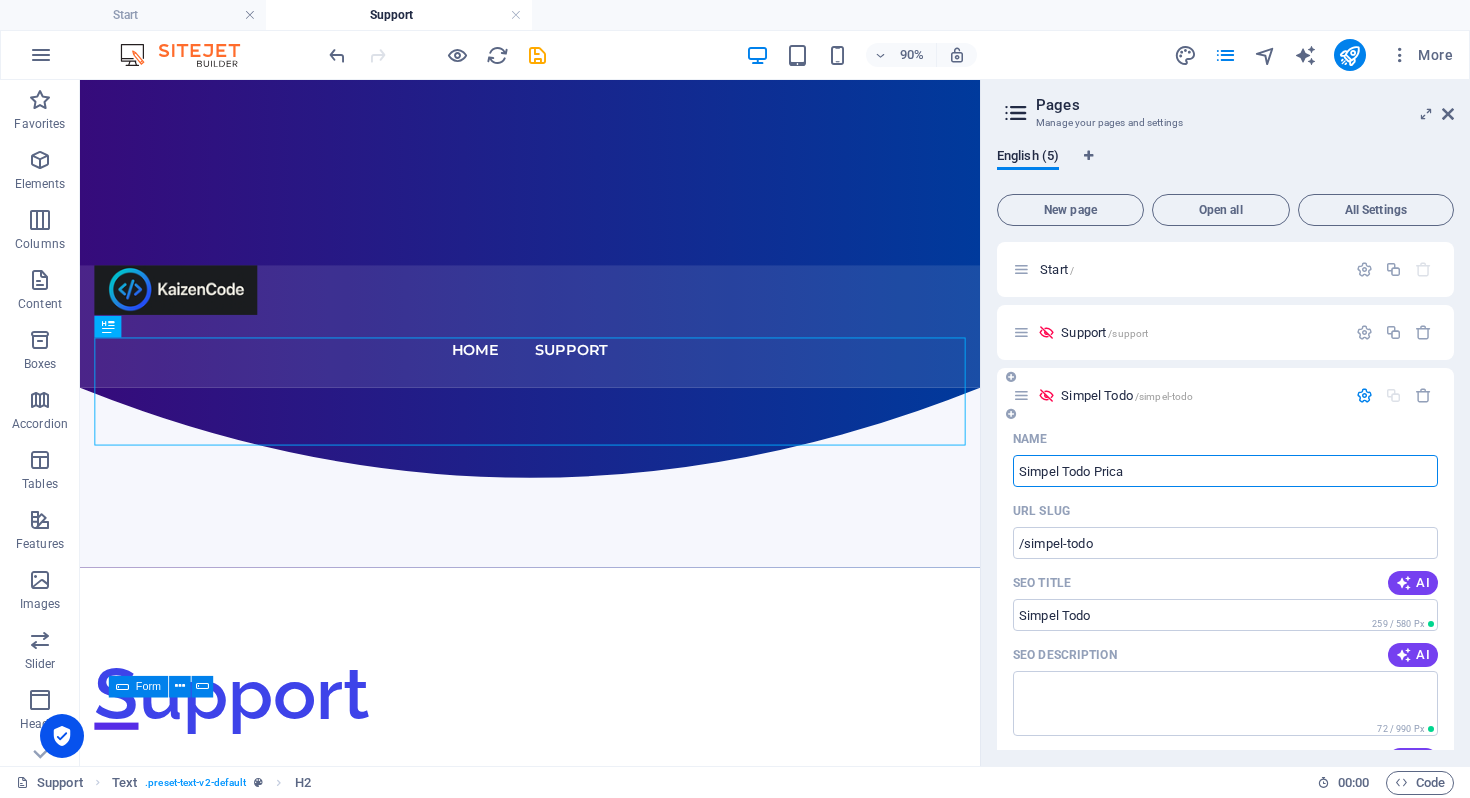 type on "Simpel Todo Prica" 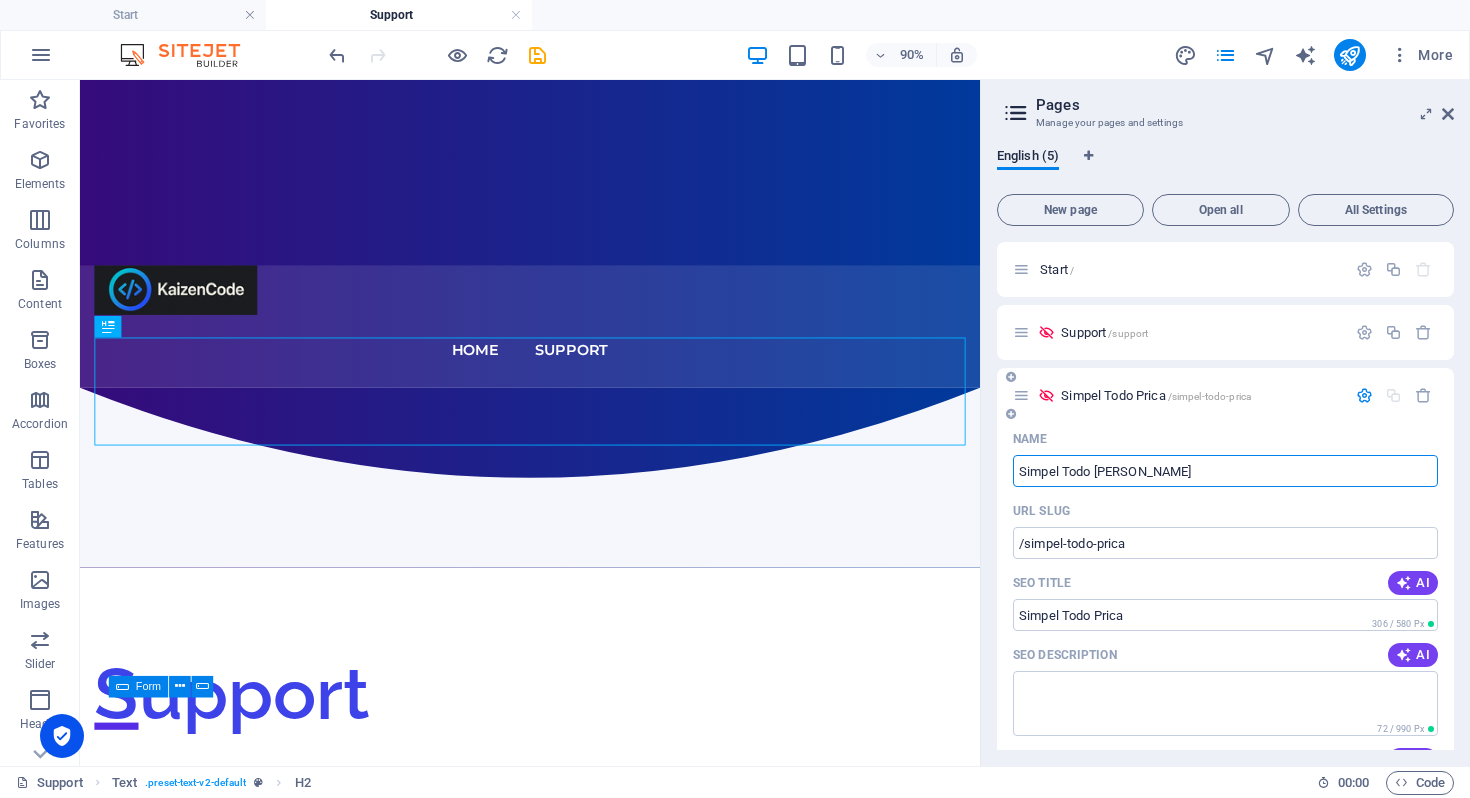 type on "Simpel Todo Privac" 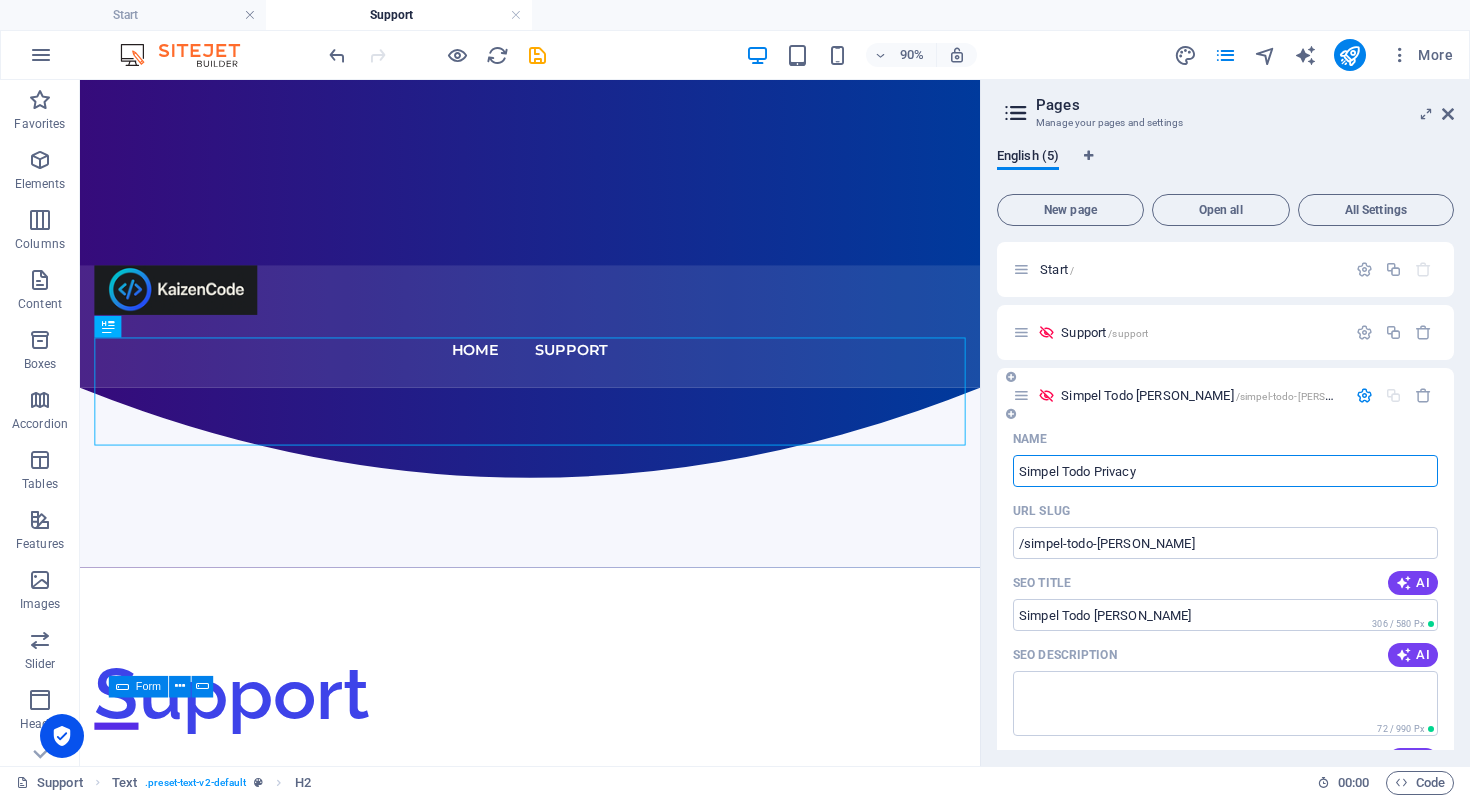 type on "Simpel Todo Privacy" 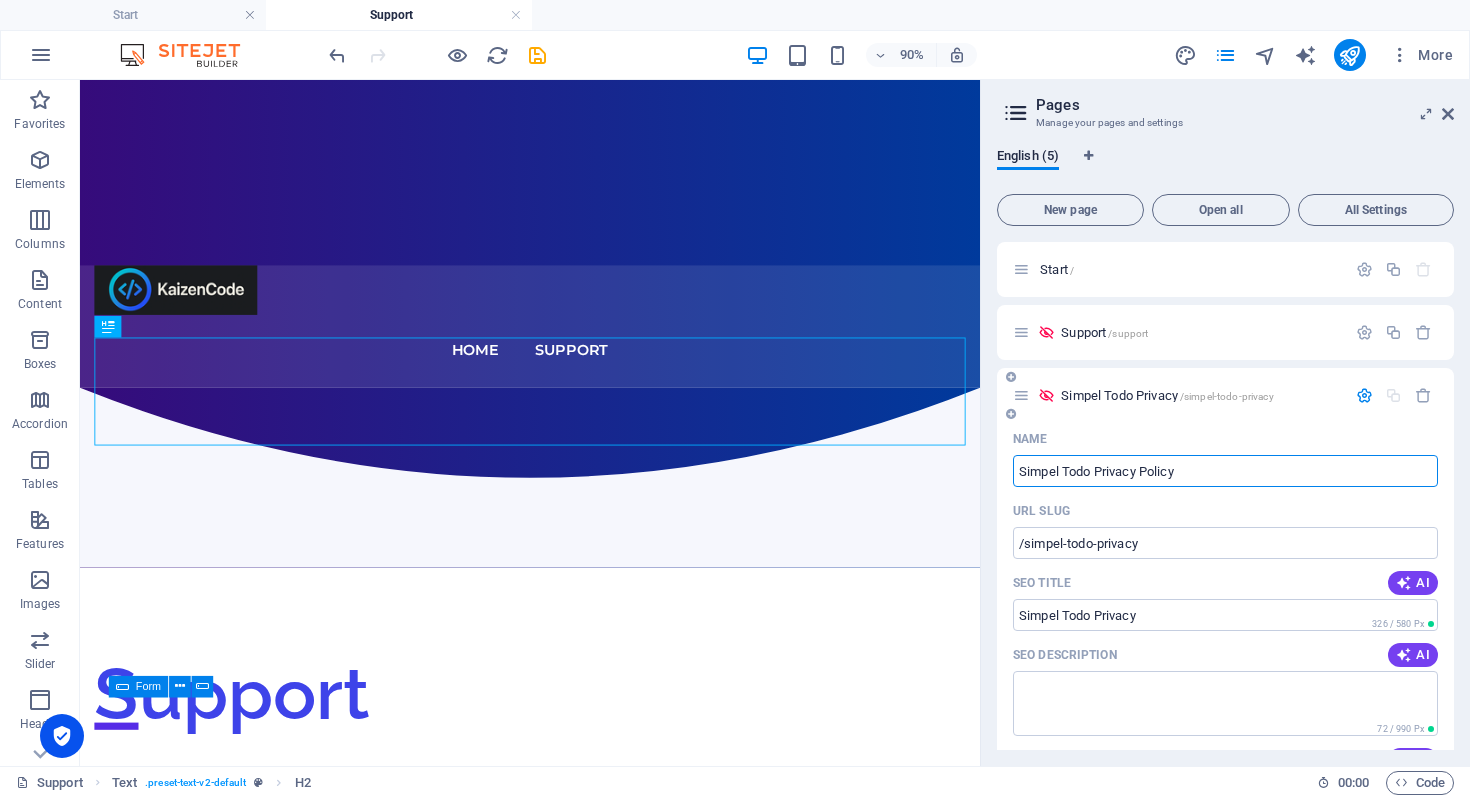 type on "Simpel Todo Privacy Policy" 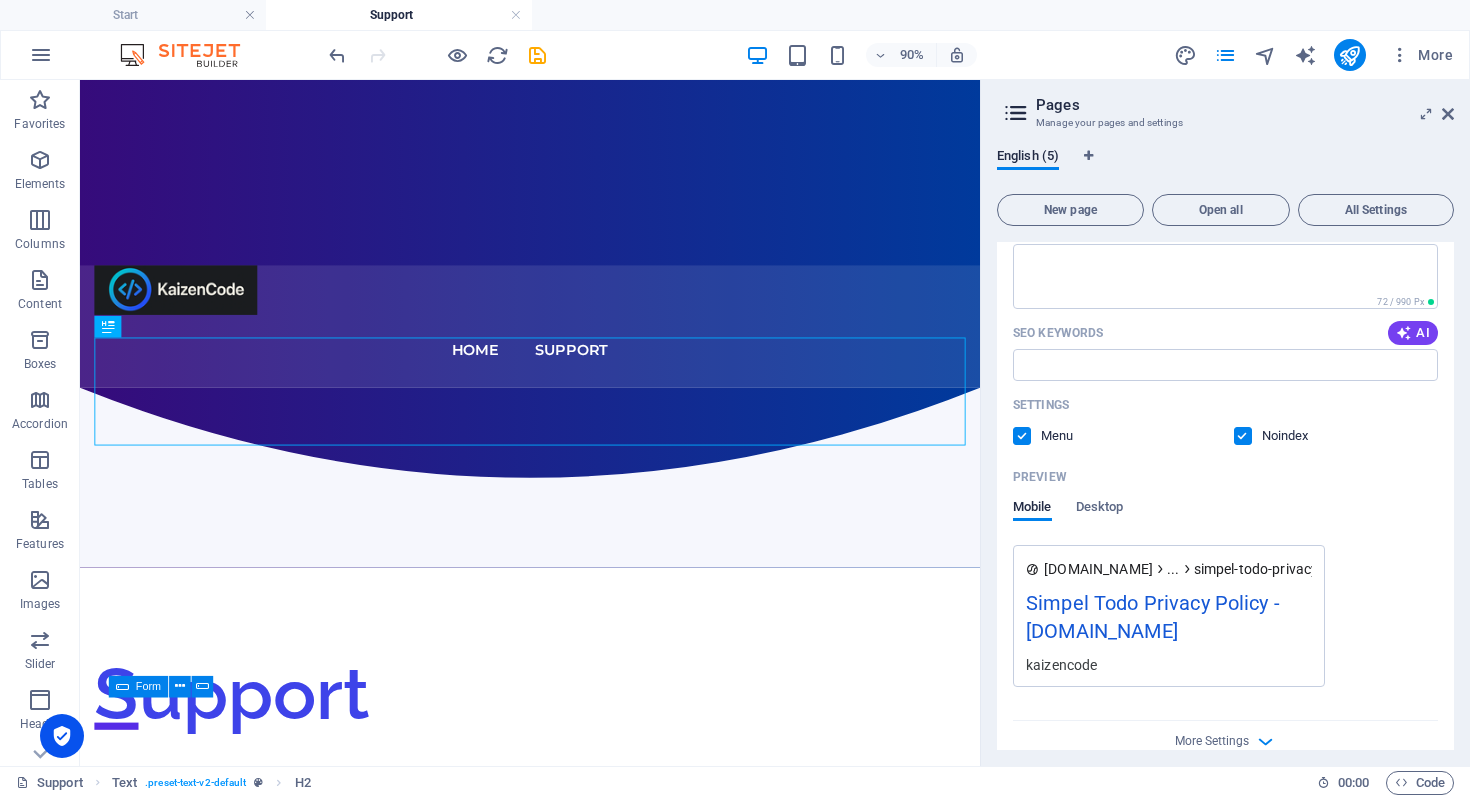 scroll, scrollTop: 436, scrollLeft: 0, axis: vertical 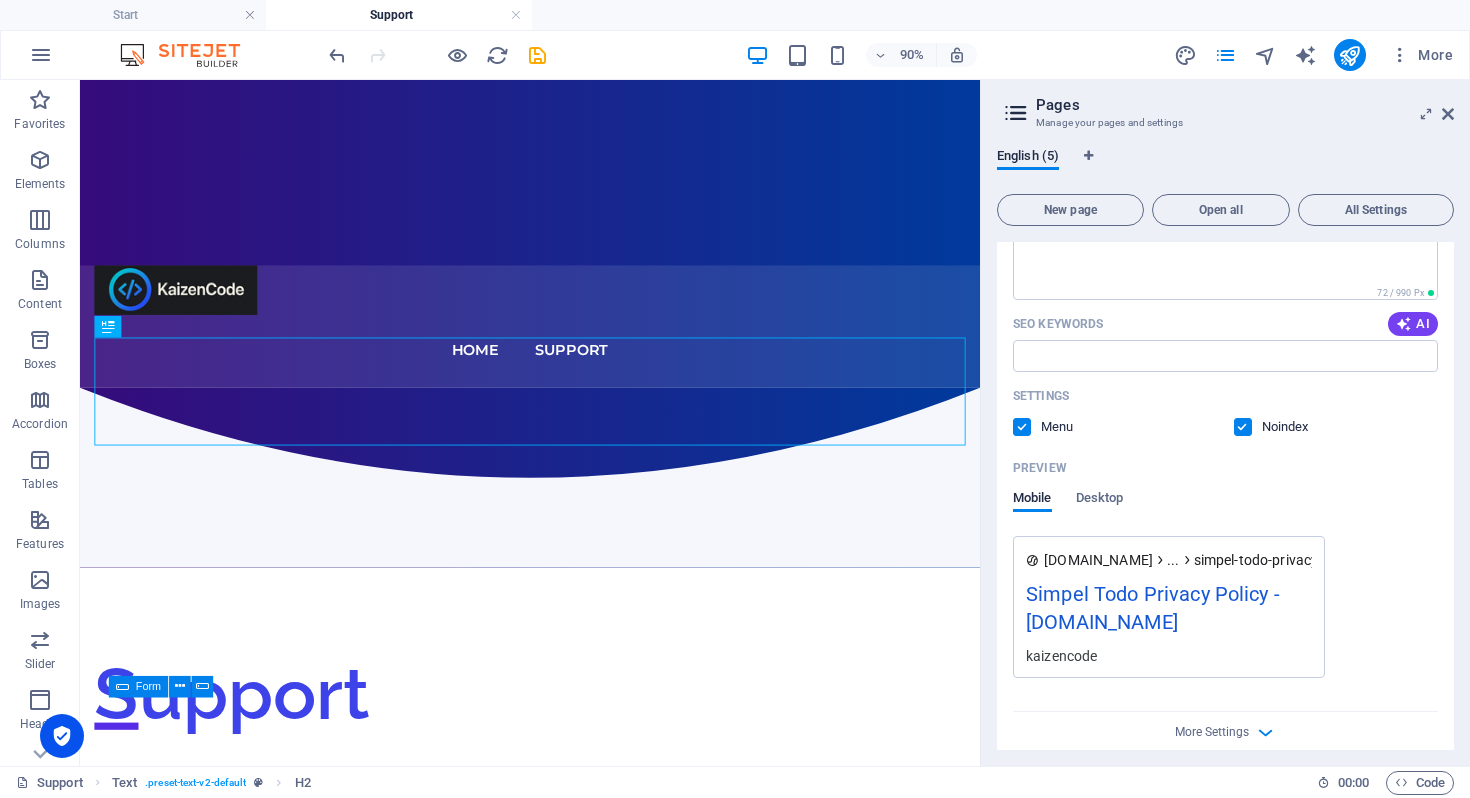 type on "Simpel Todo Privacy Policy" 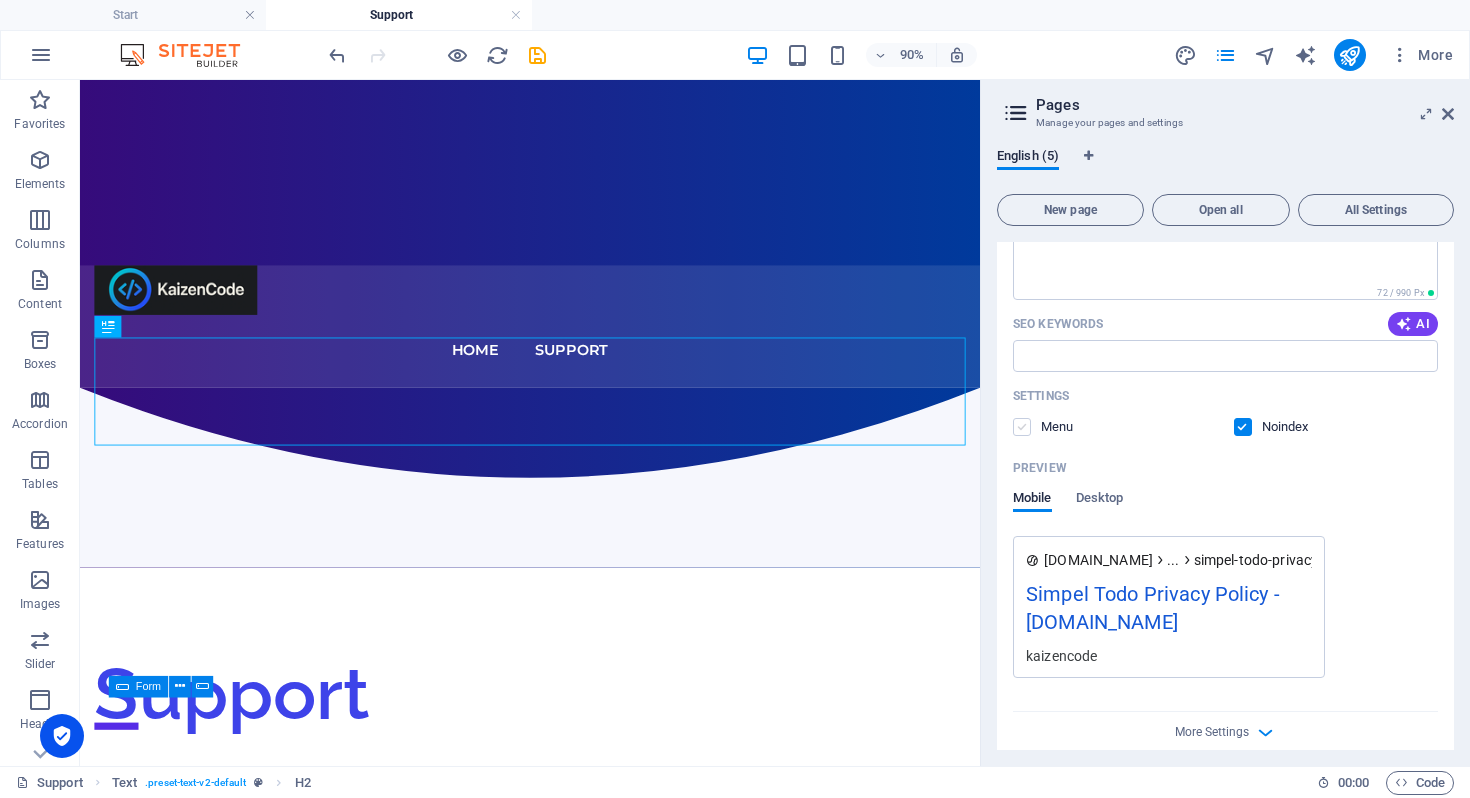 scroll, scrollTop: 0, scrollLeft: 0, axis: both 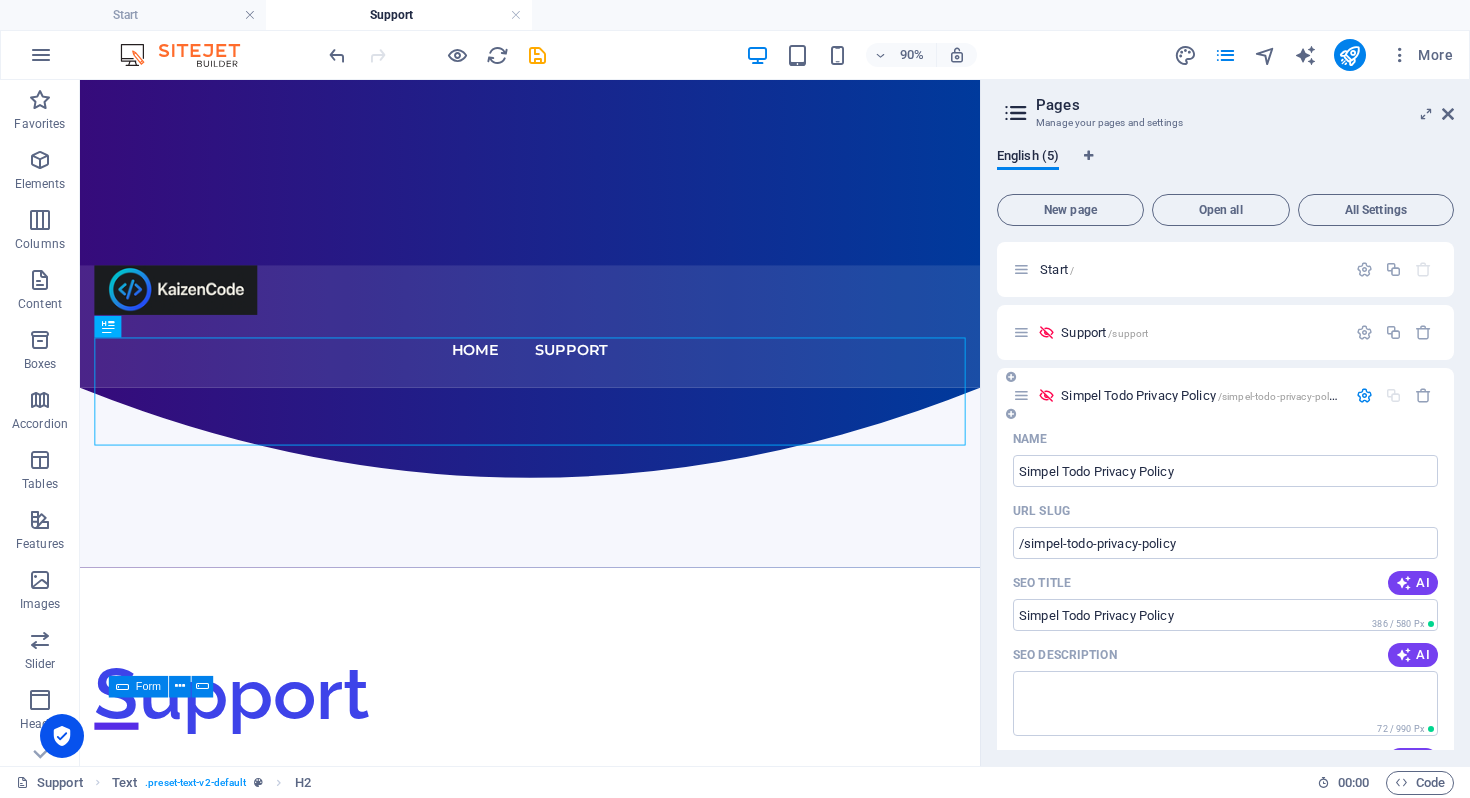 click on "Simpel Todo Privacy Policy /simpel-todo-privacy-policy" at bounding box center (1179, 395) 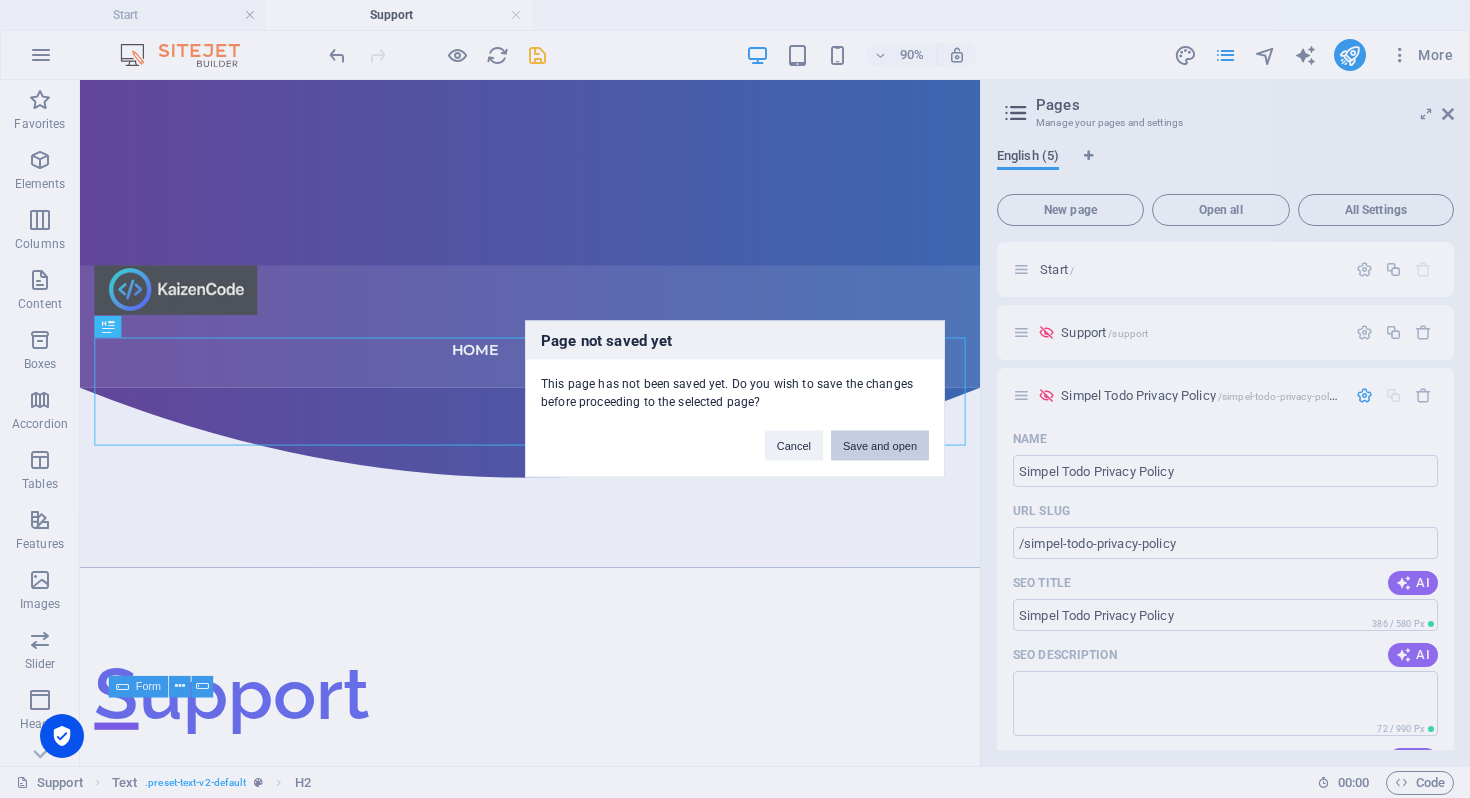 click on "Save and open" at bounding box center (880, 446) 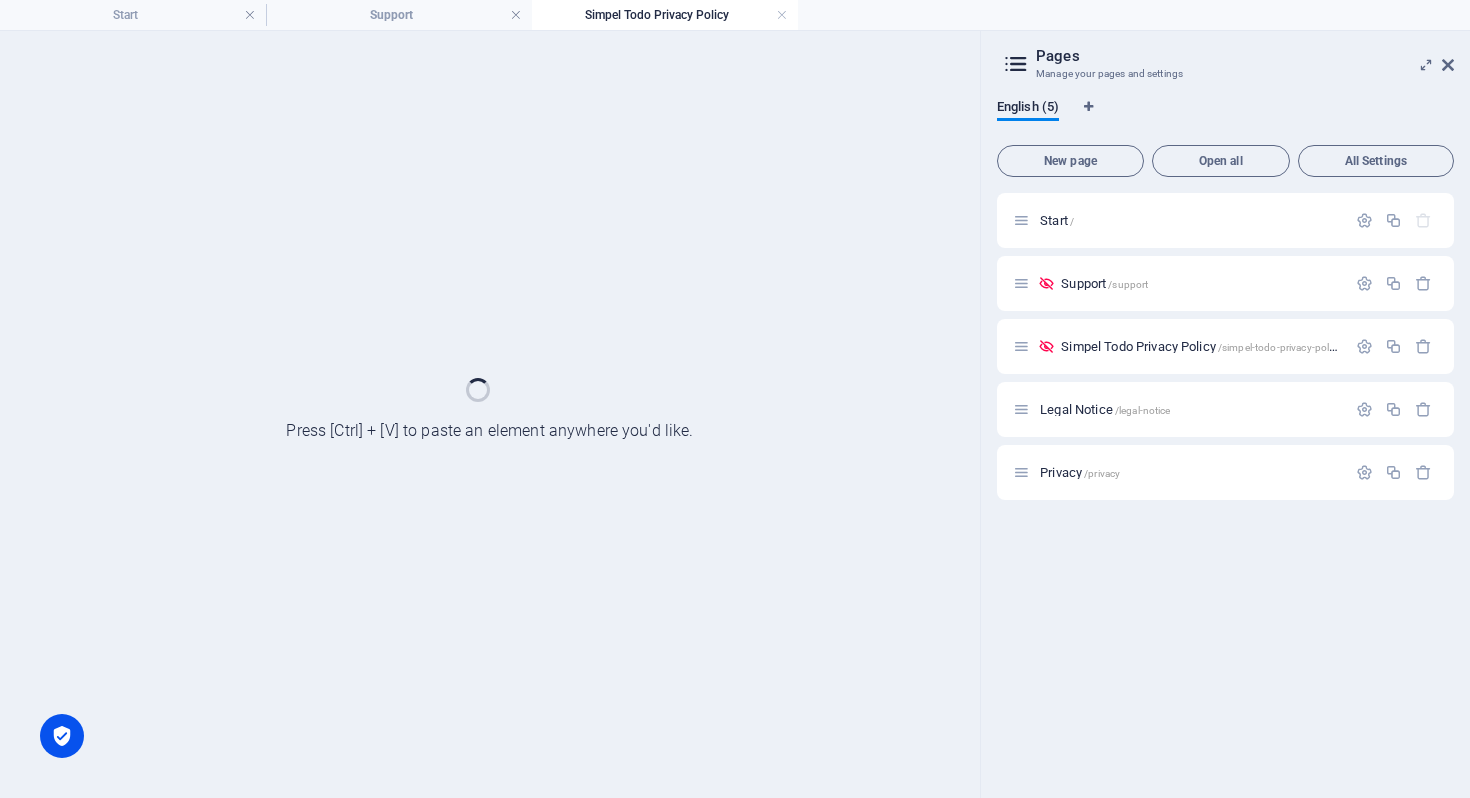 scroll, scrollTop: 0, scrollLeft: 0, axis: both 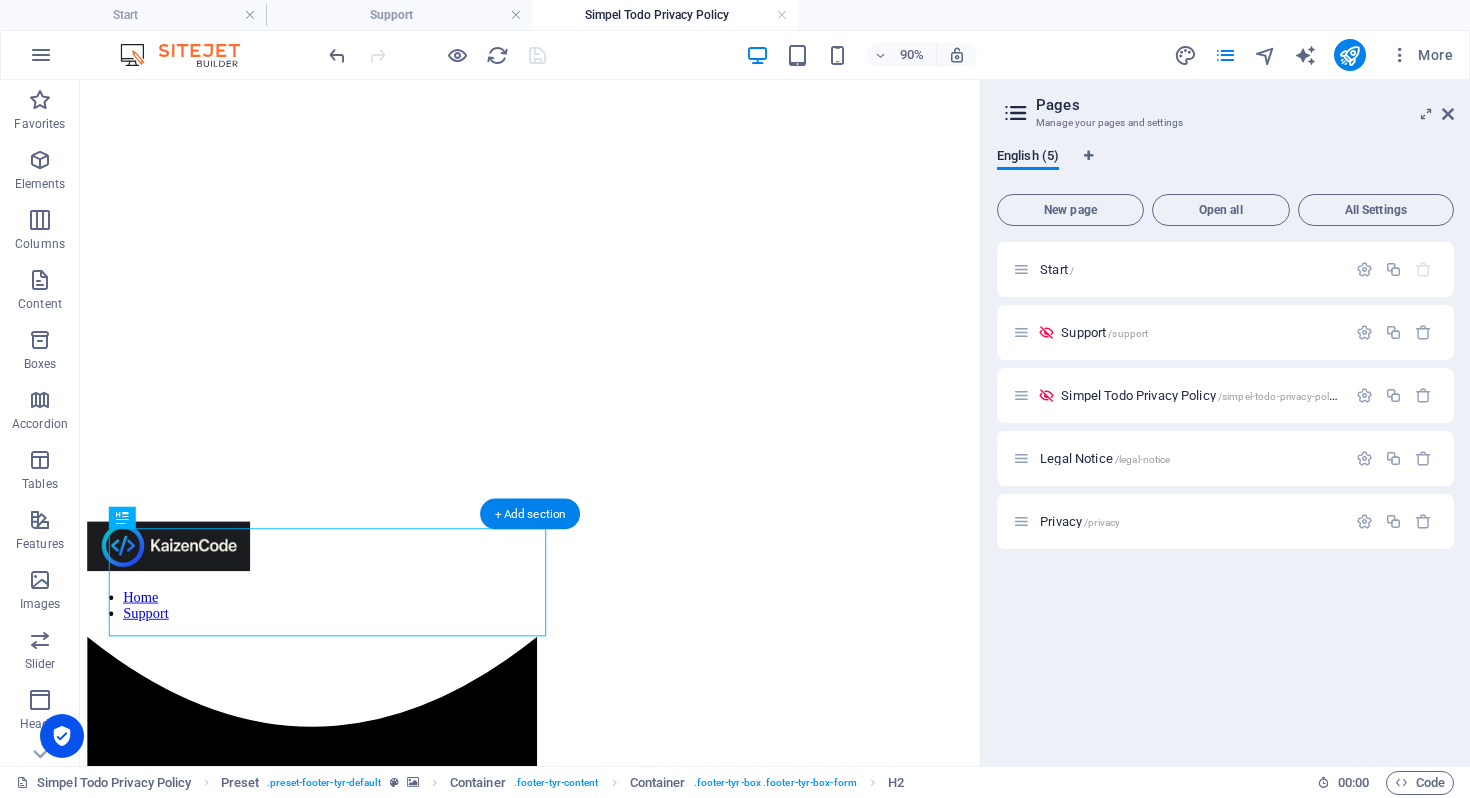 click at bounding box center (580, -116) 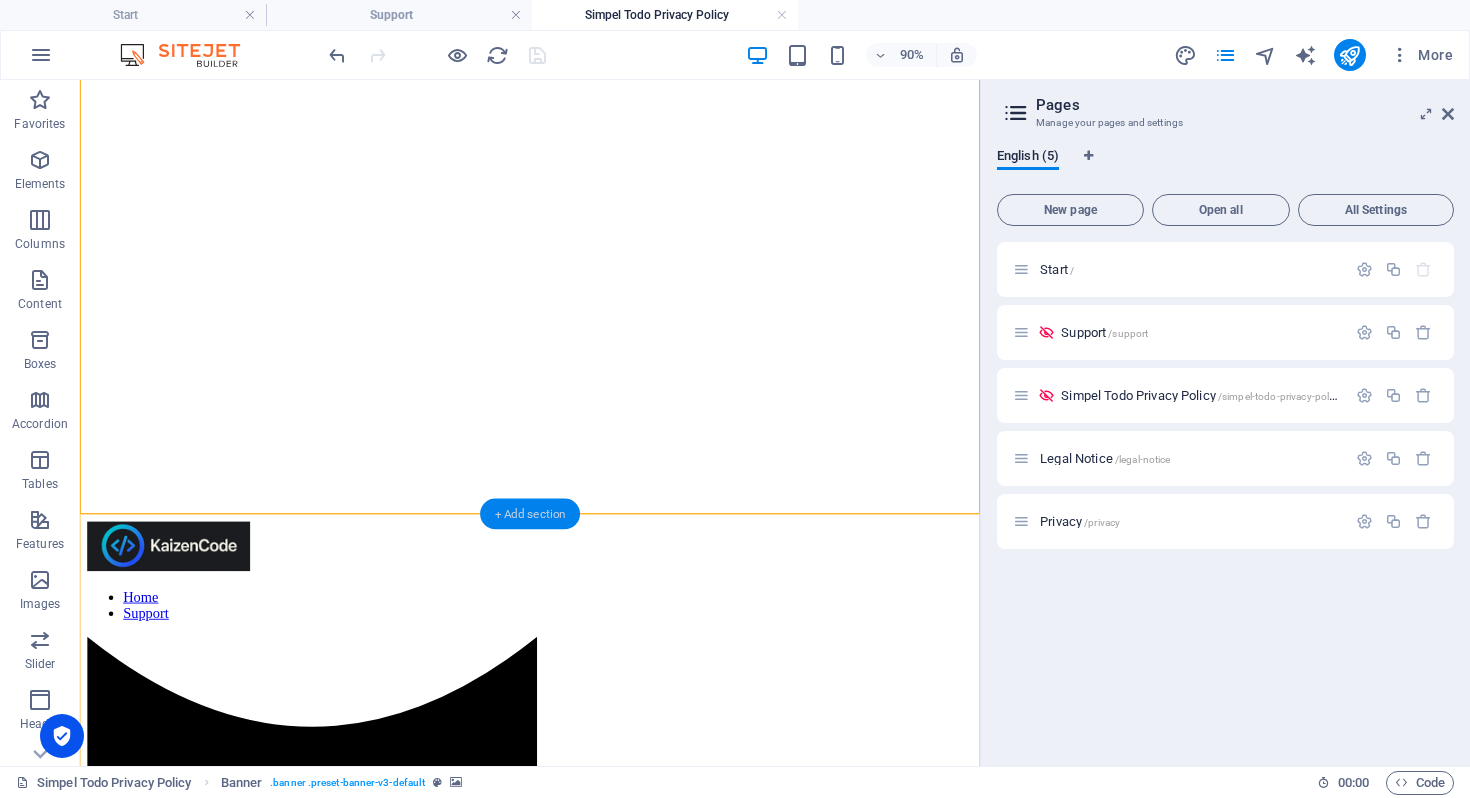 click on "+ Add section" at bounding box center (530, 513) 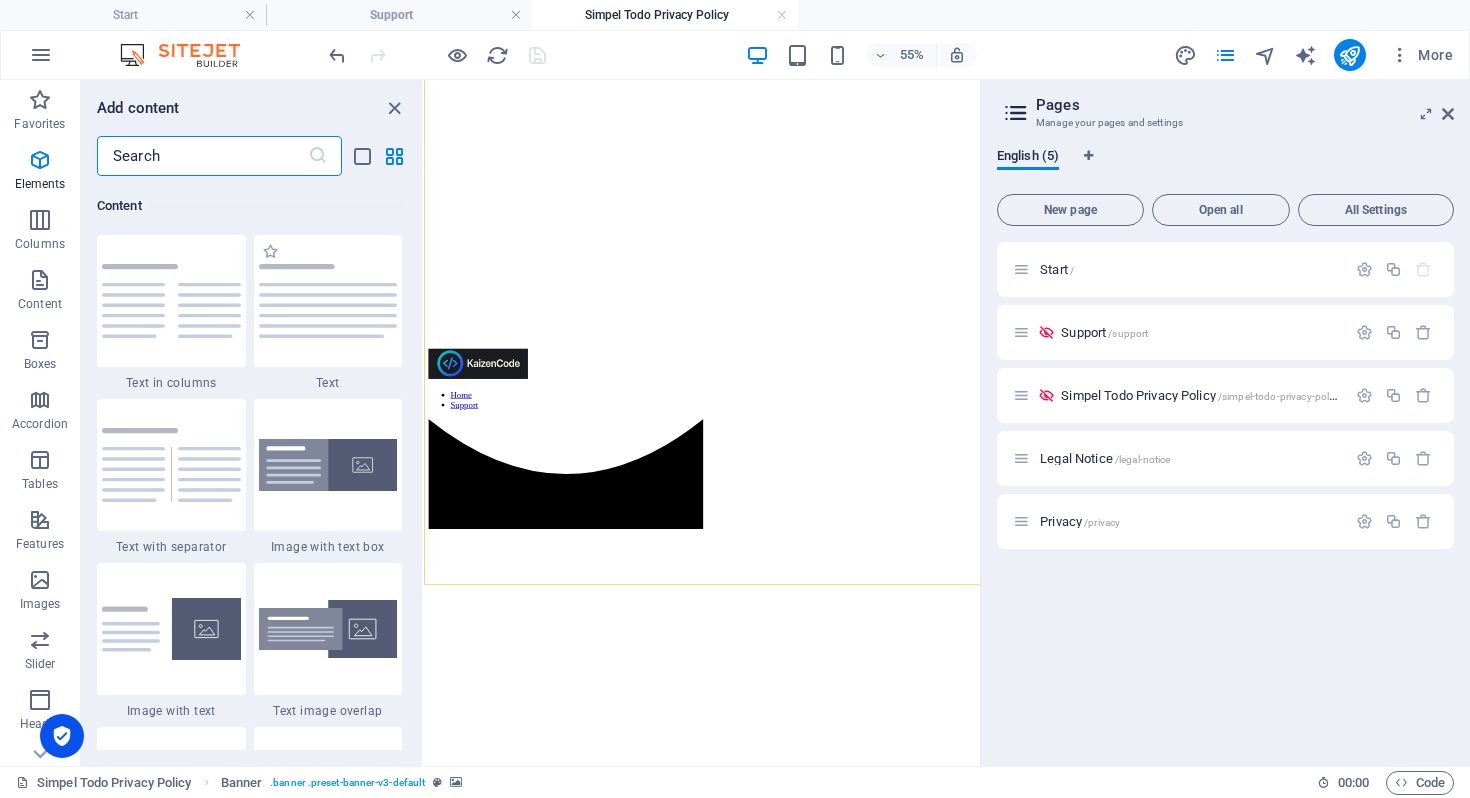 scroll, scrollTop: 3499, scrollLeft: 0, axis: vertical 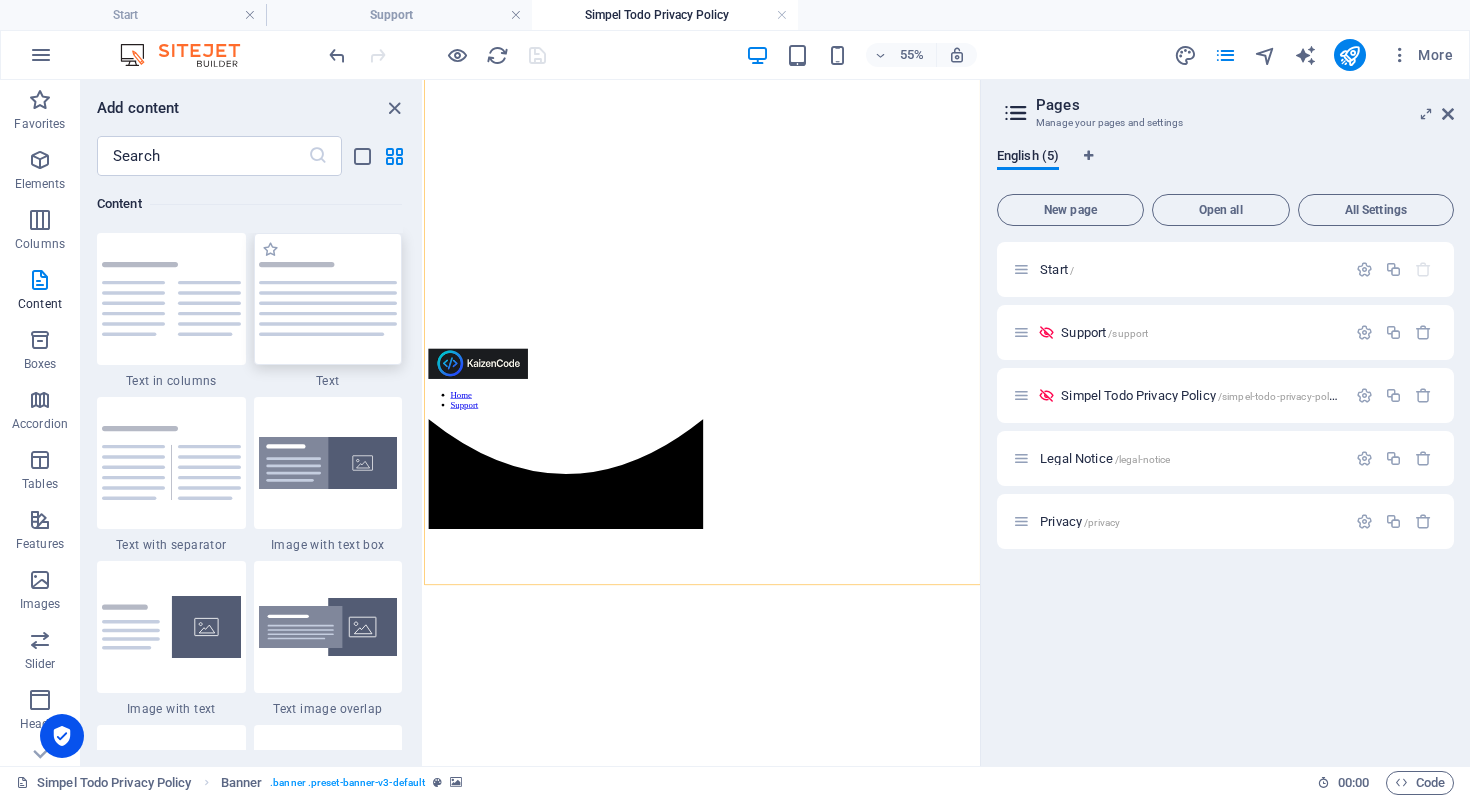 click at bounding box center (328, 299) 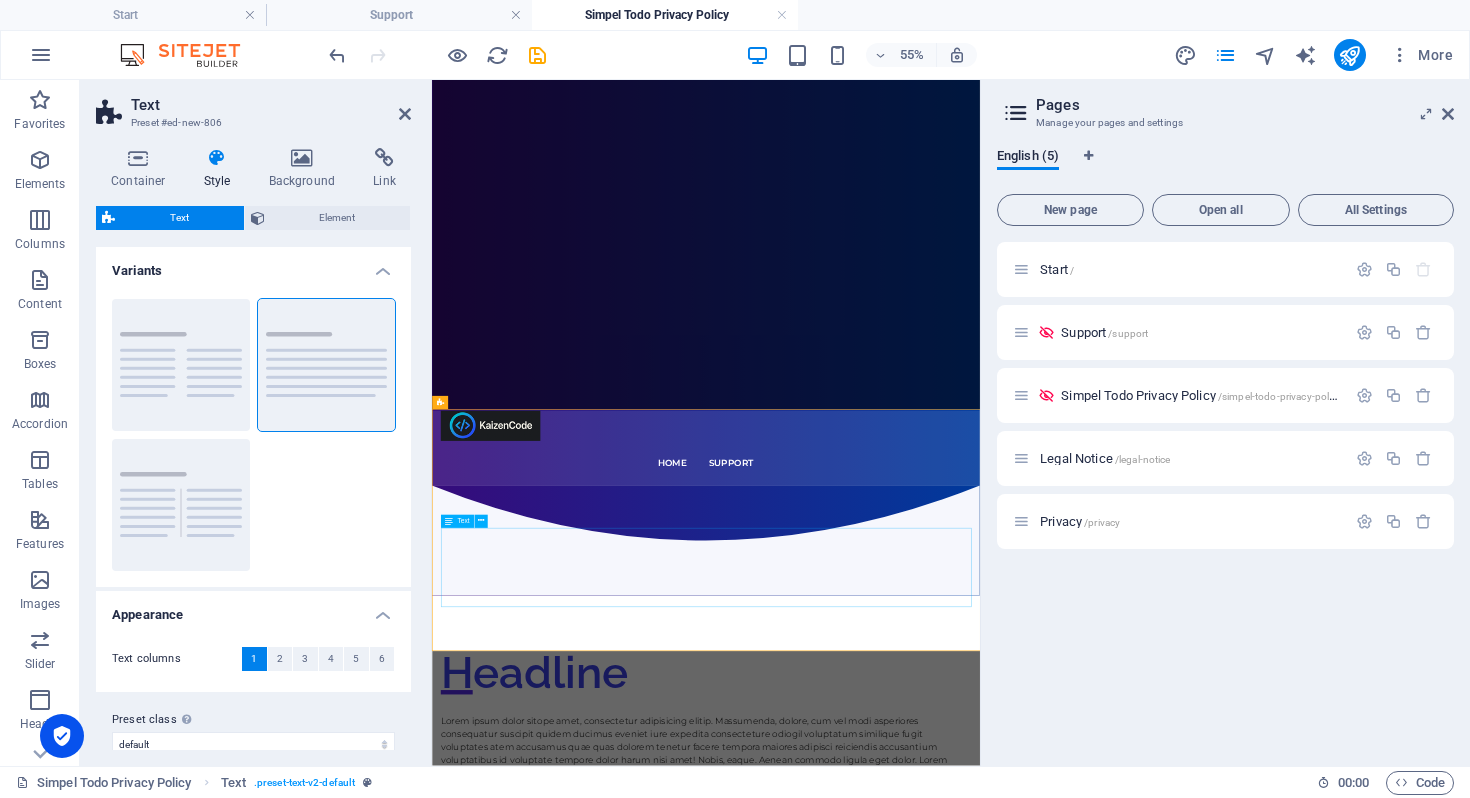 scroll, scrollTop: 524, scrollLeft: 0, axis: vertical 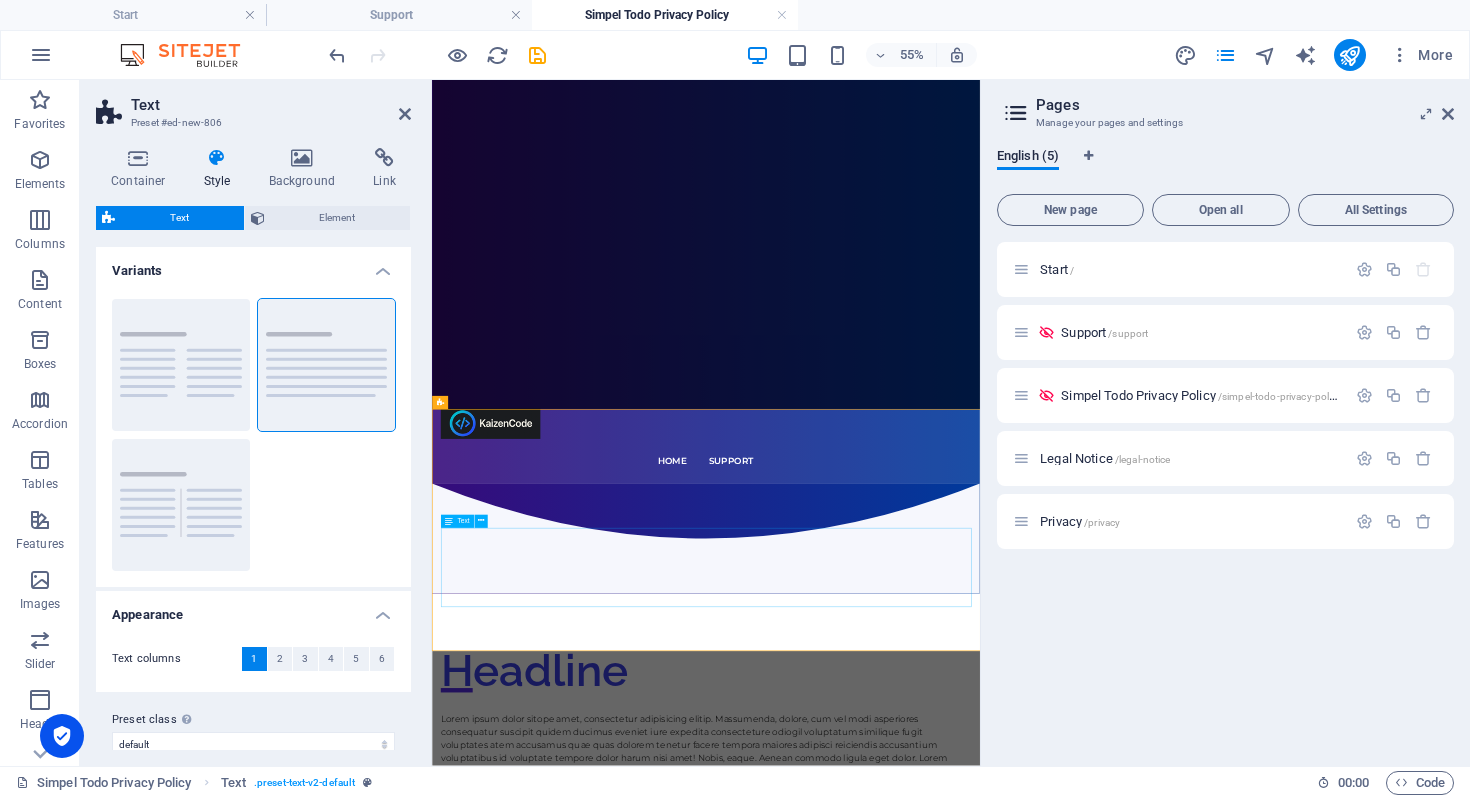 click on "Lorem ipsum dolor sitope amet, consectetur adipisicing elitip. Massumenda, dolore, cum vel modi asperiores consequatur suscipit quidem ducimus eveniet iure expedita consecteture odiogil voluptatum similique fugit voluptates atem accusamus quae quas dolorem tenetur facere tempora maiores adipisci reiciendis accusantium voluptatibus id voluptate tempore dolor harum nisi amet! Nobis, eaque. Aenean commodo ligula eget dolor. Lorem ipsum dolor sit amet, consectetuer adipiscing elit leget odiogil voluptatum similique fugit voluptates dolor. Libero assumenda, dolore, cum vel modi asperiores consequatur." at bounding box center (930, 1303) 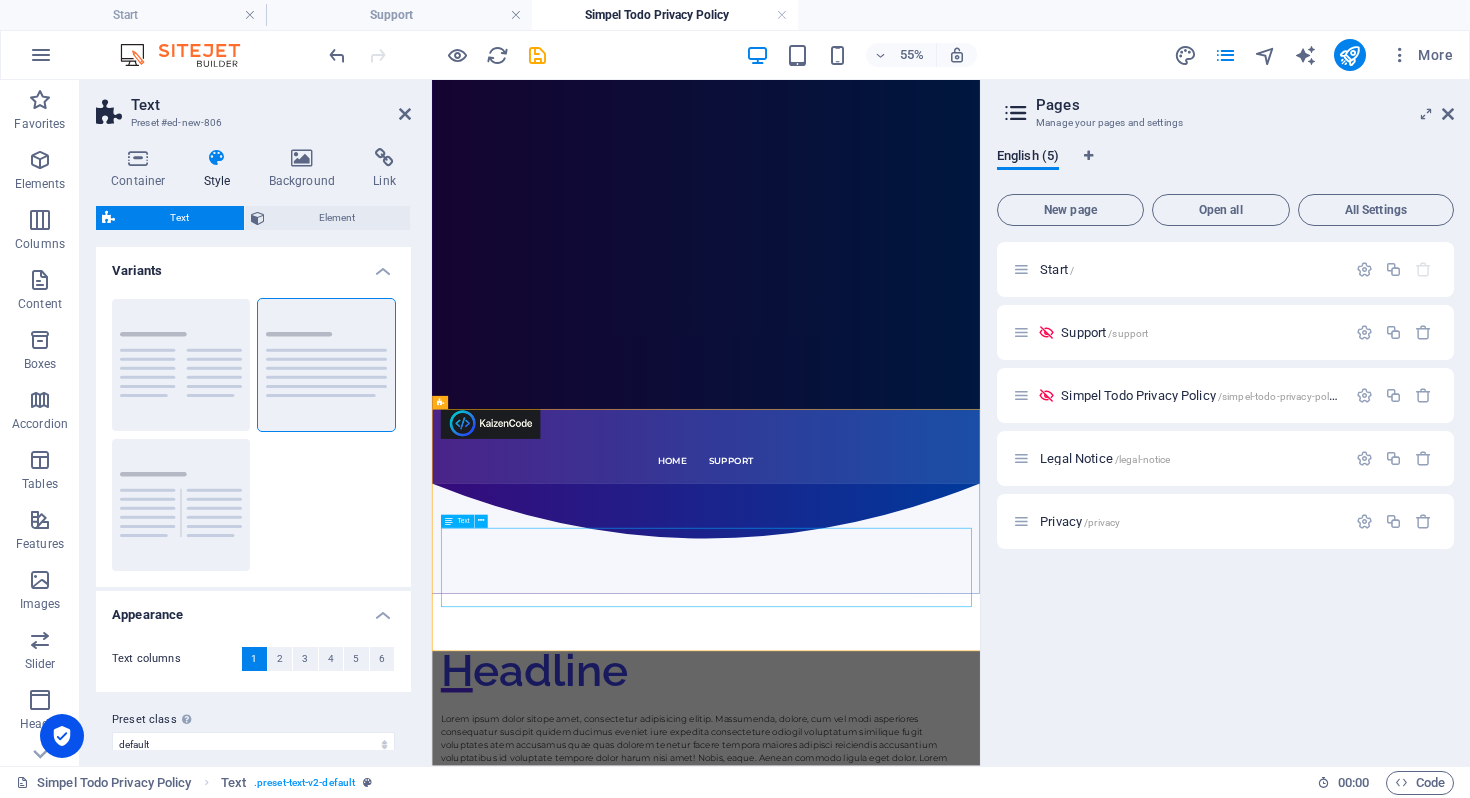 click on "Lorem ipsum dolor sitope amet, consectetur adipisicing elitip. Massumenda, dolore, cum vel modi asperiores consequatur suscipit quidem ducimus eveniet iure expedita consecteture odiogil voluptatum similique fugit voluptates atem accusamus quae quas dolorem tenetur facere tempora maiores adipisci reiciendis accusantium voluptatibus id voluptate tempore dolor harum nisi amet! Nobis, eaque. Aenean commodo ligula eget dolor. Lorem ipsum dolor sit amet, consectetuer adipiscing elit leget odiogil voluptatum similique fugit voluptates dolor. Libero assumenda, dolore, cum vel modi asperiores consequatur." at bounding box center (930, 1303) 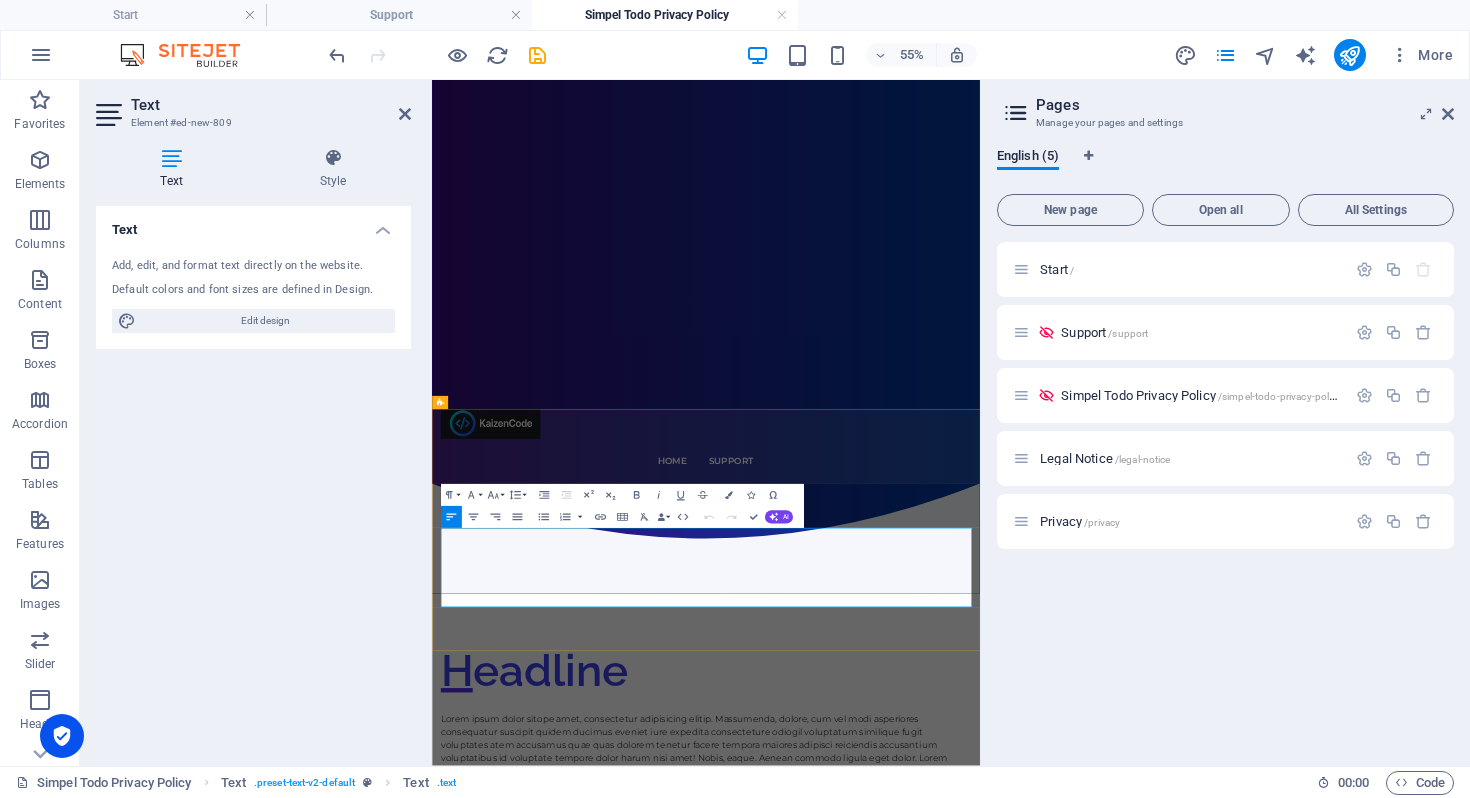 click on "Lorem ipsum dolor sitope amet, consectetur adipisicing elitip. Massumenda, dolore, cum vel modi asperiores consequatur suscipit quidem ducimus eveniet iure expedita consecteture odiogil voluptatum similique fugit voluptates atem accusamus quae quas dolorem tenetur facere tempora maiores adipisci reiciendis accusantium voluptatibus id voluptate tempore dolor harum nisi amet! Nobis, eaque. Aenean commodo ligula eget dolor. Lorem ipsum dolor sit amet, consectetuer adipiscing elit leget odiogil voluptatum similique fugit voluptates dolor. Libero assumenda, dolore, cum vel modi asperiores consequatur." at bounding box center (930, 1303) 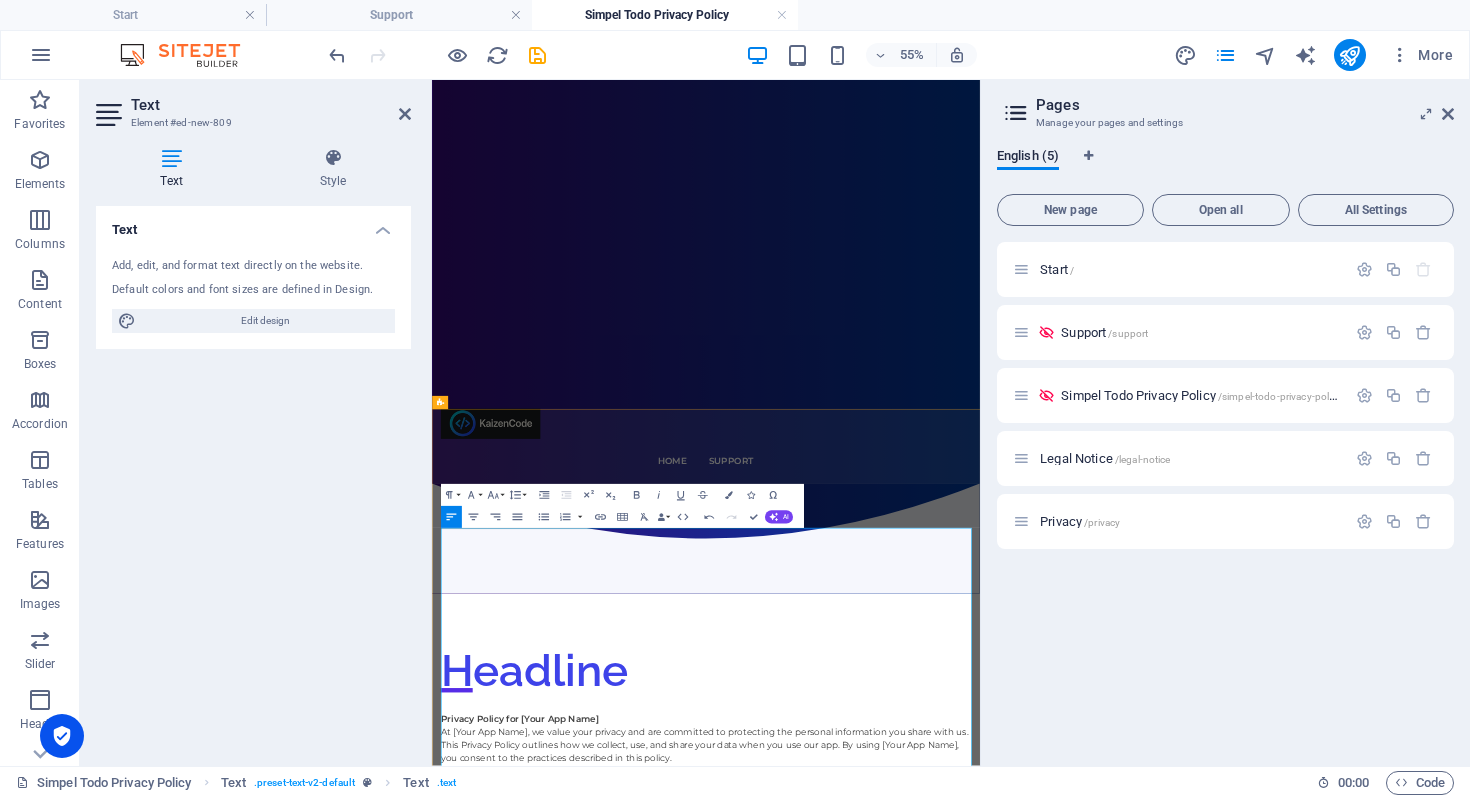 click on "Privacy Policy for [Your App Name]" at bounding box center (930, 1243) 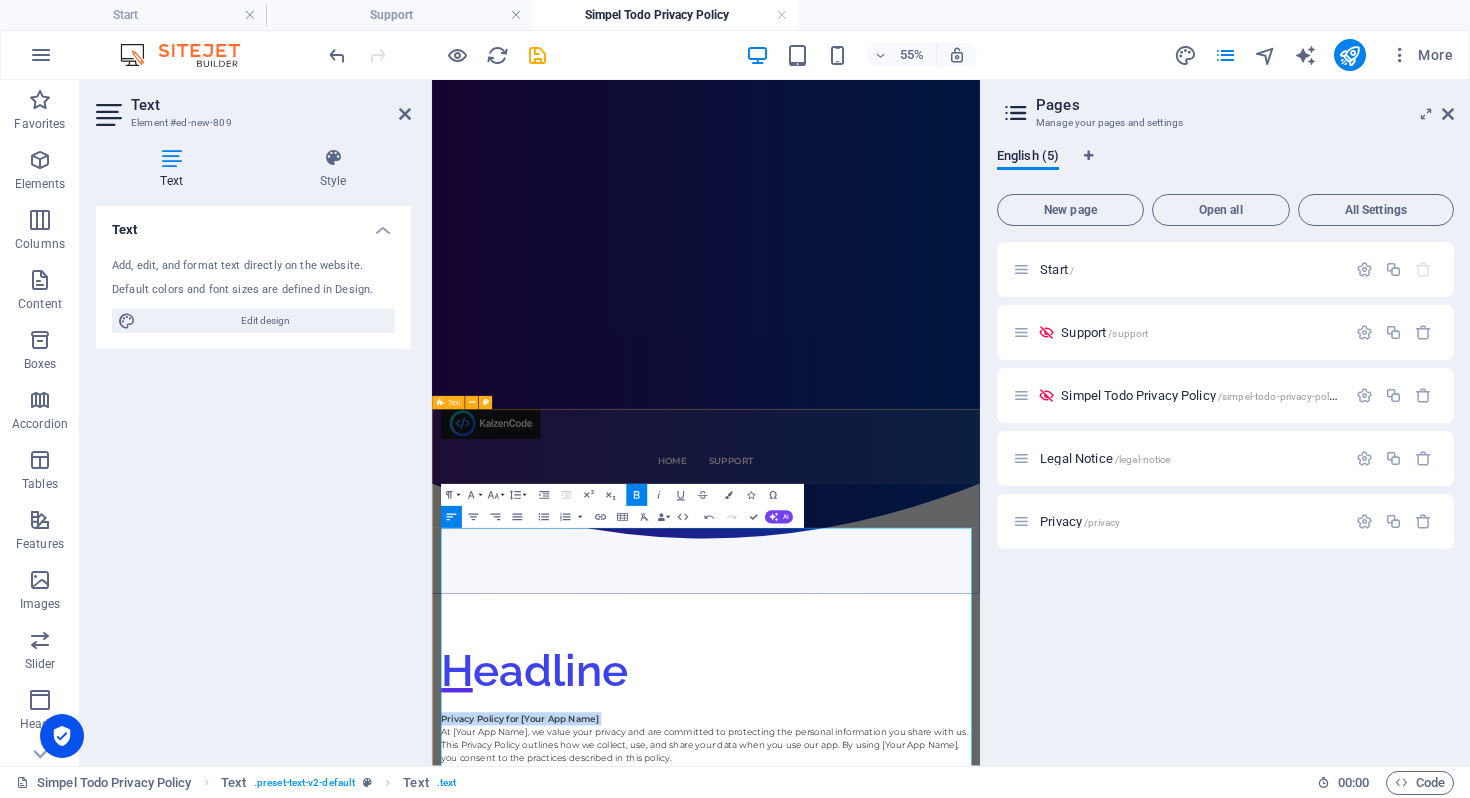 drag, startPoint x: 742, startPoint y: 907, endPoint x: 443, endPoint y: 896, distance: 299.20227 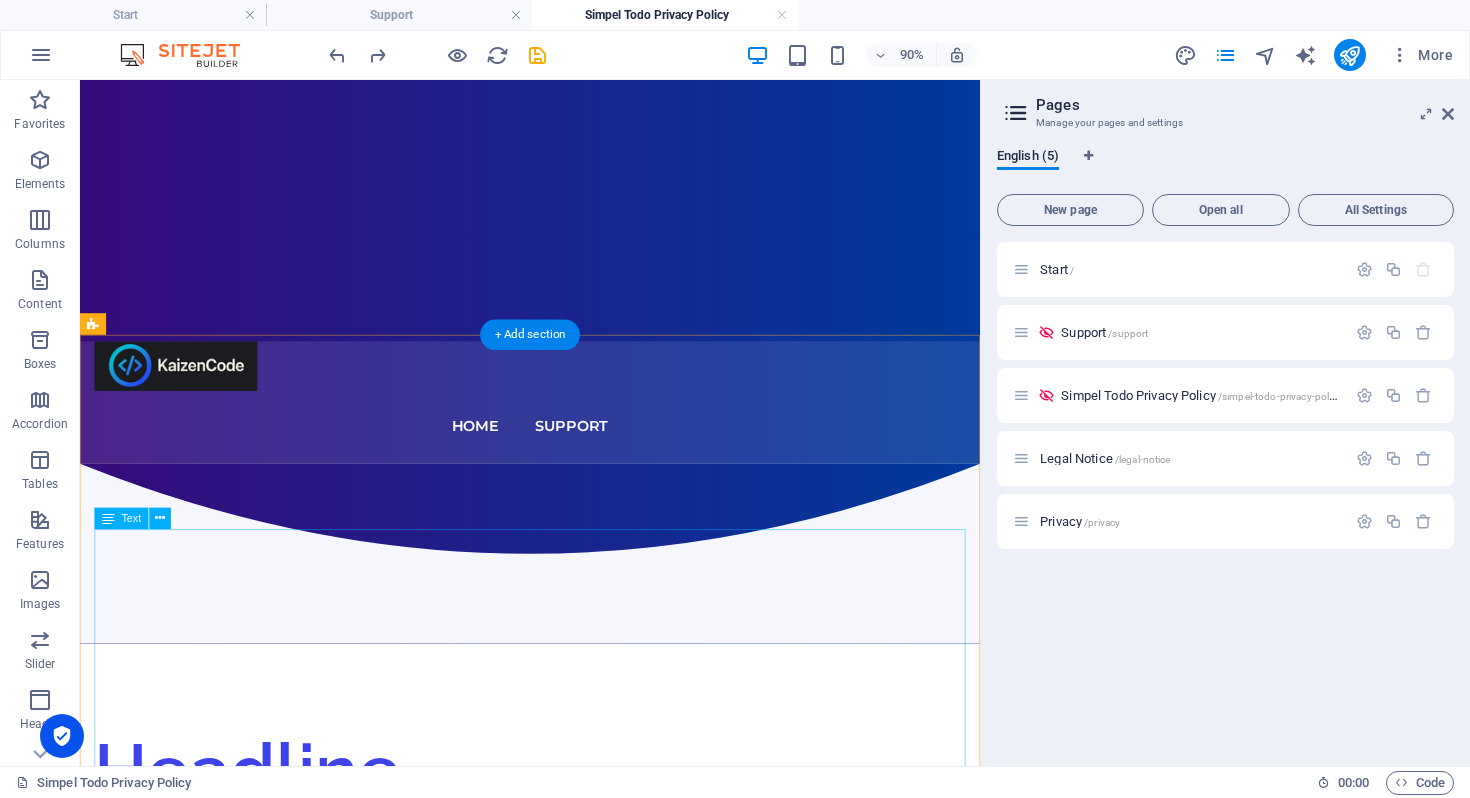 scroll, scrollTop: 403, scrollLeft: 0, axis: vertical 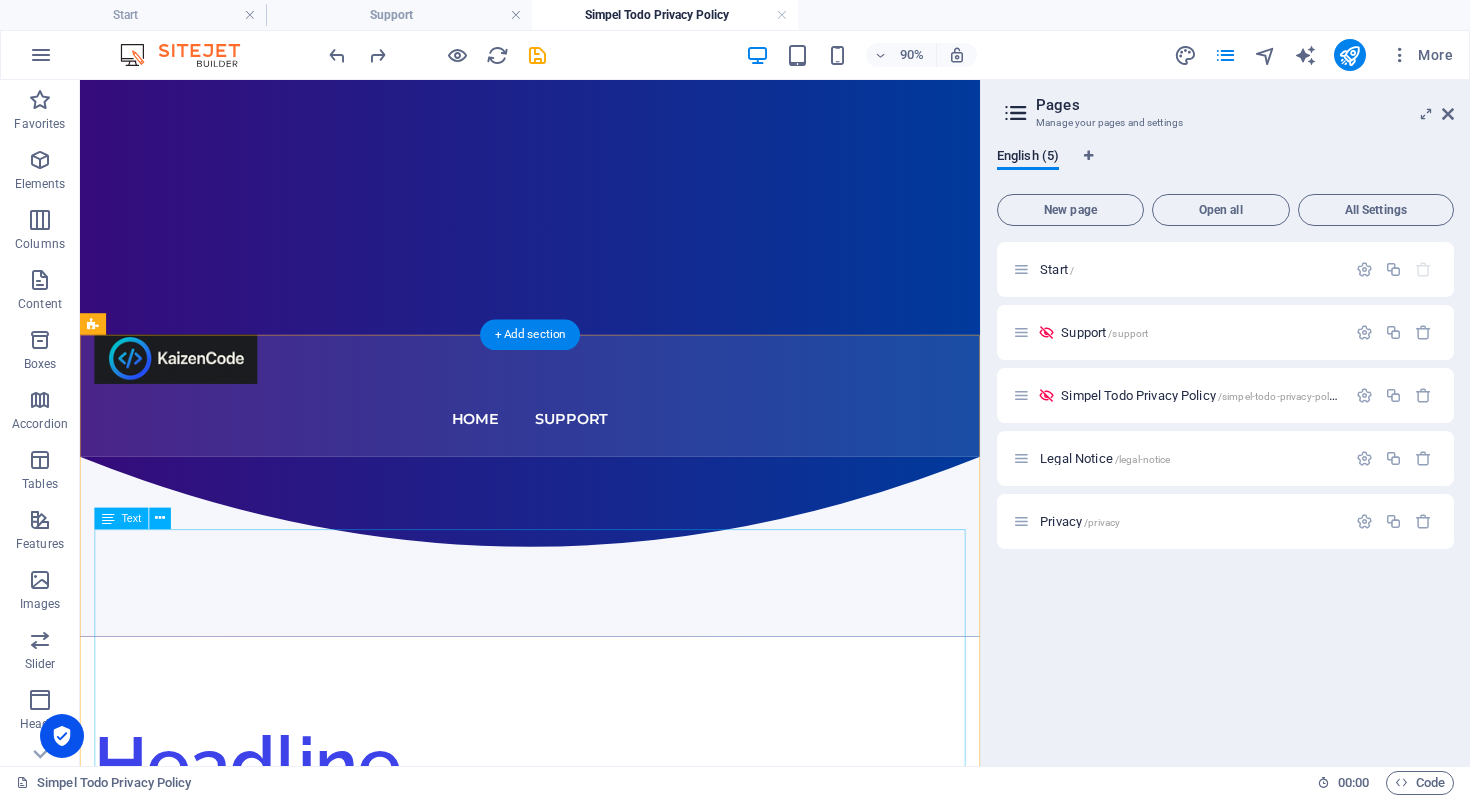 click on "Privacy Policy for [Your App Name] At [Your App Name], we value your privacy and are committed to protecting the personal information you share with us. This Privacy Policy outlines how we collect, use, and share your data when you use our app. By using [Your App Name], you consent to the practices described in this policy. 1. Information We Collect: We may collect the following types of data: Data Used to Track You: The following data may be used to track you across apps and websites owned by other companies: Location  (including coarse location) Identifiers  (such as device ID) Device Information Usage Data  (how you use our app) Product Interaction  (e.g., in-app activity) Advertising Data  (to deliver personalized ads) Diagnostics  (technical details about errors or issues) Crash Data  (related to app crashes) Performance Data  (usage patterns and app performance) Data Linked to You: The following data may be linked to your identity: Location  (including coarse location) Identifiers  (device ID) .  page." at bounding box center [580, 1995] 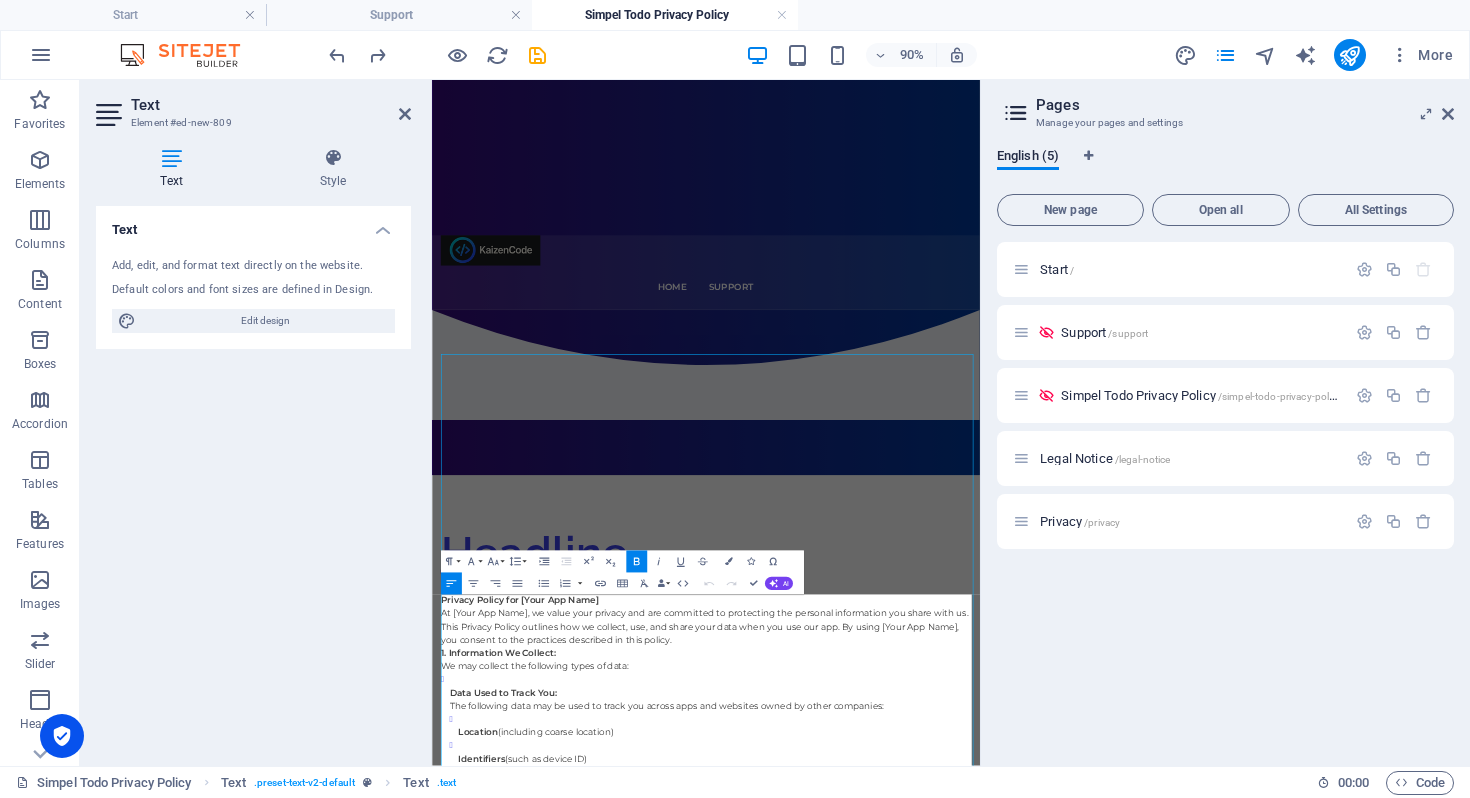 click on "Text Add, edit, and format text directly on the website. Default colors and font sizes are defined in Design. Edit design Alignment Left aligned Centered Right aligned" at bounding box center (253, 478) 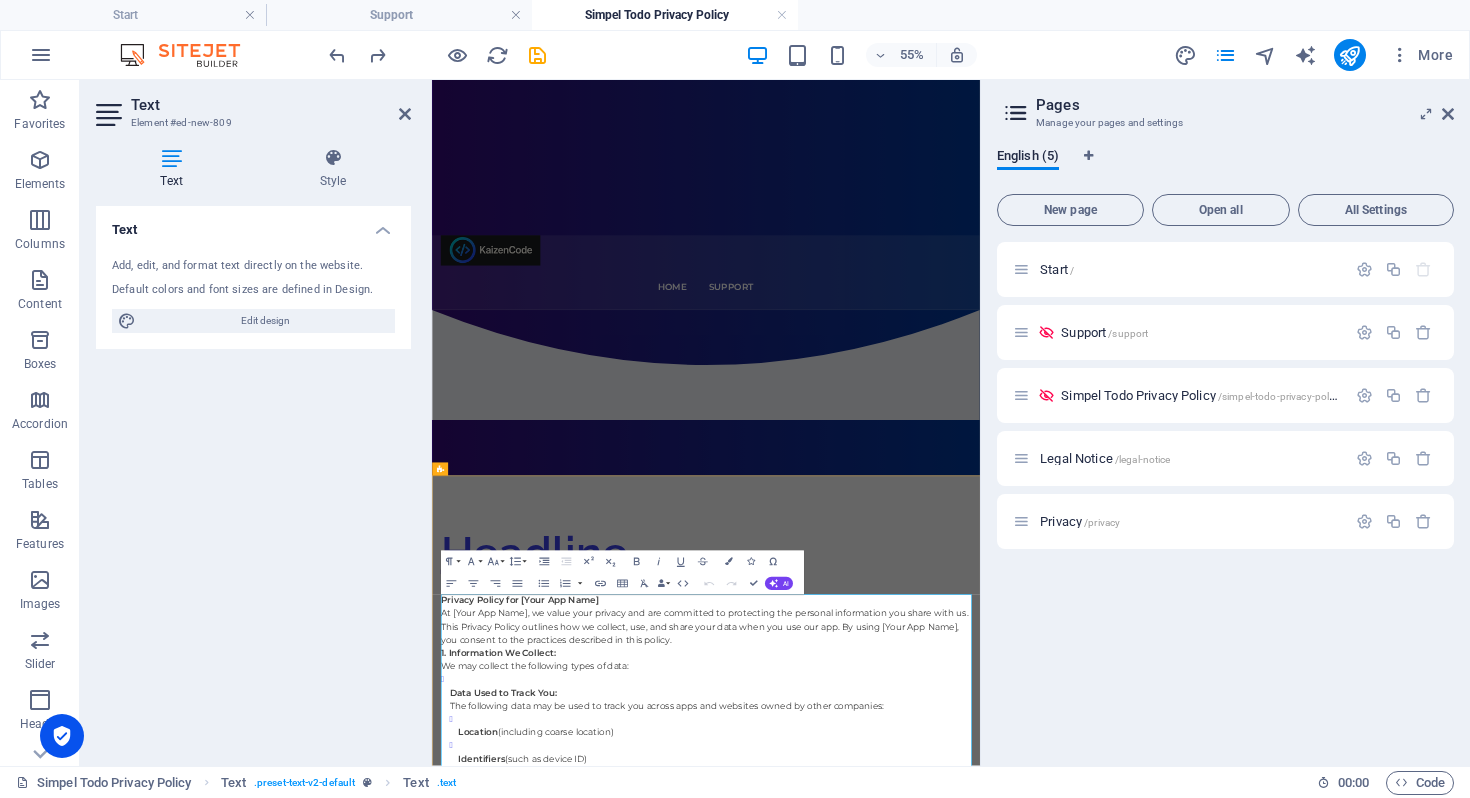 click on "Privacy Policy for [Your App Name]" at bounding box center [592, 1026] 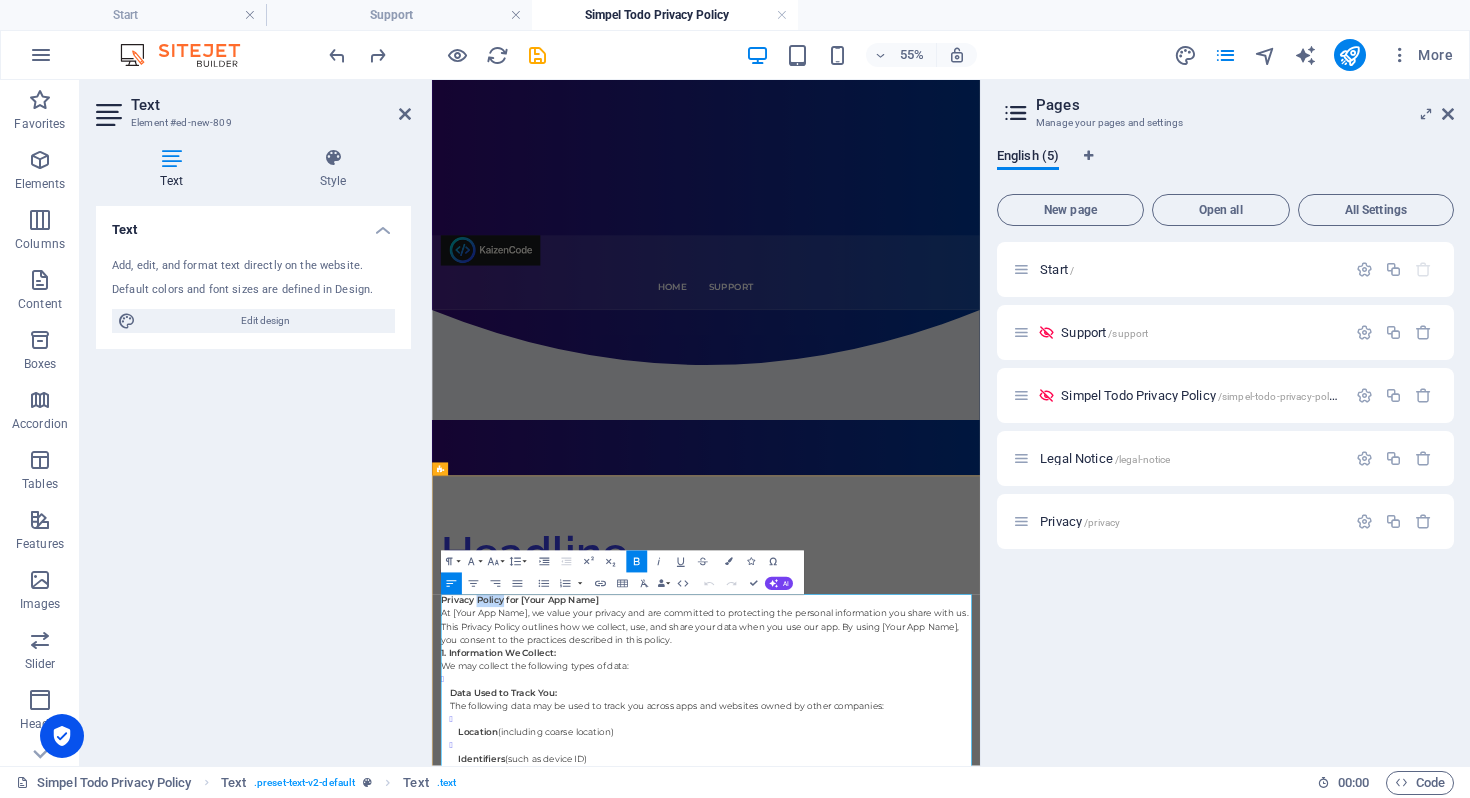 click on "Privacy Policy for [Your App Name]" at bounding box center [592, 1026] 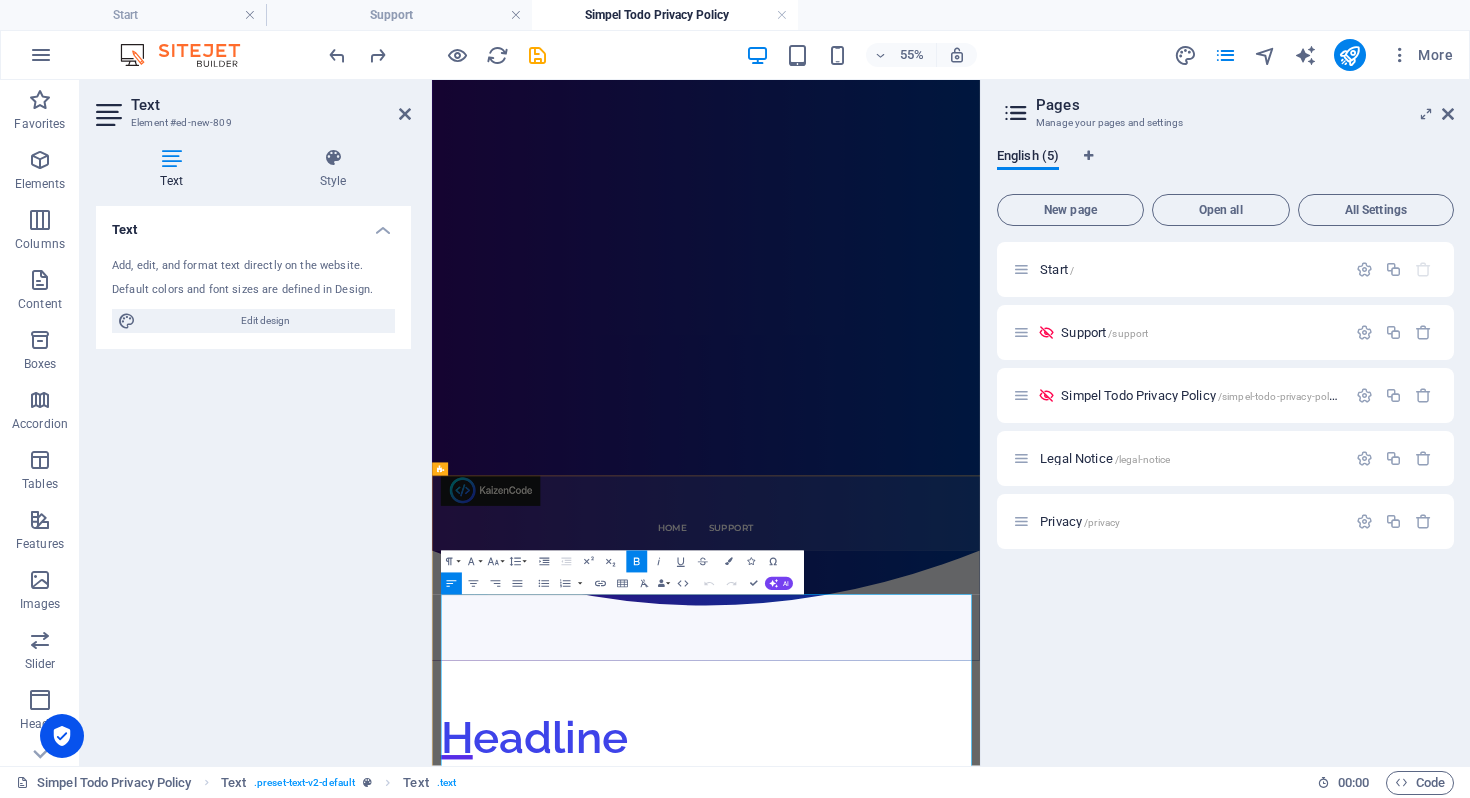 type 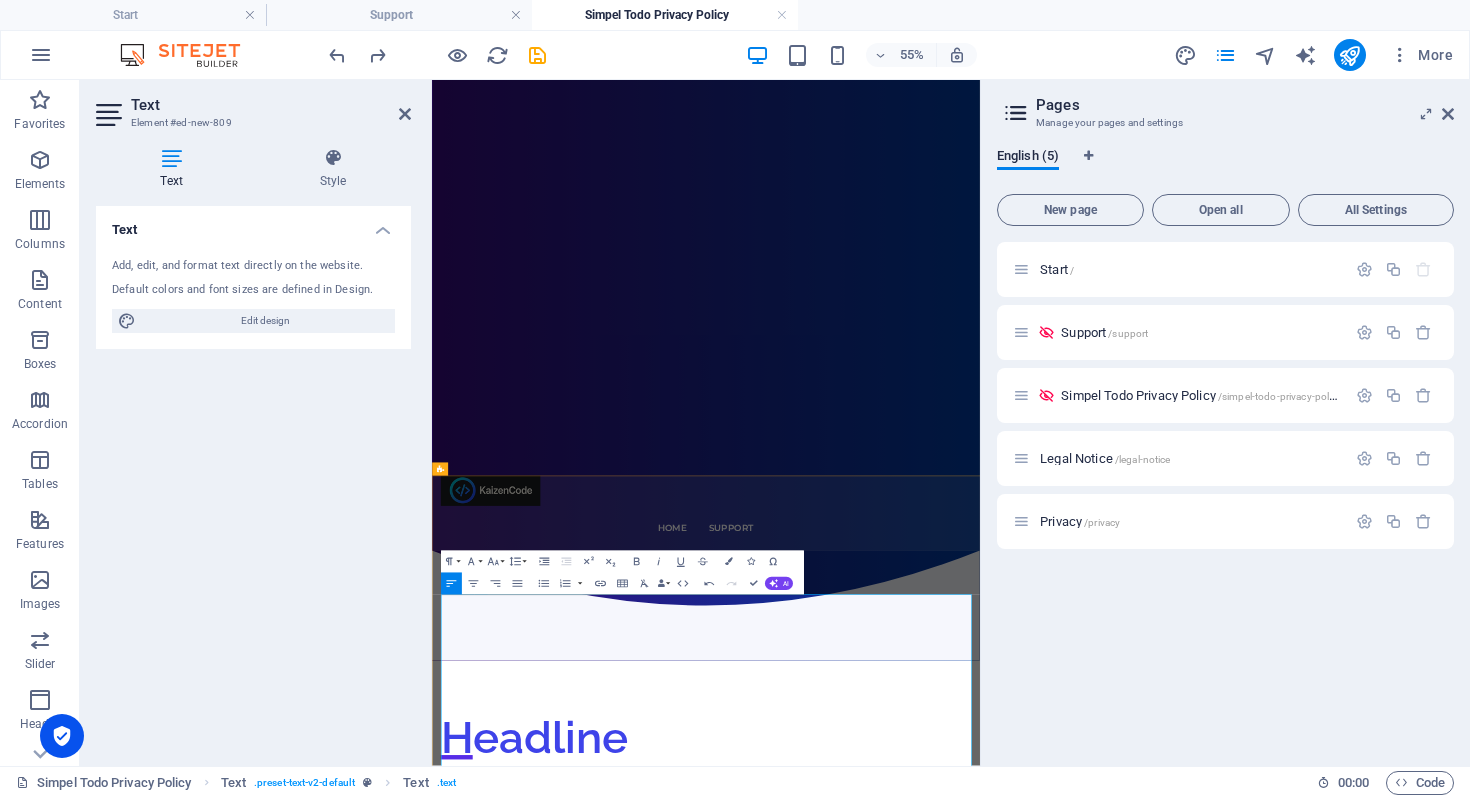 drag, startPoint x: 605, startPoint y: 1031, endPoint x: 532, endPoint y: 1028, distance: 73.061615 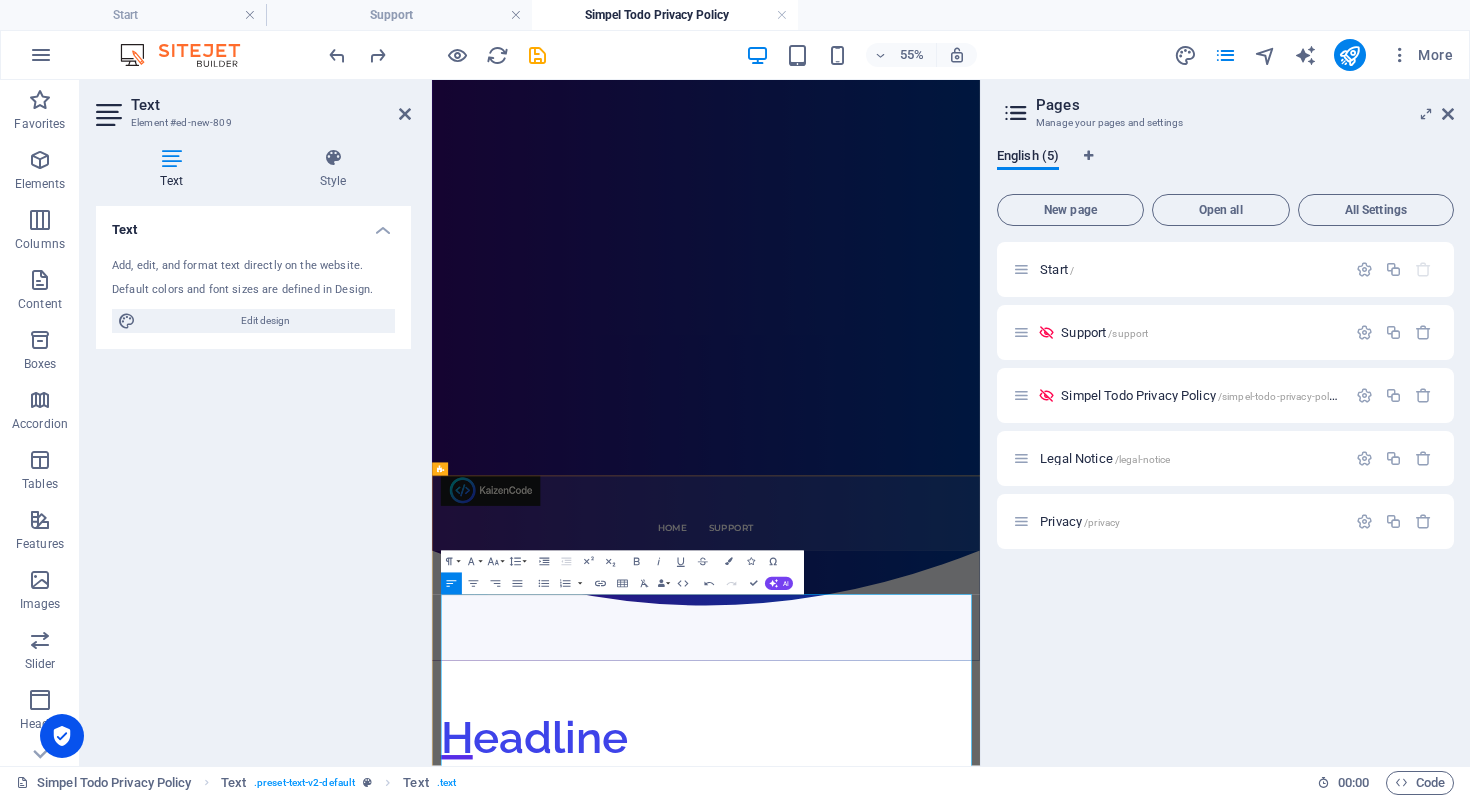 drag, startPoint x: 608, startPoint y: 1030, endPoint x: 469, endPoint y: 1022, distance: 139.23003 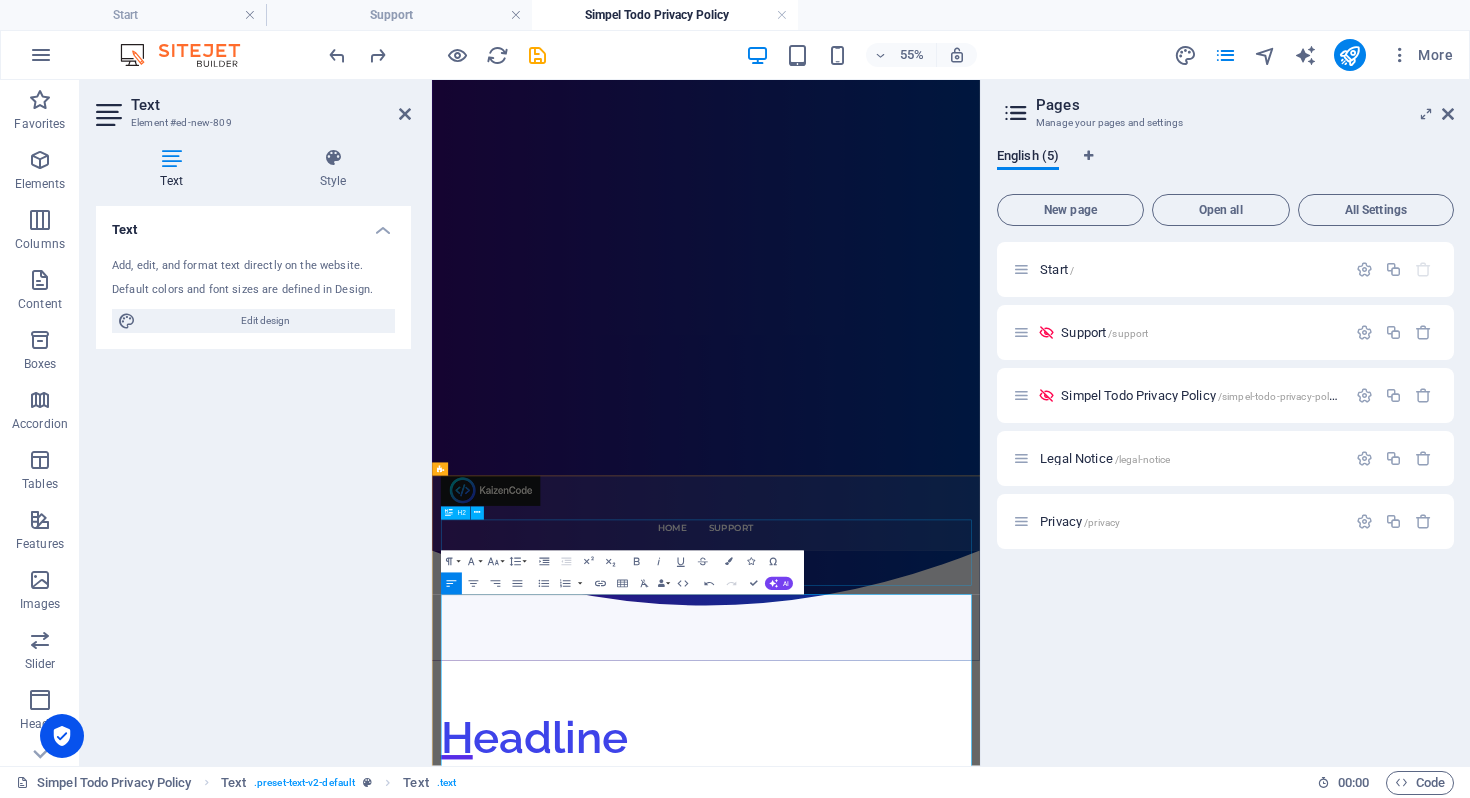 click on "Headline" at bounding box center [930, 1276] 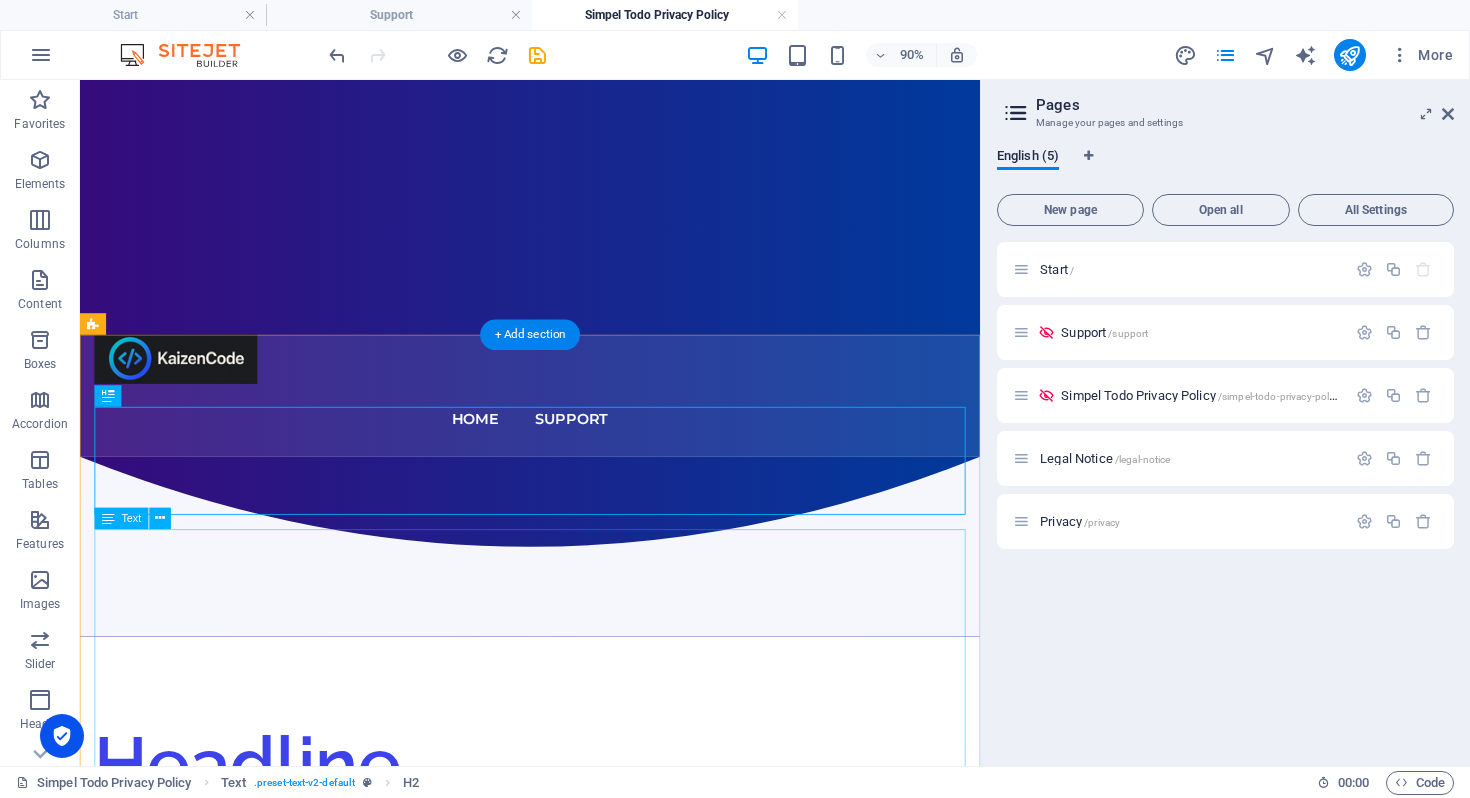 click on "At Simple Todo / Simple and easy todo, we value your privacy and are committed to protecting the personal information you share with us. This Privacy Policy outlines how we collect, use, and share your data when you use our app. By using [Your App Name], you consent to the practices described in this policy. 1. Information We Collect: We may collect the following types of data: Data Used to Track You: The following data may be used to track you across apps and websites owned by other companies: Location  (including coarse location) Identifiers  (such as device ID) Device Information Usage Data  (how you use our app) Product Interaction  (e.g., in-app activity) Advertising Data  (to deliver personalized ads) Diagnostics  (technical details about errors or issues) Crash Data  (related to app crashes) Performance Data  (usage patterns and app performance) Data Linked to You: The following data may be linked to your identity: Location  (including coarse location) Identifiers  (device ID) Device Information ." at bounding box center (580, 1983) 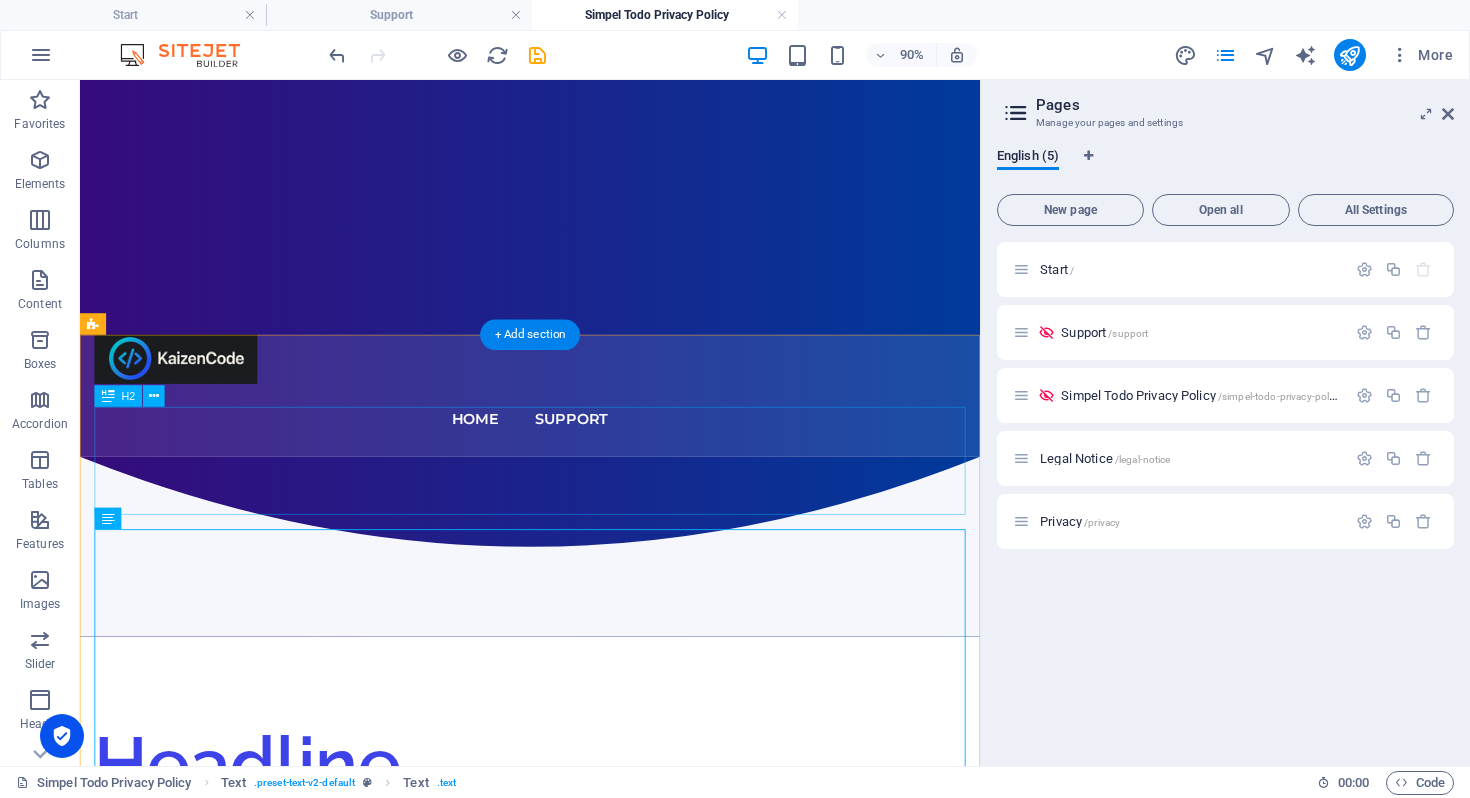 click on "Headline" at bounding box center [580, 839] 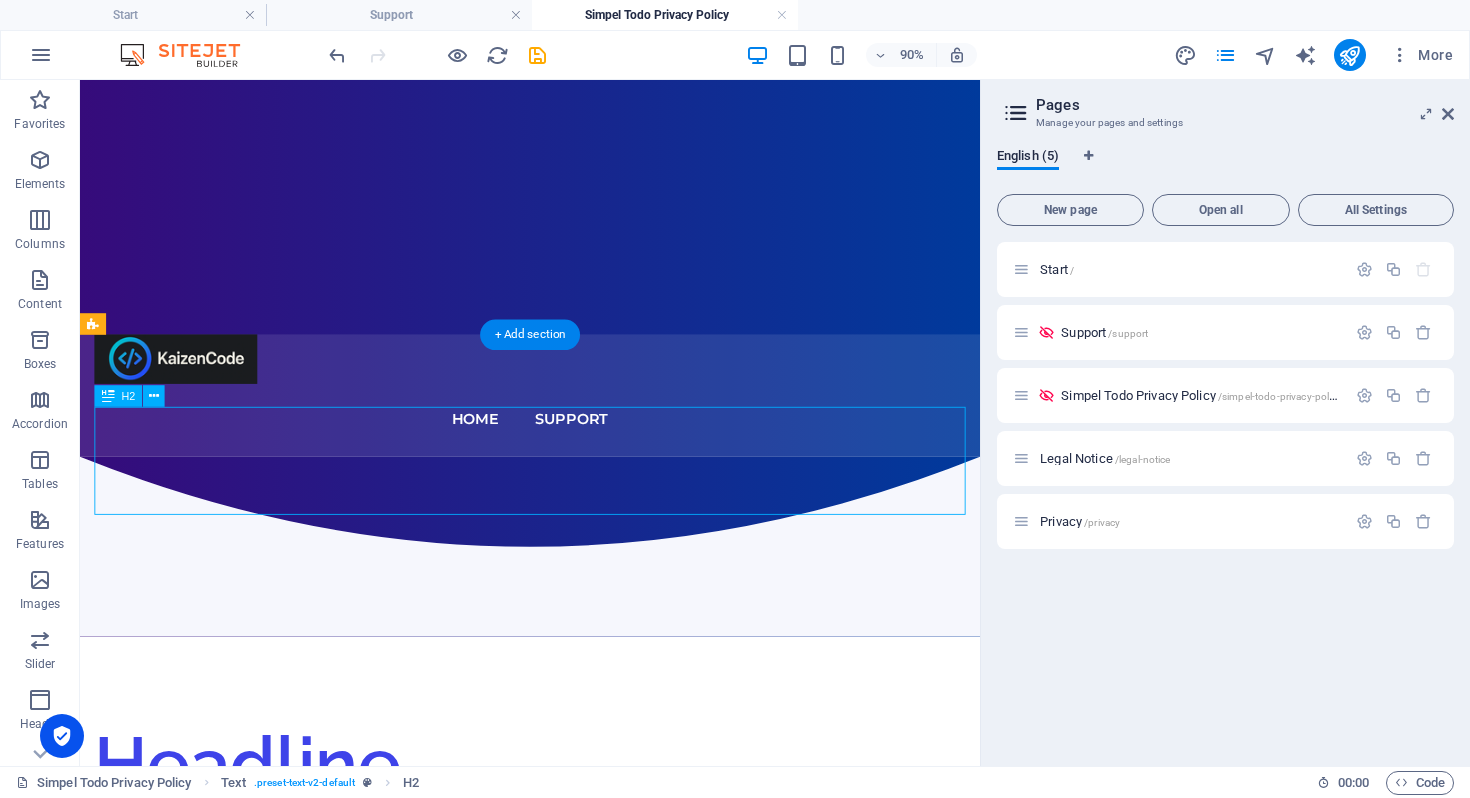 click on "Headline" at bounding box center (580, 839) 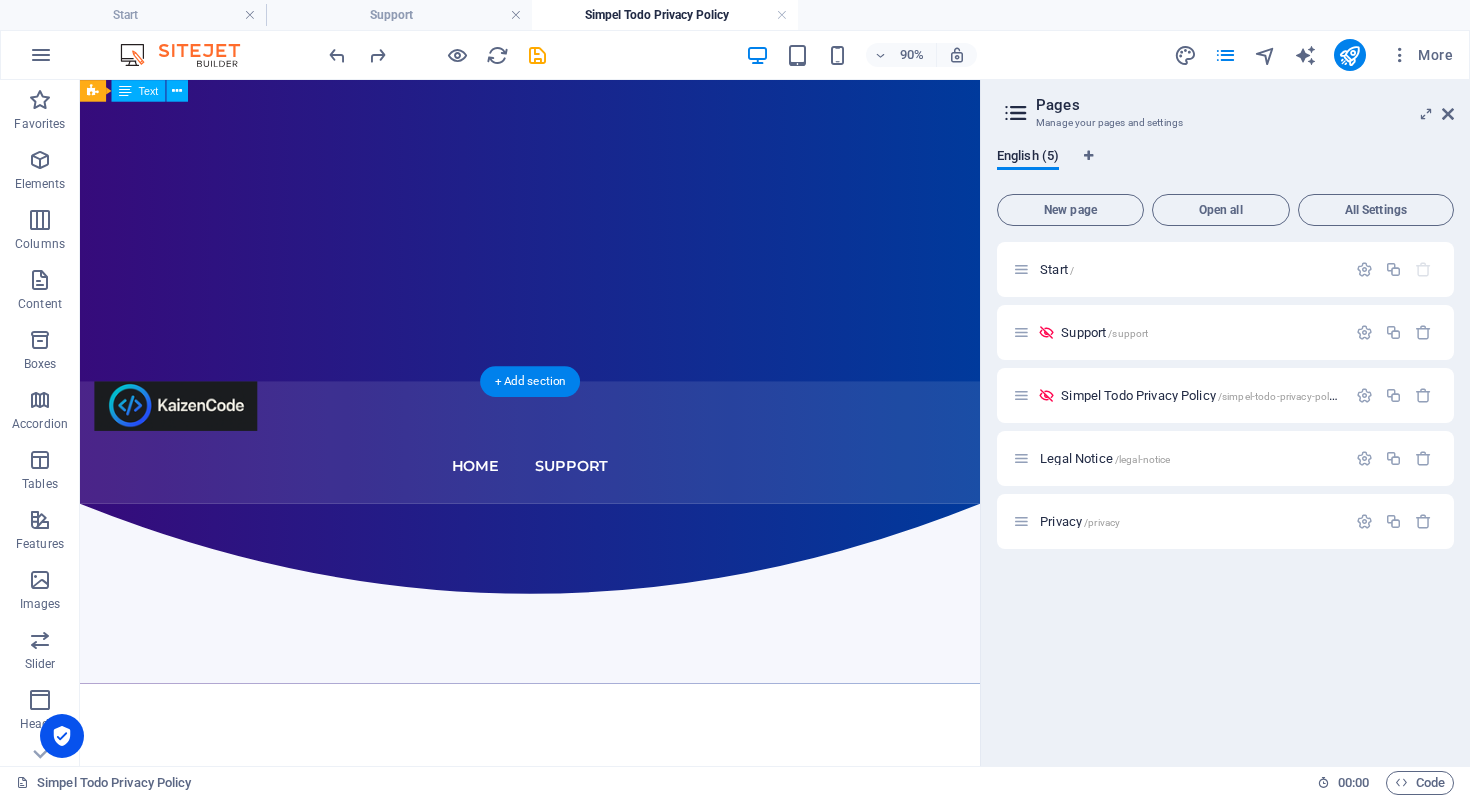 scroll, scrollTop: 298, scrollLeft: 0, axis: vertical 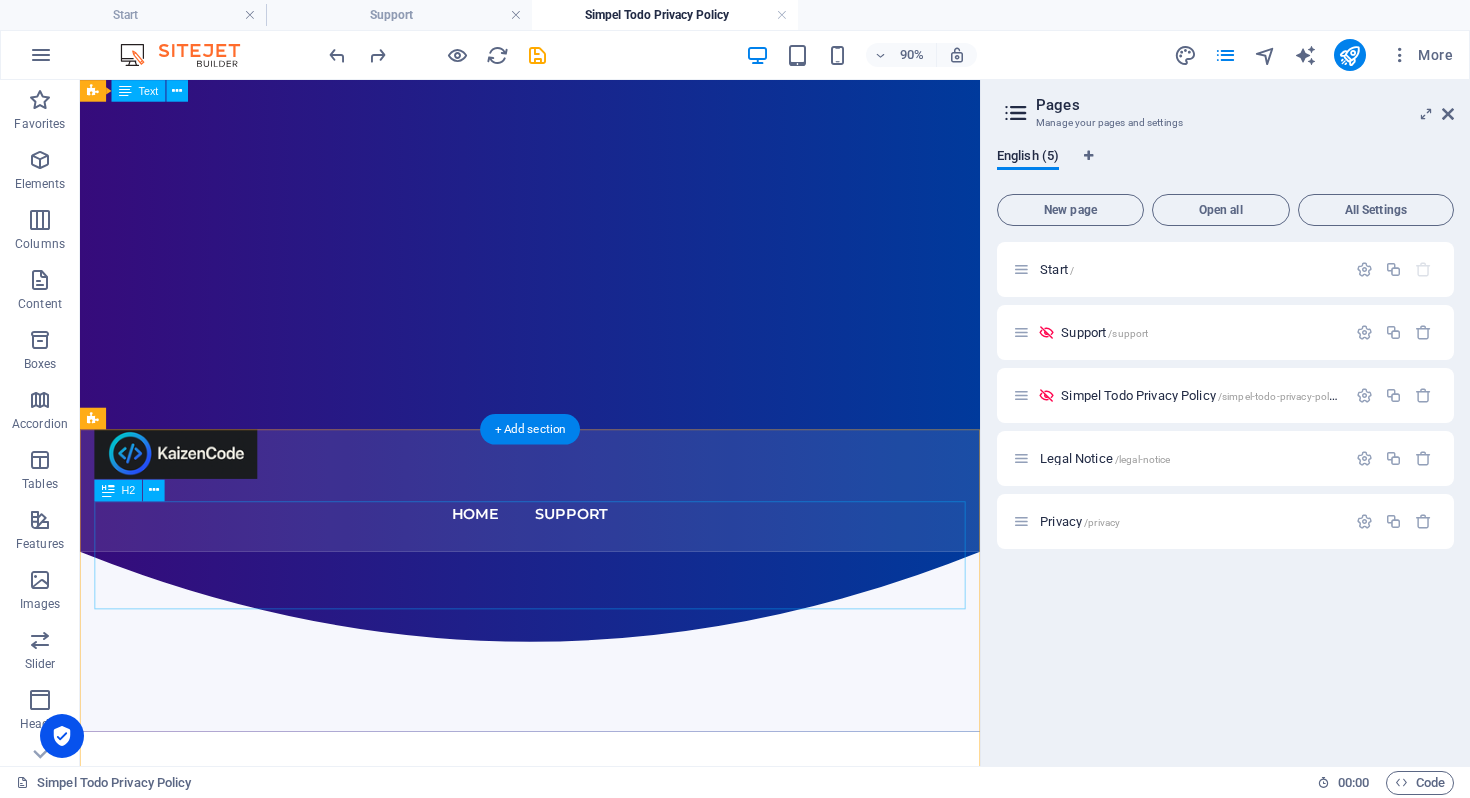 click on "Headline" at bounding box center (580, 944) 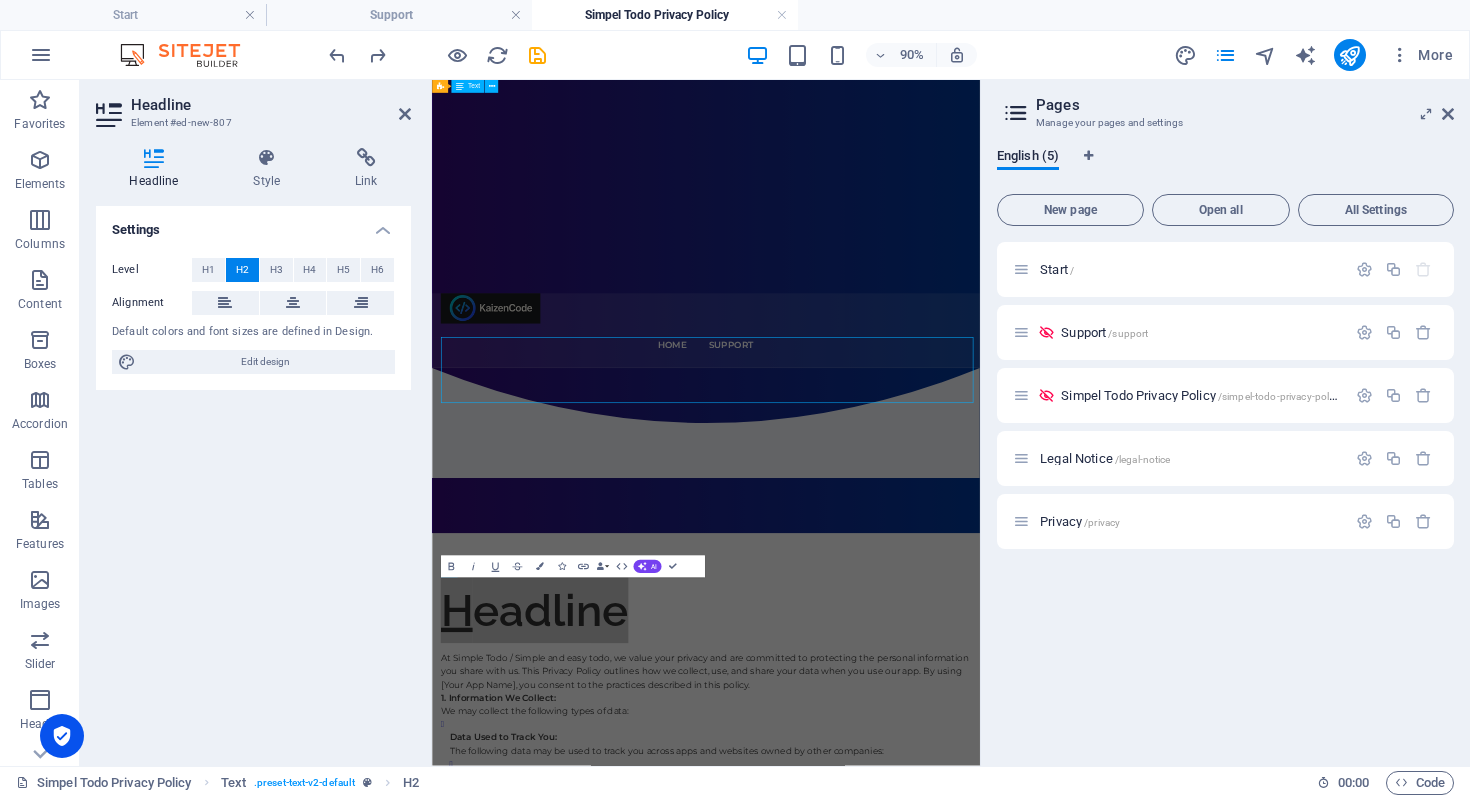 click on "Settings Level H1 H2 H3 H4 H5 H6 Alignment Default colors and font sizes are defined in Design. Edit design" at bounding box center [253, 478] 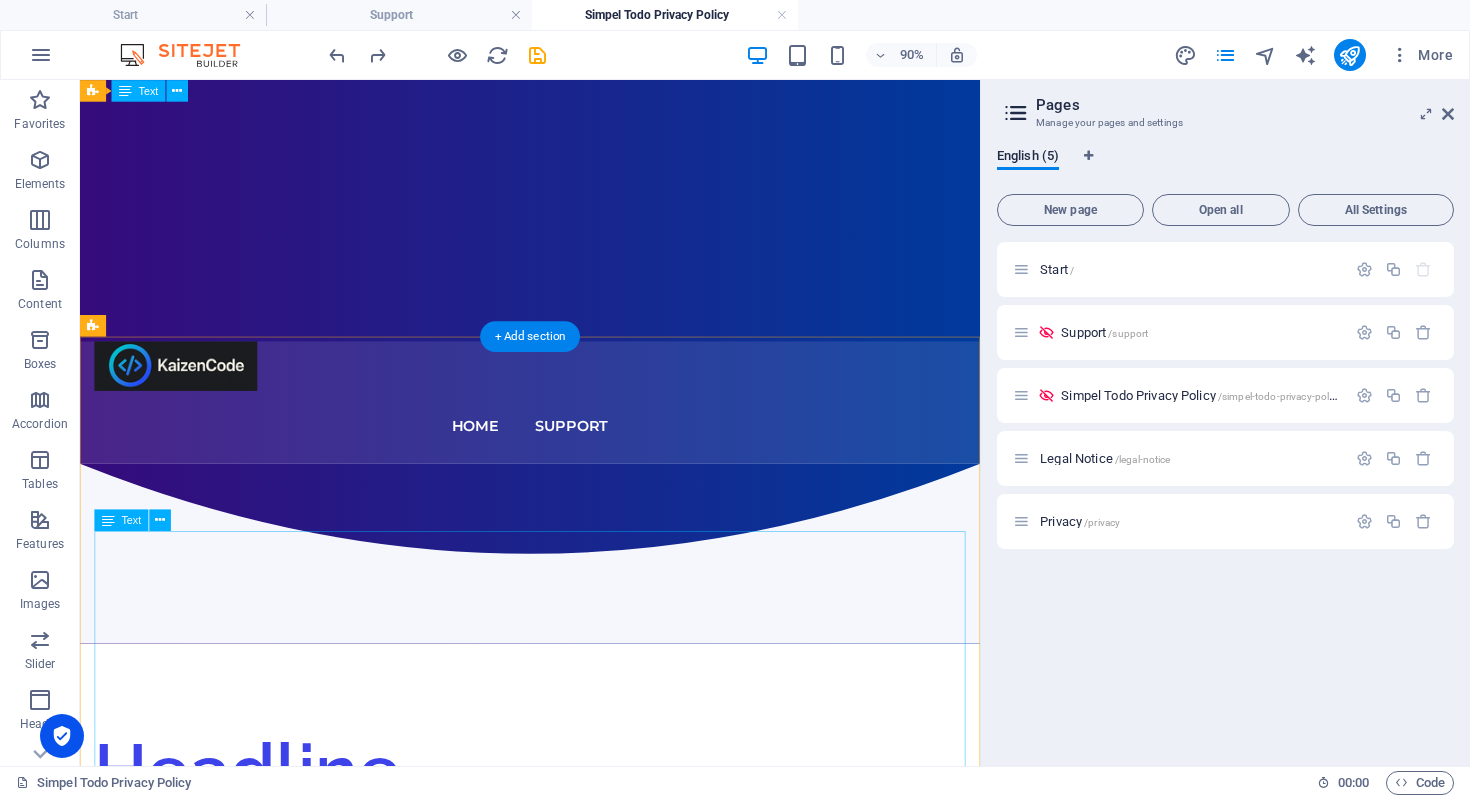 scroll, scrollTop: 403, scrollLeft: 0, axis: vertical 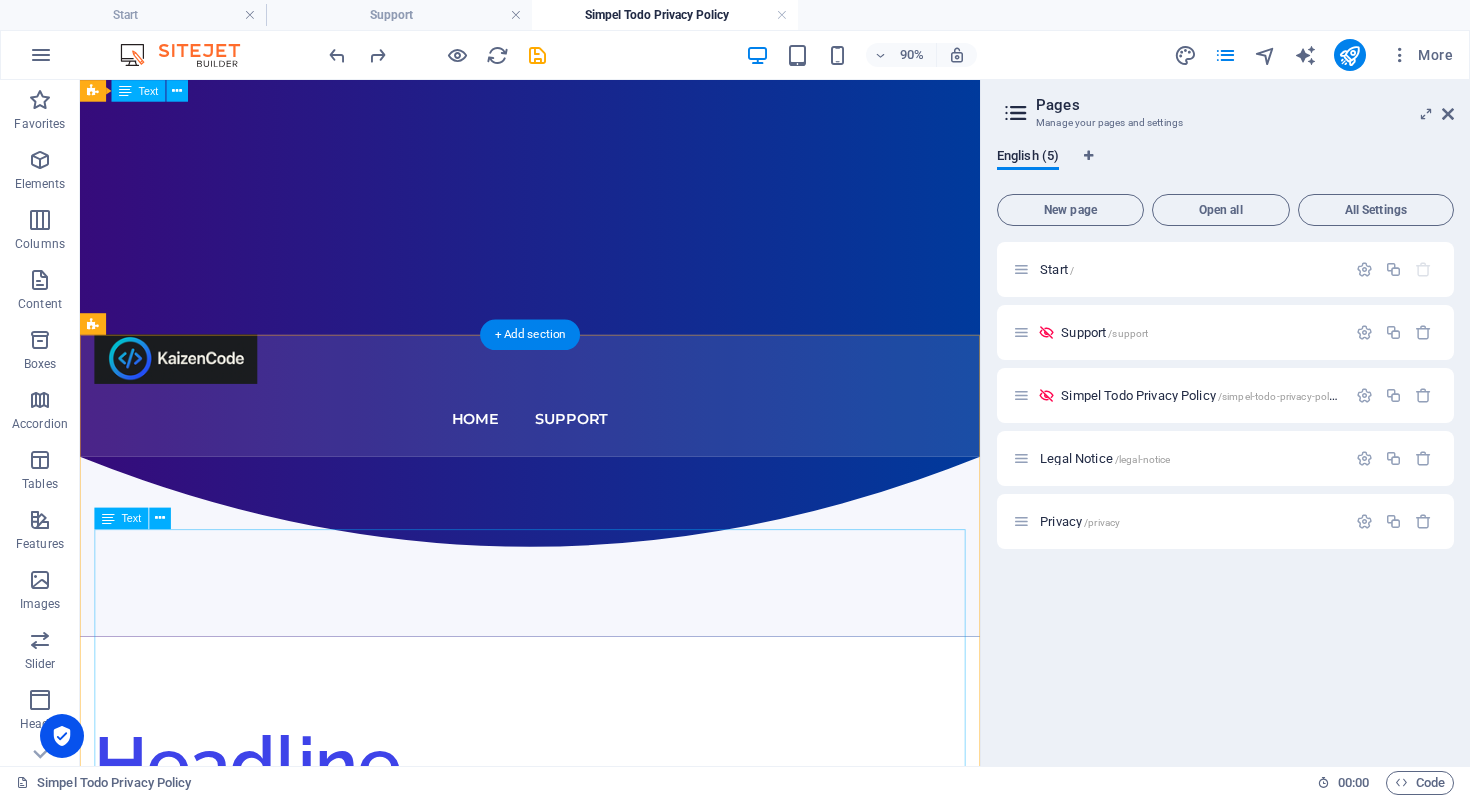 click on "At Simple Todo / Simple and easy todo, we value your privacy and are committed to protecting the personal information you share with us. This Privacy Policy outlines how we collect, use, and share your data when you use our app. By using [Your App Name], you consent to the practices described in this policy. 1. Information We Collect: We may collect the following types of data: Data Used to Track You: The following data may be used to track you across apps and websites owned by other companies: Location  (including coarse location) Identifiers  (such as device ID) Device Information Usage Data  (how you use our app) Product Interaction  (e.g., in-app activity) Advertising Data  (to deliver personalized ads) Diagnostics  (technical details about errors or issues) Crash Data  (related to app crashes) Performance Data  (usage patterns and app performance) Data Linked to You: The following data may be linked to your identity: Location  (including coarse location) Identifiers  (device ID) Device Information ." at bounding box center (580, 1983) 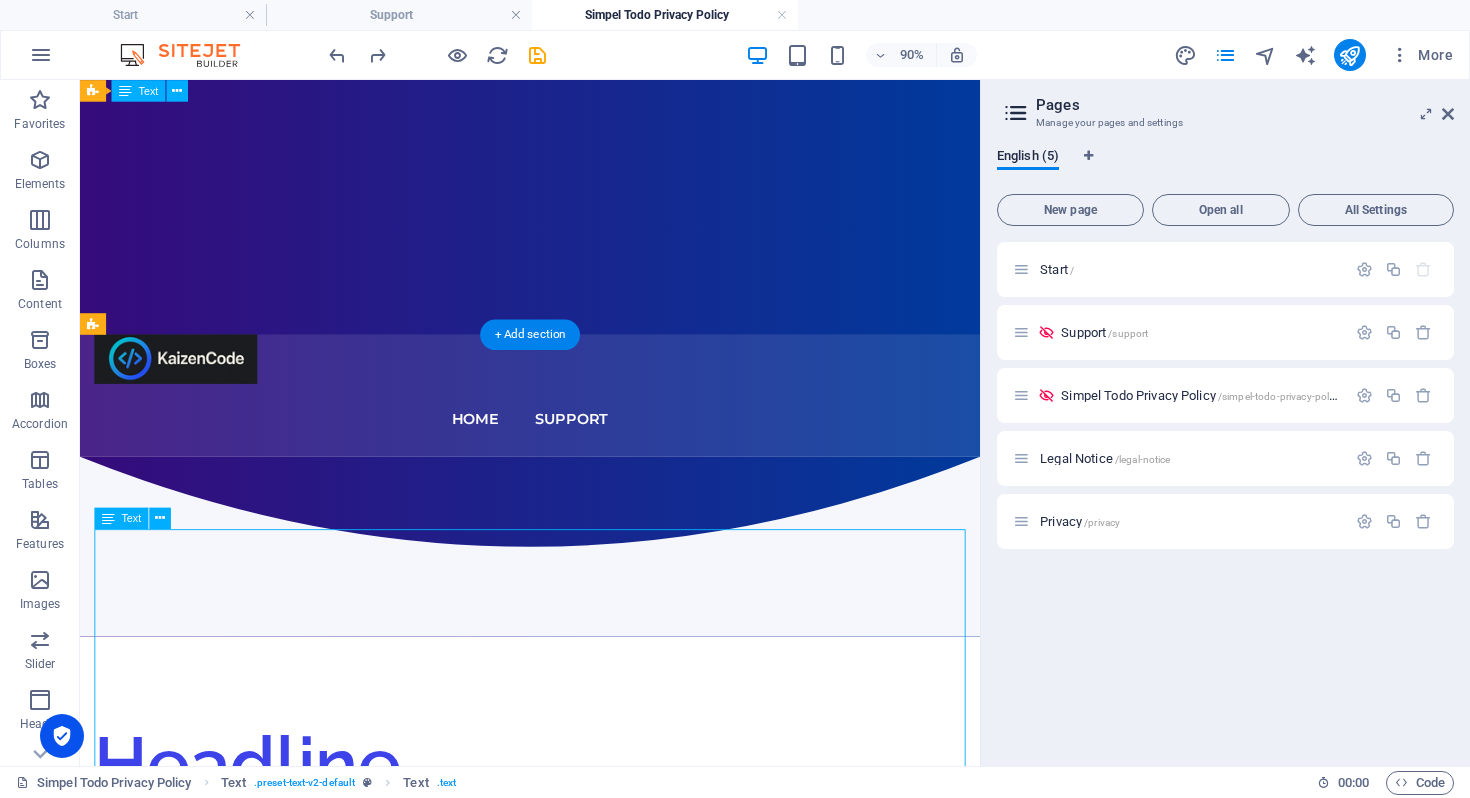 click on "At Simple Todo / Simple and easy todo, we value your privacy and are committed to protecting the personal information you share with us. This Privacy Policy outlines how we collect, use, and share your data when you use our app. By using [Your App Name], you consent to the practices described in this policy. 1. Information We Collect: We may collect the following types of data: Data Used to Track You: The following data may be used to track you across apps and websites owned by other companies: Location  (including coarse location) Identifiers  (such as device ID) Device Information Usage Data  (how you use our app) Product Interaction  (e.g., in-app activity) Advertising Data  (to deliver personalized ads) Diagnostics  (technical details about errors or issues) Crash Data  (related to app crashes) Performance Data  (usage patterns and app performance) Data Linked to You: The following data may be linked to your identity: Location  (including coarse location) Identifiers  (device ID) Device Information ." at bounding box center (580, 1983) 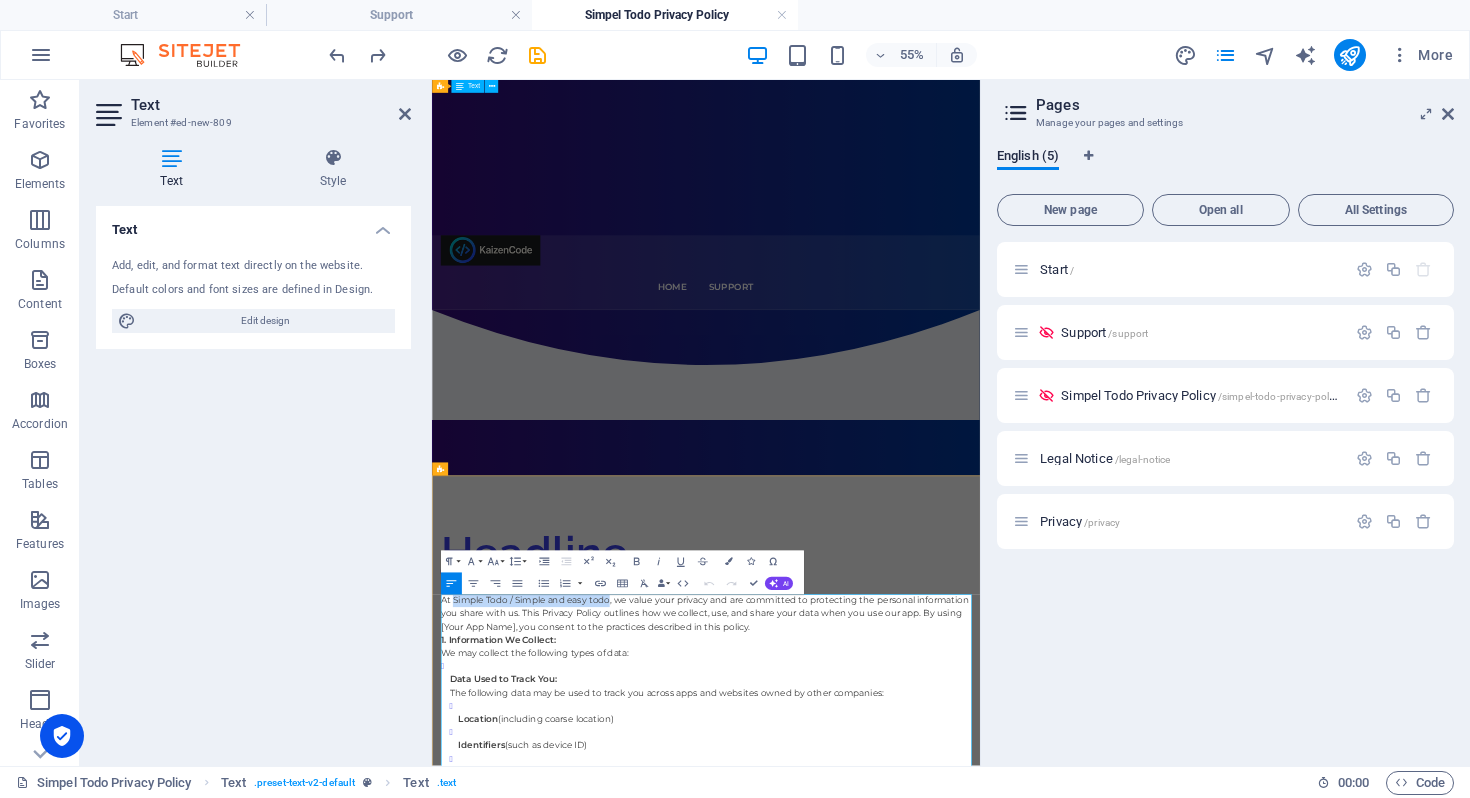 drag, startPoint x: 754, startPoint y: 1026, endPoint x: 474, endPoint y: 1019, distance: 280.0875 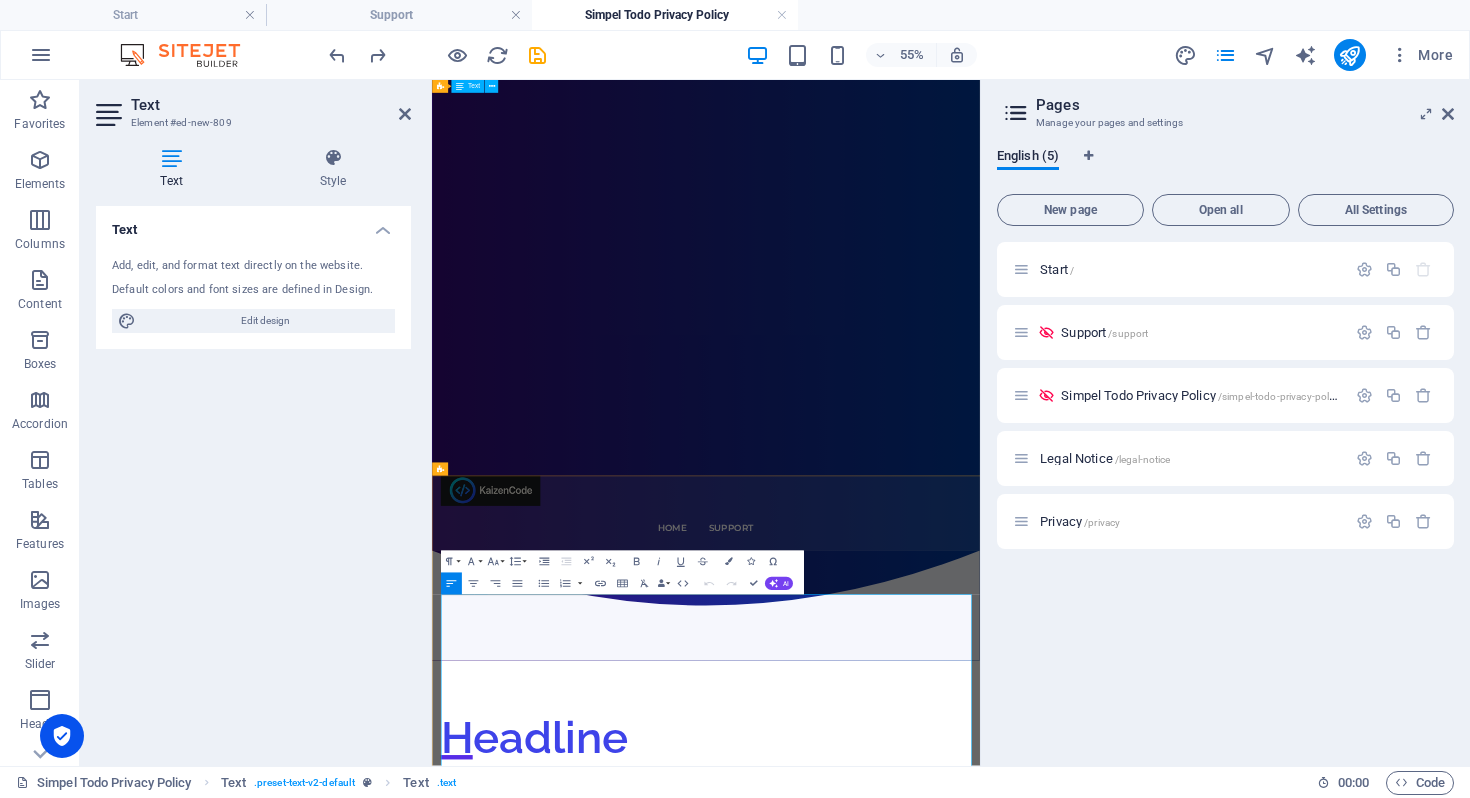 copy on "Simple Todo / Simple and easy todo" 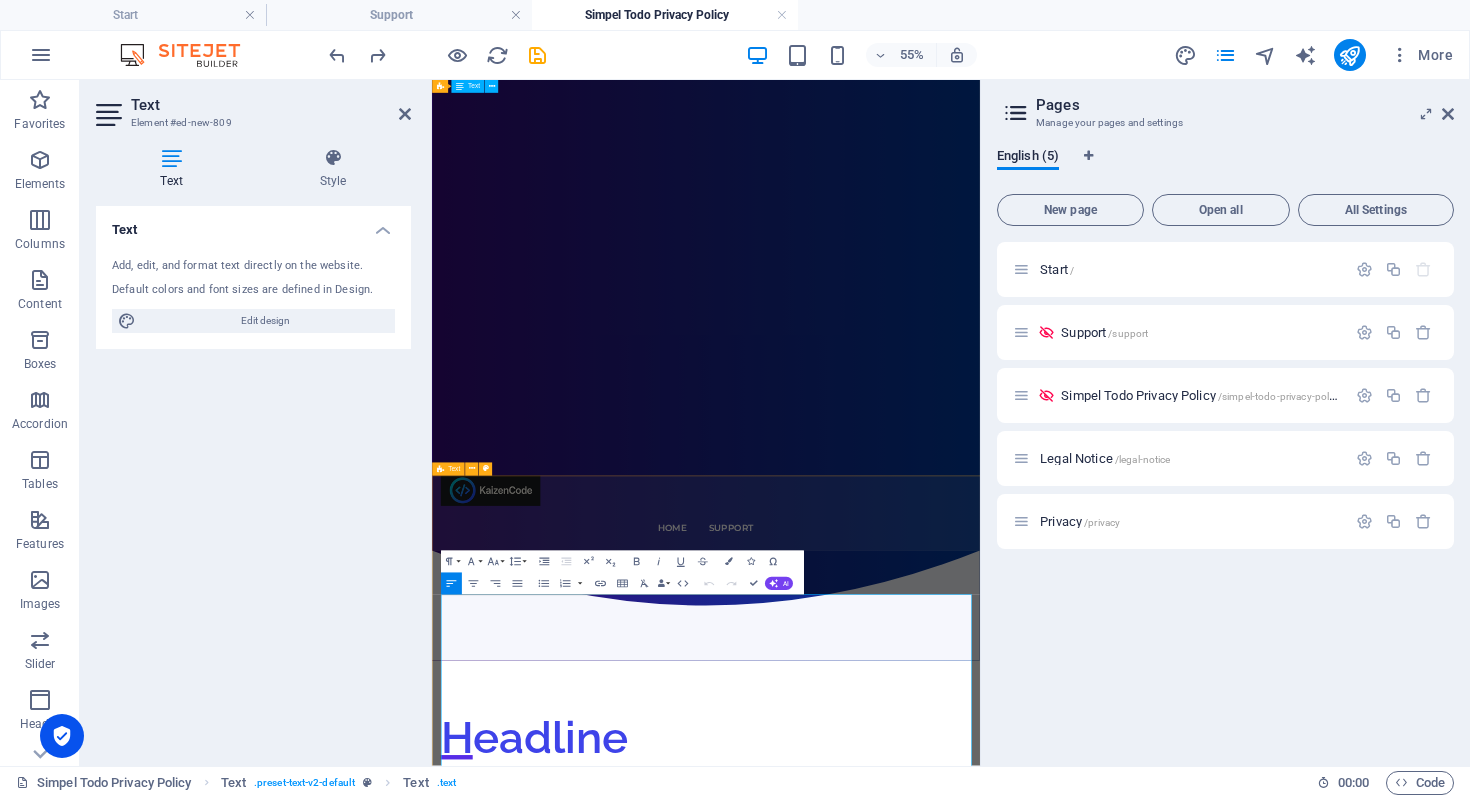 click on "Headline At Simple Todo / Simple and easy todo, we value your privacy and are committed to protecting the personal information you share with us. This Privacy Policy outlines how we collect, use, and share your data when you use our app. By using [Your App Name], you consent to the practices described in this policy. 1. Information We Collect: We may collect the following types of data: Data Used to Track You: The following data may be used to track you across apps and websites owned by other companies: Location  (including coarse location) Identifiers  (such as device ID) Device Information Usage Data  (how you use our app) Product Interaction  (e.g., in-app activity) Advertising Data  (to deliver personalized ads) Diagnostics  (technical details about errors or issues) Crash Data  (related to app crashes) Performance Data  (usage patterns and app performance) Data Linked to You: The following data may be linked to your identity: Location  (including coarse location) Identifiers  (device ID) Usage Data ." at bounding box center (930, 2352) 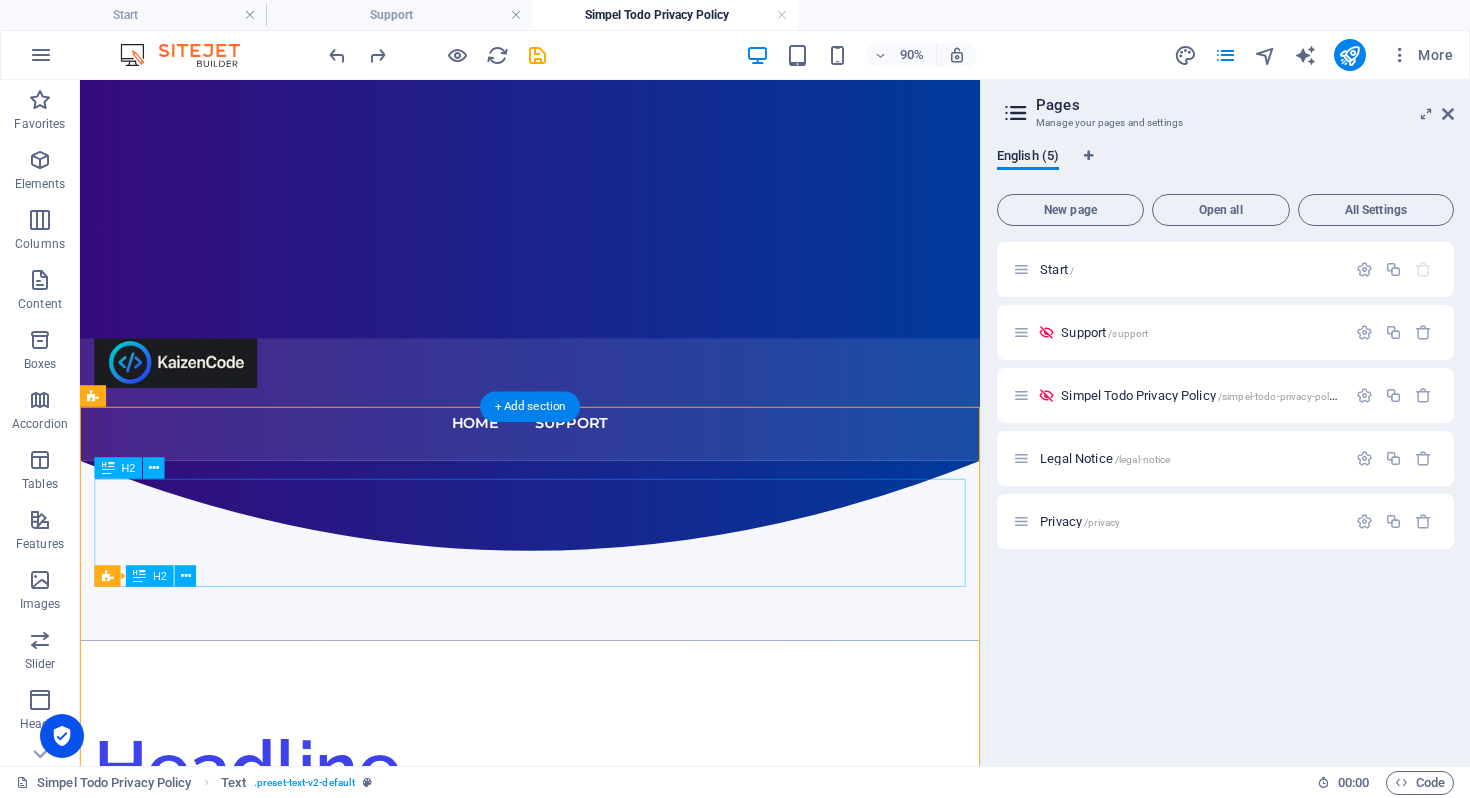 scroll, scrollTop: 551, scrollLeft: 0, axis: vertical 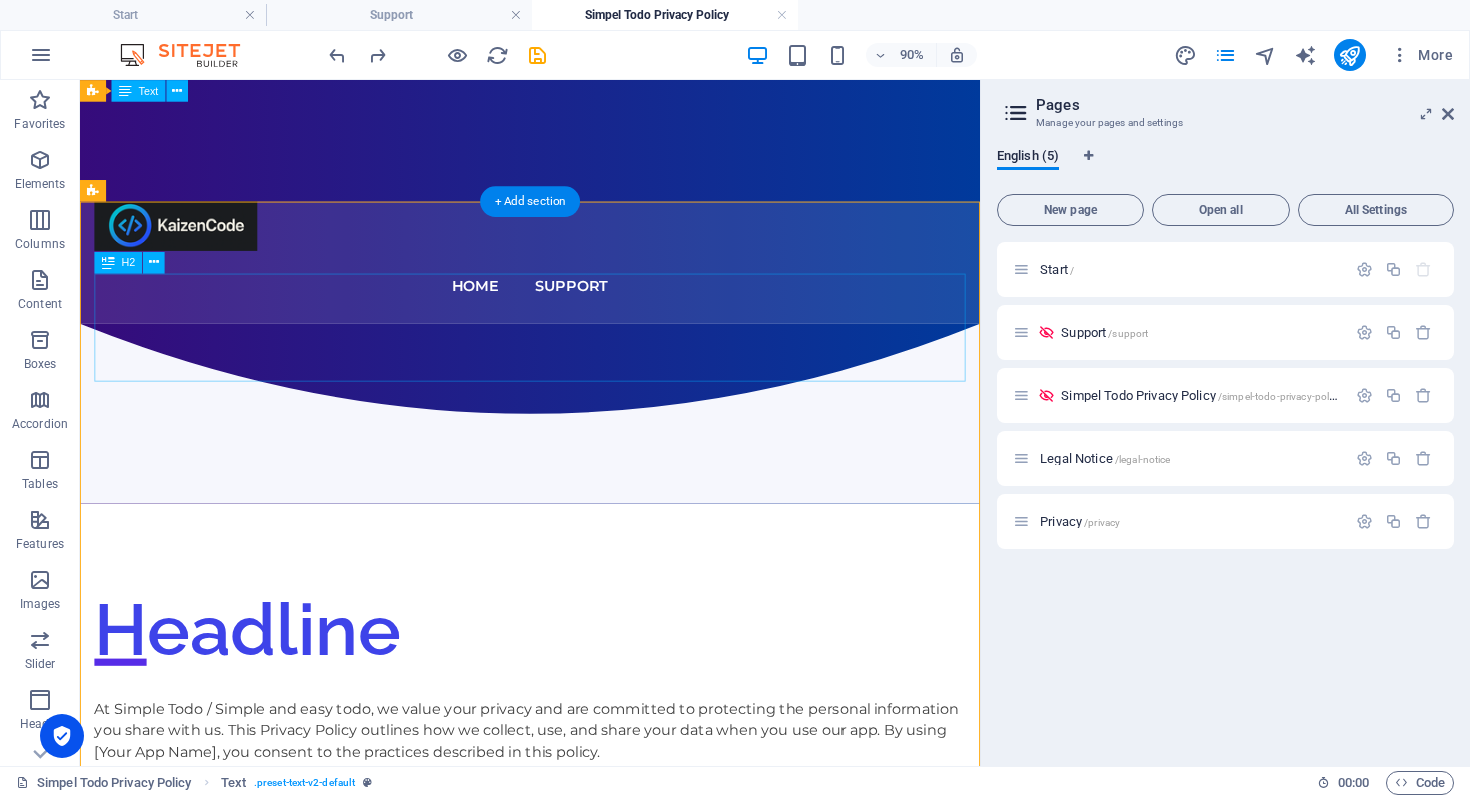 click on "Headline" at bounding box center [580, 691] 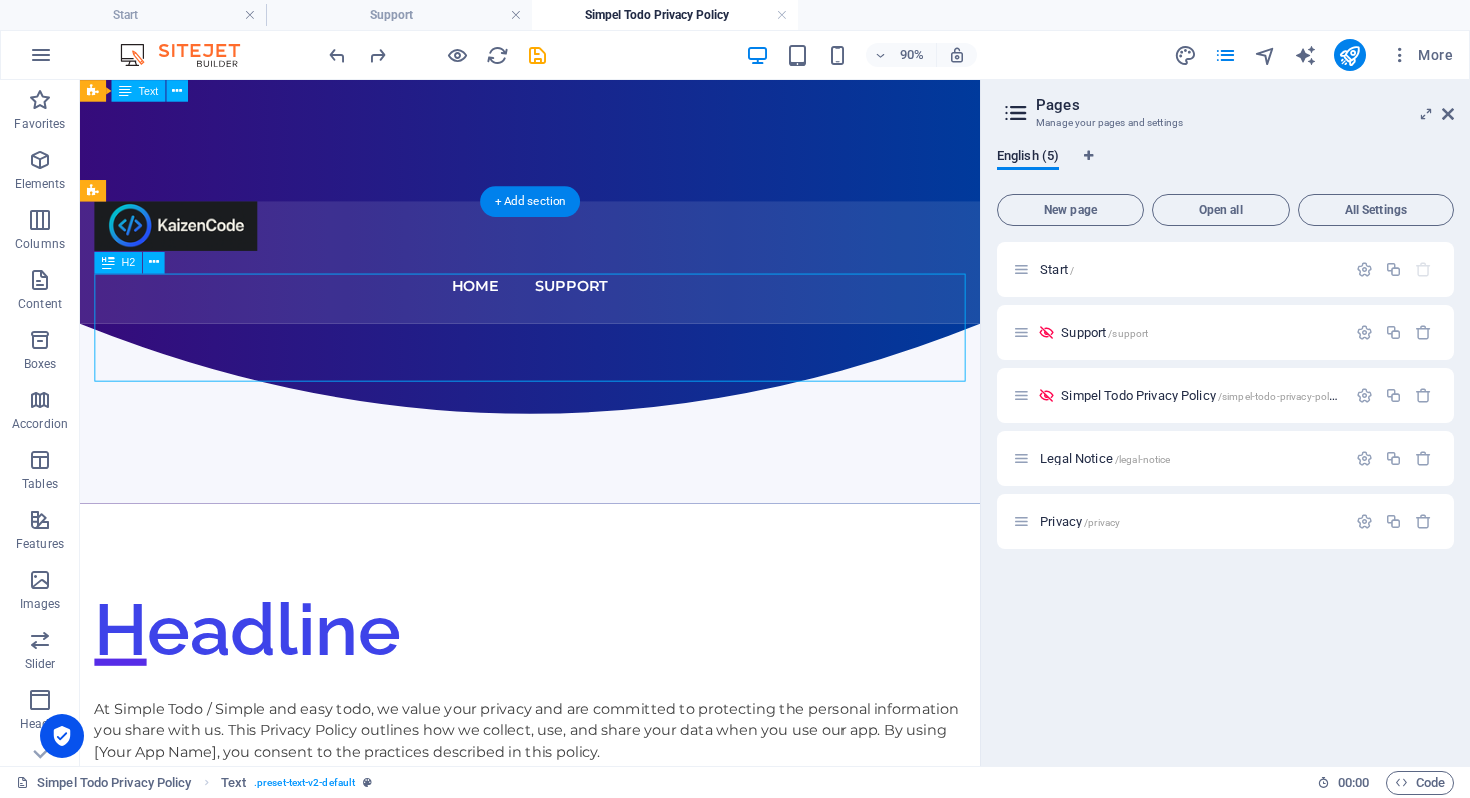 click on "Headline" at bounding box center [580, 691] 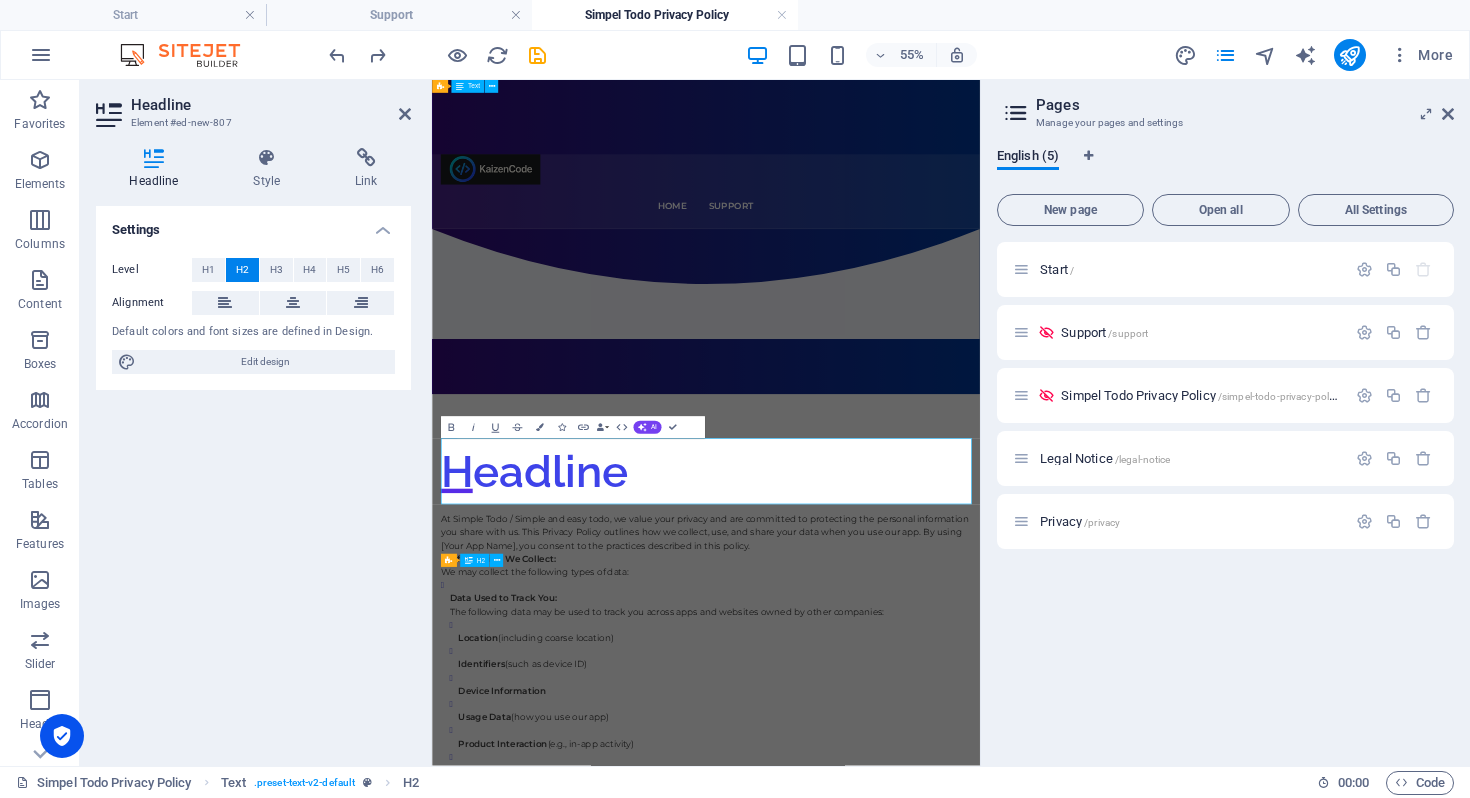 click on "Default colors and font sizes are defined in Design." at bounding box center [253, 332] 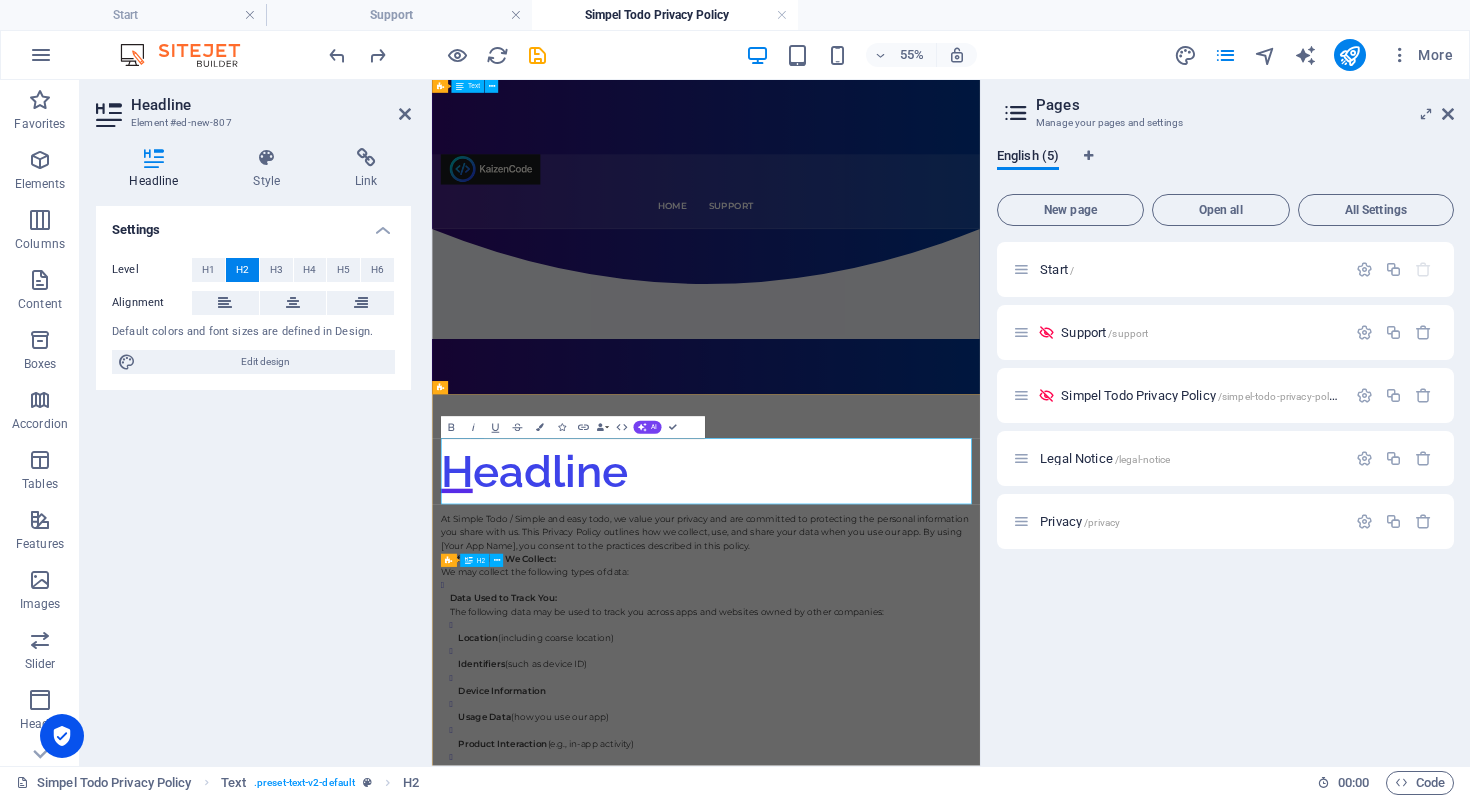 click on "Headline" at bounding box center (930, 791) 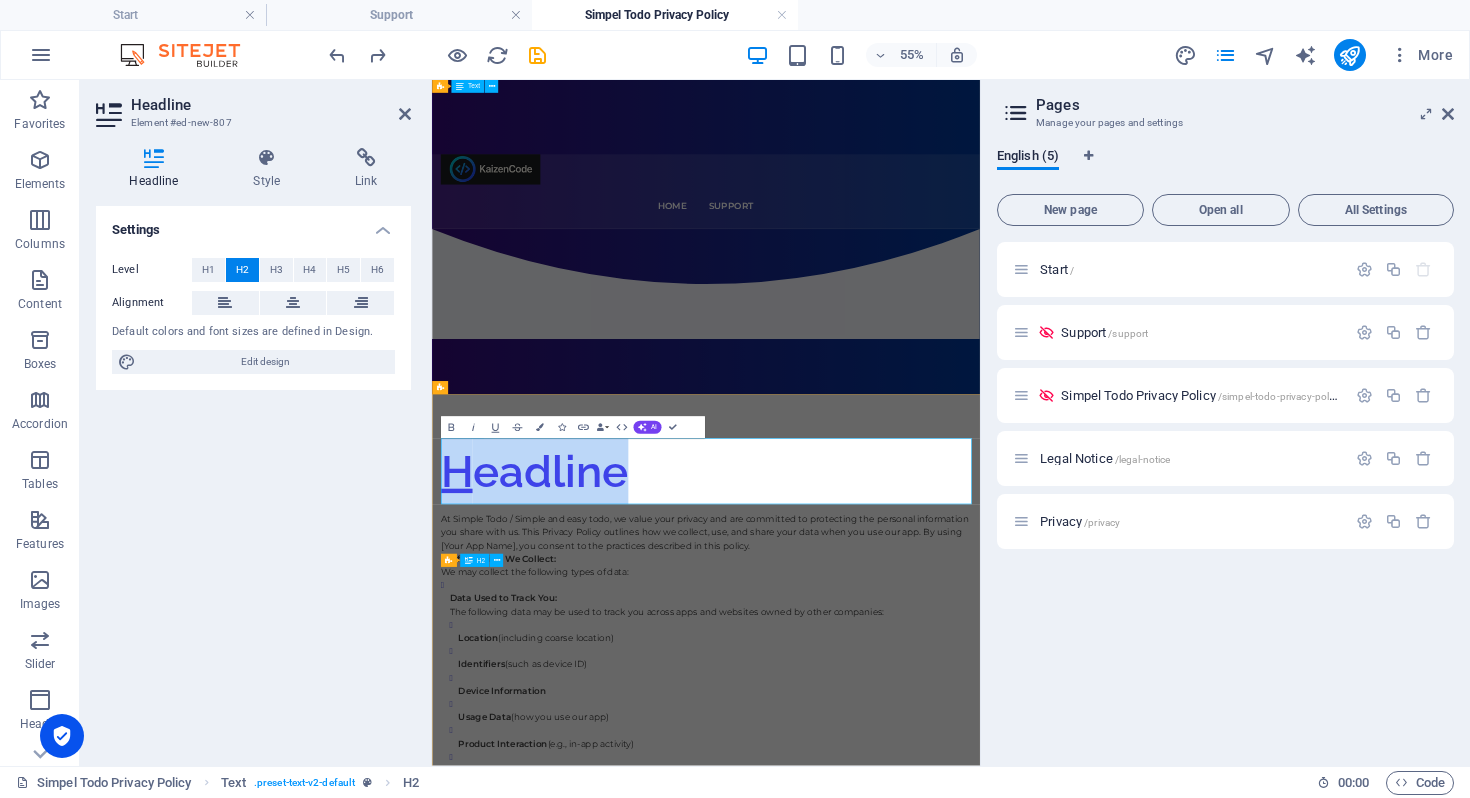 click on "Headline" at bounding box center (930, 791) 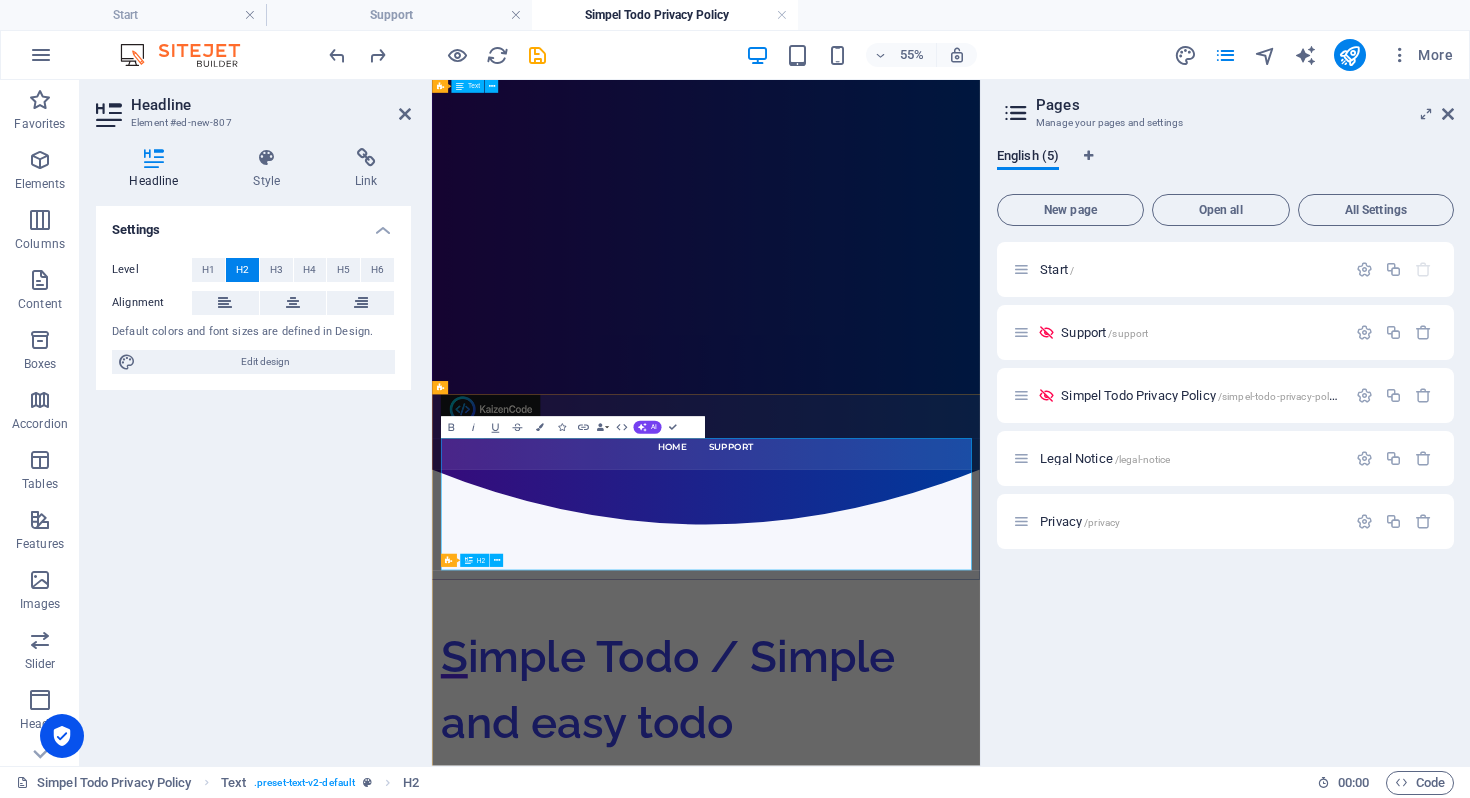 click on "Simple Todo / Simple and easy todo" at bounding box center (930, 1188) 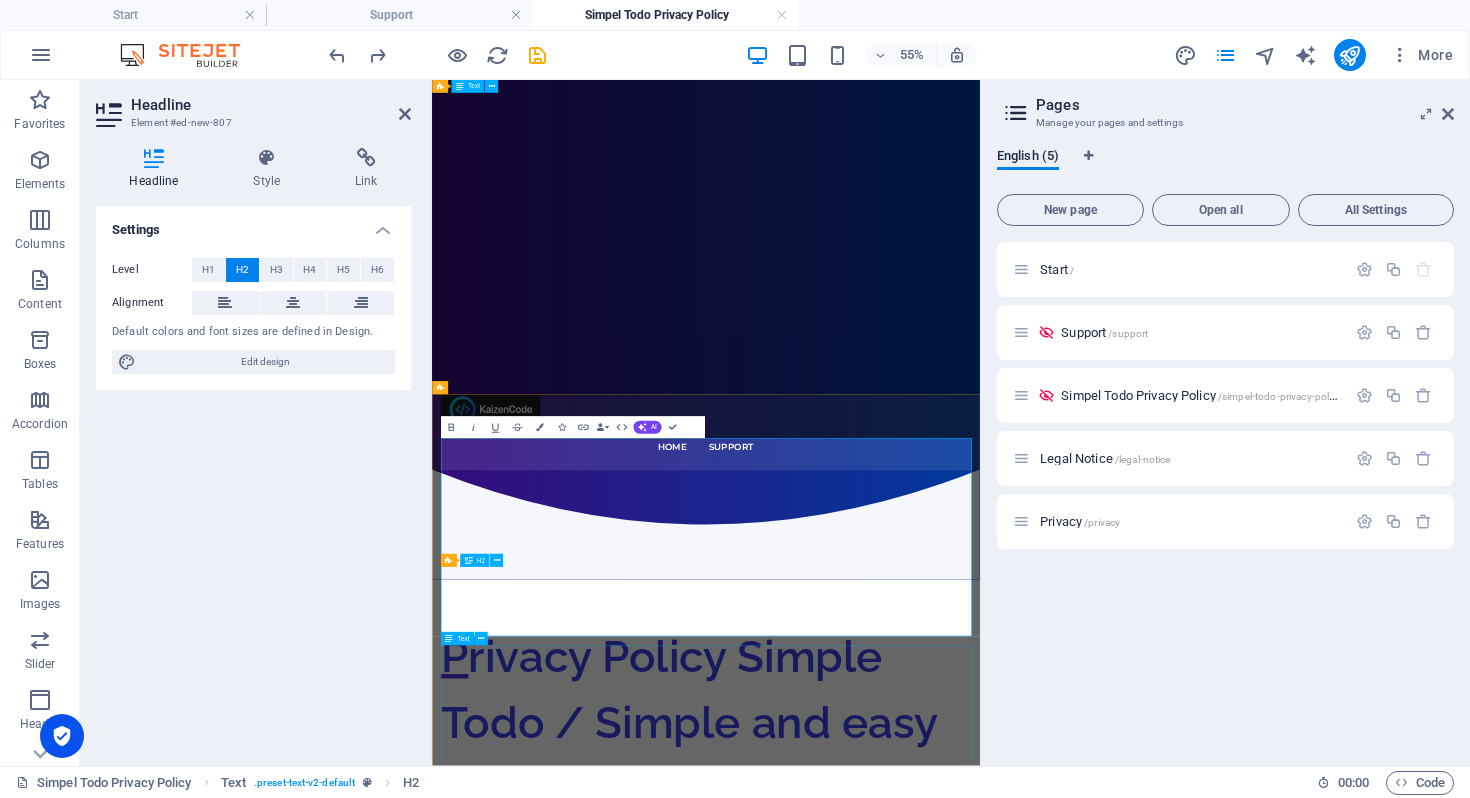 click on "At Simple Todo / Simple and easy todo, we value your privacy and are committed to protecting the personal information you share with us. This Privacy Policy outlines how we collect, use, and share your data when you use our app. By using [Your App Name], you consent to the practices described in this policy. 1. Information We Collect: We may collect the following types of data: Data Used to Track You: The following data may be used to track you across apps and websites owned by other companies: Location  (including coarse location) Identifiers  (such as device ID) Device Information Usage Data  (how you use our app) Product Interaction  (e.g., in-app activity) Advertising Data  (to deliver personalized ads) Diagnostics  (technical details about errors or issues) Crash Data  (related to app crashes) Performance Data  (usage patterns and app performance) Data Linked to You: The following data may be linked to your identity: Location  (including coarse location) Identifiers  (device ID) Device Information ." at bounding box center (930, 2512) 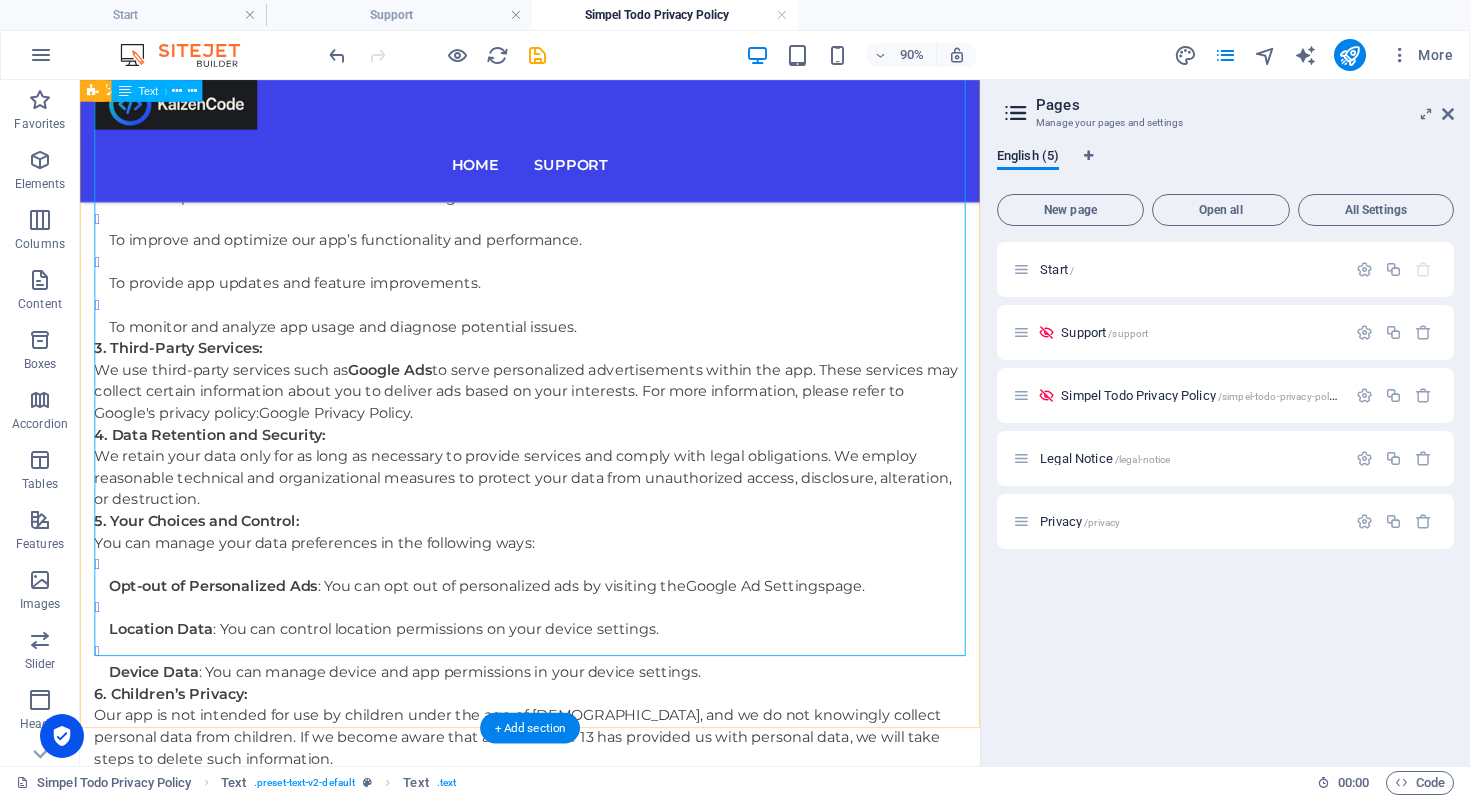 scroll, scrollTop: 2638, scrollLeft: 0, axis: vertical 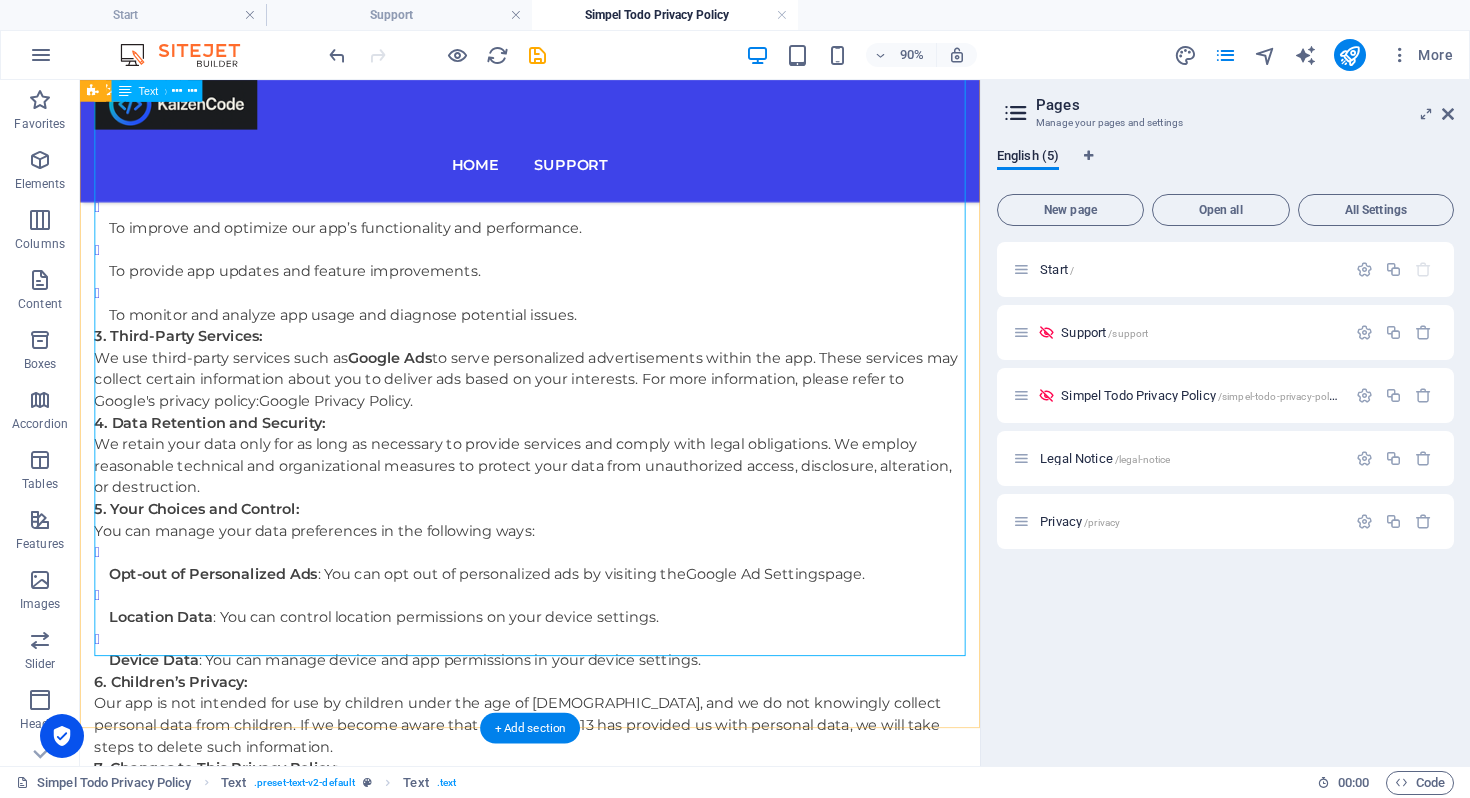 click on "At Simple Todo / Simple and easy todo, we value your privacy and are committed to protecting the personal information you share with us. This Privacy Policy outlines how we collect, use, and share your data when you use our app. By using [Your App Name], you consent to the practices described in this policy. 1. Information We Collect: We may collect the following types of data: Data Used to Track You: The following data may be used to track you across apps and websites owned by other companies: Location  (including coarse location) Identifiers  (such as device ID) Device Information Usage Data  (how you use our app) Product Interaction  (e.g., in-app activity) Advertising Data  (to deliver personalized ads) Diagnostics  (technical details about errors or issues) Crash Data  (related to app crashes) Performance Data  (usage patterns and app performance) Data Linked to You: The following data may be linked to your identity: Location  (including coarse location) Identifiers  (device ID) Device Information ." at bounding box center (580, -67) 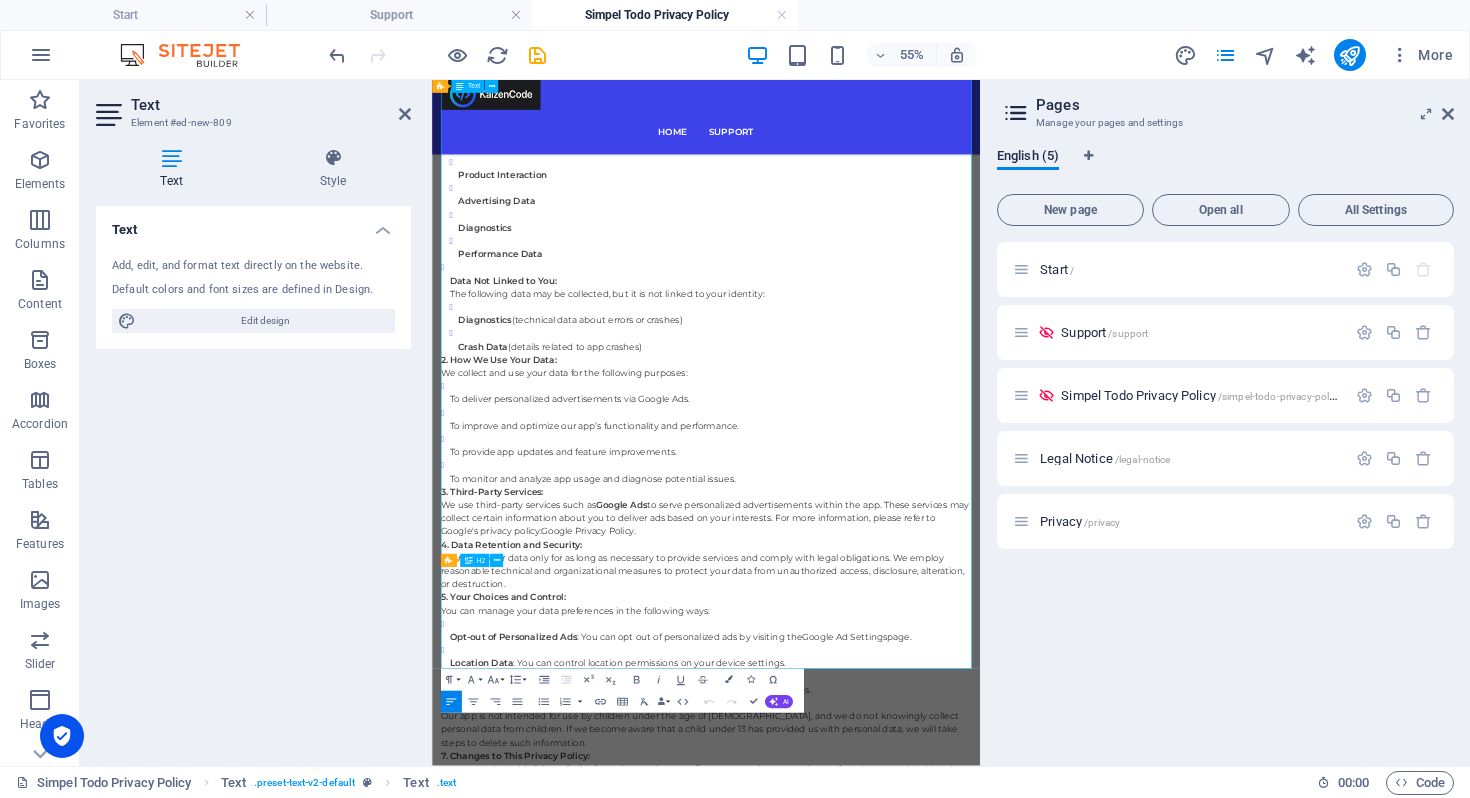 scroll, scrollTop: 2686, scrollLeft: 0, axis: vertical 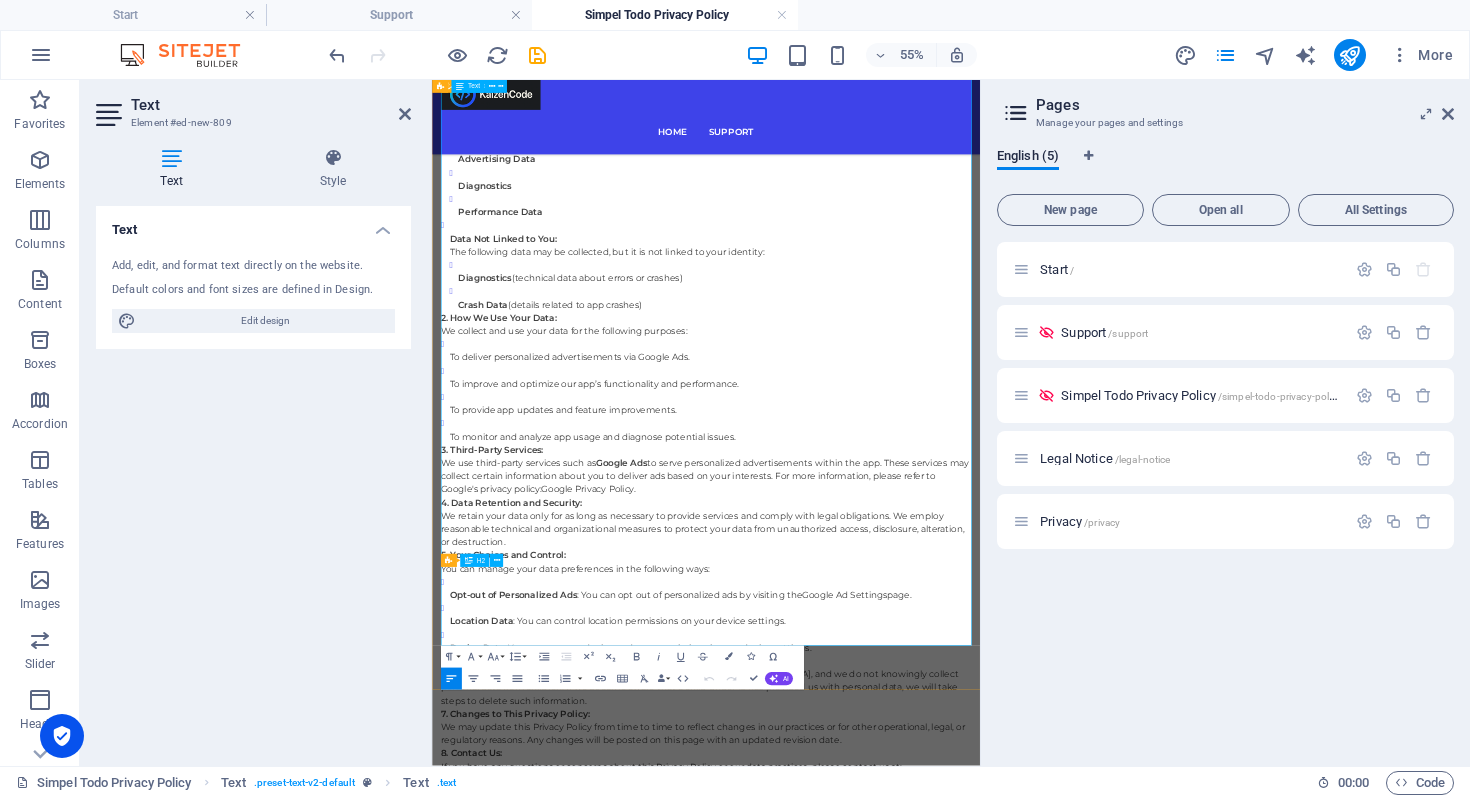 drag, startPoint x: 661, startPoint y: 1080, endPoint x: 502, endPoint y: 1070, distance: 159.31415 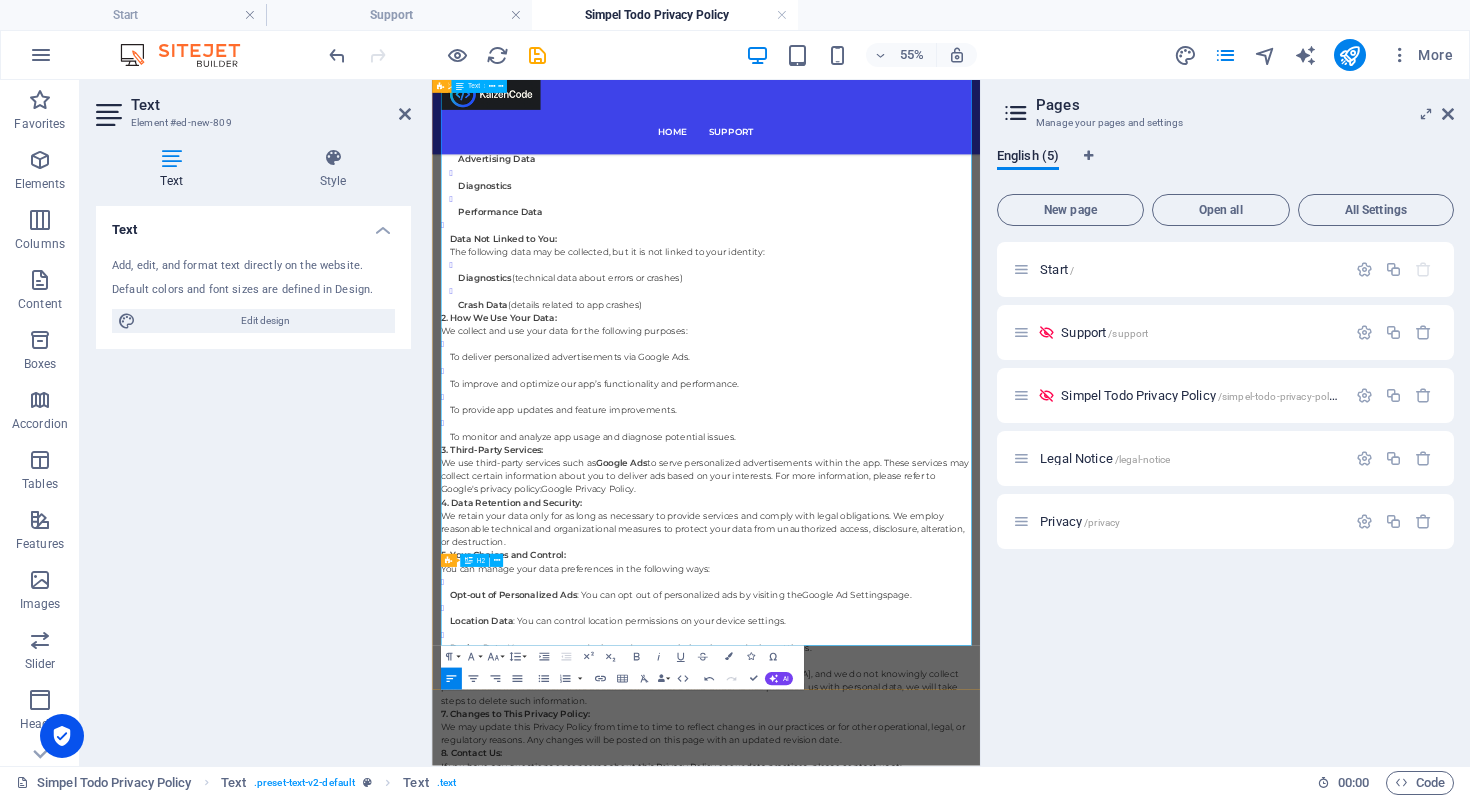 drag, startPoint x: 707, startPoint y: 1089, endPoint x: 522, endPoint y: 1088, distance: 185.0027 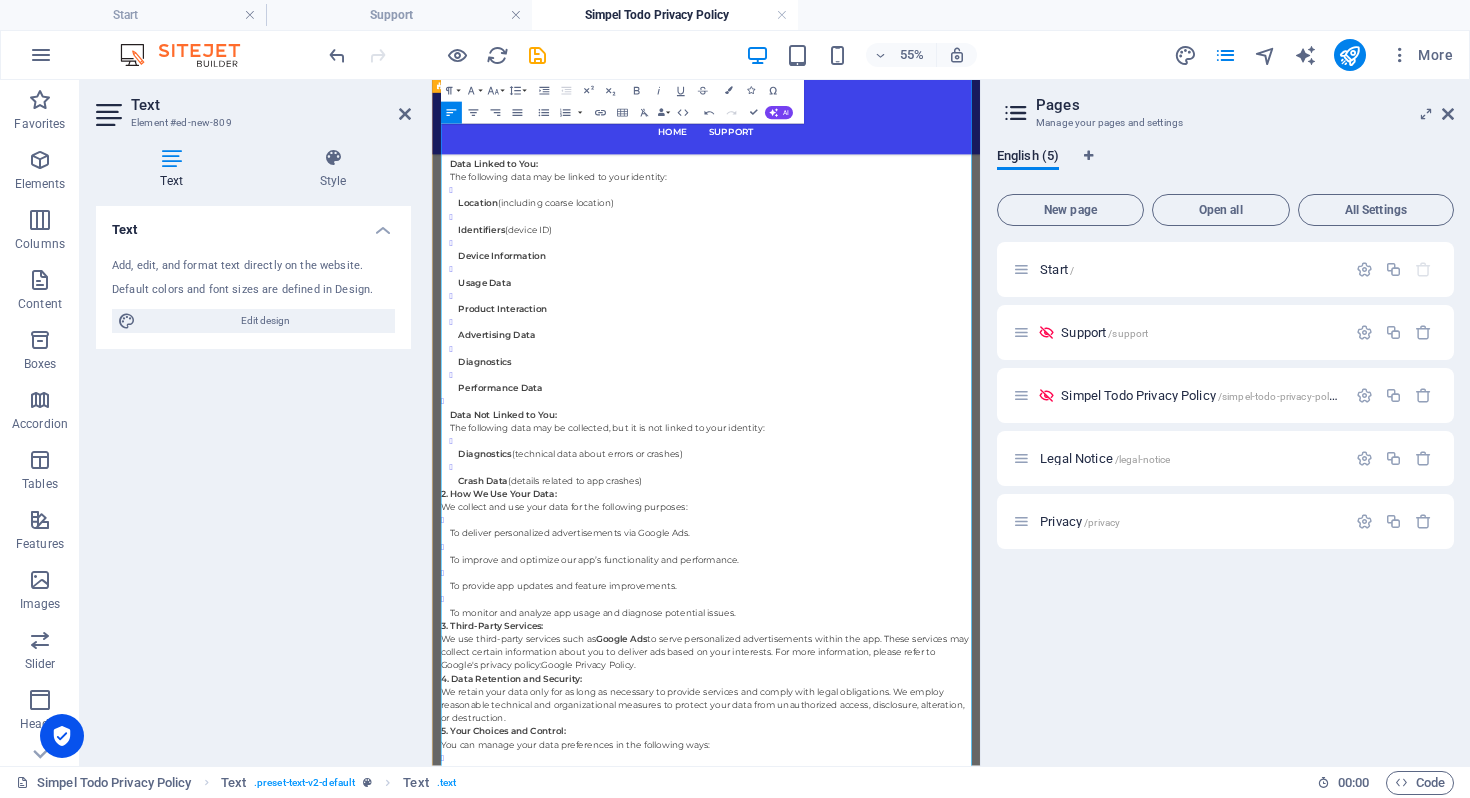 scroll, scrollTop: 2331, scrollLeft: 0, axis: vertical 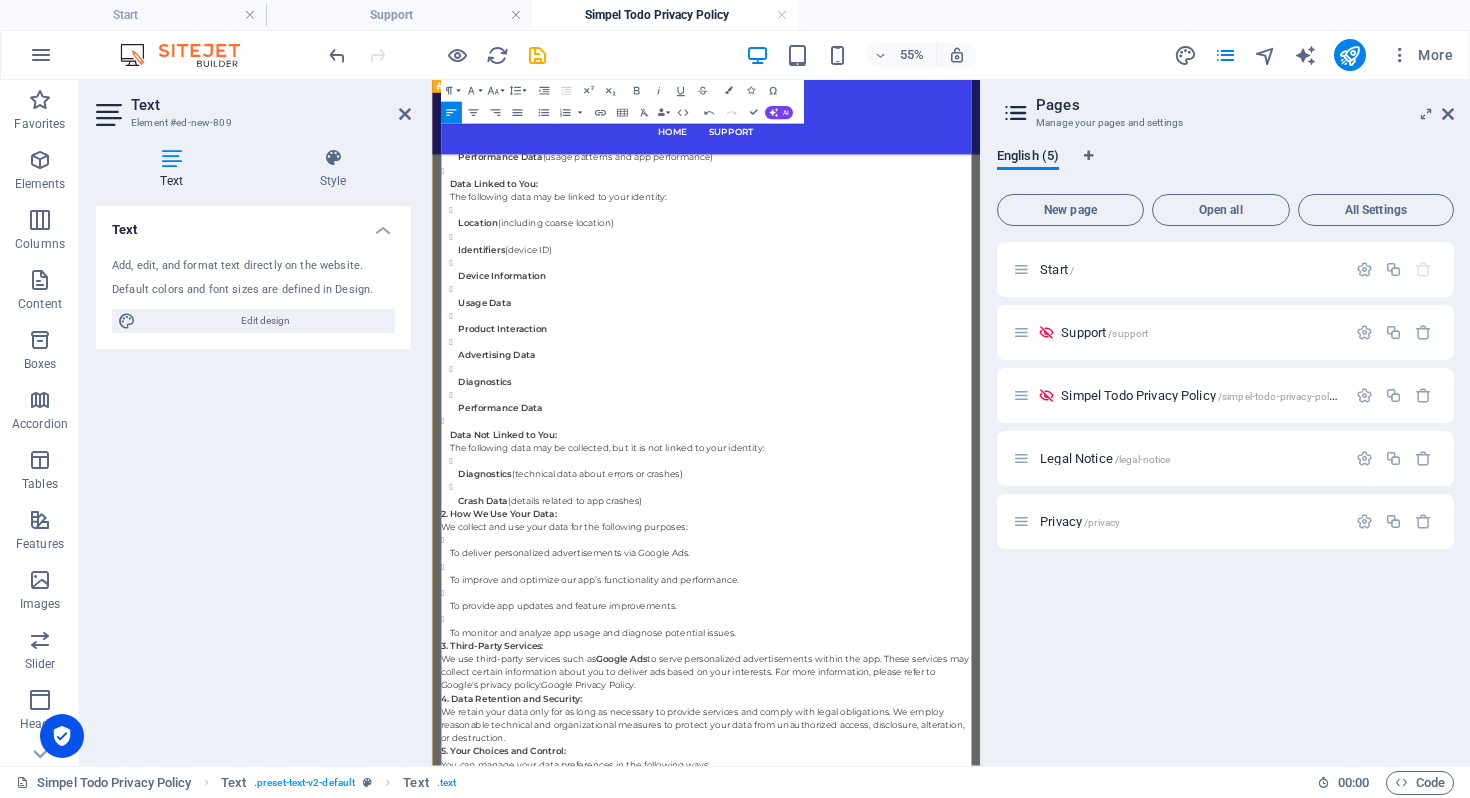 click on "Google Privacy Policy" at bounding box center (715, 1180) 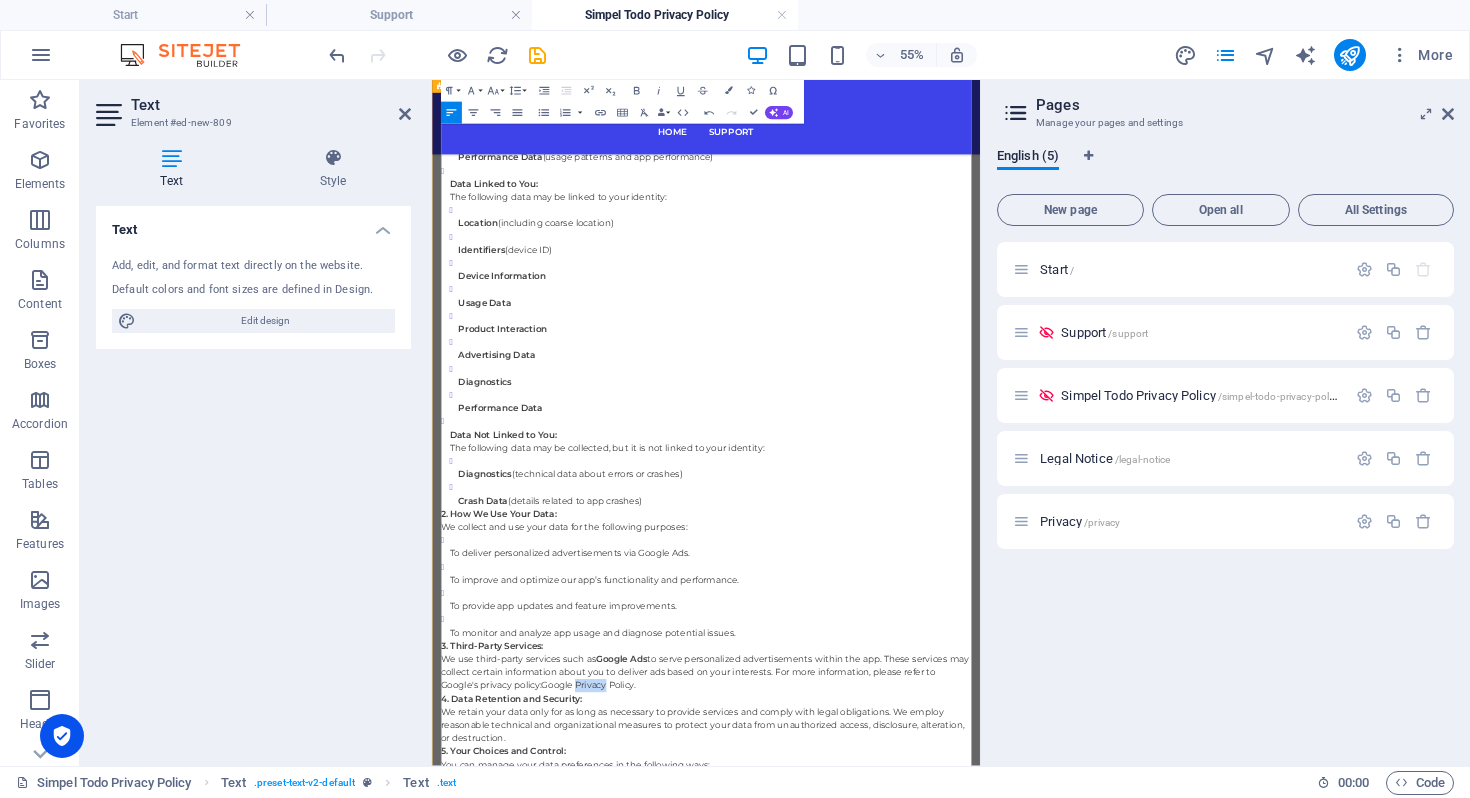 click on "Google Privacy Policy" at bounding box center [715, 1180] 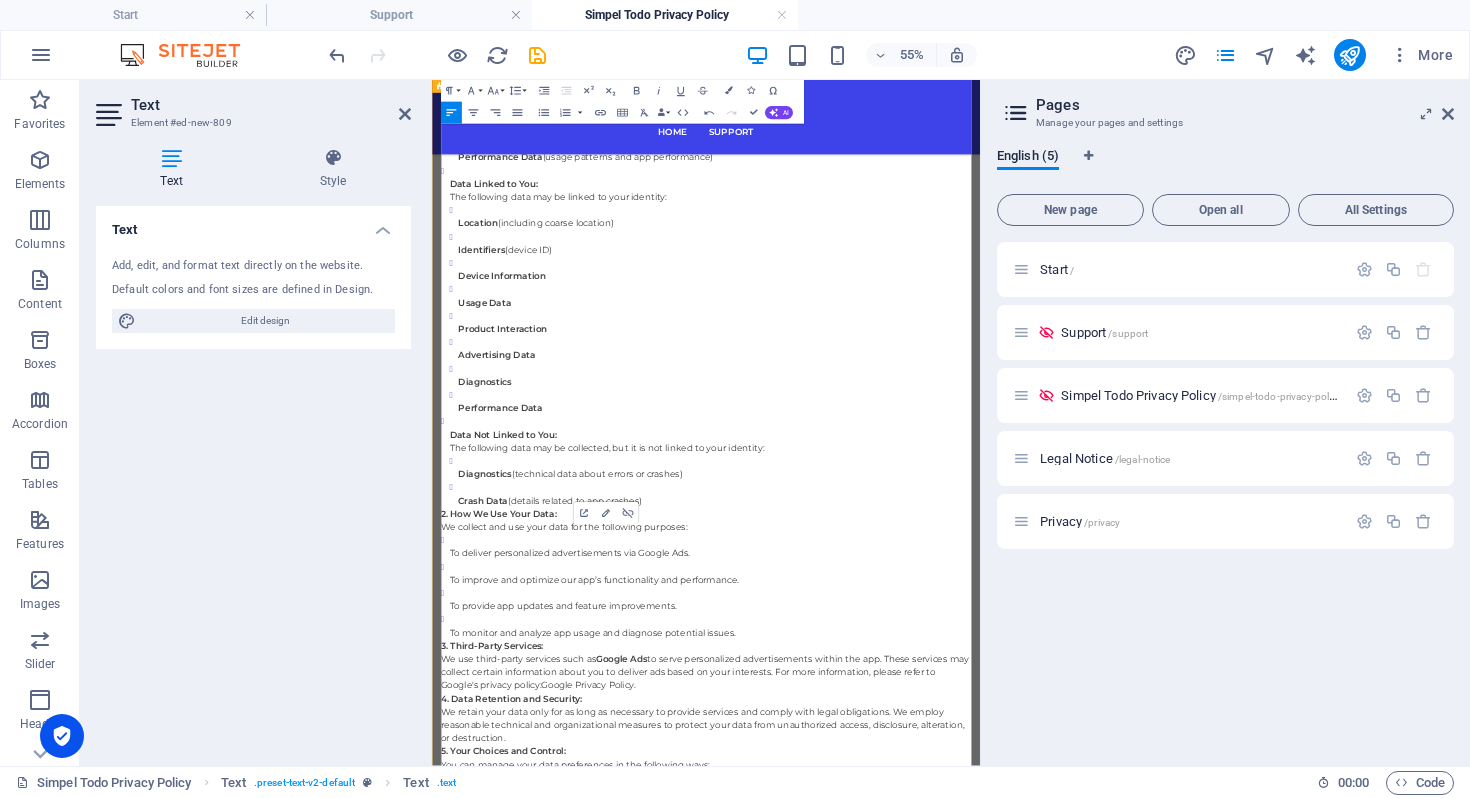 click on "Crash Data  (details related to app crashes)" at bounding box center [946, 845] 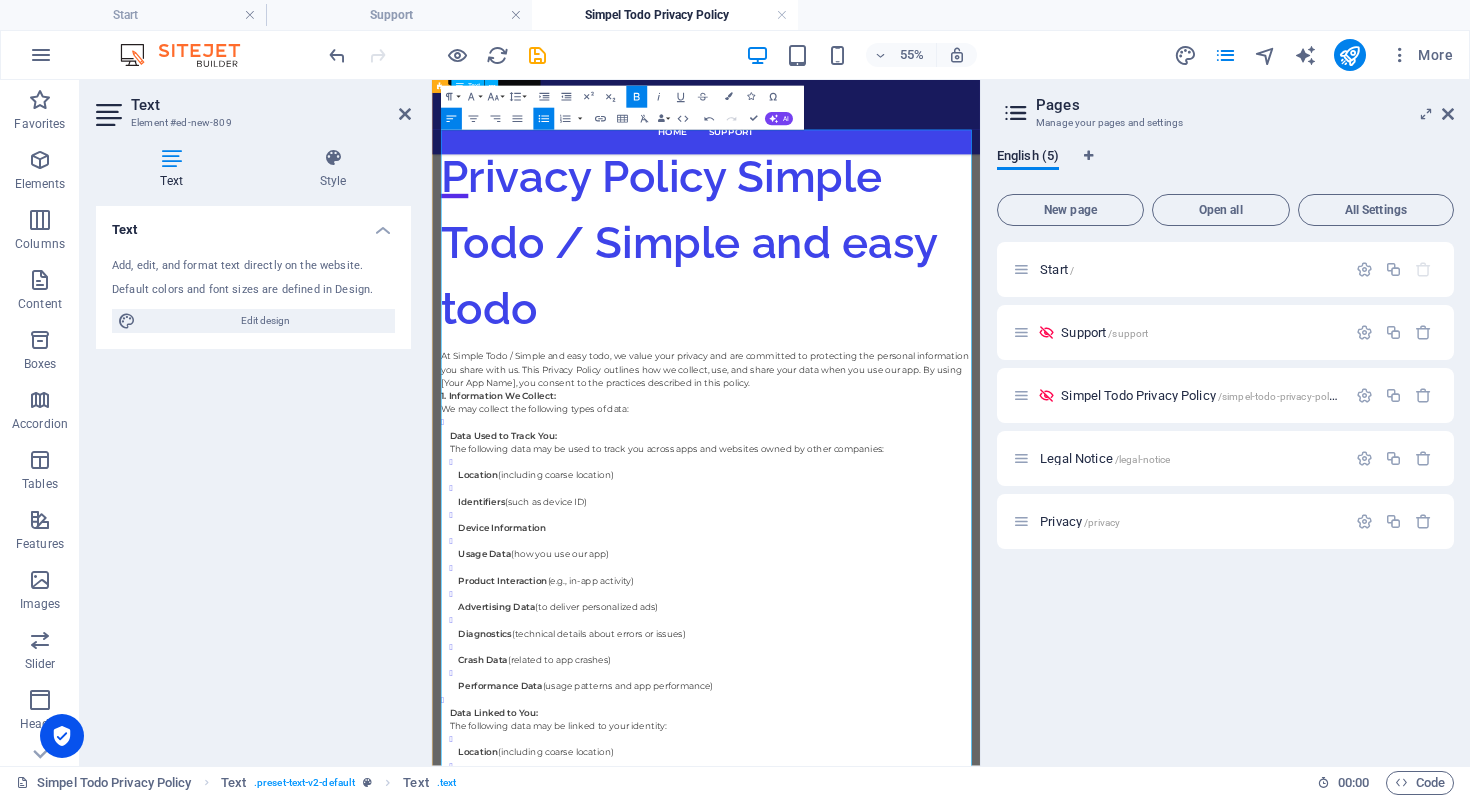 scroll, scrollTop: 1356, scrollLeft: 0, axis: vertical 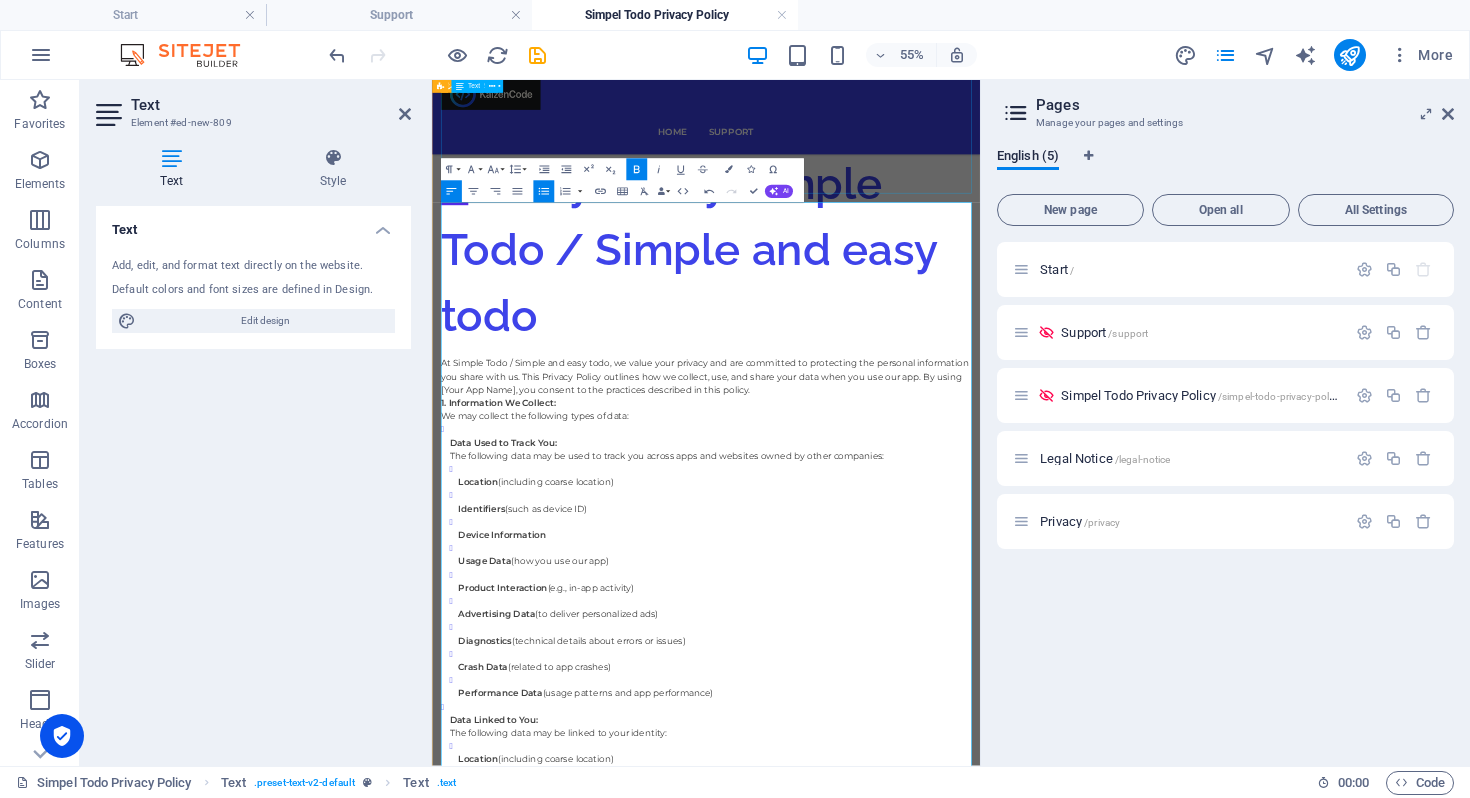 click on "Privacy Policy Simple Todo / Simple and easy todo" at bounding box center [930, 388] 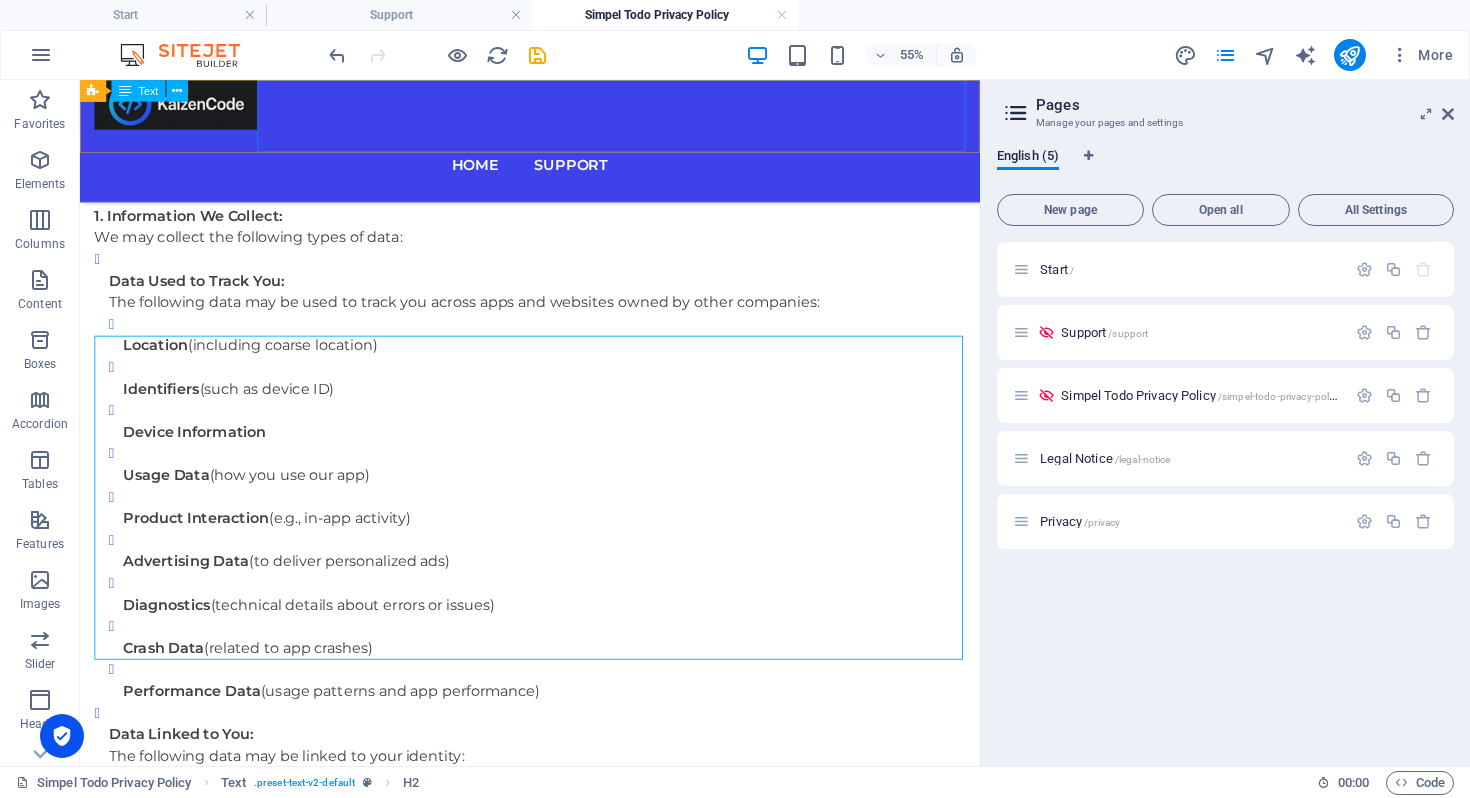 scroll, scrollTop: 919, scrollLeft: 0, axis: vertical 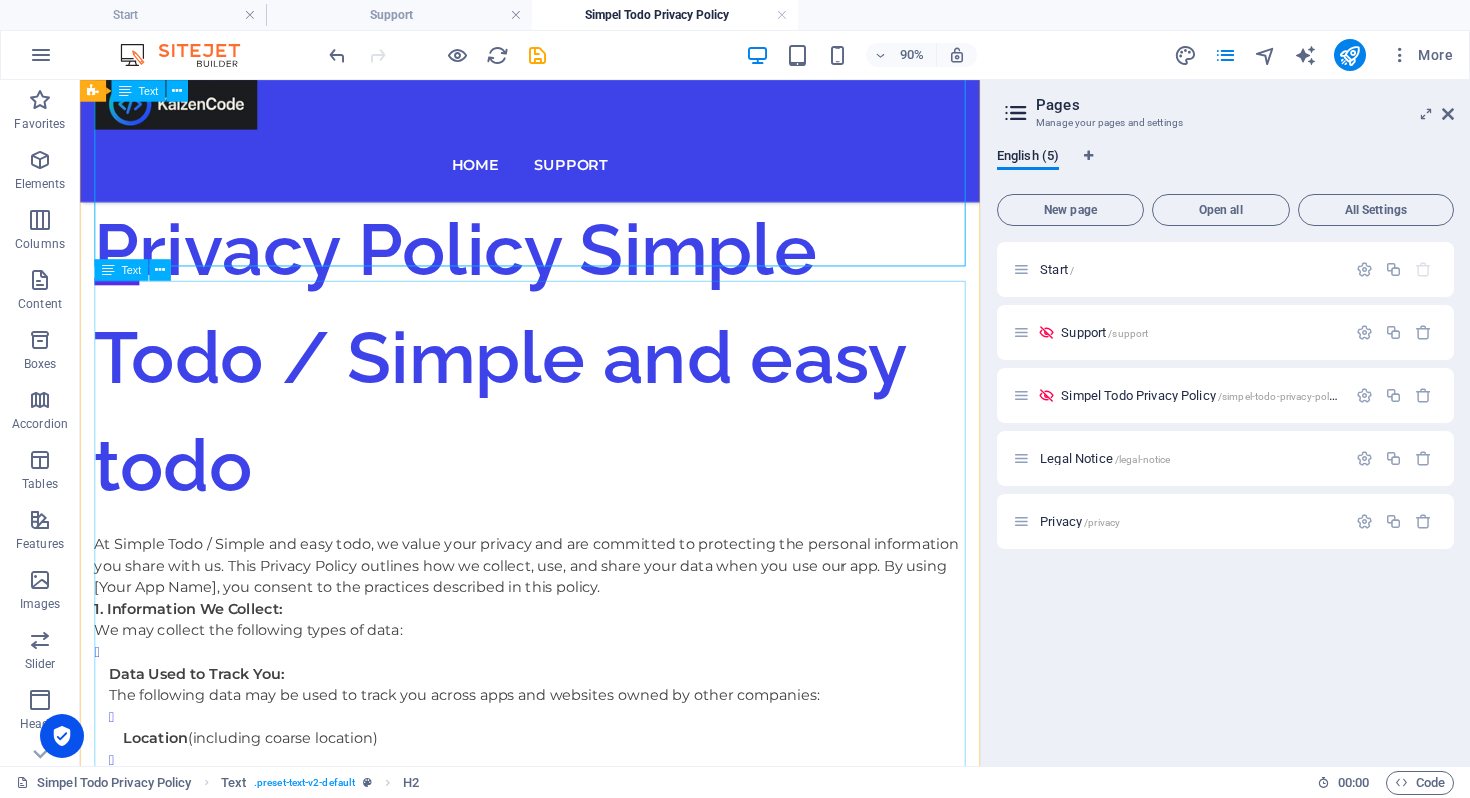 click on "At Simple Todo / Simple and easy todo, we value your privacy and are committed to protecting the personal information you share with us. This Privacy Policy outlines how we collect, use, and share your data when you use our app. By using [Your App Name], you consent to the practices described in this policy. 1. Information We Collect: We may collect the following types of data: Data Used to Track You: The following data may be used to track you across apps and websites owned by other companies: Location  (including coarse location) Identifiers  (such as device ID) Device Information Usage Data  (how you use our app) Product Interaction  (e.g., in-app activity) Advertising Data  (to deliver personalized ads) Diagnostics  (technical details about errors or issues) Crash Data  (related to app crashes) Performance Data  (usage patterns and app performance) Data Linked to You: The following data may be linked to your identity: Location  (including coarse location) Identifiers  (device ID) Device Information ." at bounding box center [580, 1652] 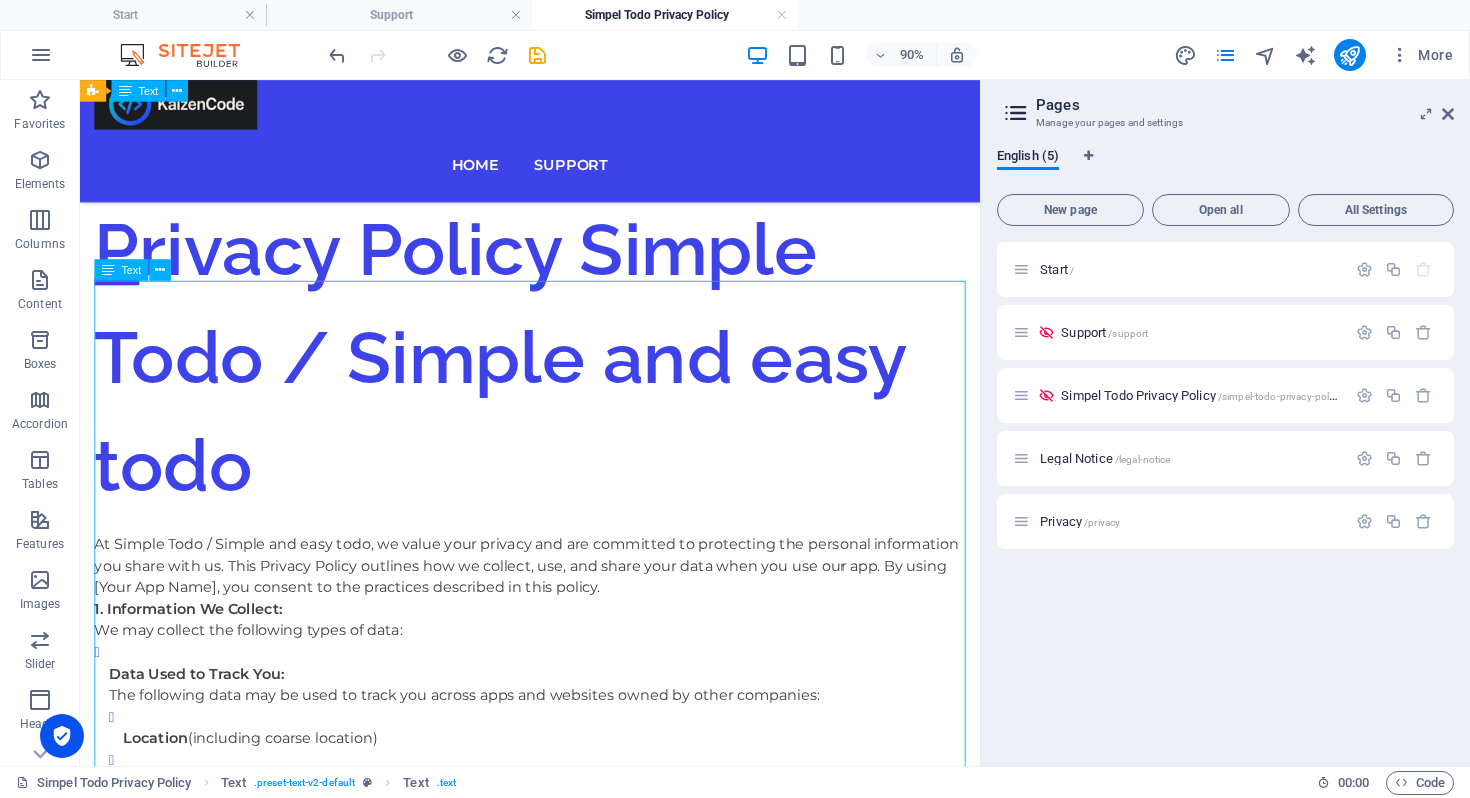 click on "At Simple Todo / Simple and easy todo, we value your privacy and are committed to protecting the personal information you share with us. This Privacy Policy outlines how we collect, use, and share your data when you use our app. By using [Your App Name], you consent to the practices described in this policy. 1. Information We Collect: We may collect the following types of data: Data Used to Track You: The following data may be used to track you across apps and websites owned by other companies: Location  (including coarse location) Identifiers  (such as device ID) Device Information Usage Data  (how you use our app) Product Interaction  (e.g., in-app activity) Advertising Data  (to deliver personalized ads) Diagnostics  (technical details about errors or issues) Crash Data  (related to app crashes) Performance Data  (usage patterns and app performance) Data Linked to You: The following data may be linked to your identity: Location  (including coarse location) Identifiers  (device ID) Device Information ." at bounding box center (580, 1652) 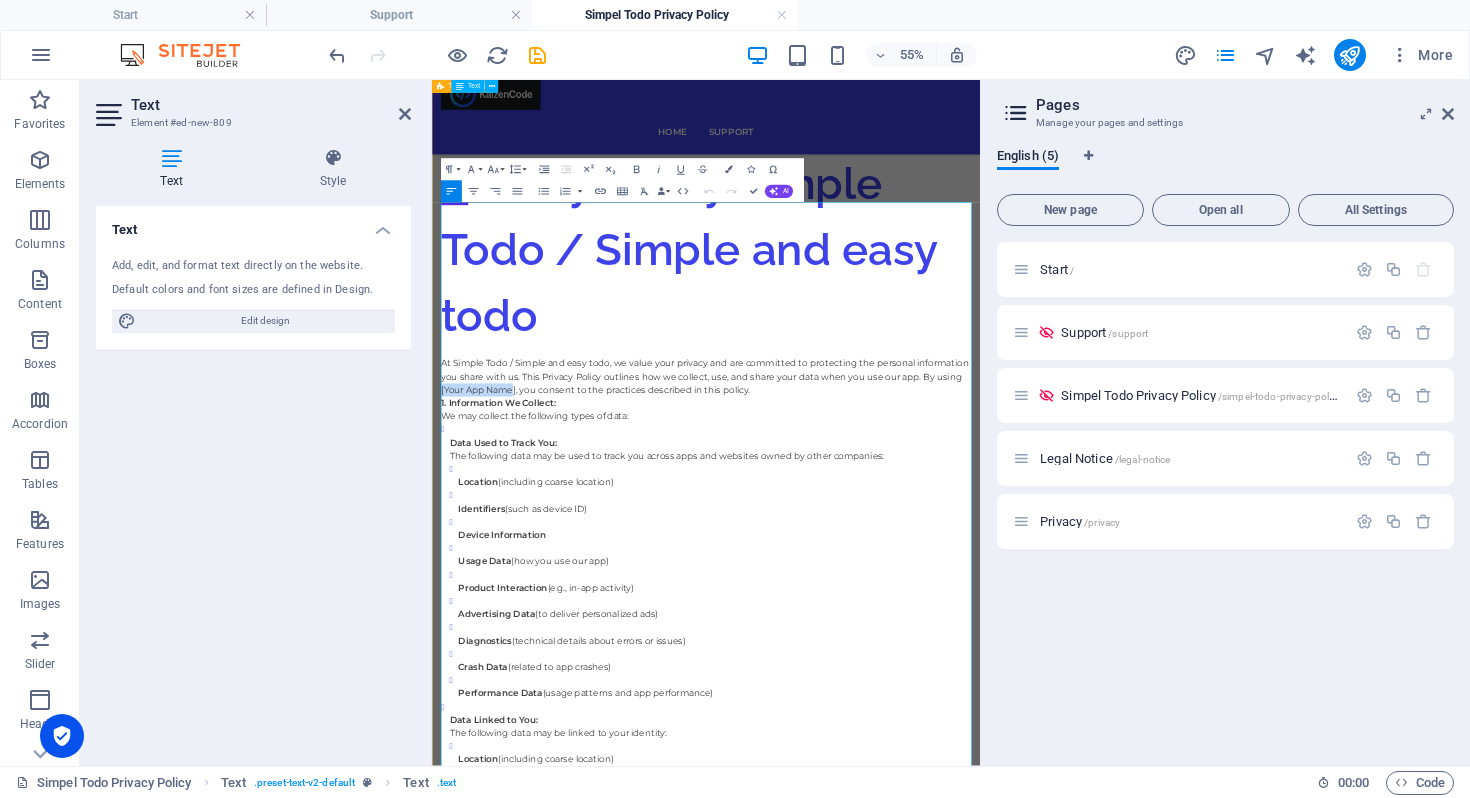 drag, startPoint x: 583, startPoint y: 361, endPoint x: 447, endPoint y: 357, distance: 136.0588 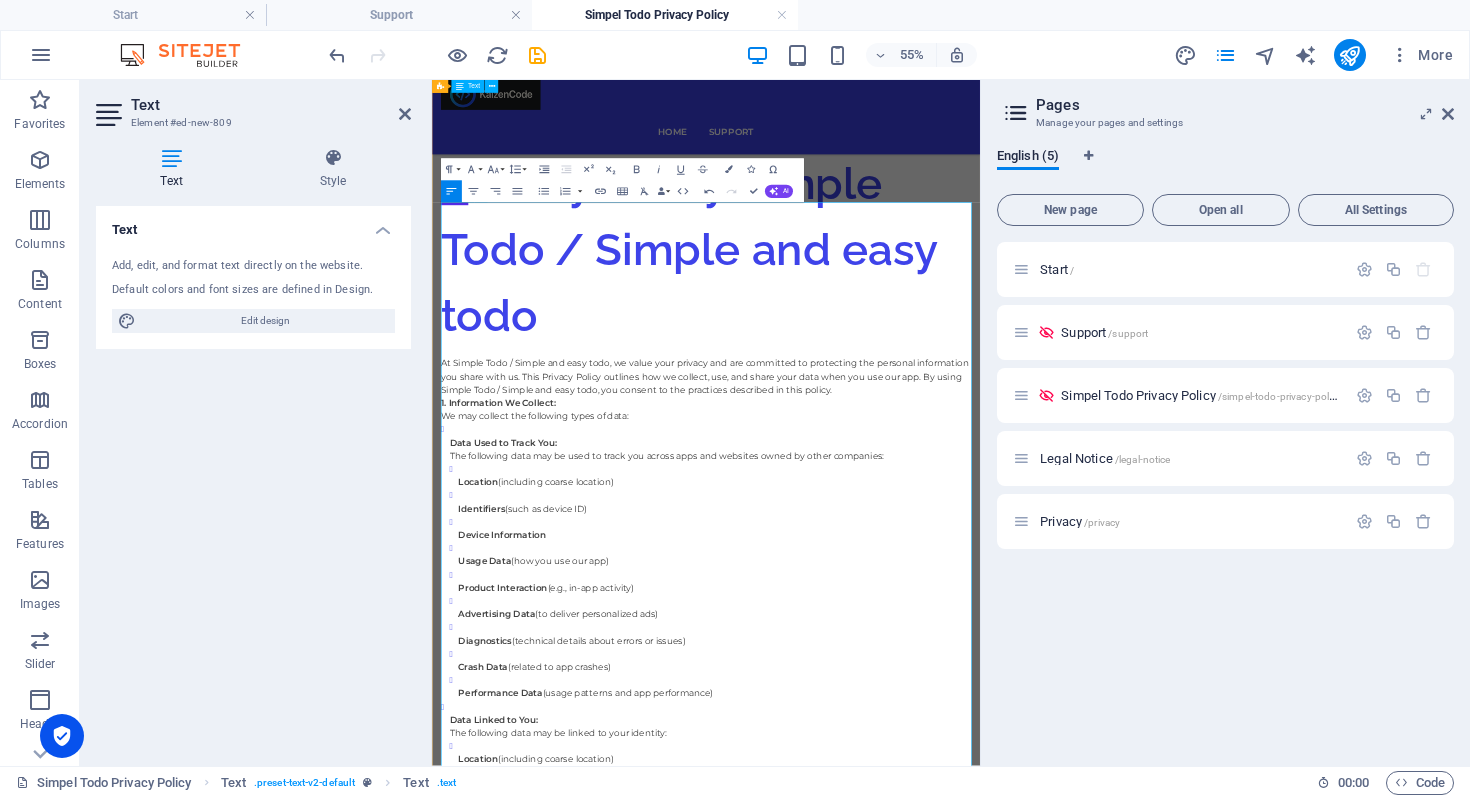 click on "Product Interaction  (e.g., in-app activity)" at bounding box center (946, 992) 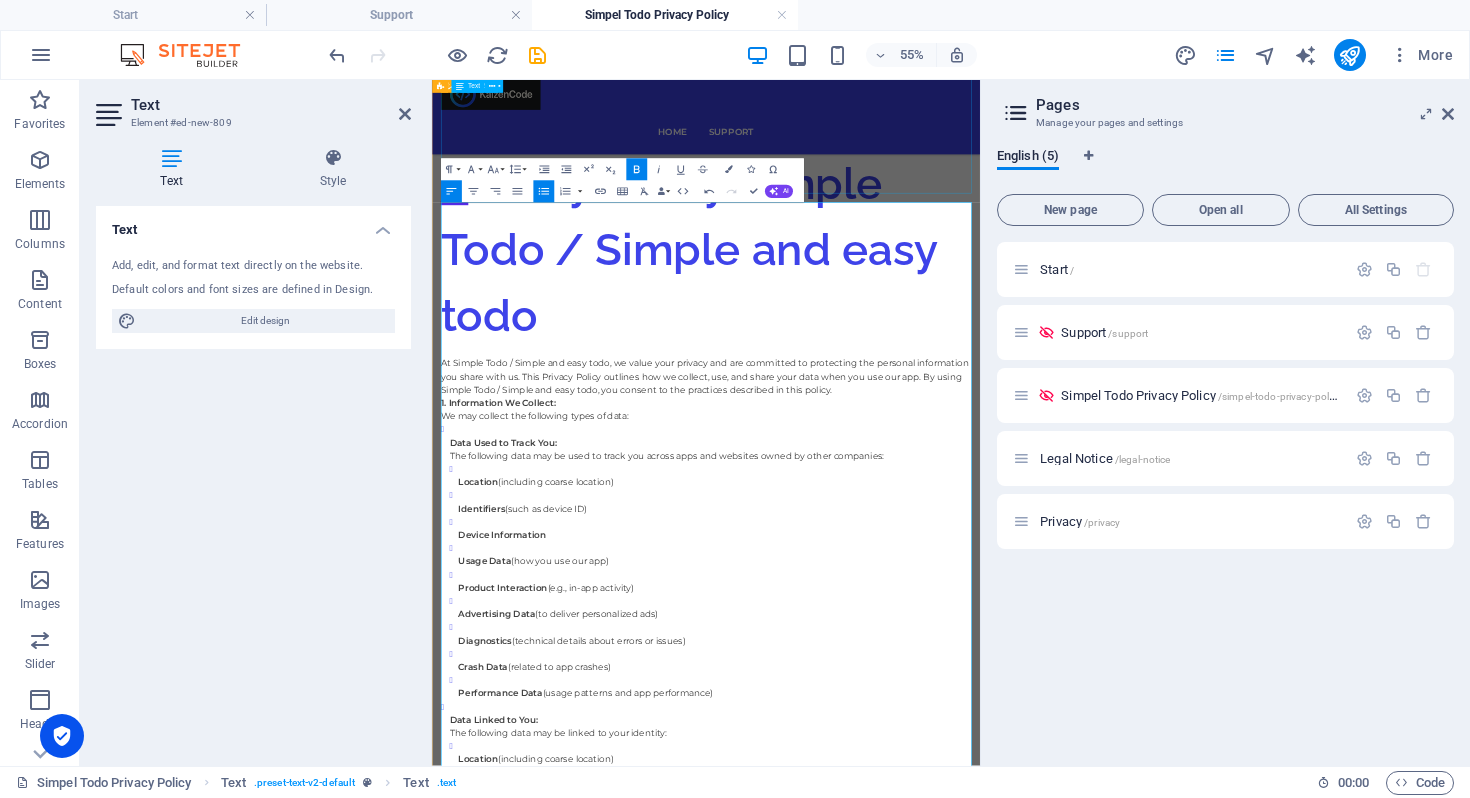 click on "Privacy Policy Simple Todo / Simple and easy todo" at bounding box center (930, 388) 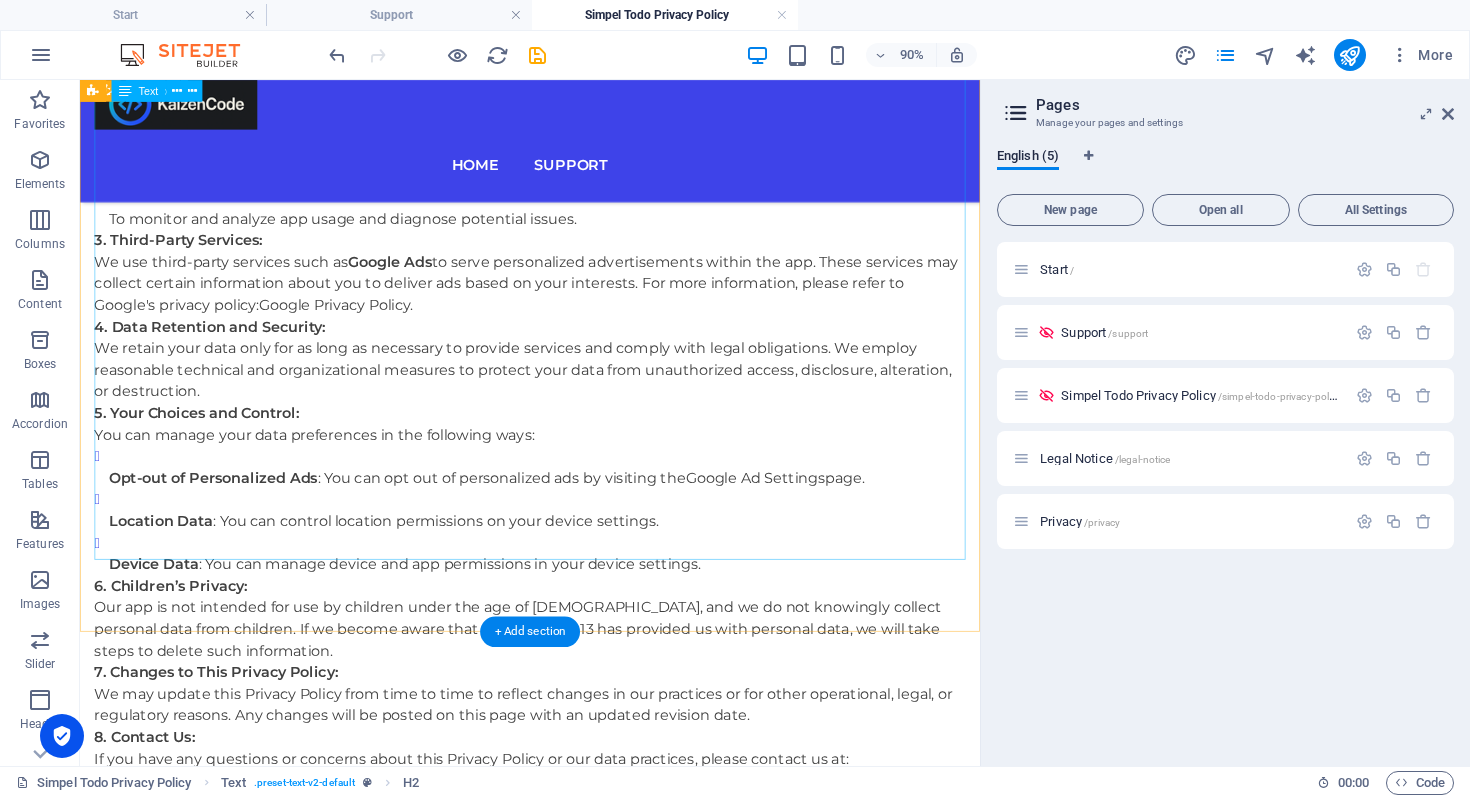 scroll, scrollTop: 2758, scrollLeft: 0, axis: vertical 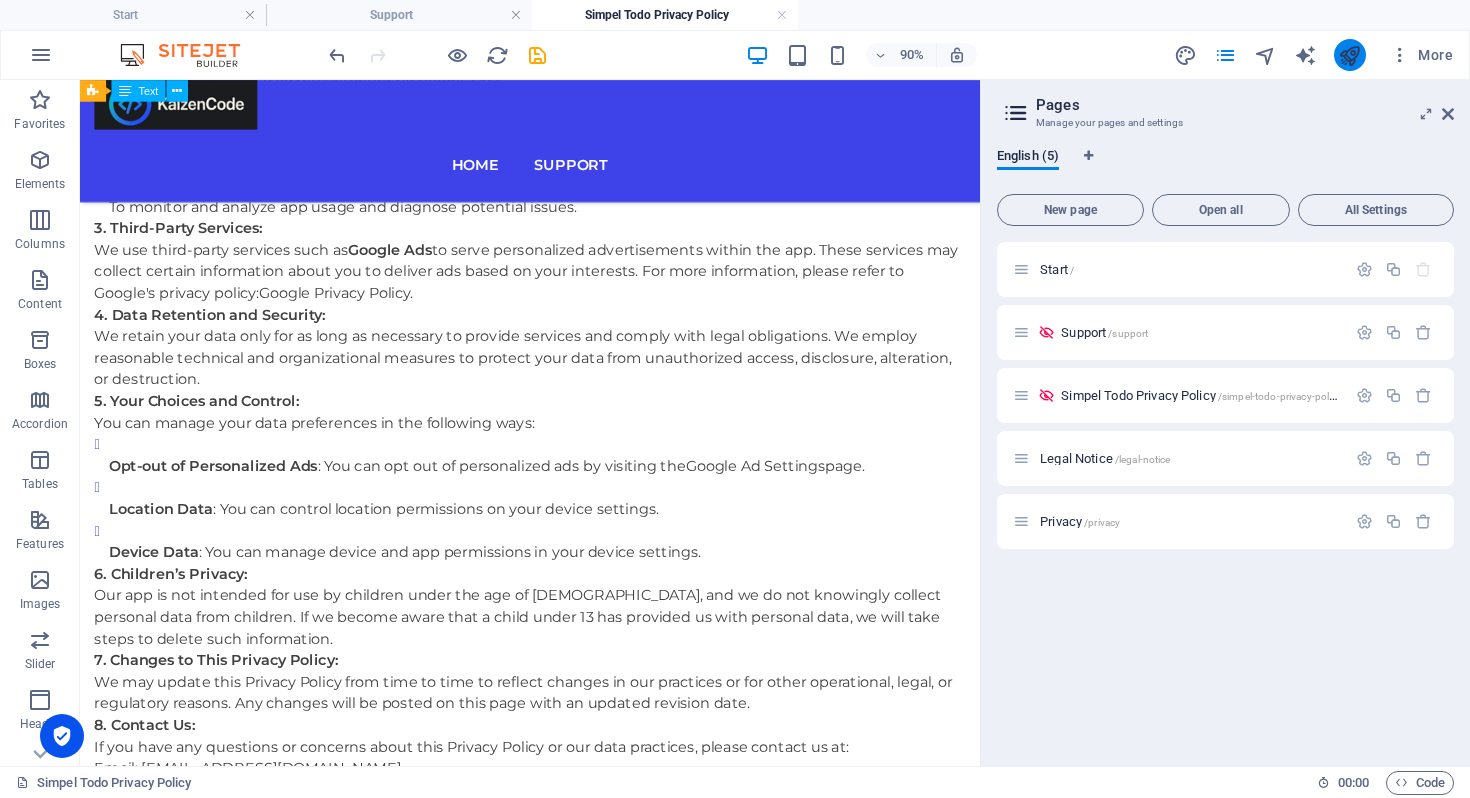 click at bounding box center (1349, 55) 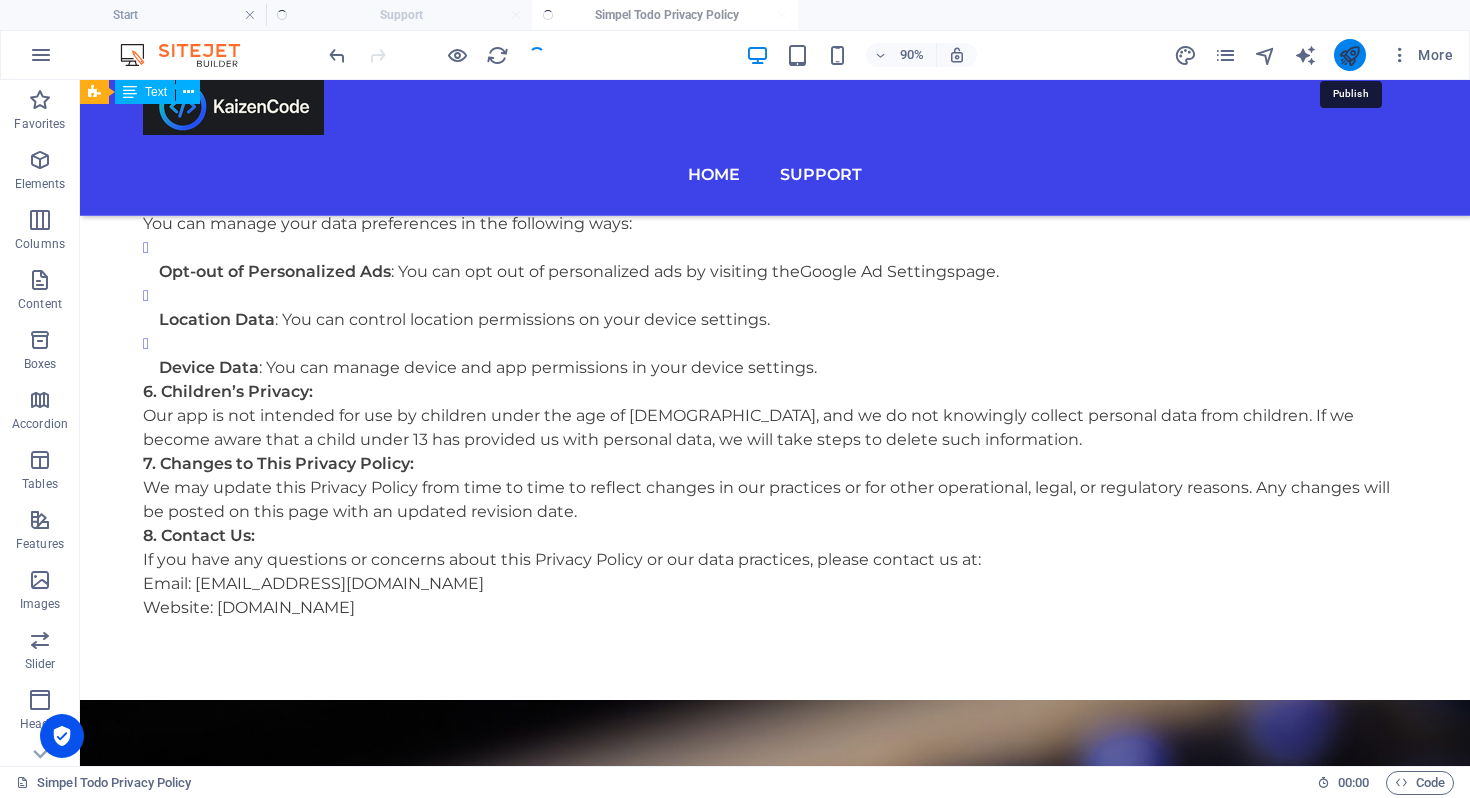 scroll, scrollTop: 2545, scrollLeft: 0, axis: vertical 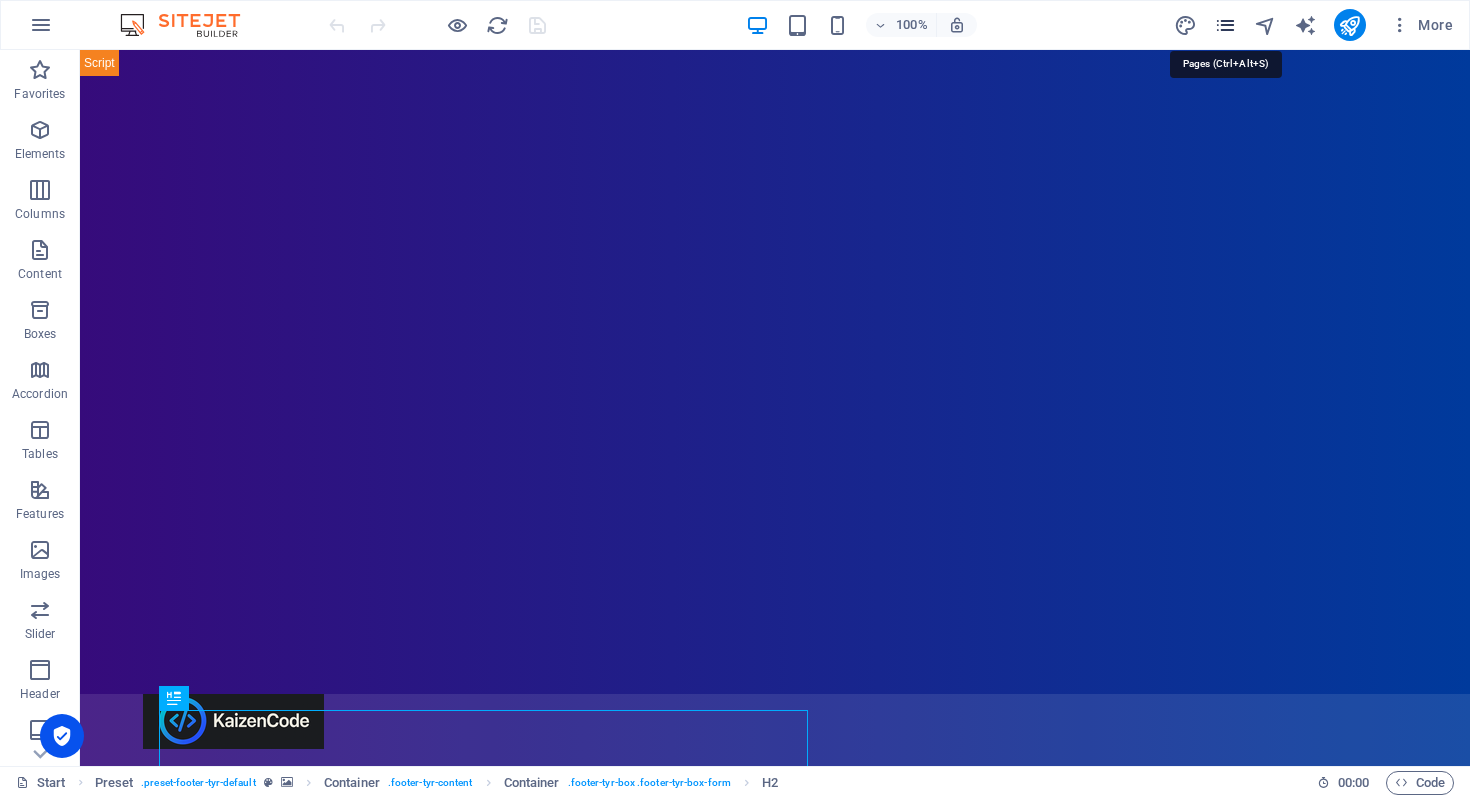click at bounding box center (1225, 25) 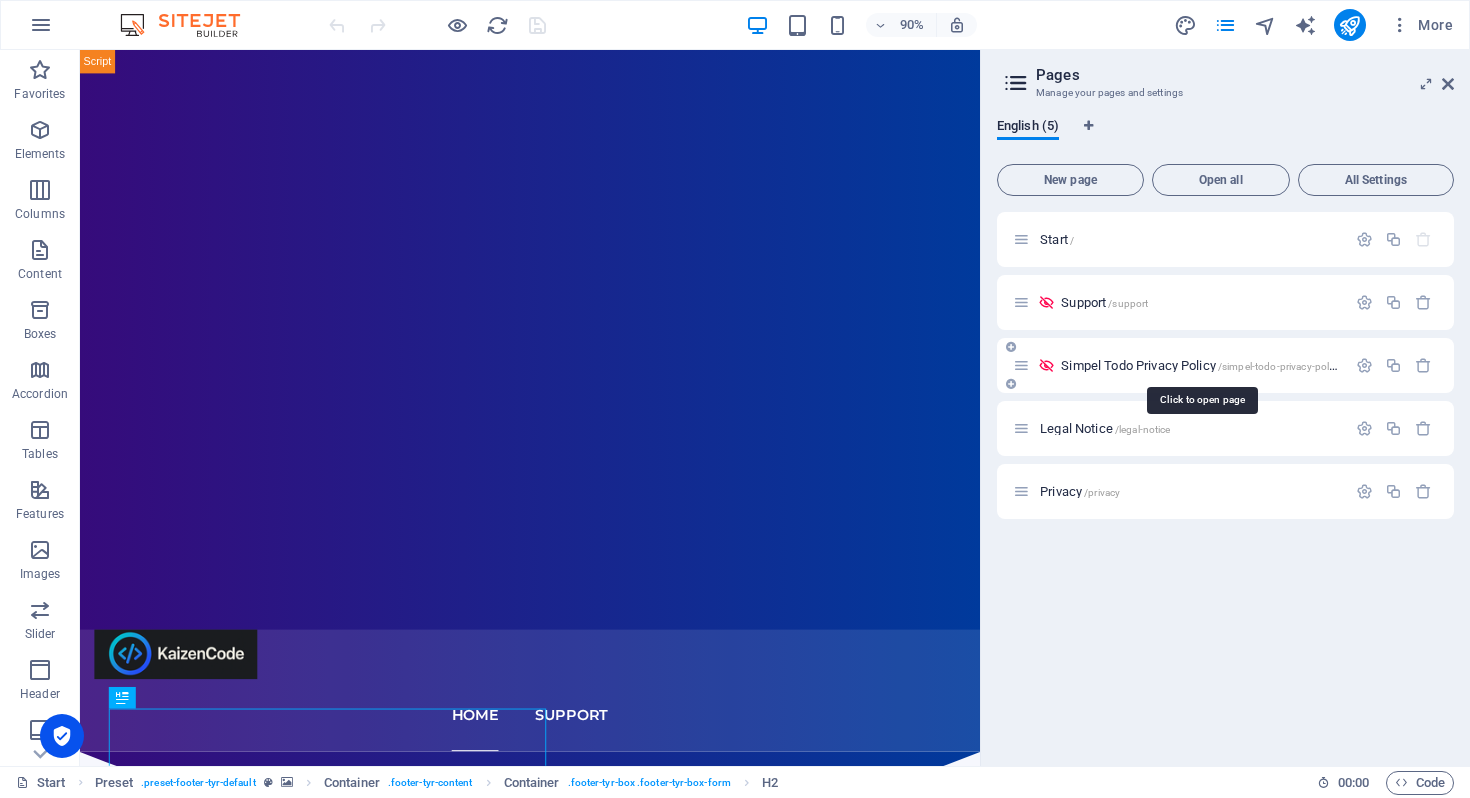 click on "Simpel Todo Privacy Policy /simpel-todo-privacy-policy" at bounding box center (1201, 365) 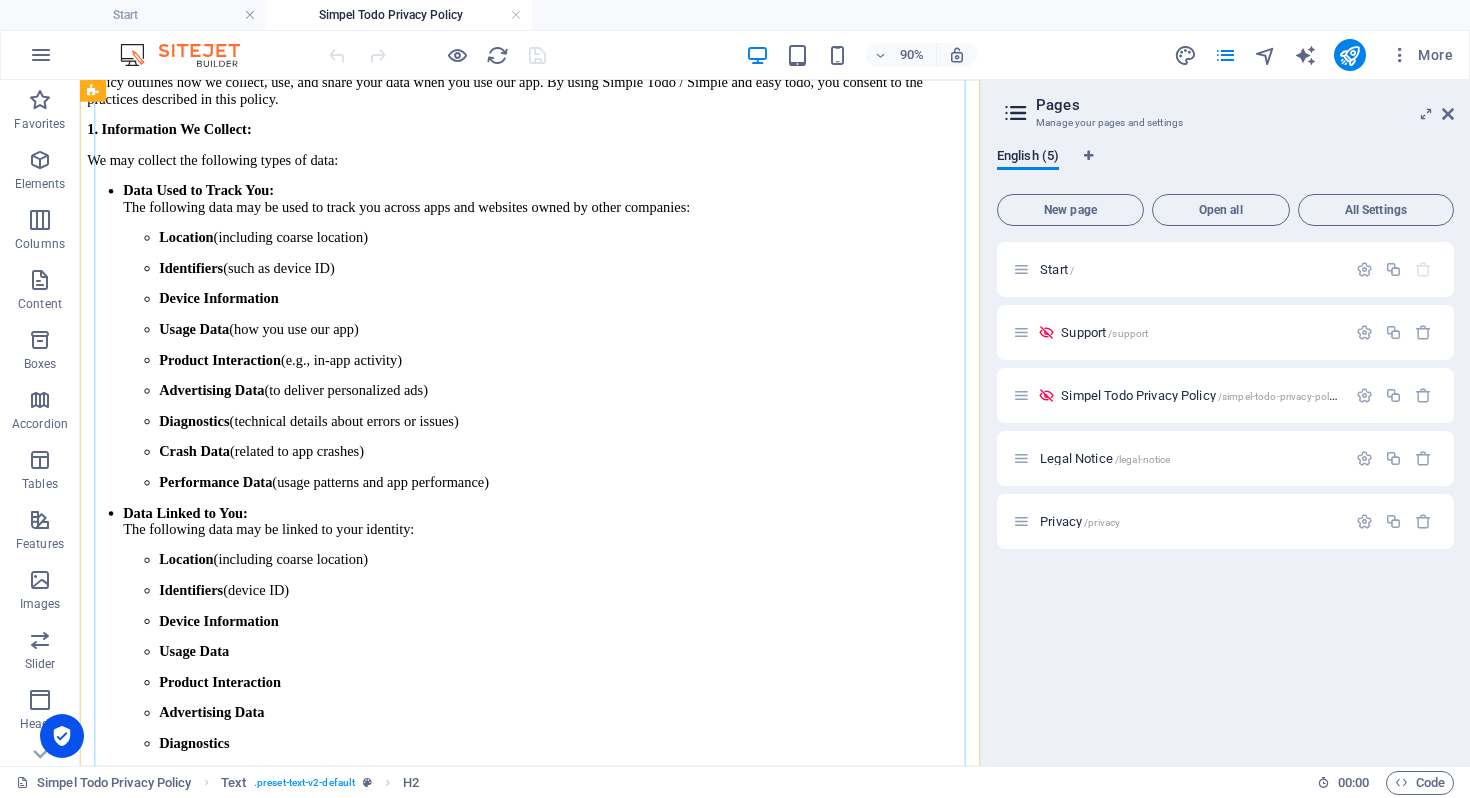 scroll, scrollTop: 1172, scrollLeft: 0, axis: vertical 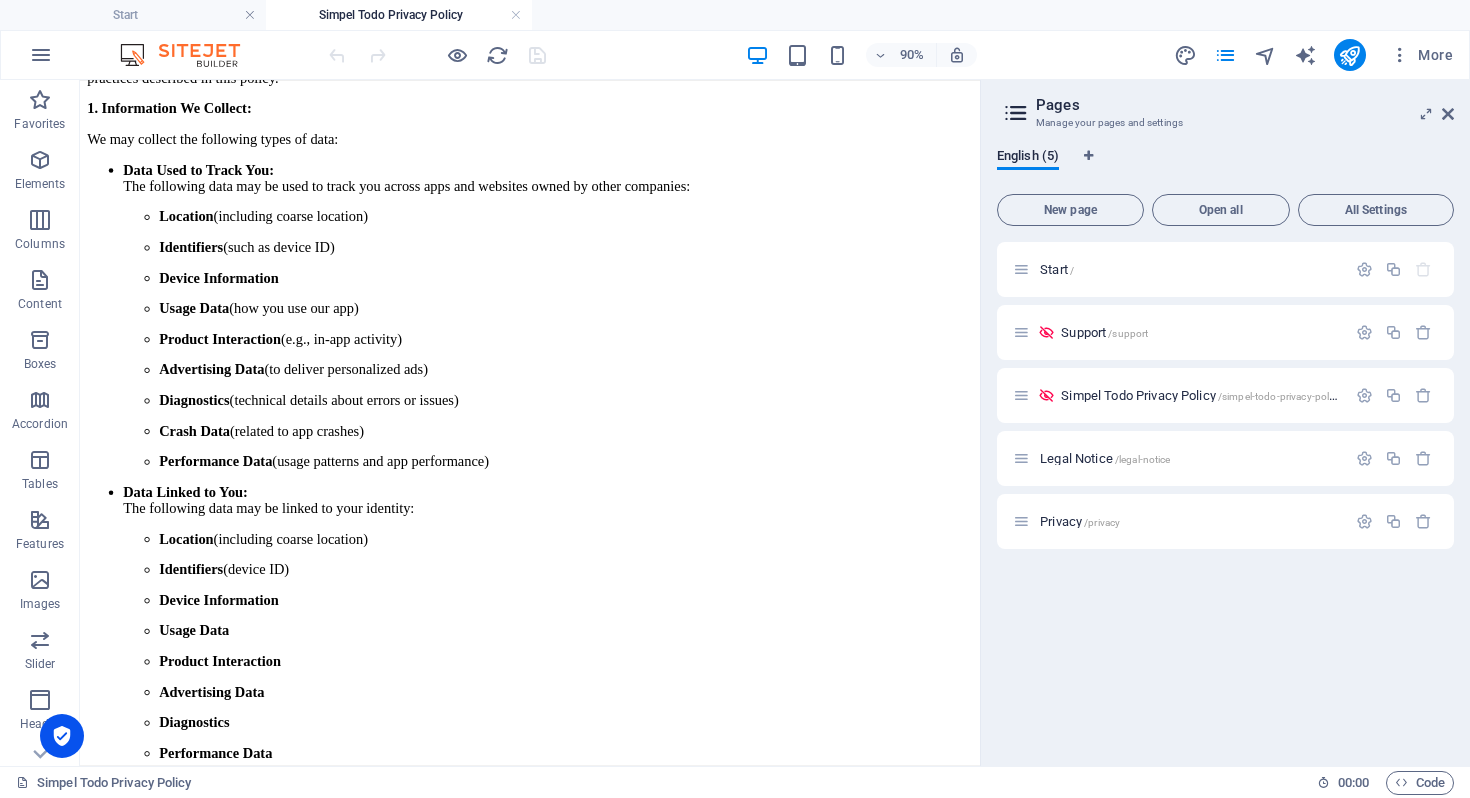 click at bounding box center [437, 55] 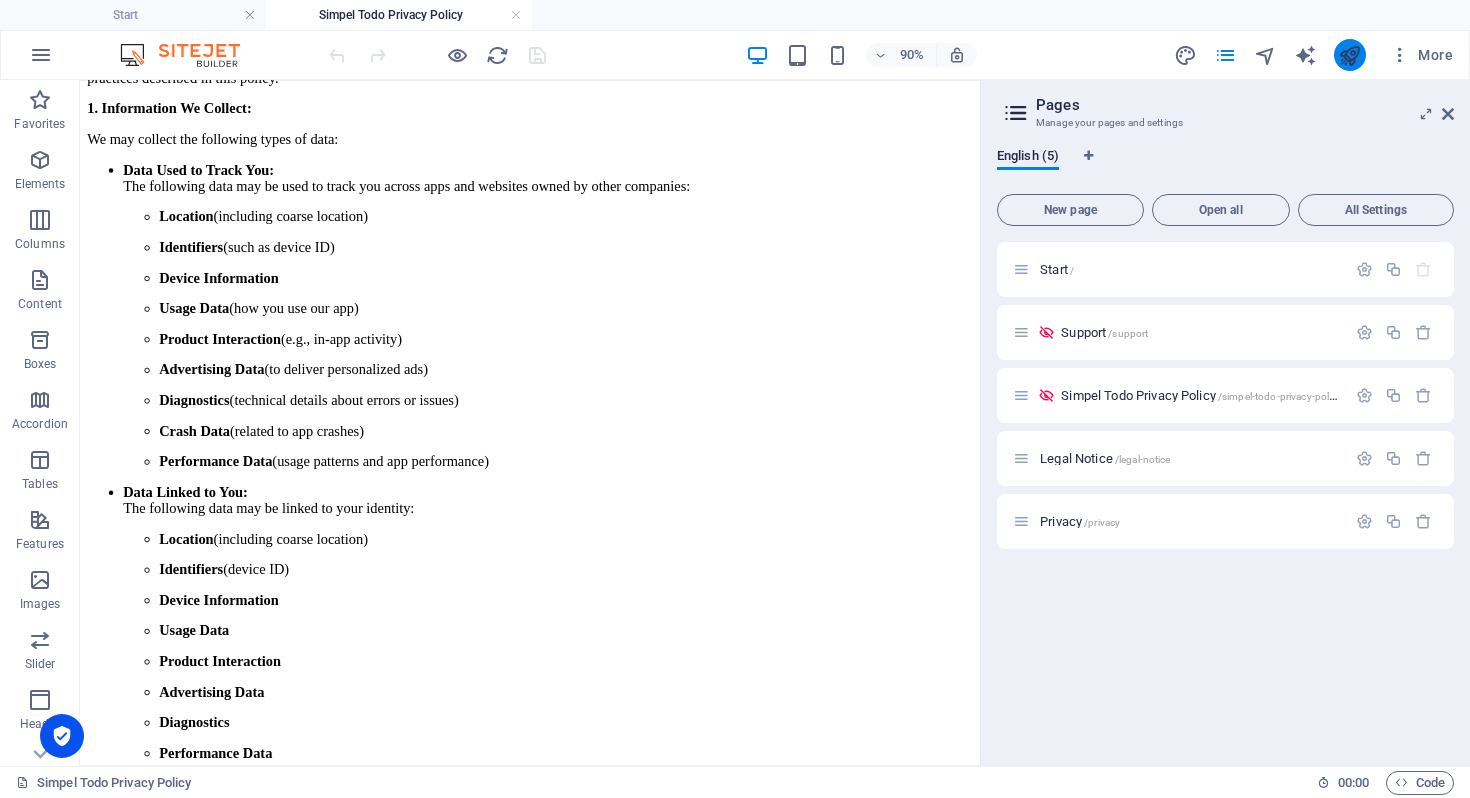 click at bounding box center (1350, 55) 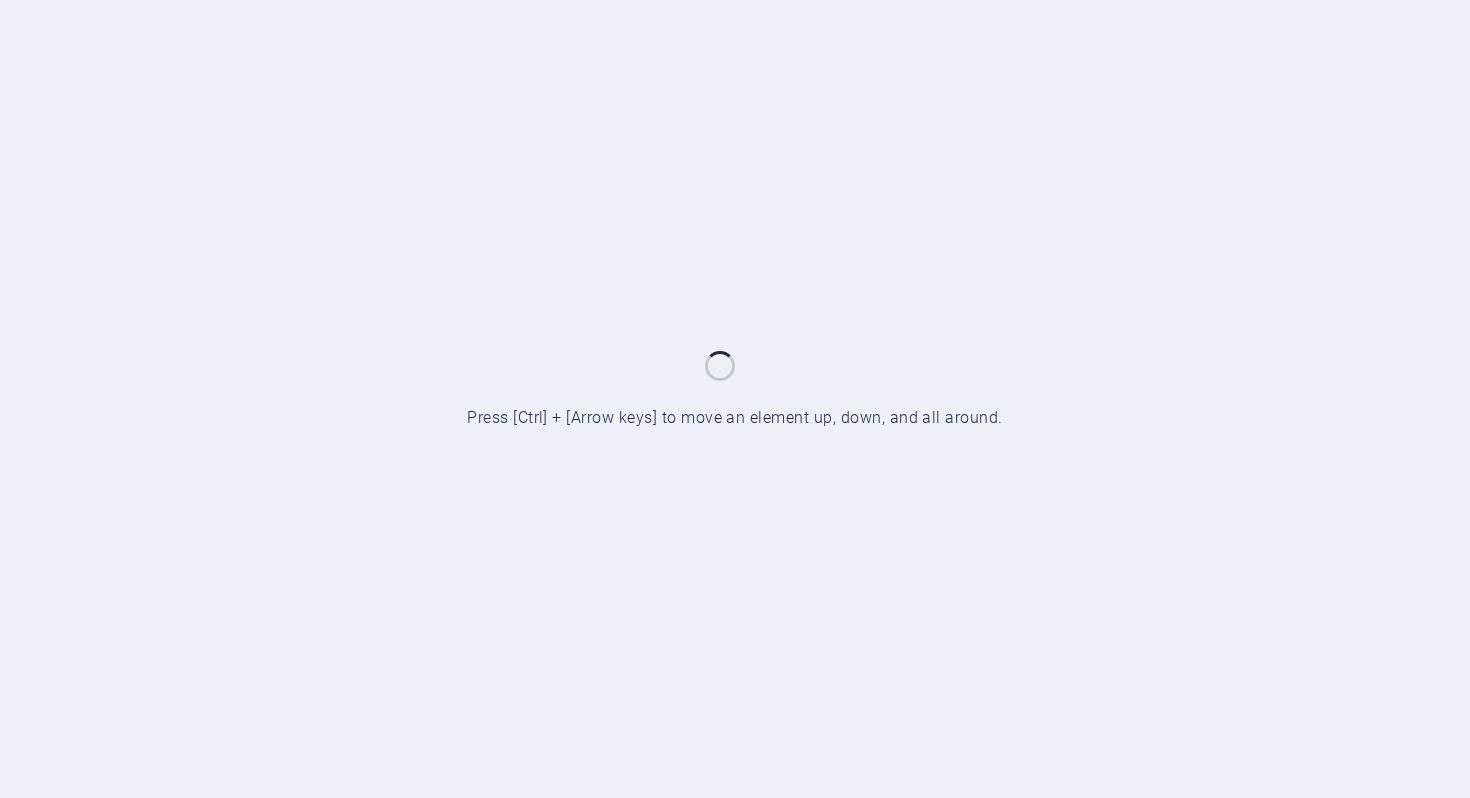 scroll, scrollTop: 0, scrollLeft: 0, axis: both 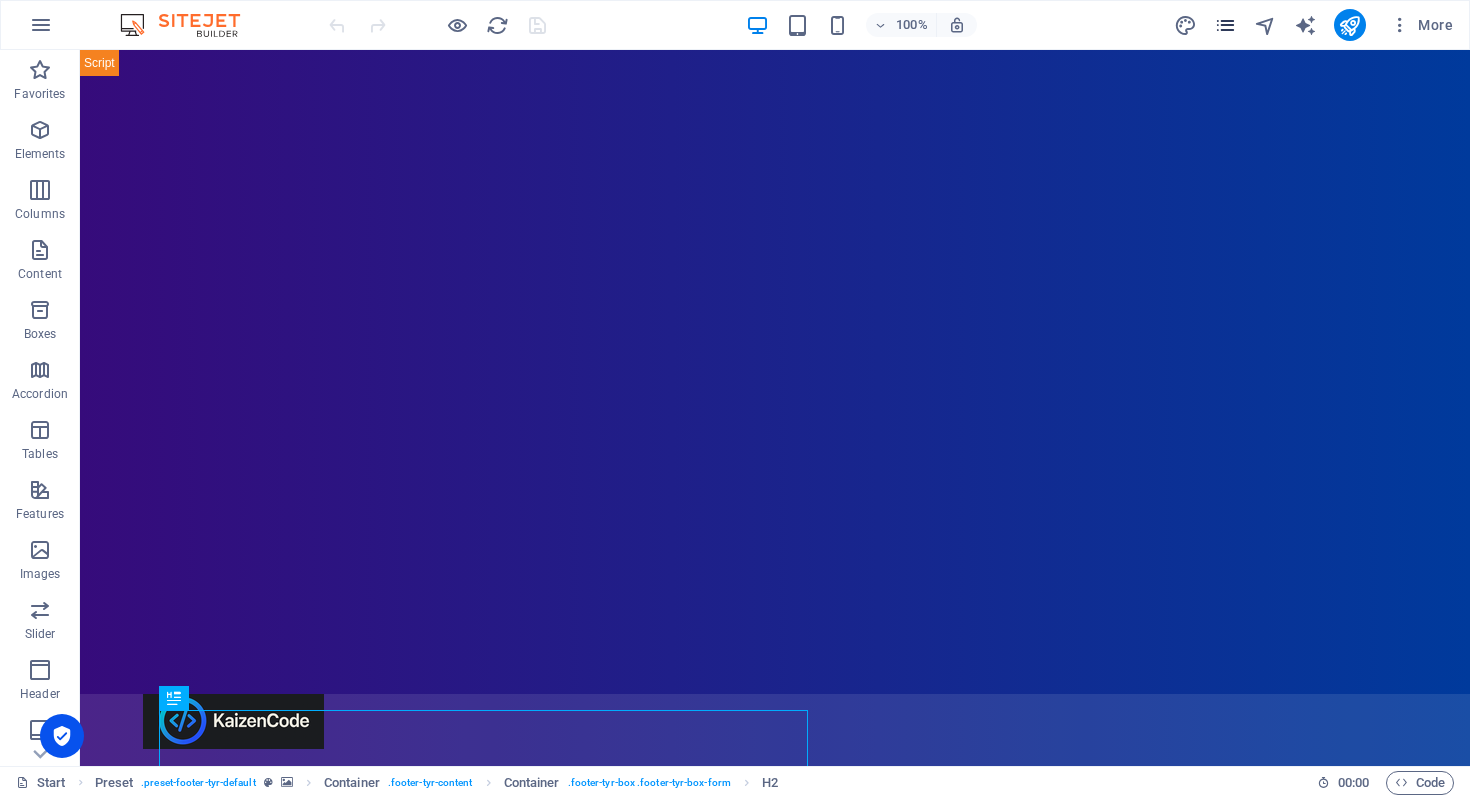 click at bounding box center (1225, 25) 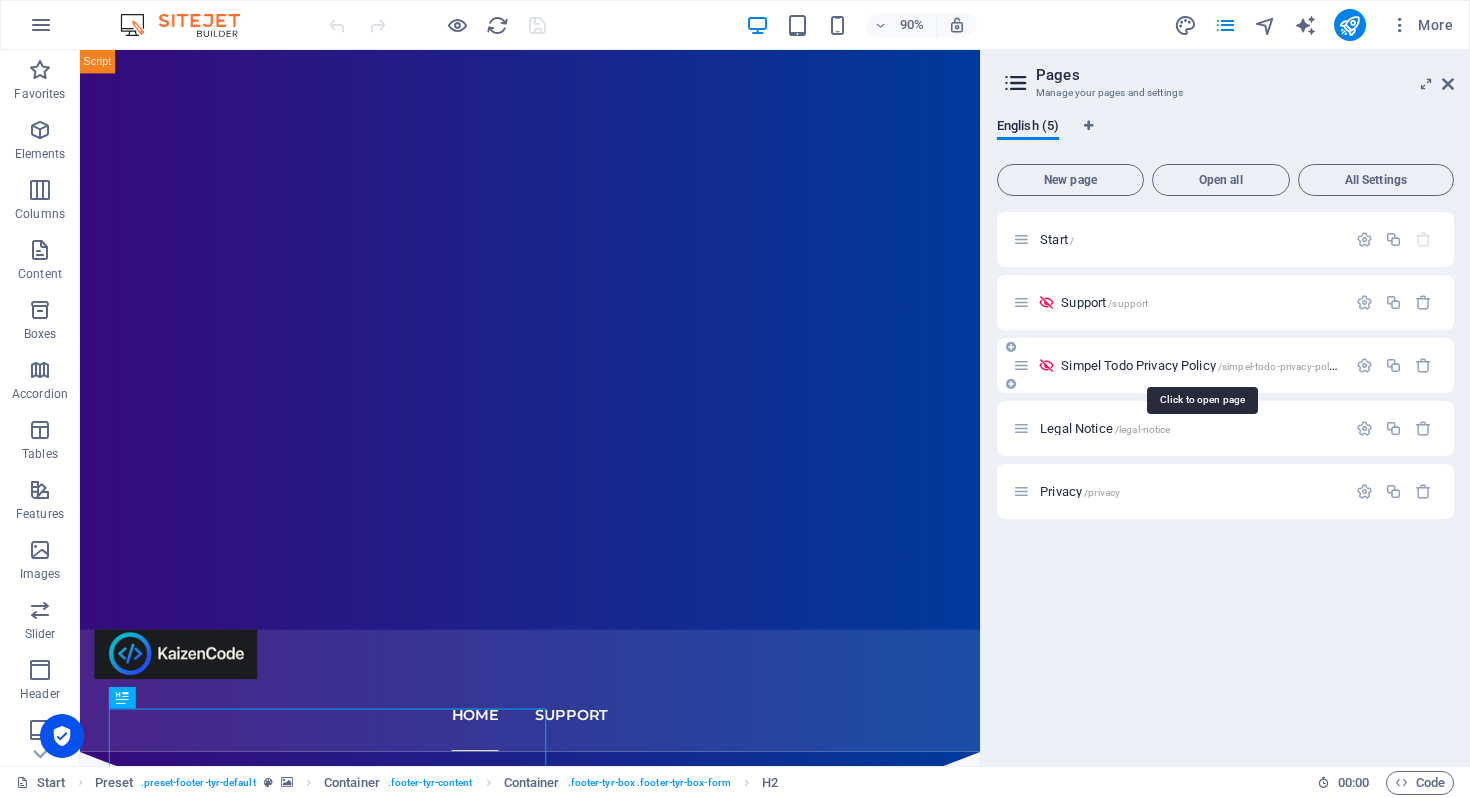 click on "Simpel Todo Privacy Policy /simpel-todo-privacy-policy" at bounding box center (1201, 365) 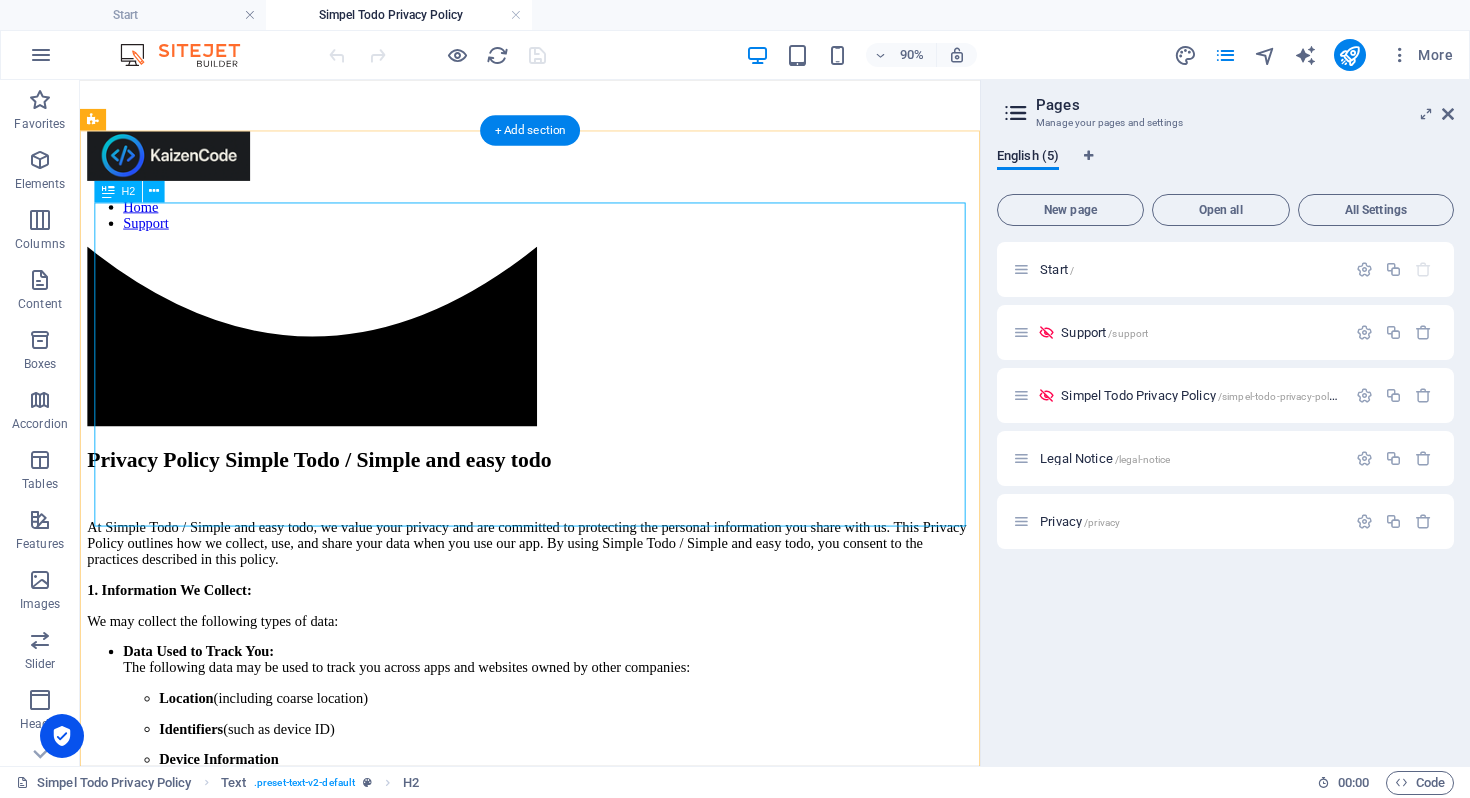scroll, scrollTop: 664, scrollLeft: 0, axis: vertical 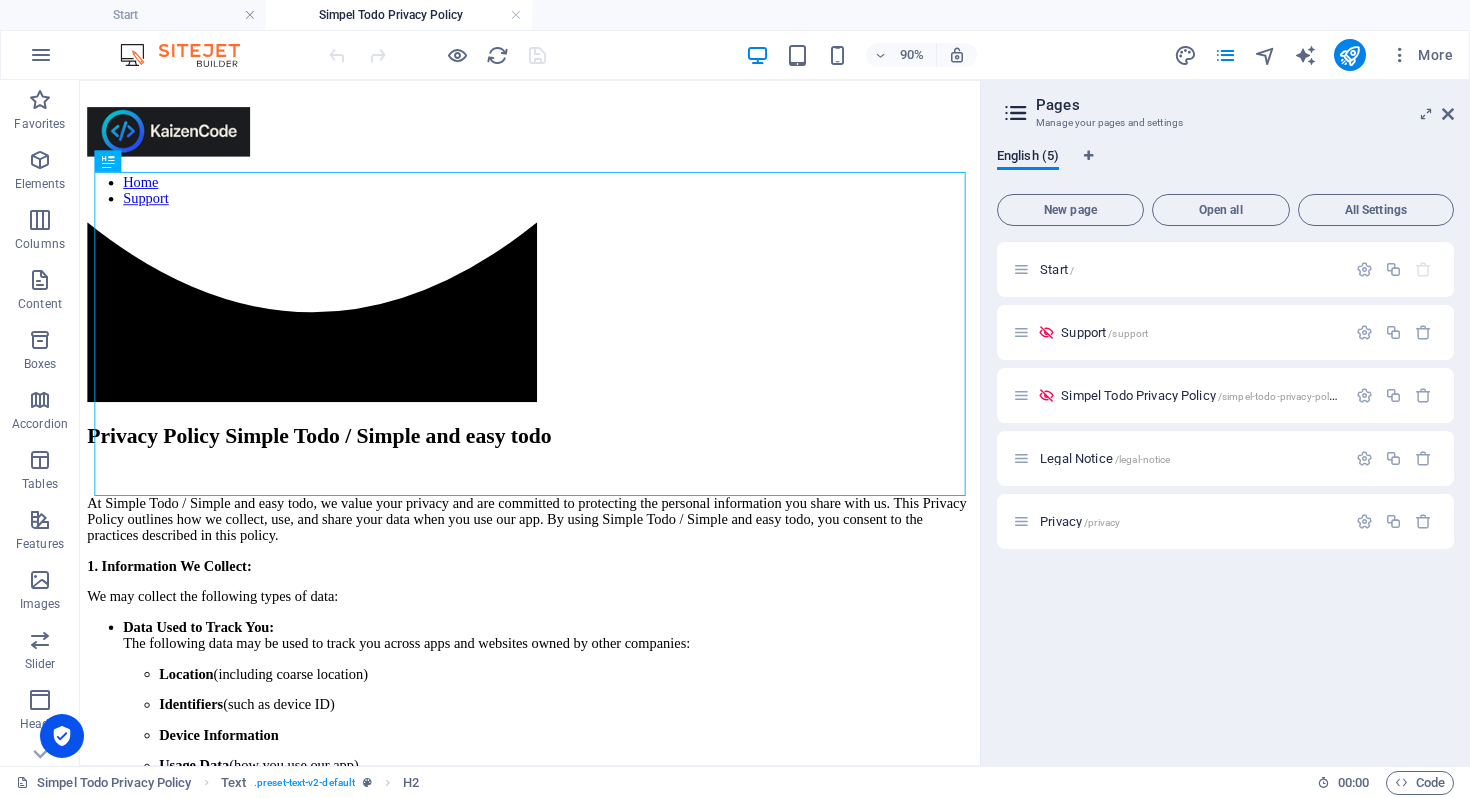 click on "90% More" at bounding box center (735, 55) 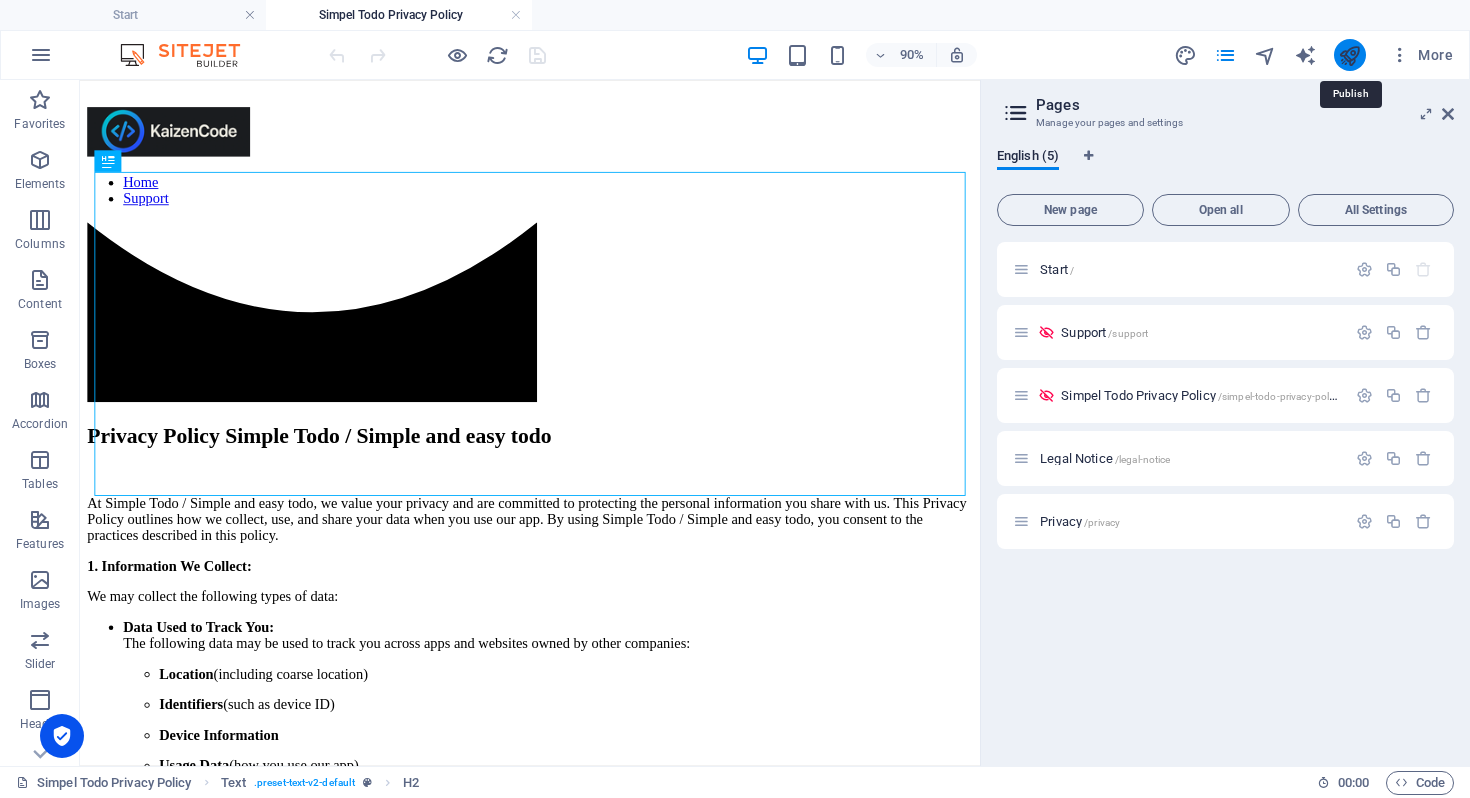 click at bounding box center (1349, 55) 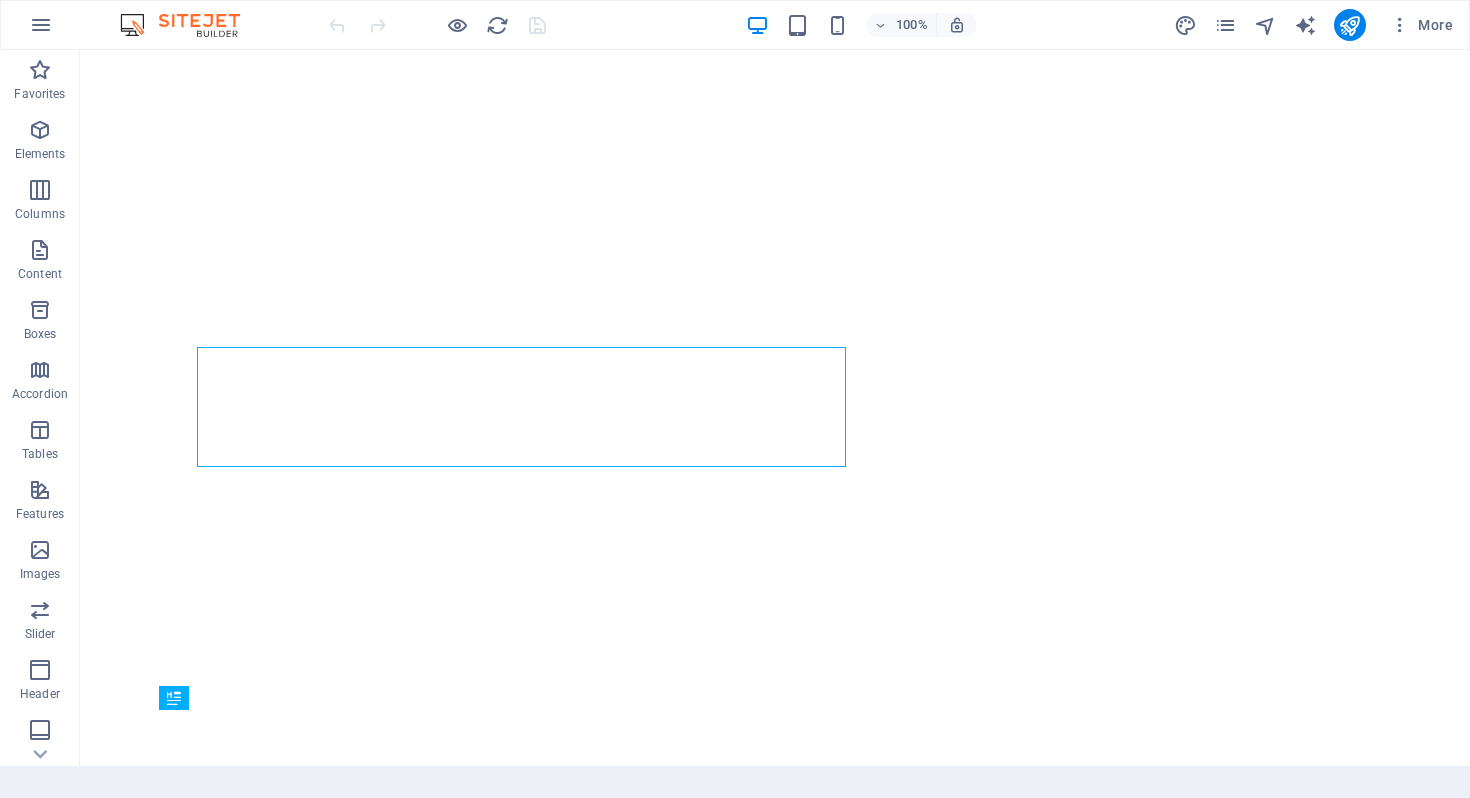 scroll, scrollTop: 0, scrollLeft: 0, axis: both 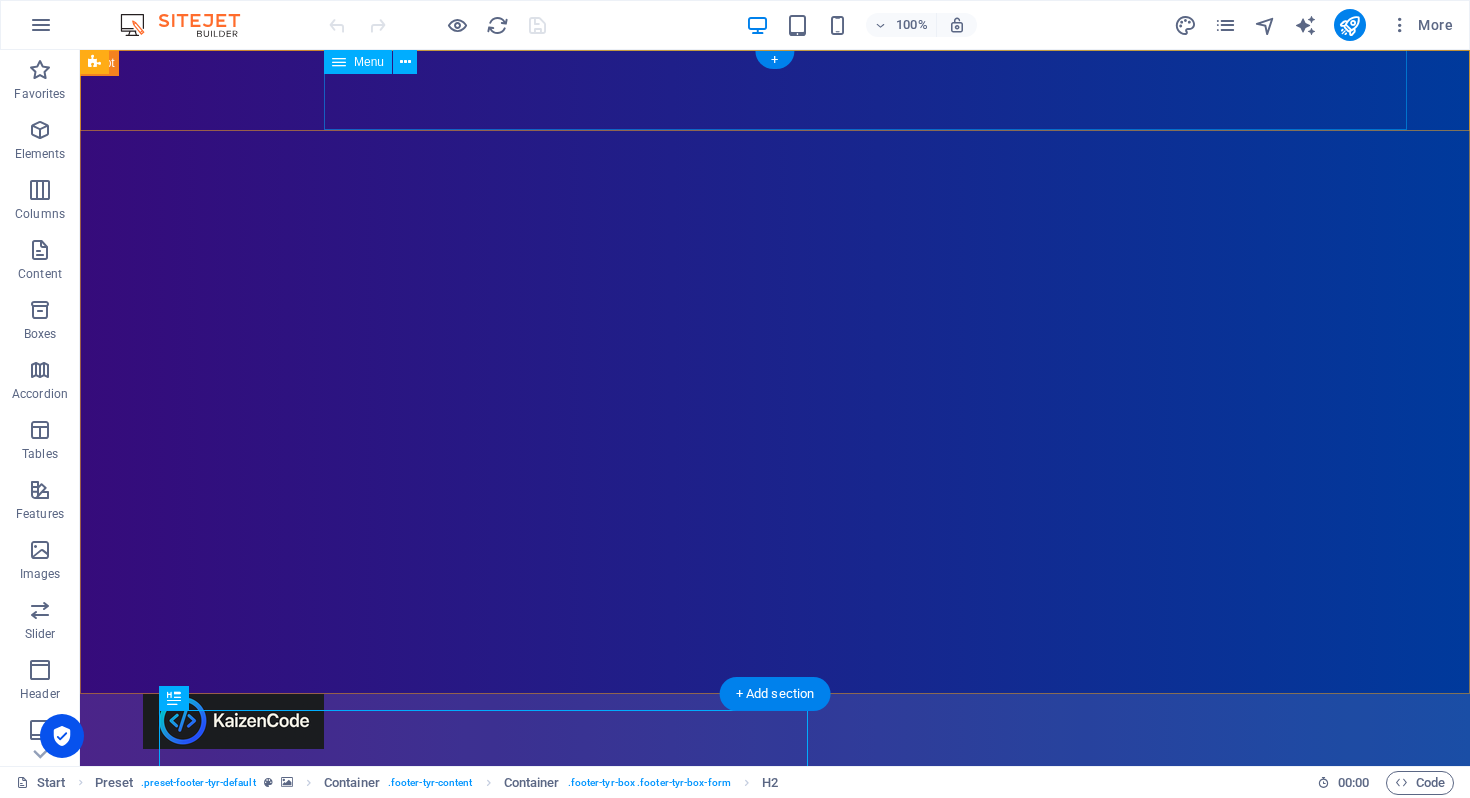 click on "Home Support" at bounding box center [775, 789] 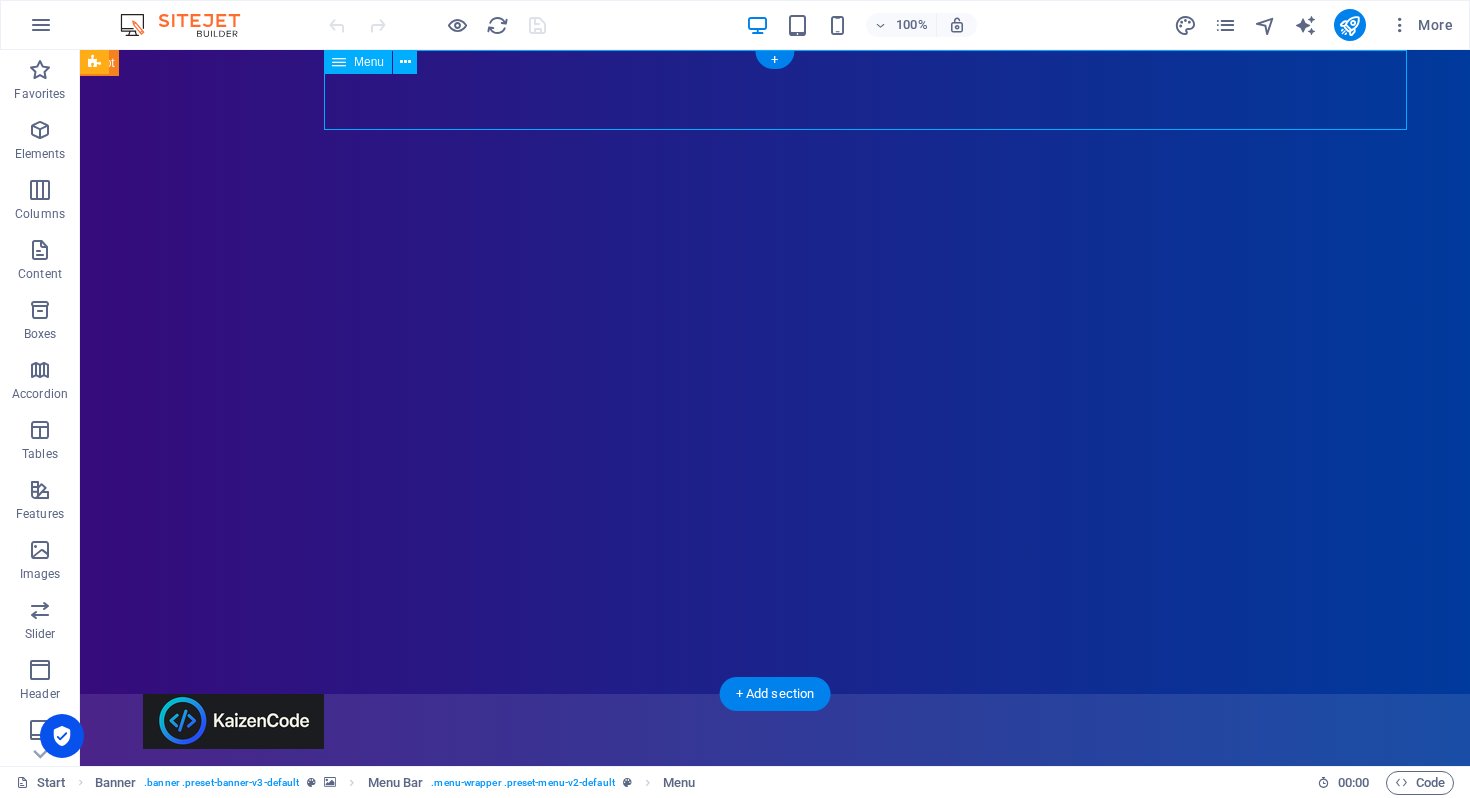 click on "Home Support" at bounding box center [775, 789] 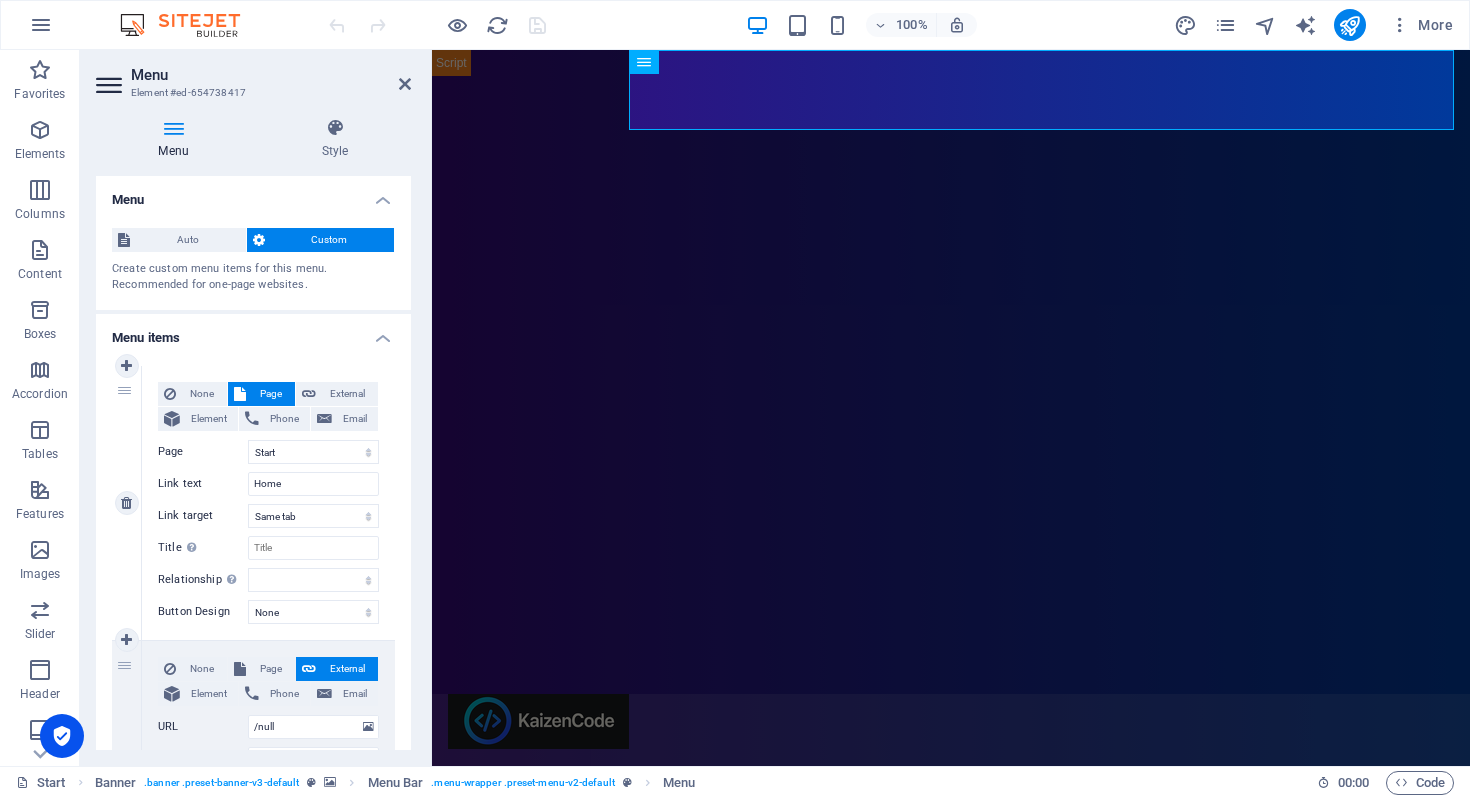 scroll, scrollTop: 221, scrollLeft: 0, axis: vertical 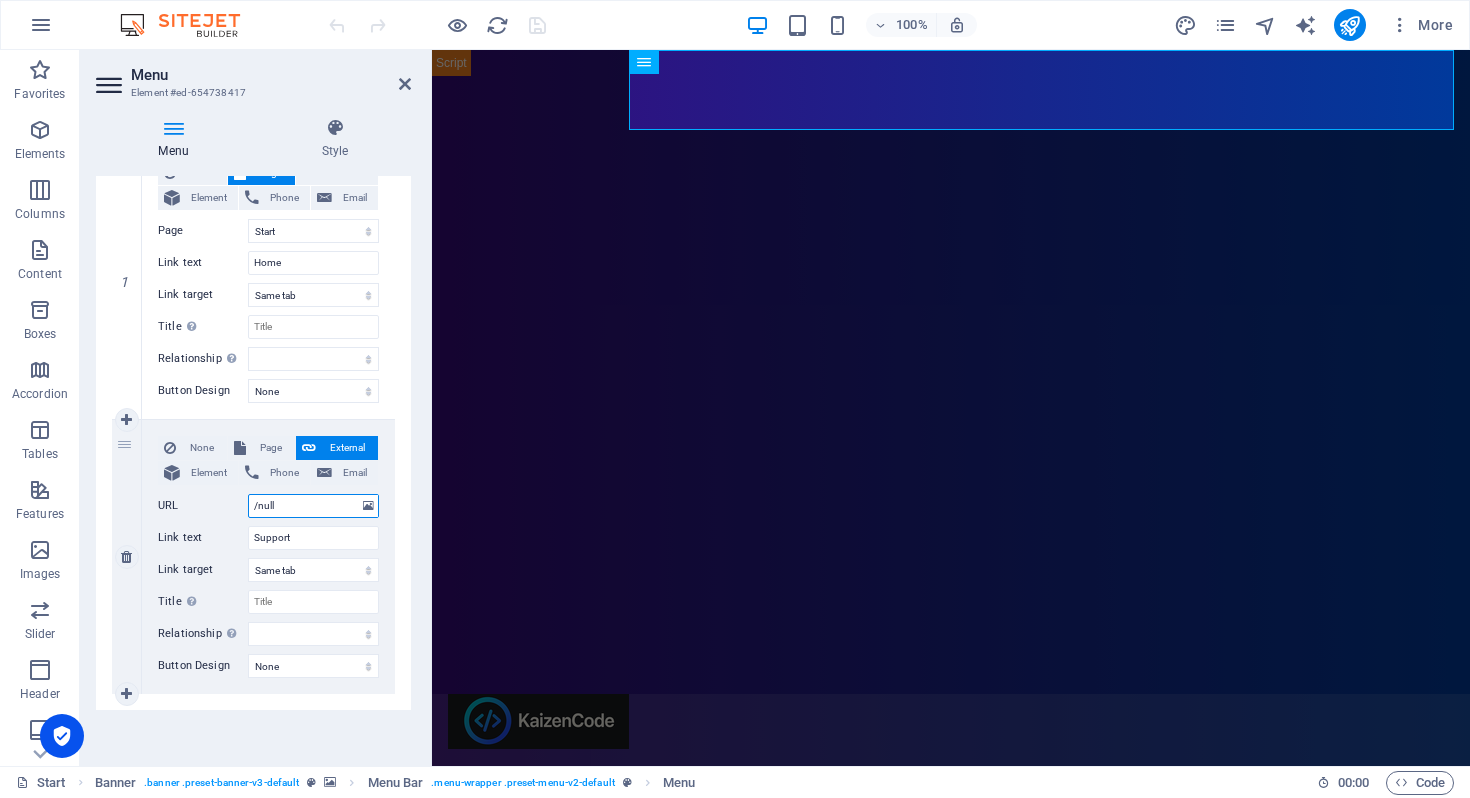 click on "/null" at bounding box center (313, 506) 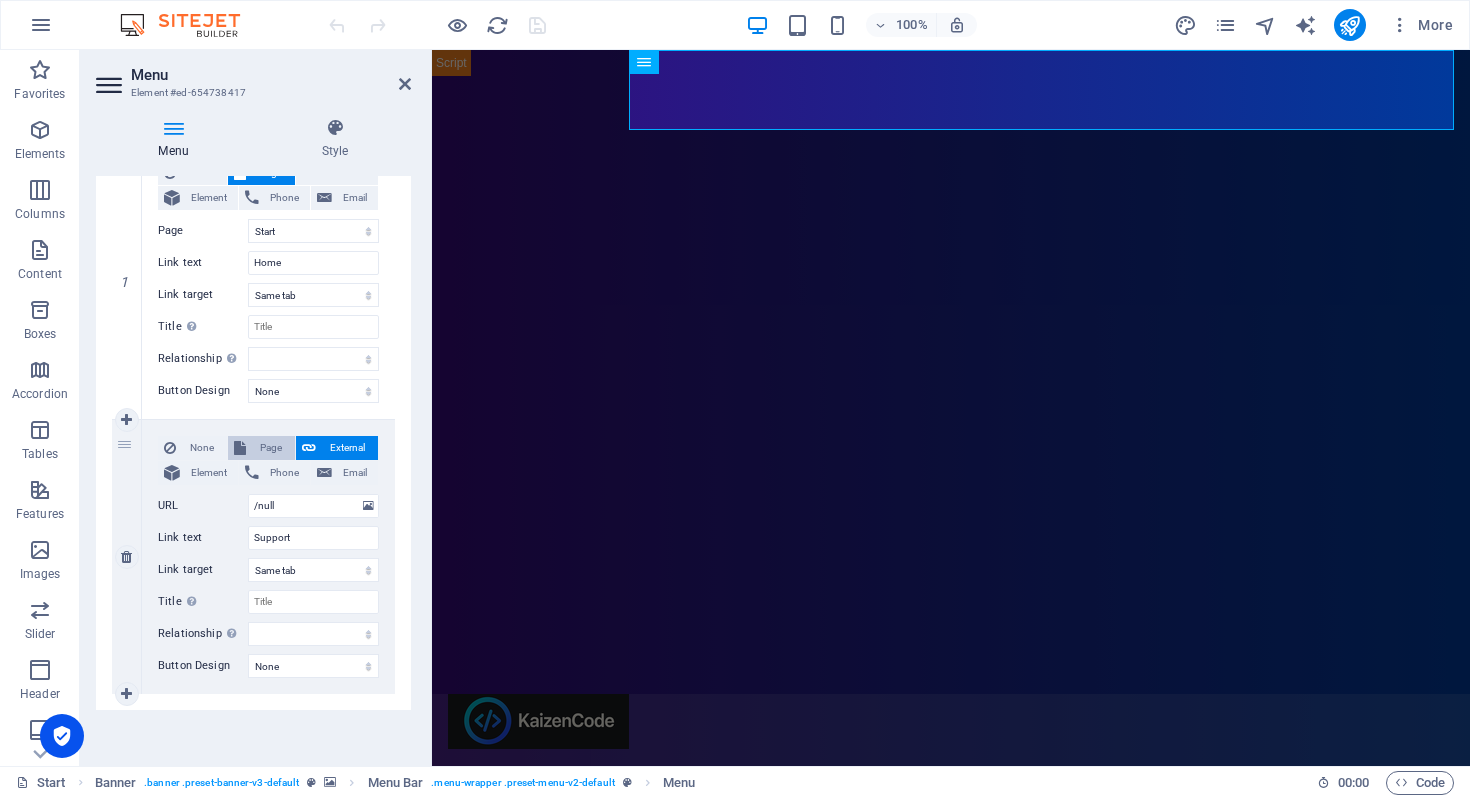 click at bounding box center (240, 448) 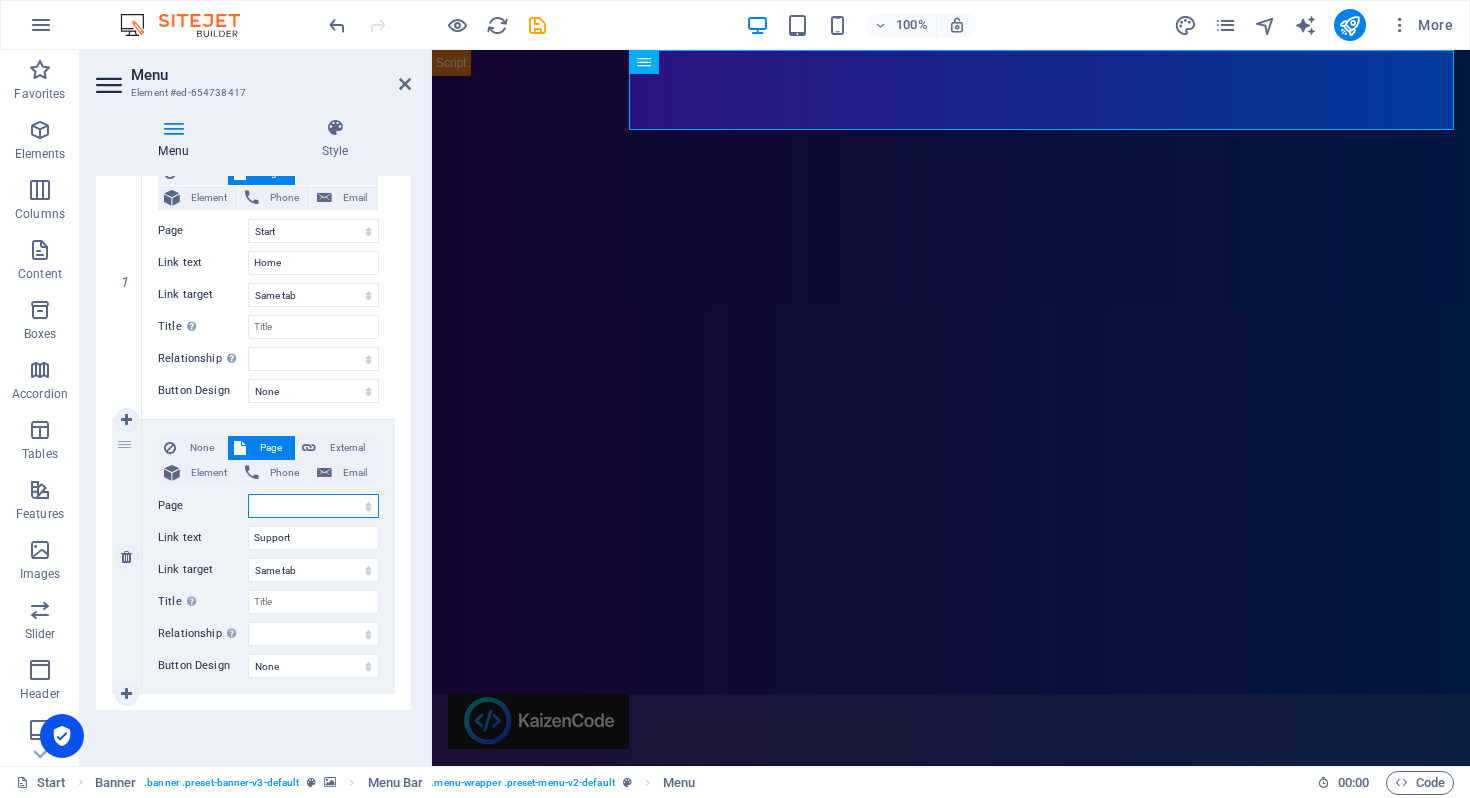 click on "Start Support Simpel Todo Privacy Policy Legal Notice Privacy" at bounding box center [313, 506] 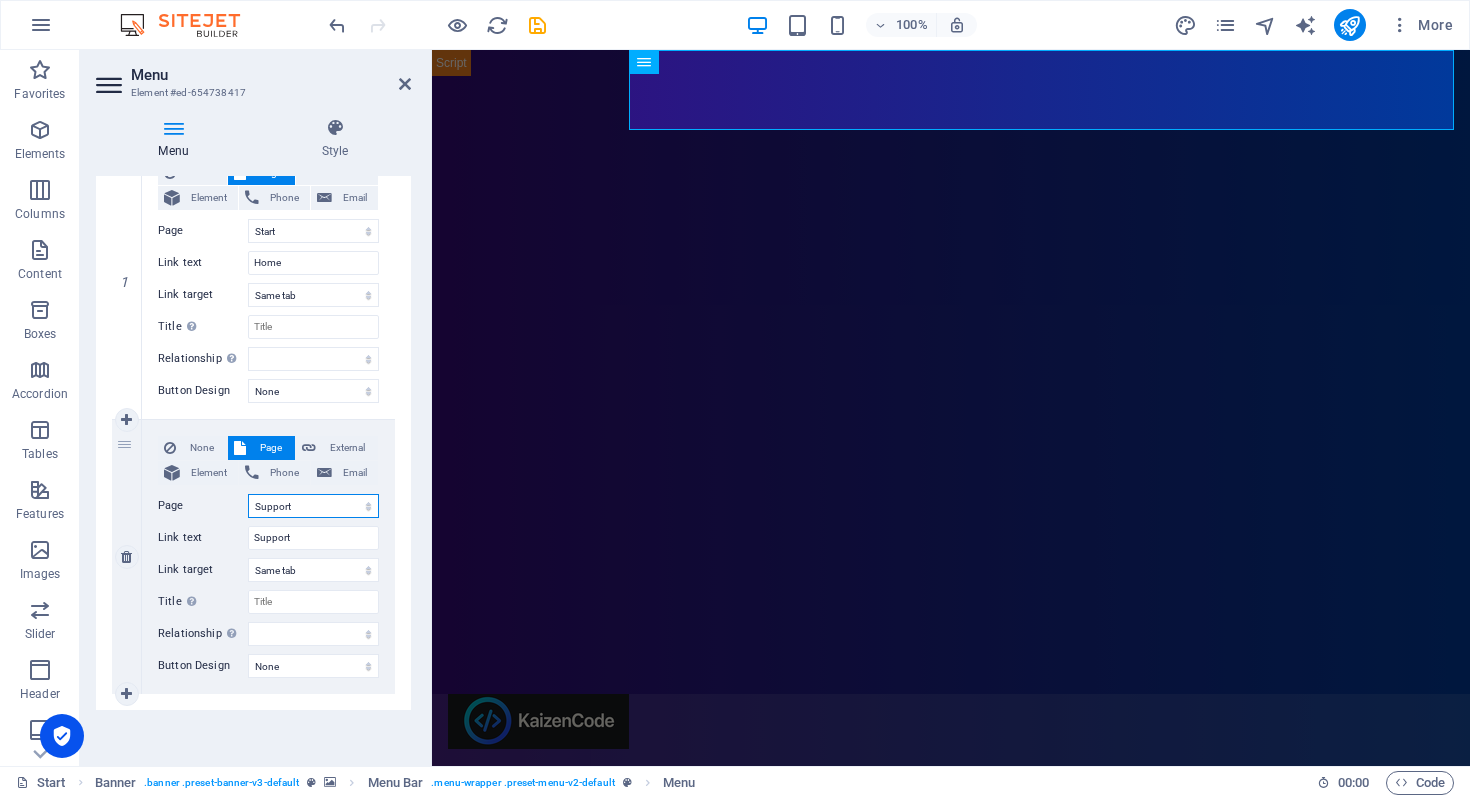select 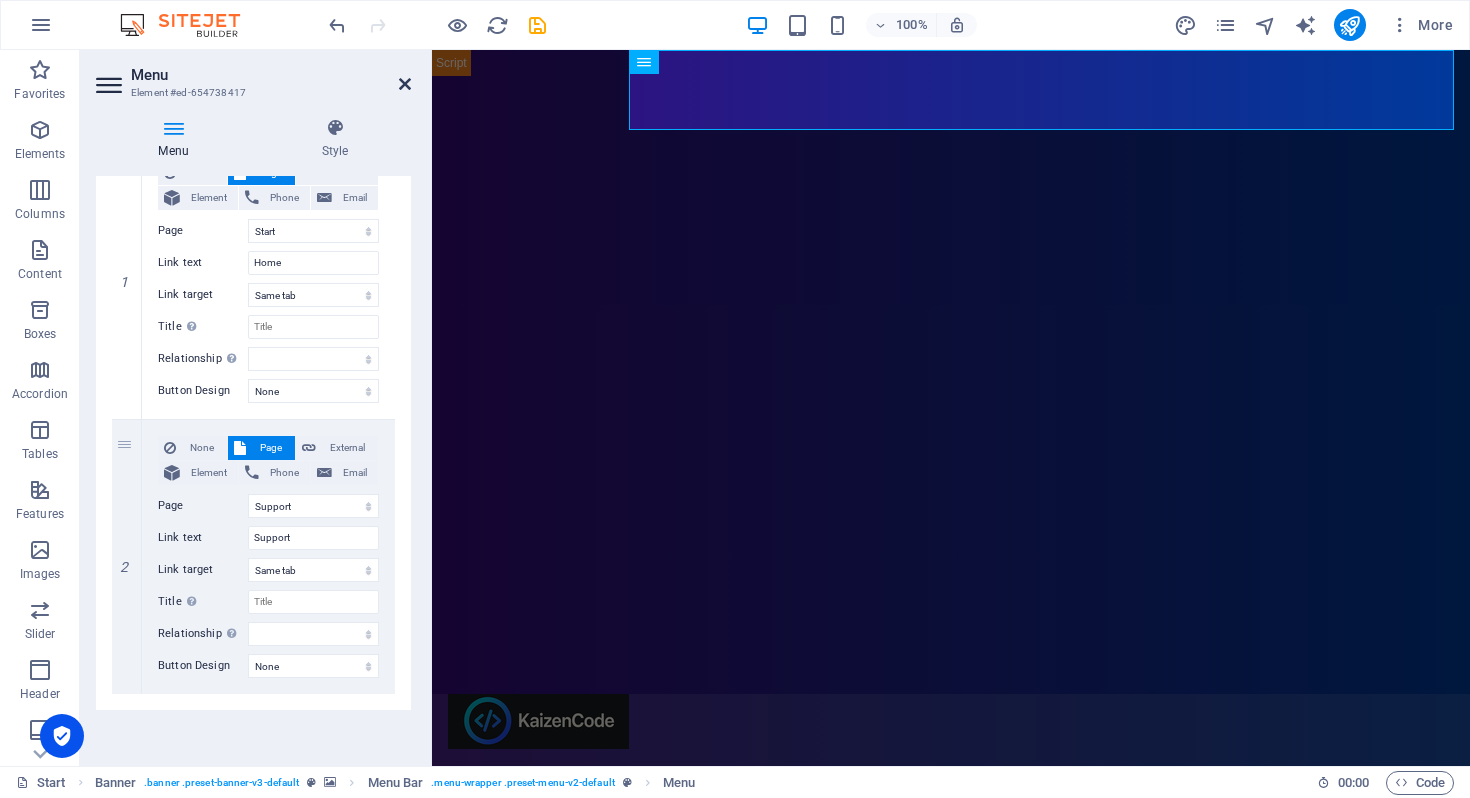 click at bounding box center (405, 84) 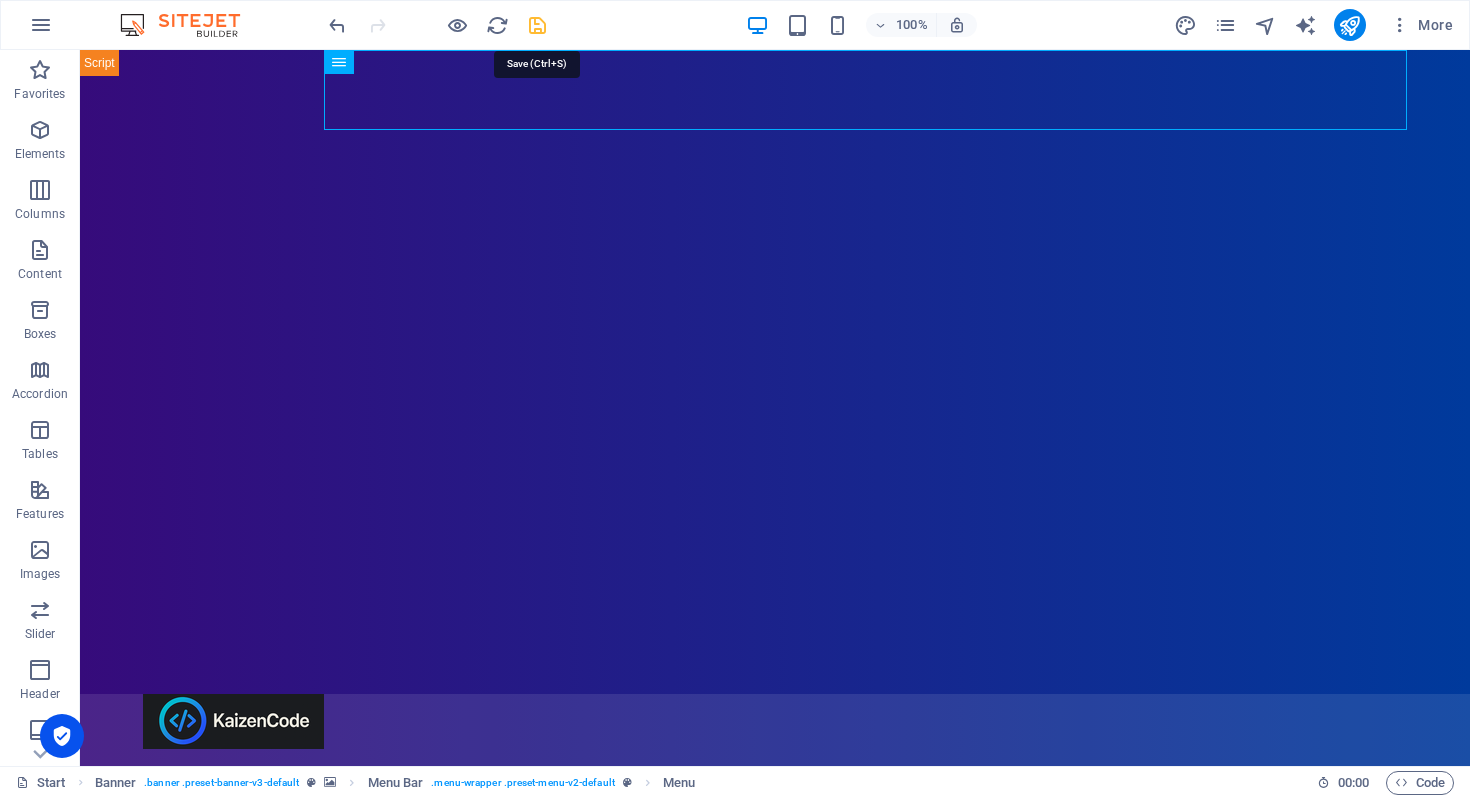 click at bounding box center (537, 25) 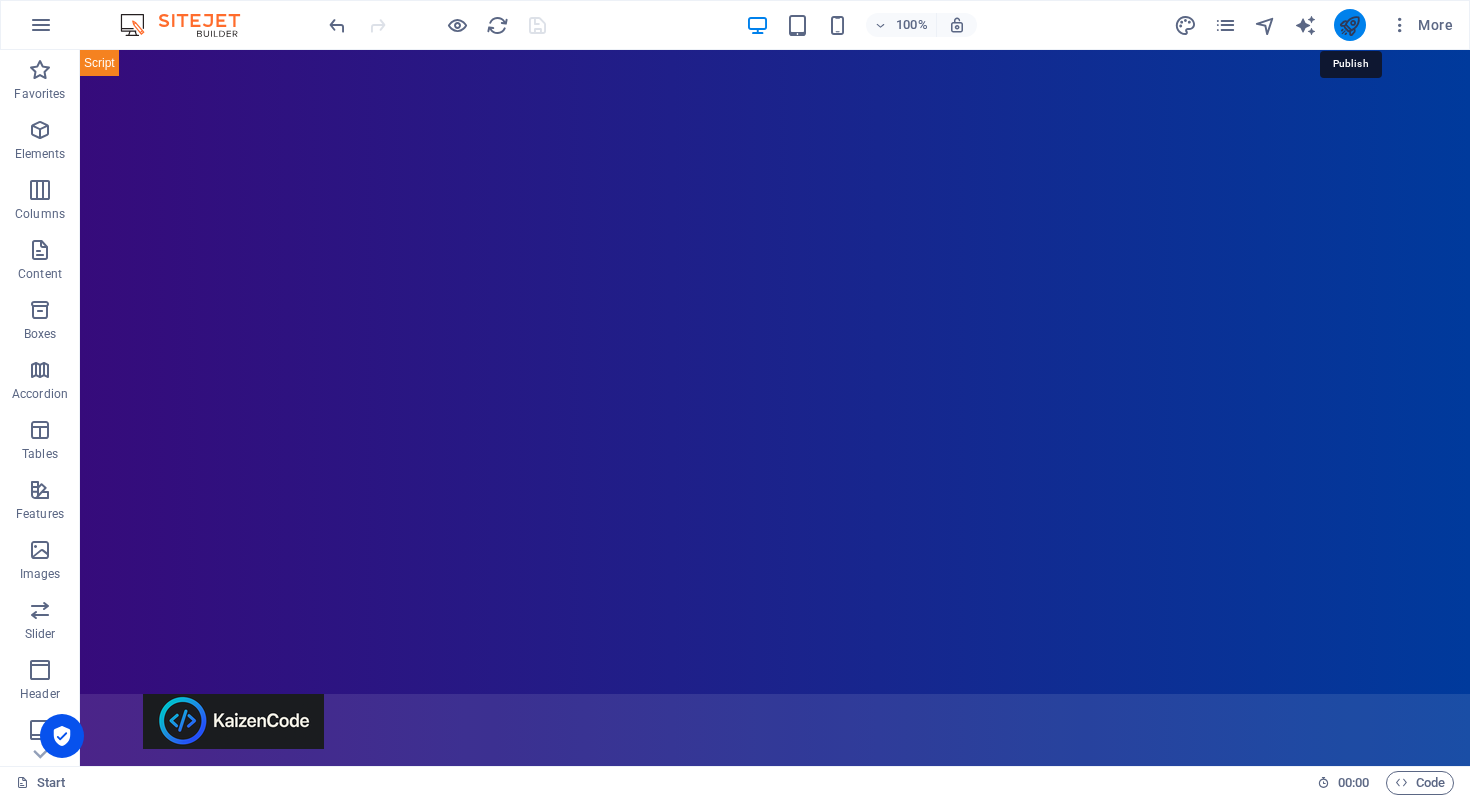 click at bounding box center (1349, 25) 